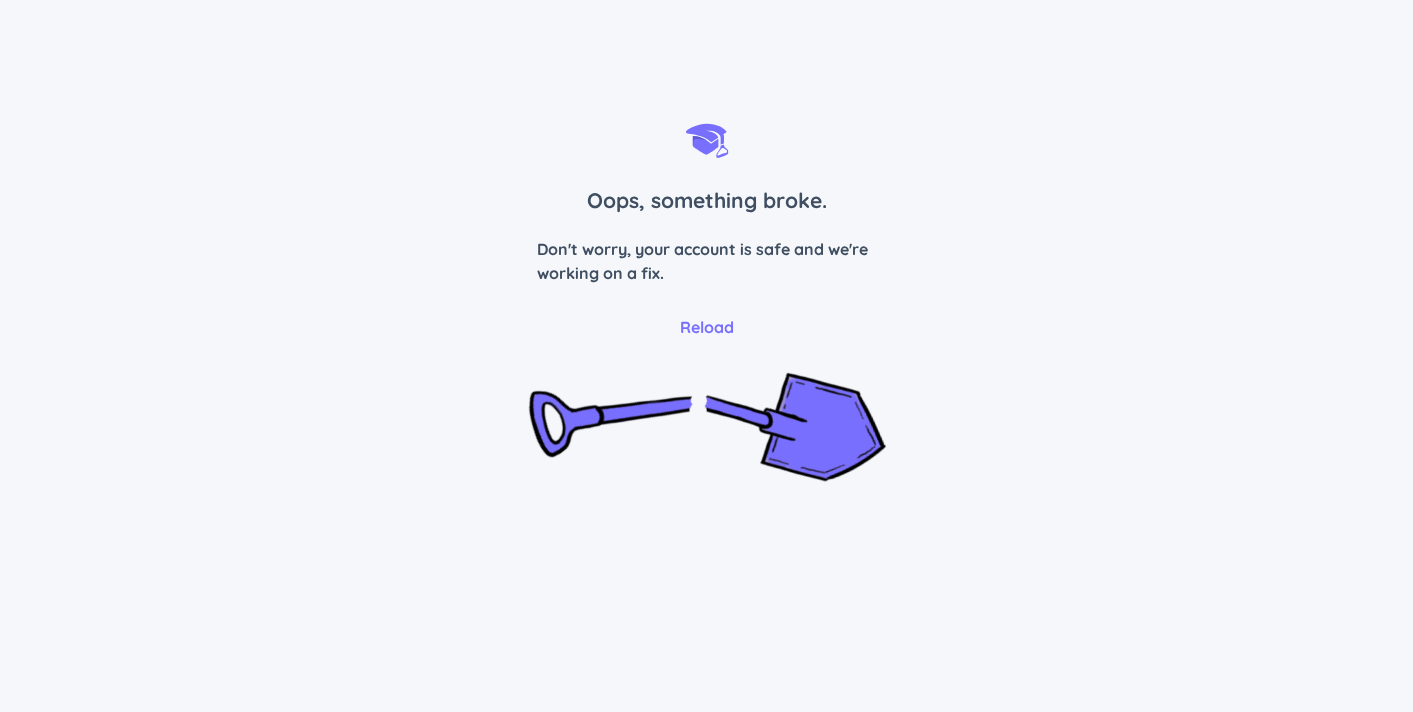 scroll, scrollTop: 0, scrollLeft: 0, axis: both 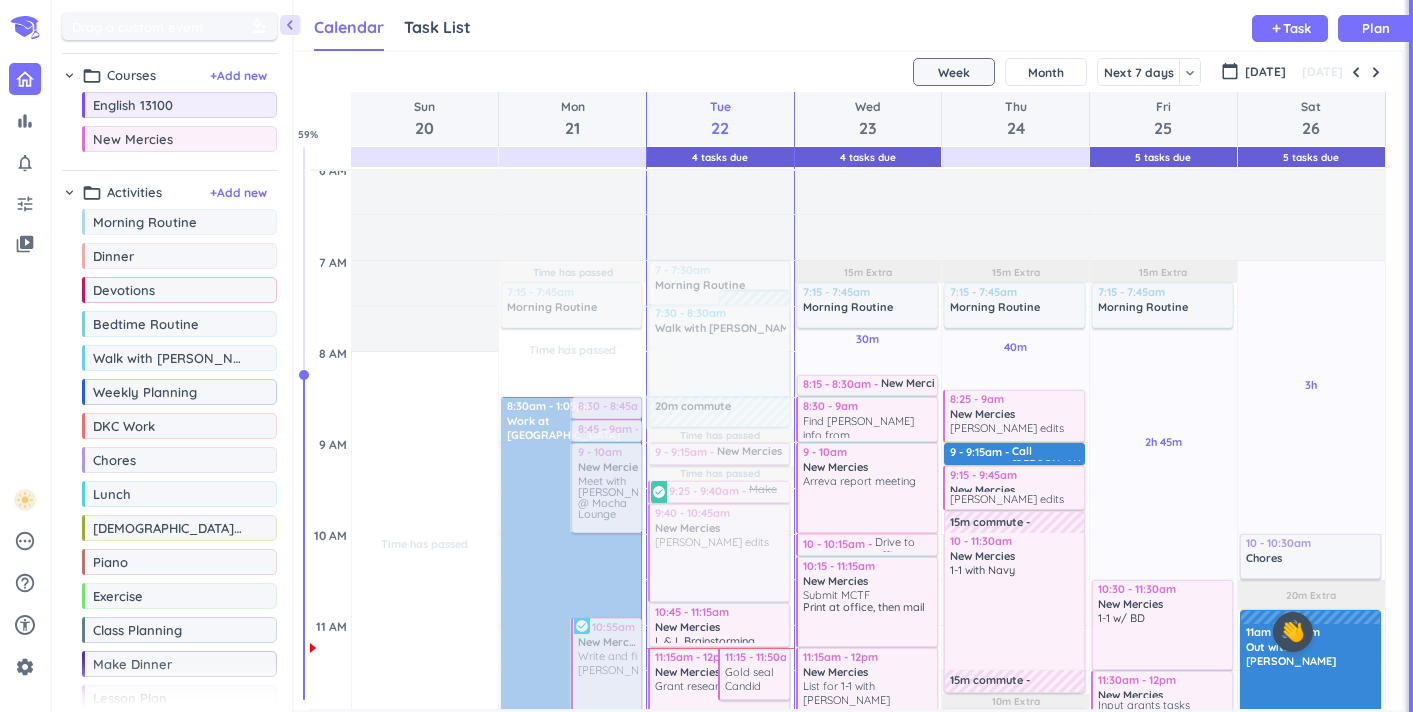 click at bounding box center [261, 26] 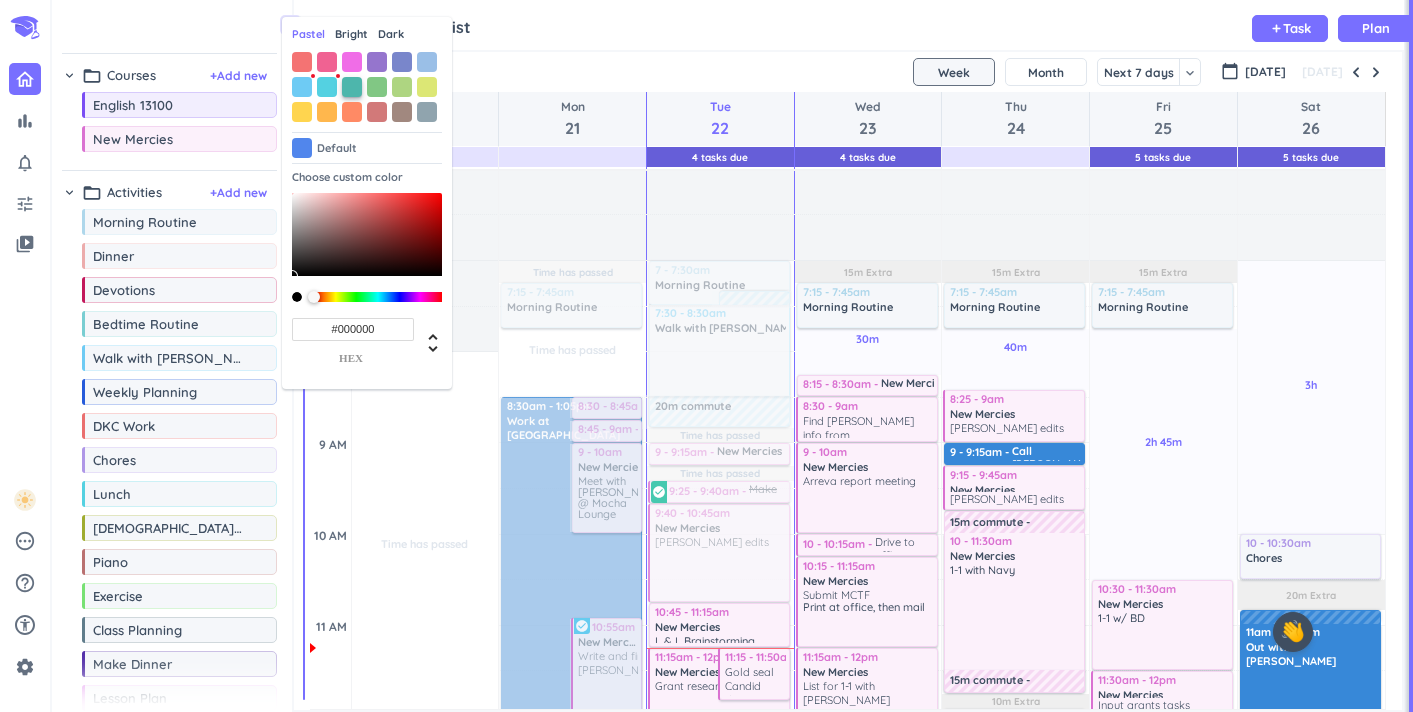 click at bounding box center (352, 87) 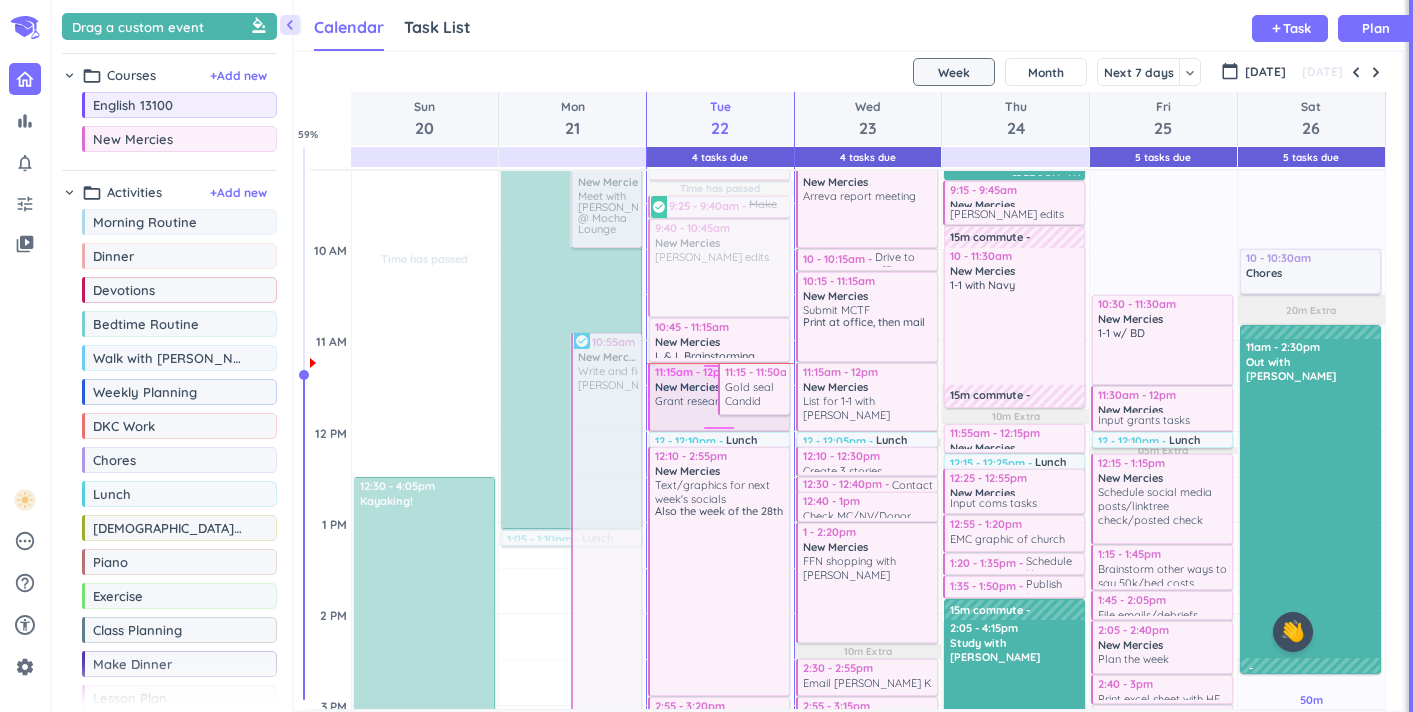 scroll, scrollTop: 473, scrollLeft: 0, axis: vertical 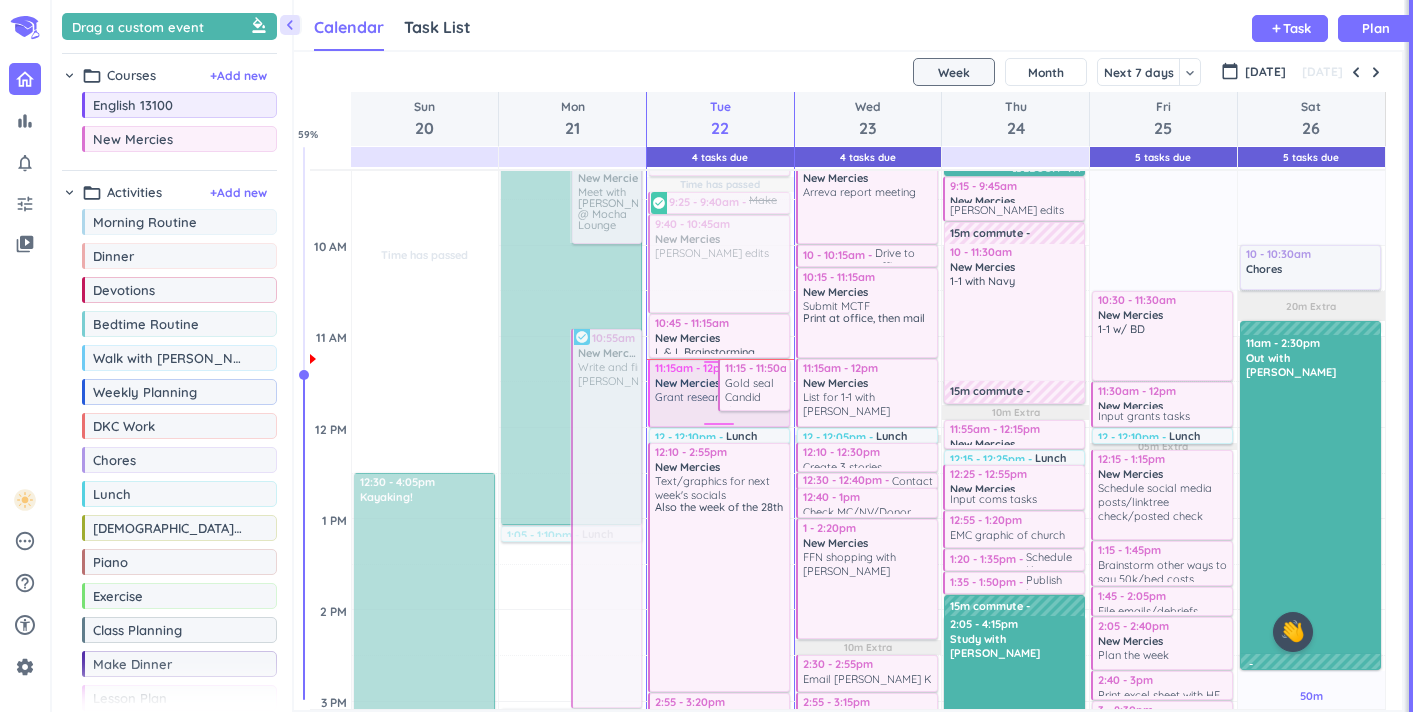 click on "Grant research" at bounding box center (693, 397) 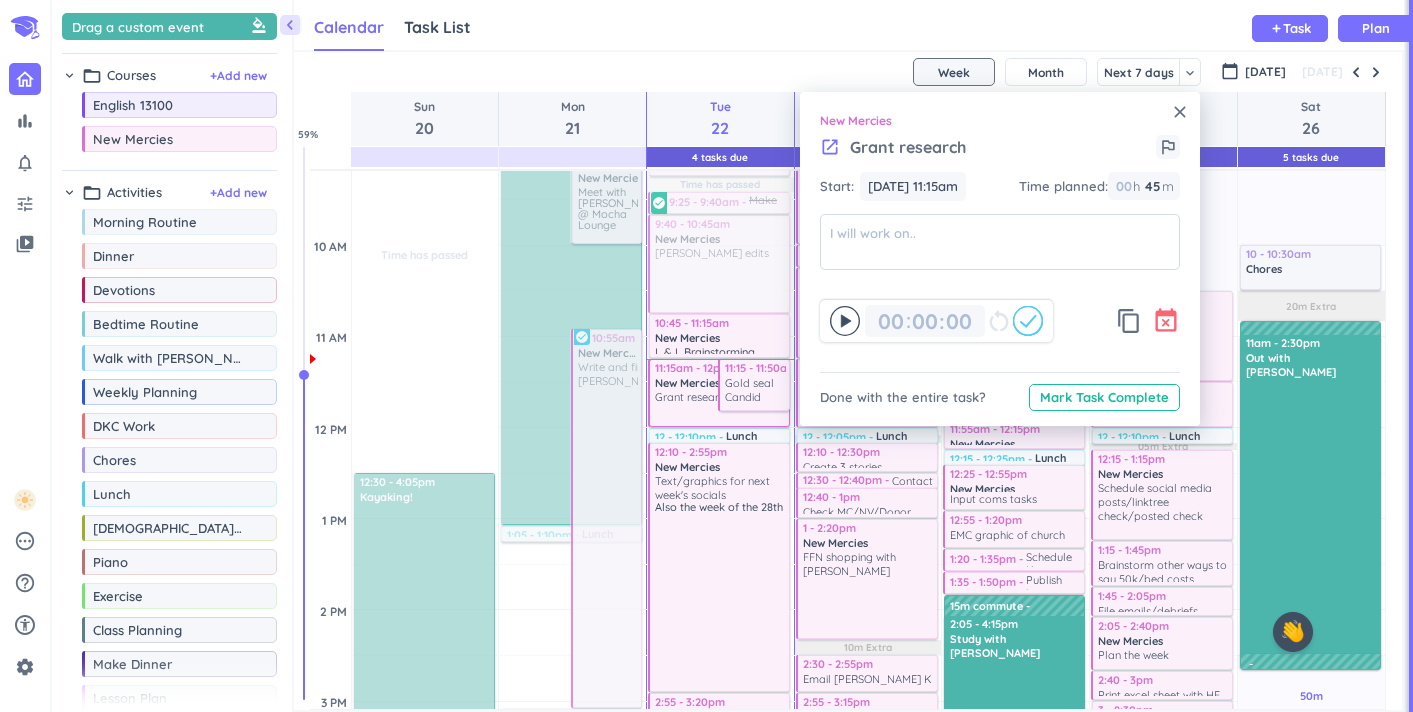 click on "event_busy" at bounding box center [1166, 321] 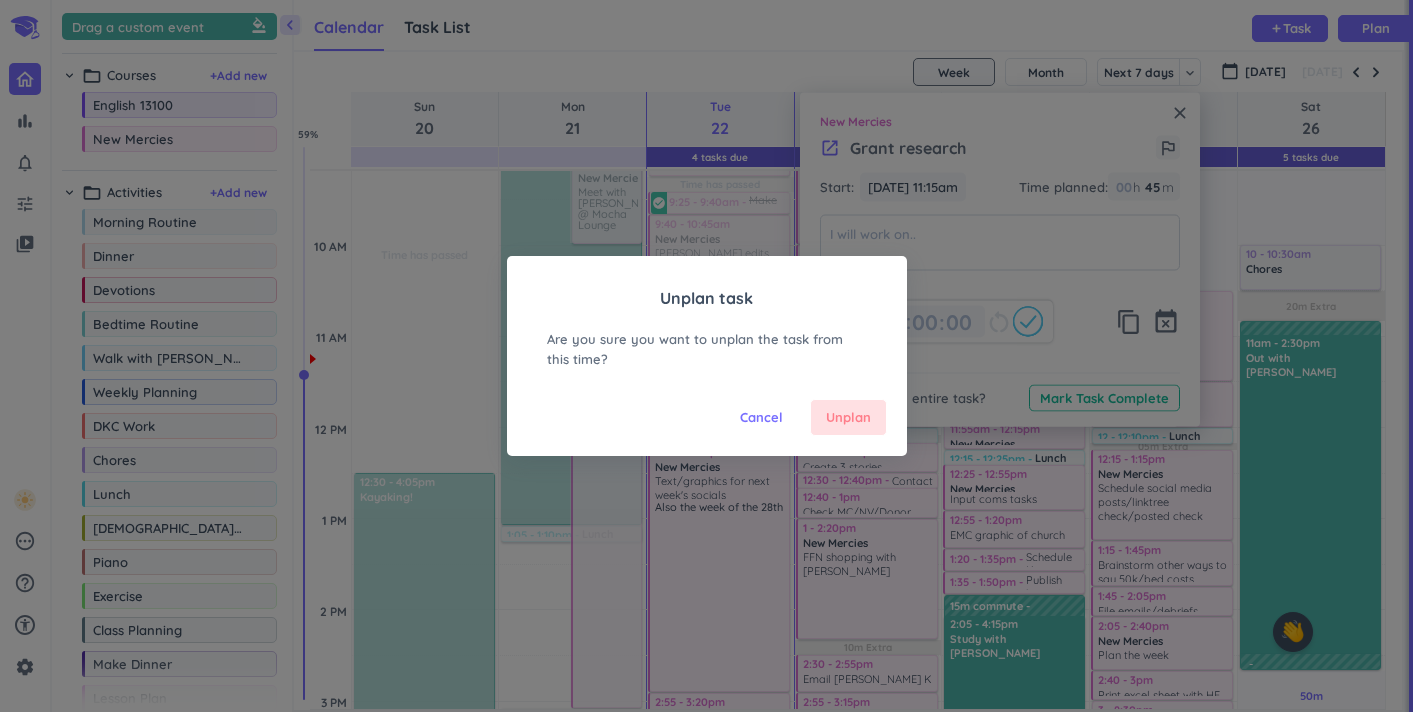 click on "Unplan" at bounding box center [848, 418] 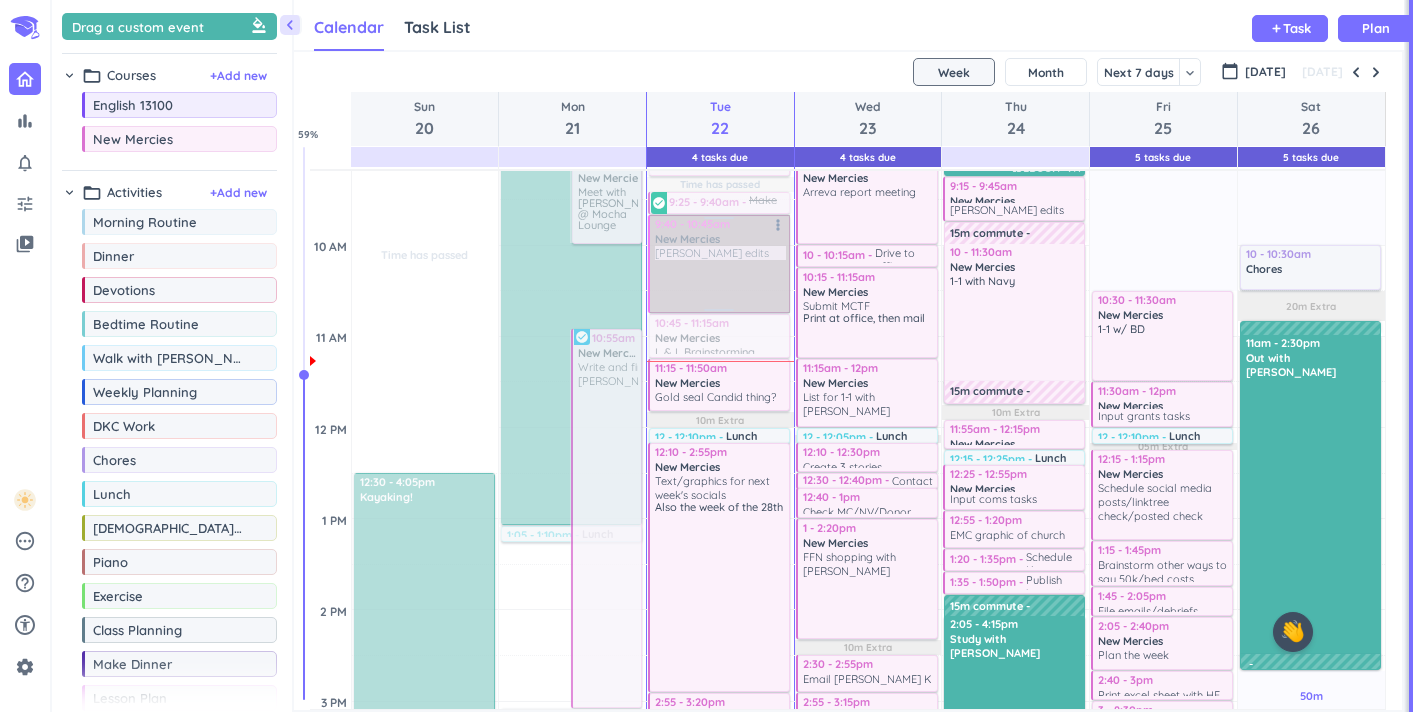 click on "9:40 - 10:45am New Mercies Foellinger edits  more_vert" at bounding box center (719, 264) 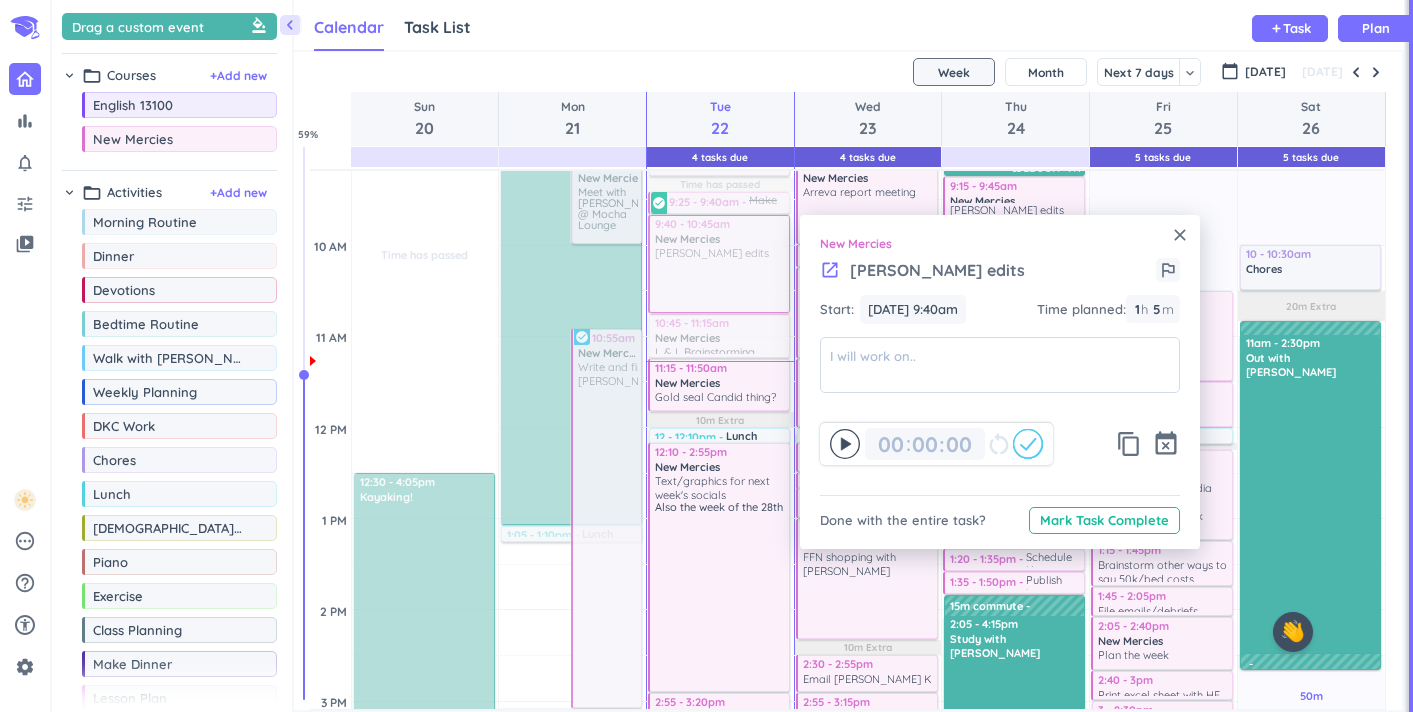 click 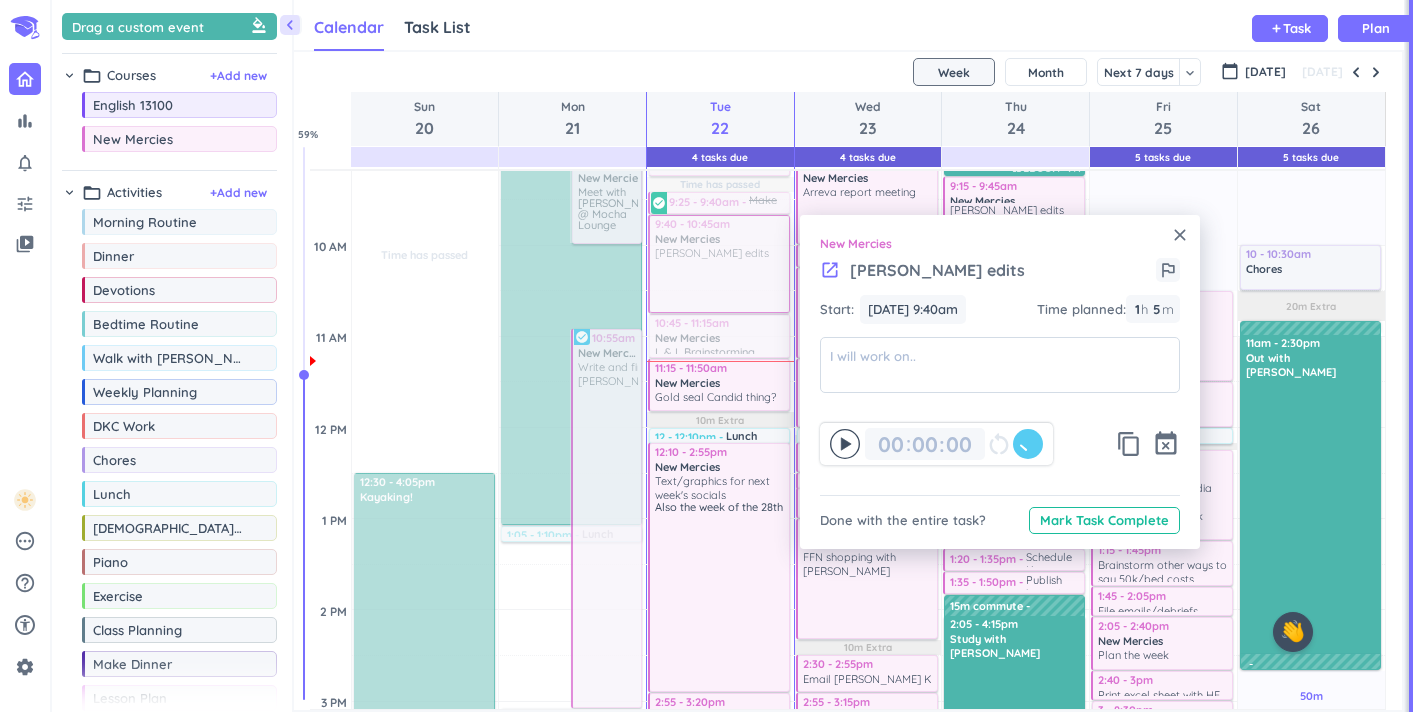 type on "01" 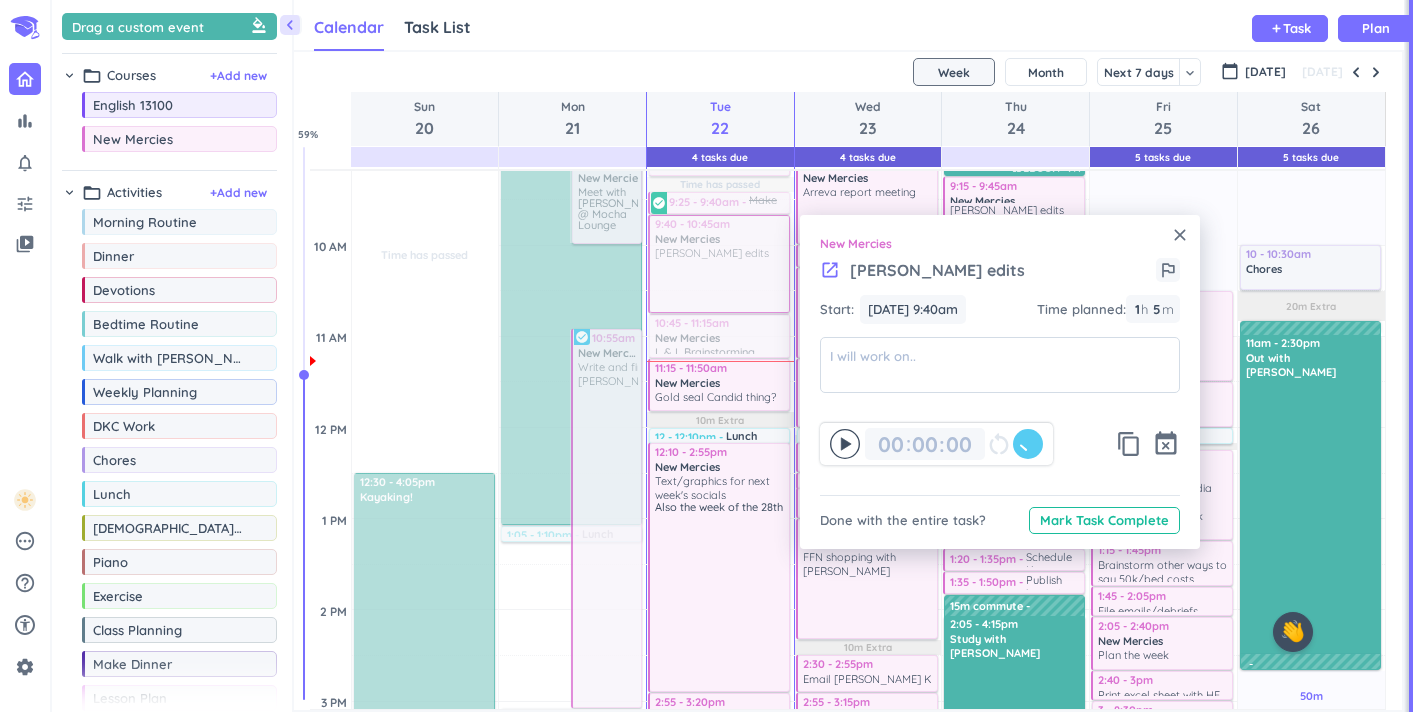 type on "05" 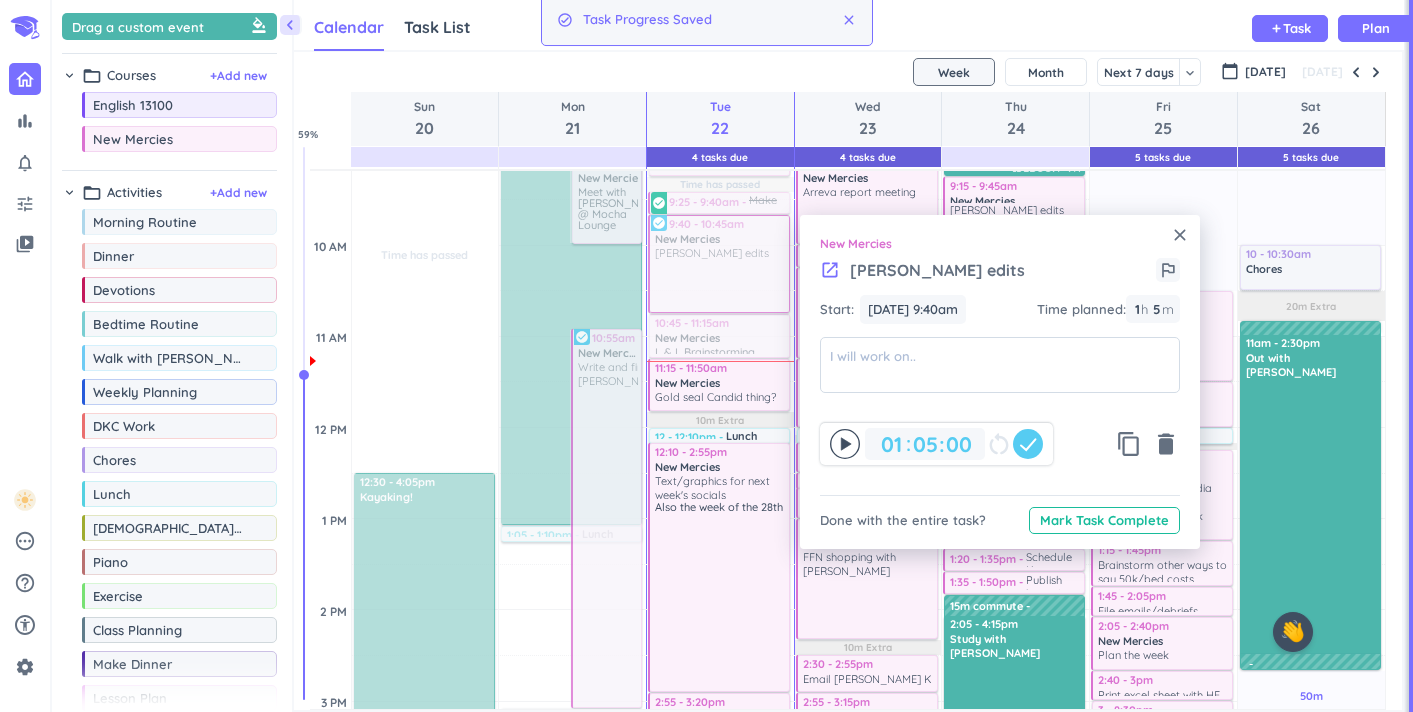 click on "close" at bounding box center (1180, 235) 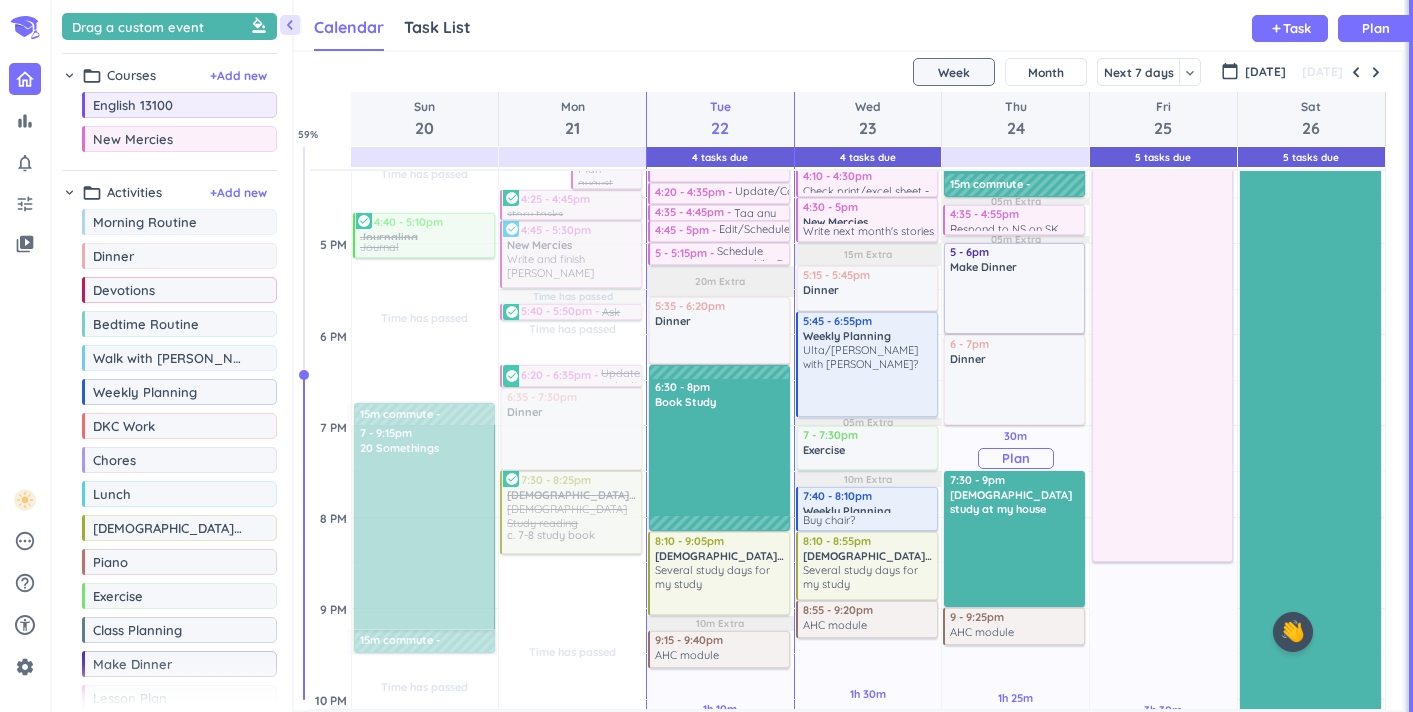 scroll, scrollTop: 1109, scrollLeft: 0, axis: vertical 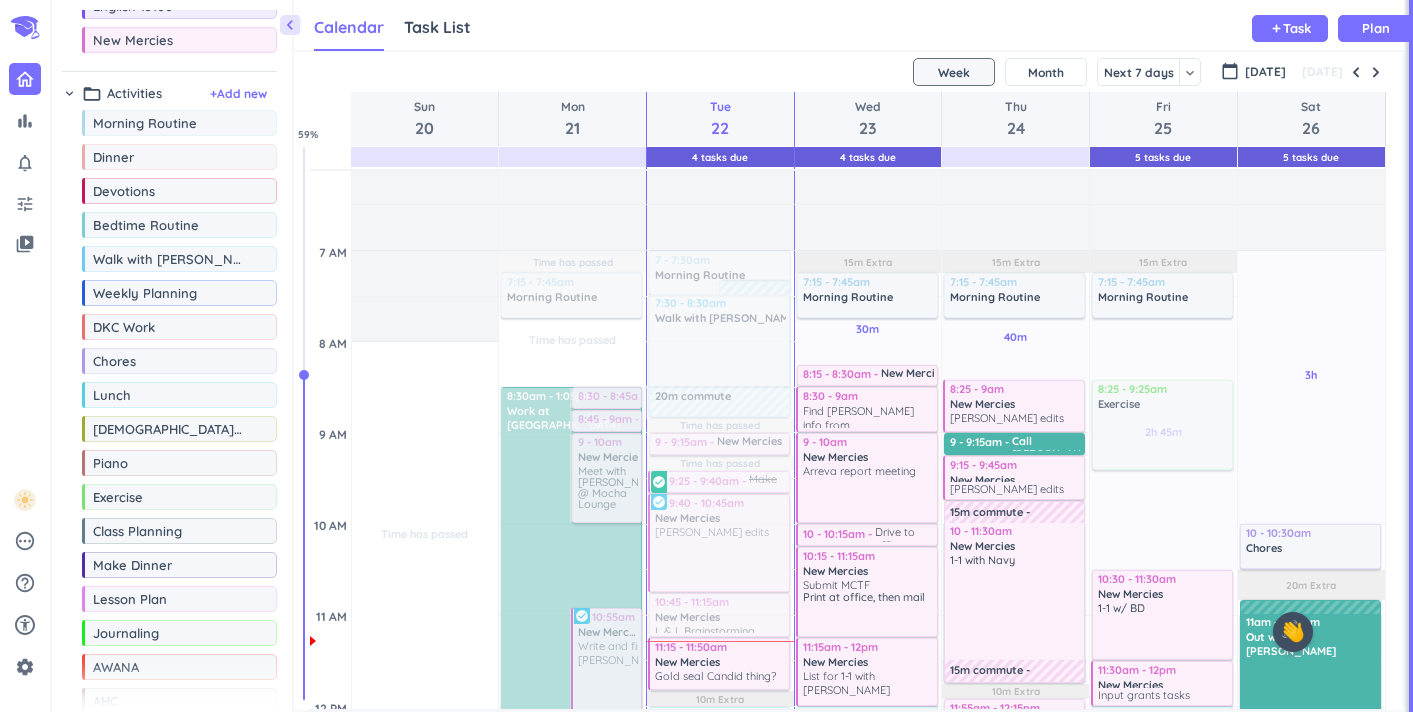 drag, startPoint x: 170, startPoint y: 504, endPoint x: 1118, endPoint y: 381, distance: 955.9461 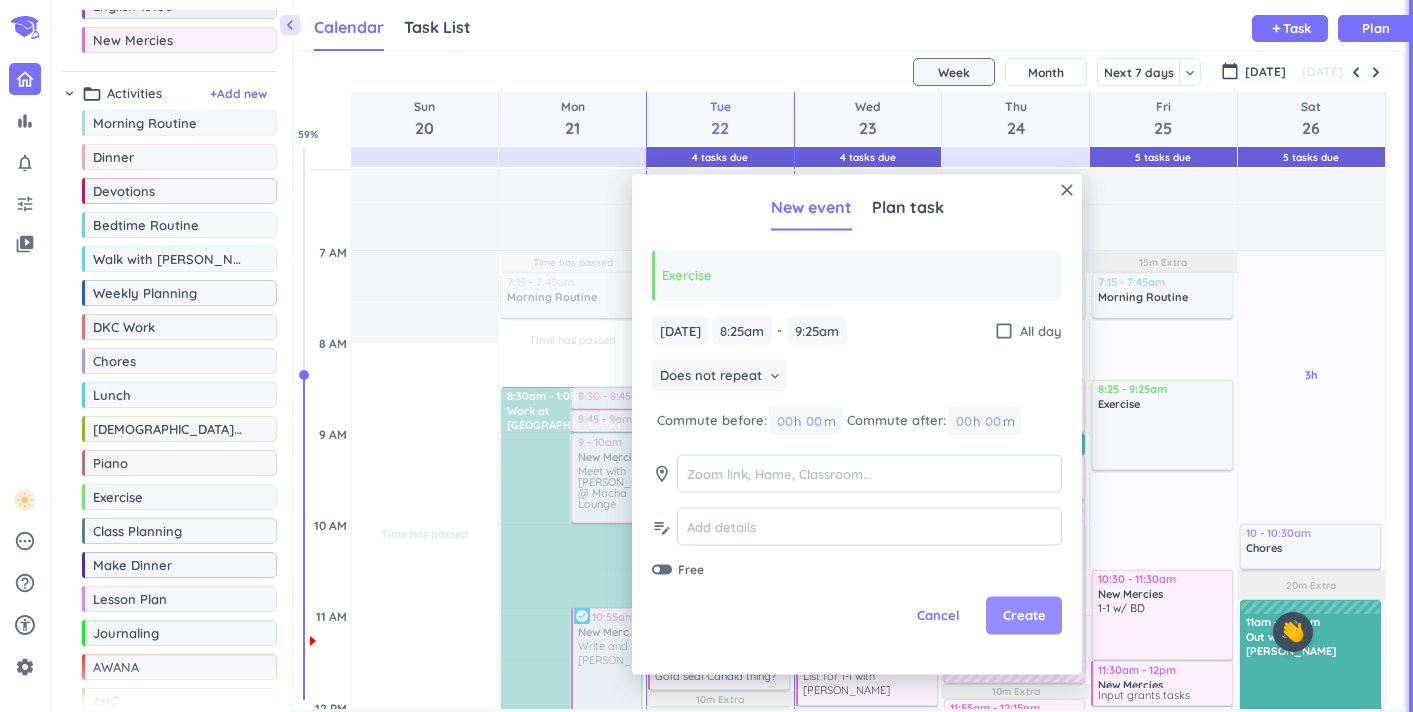 click on "Create" at bounding box center [1024, 616] 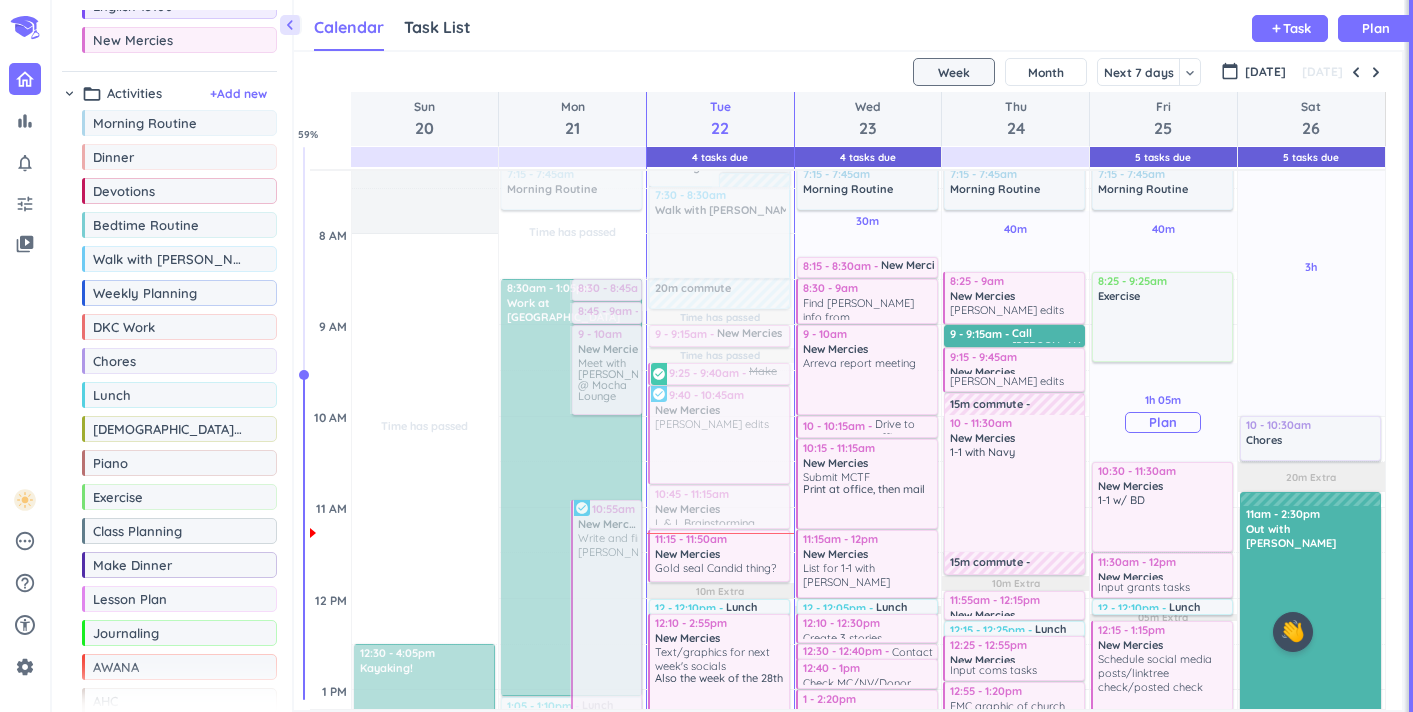 scroll, scrollTop: 312, scrollLeft: 0, axis: vertical 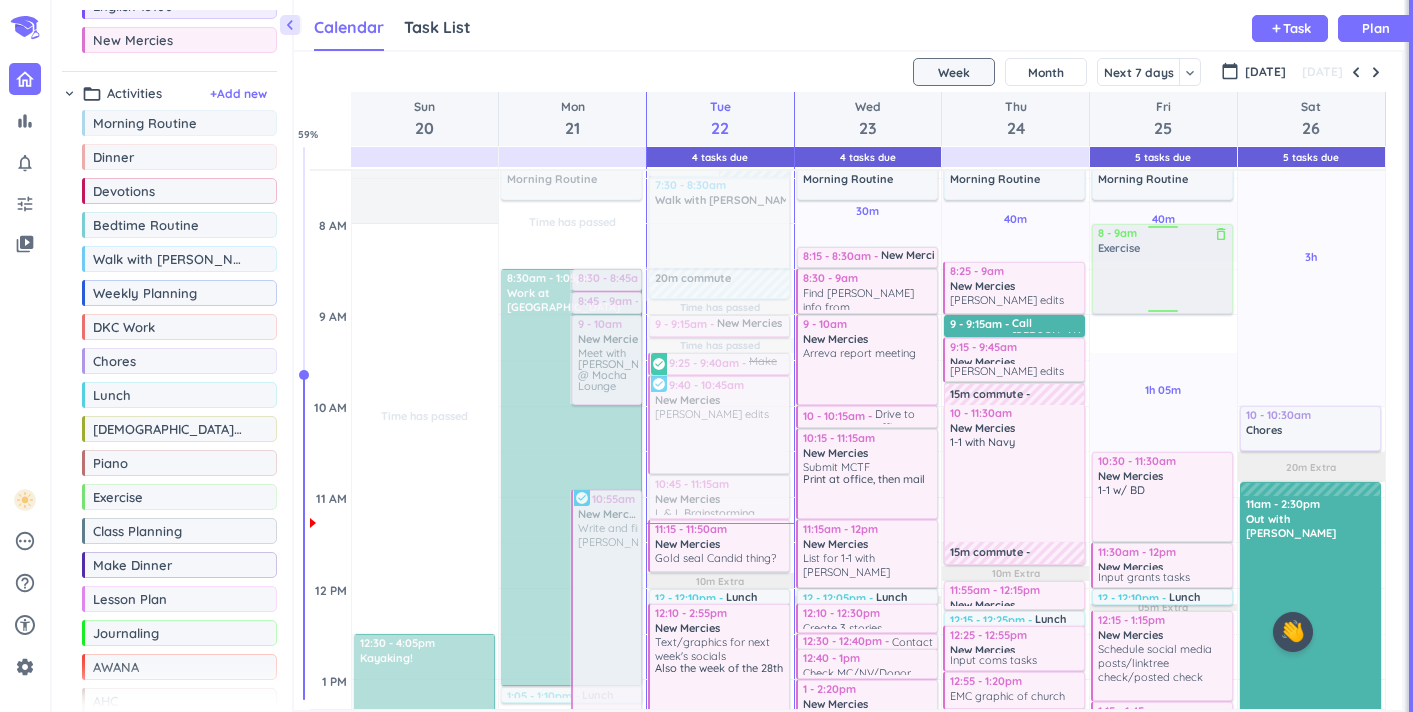 drag, startPoint x: 1194, startPoint y: 327, endPoint x: 1202, endPoint y: 284, distance: 43.737854 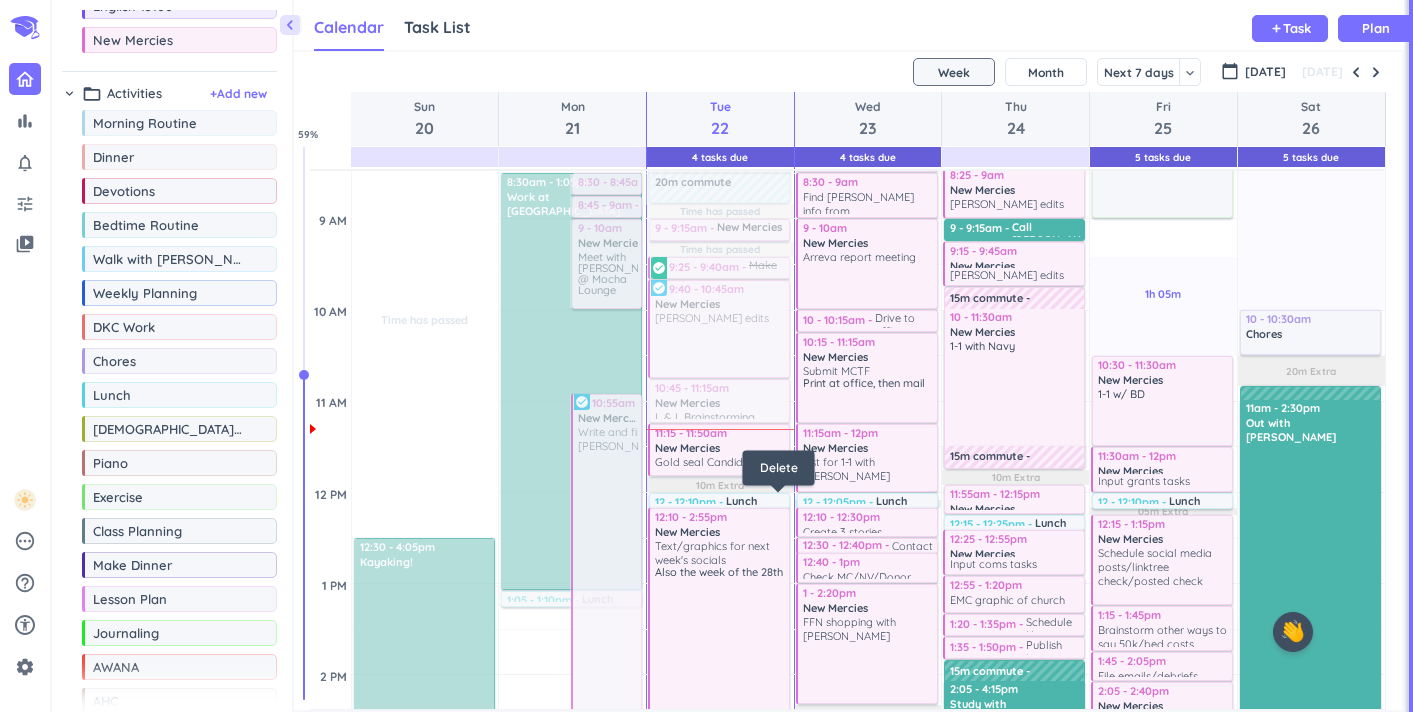 scroll, scrollTop: 406, scrollLeft: 0, axis: vertical 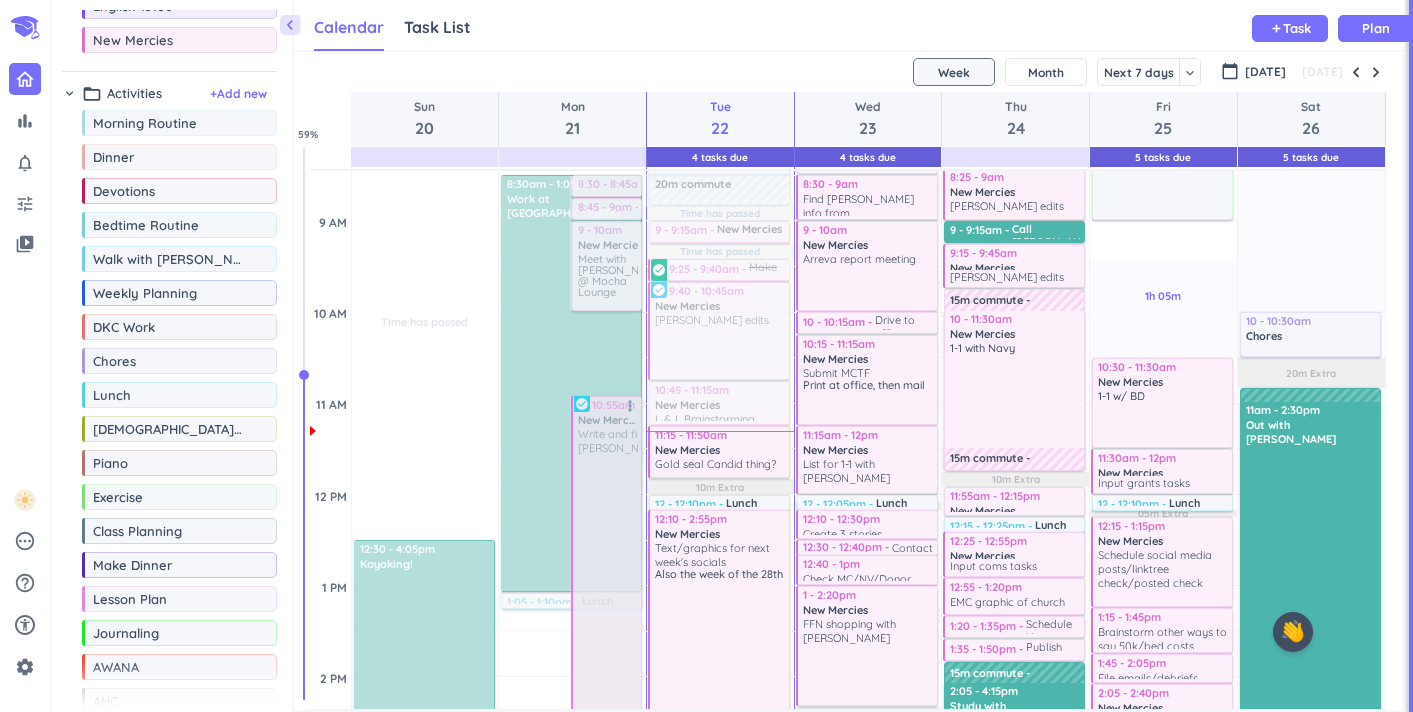 click at bounding box center (606, 585) 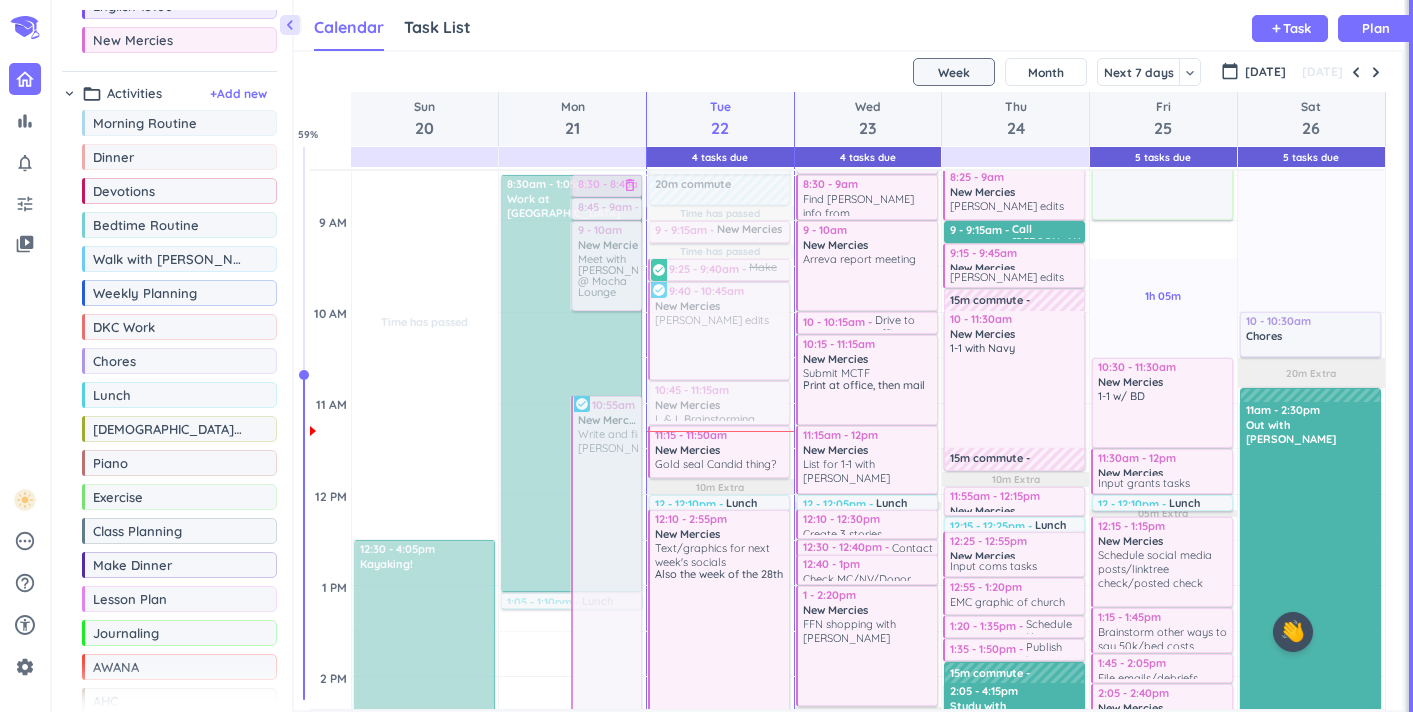 click at bounding box center (570, 383) 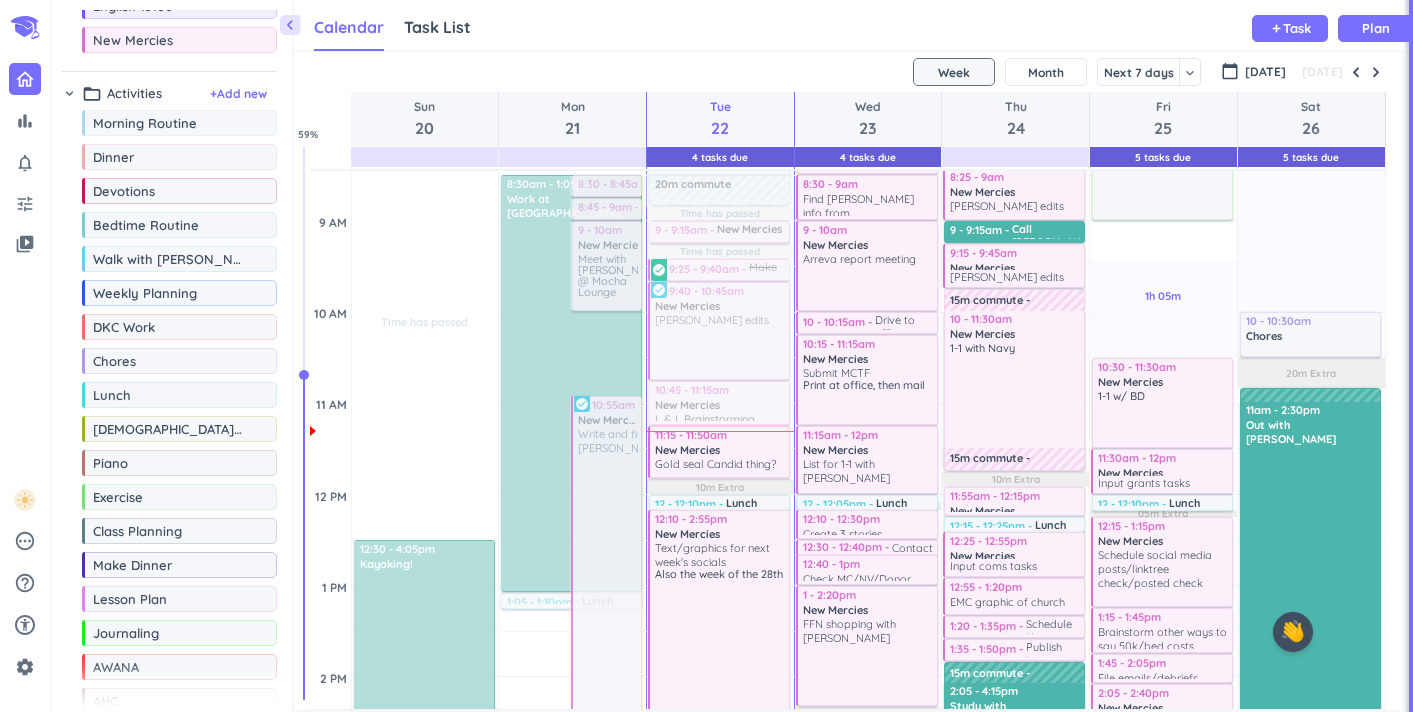 click on "Calendar Task List Calendar keyboard_arrow_down add Task Plan" at bounding box center (849, 25) 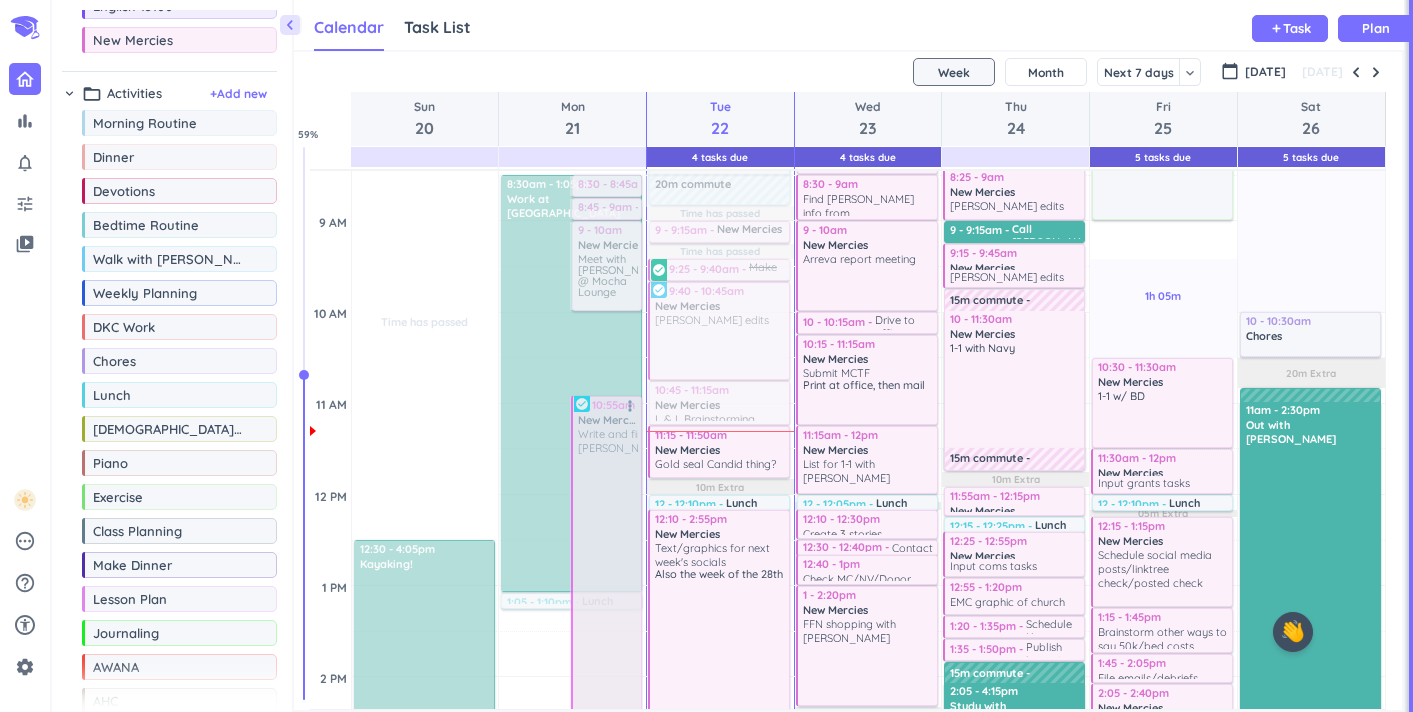 click at bounding box center (606, 585) 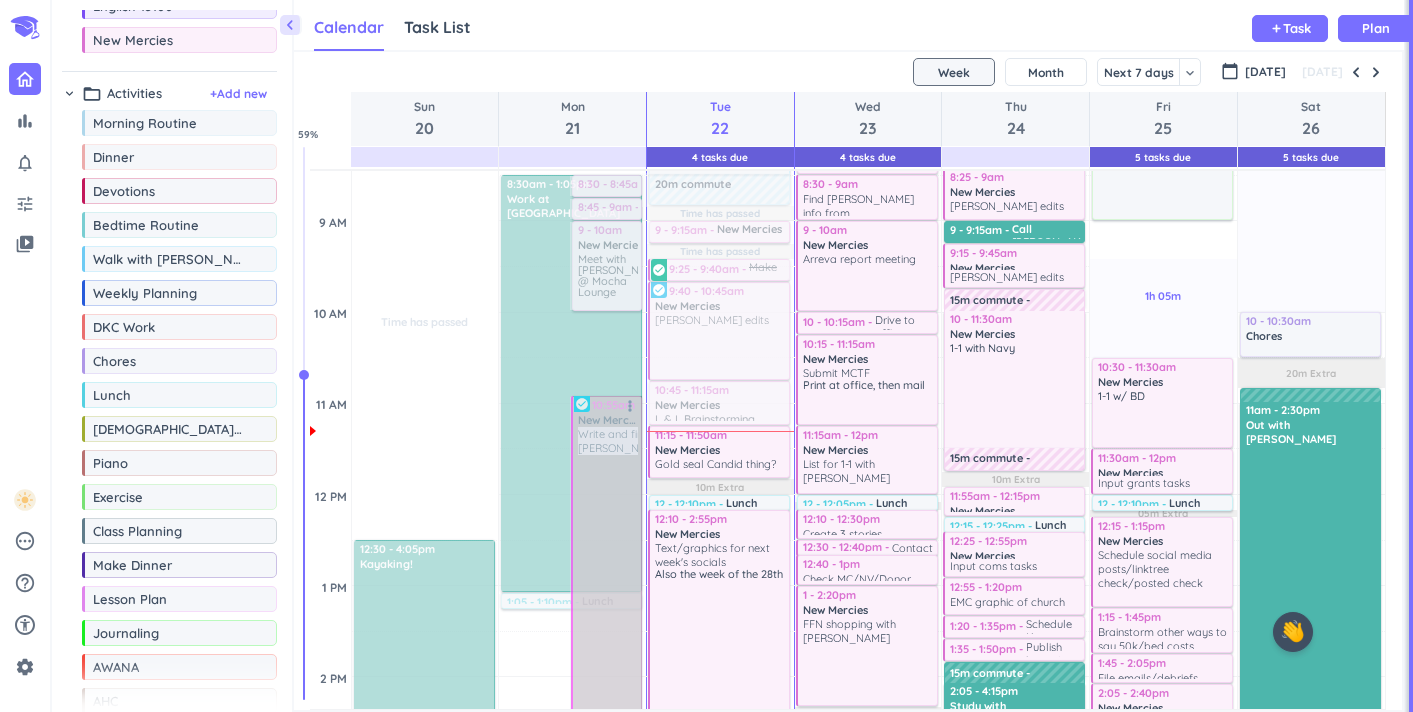 click on "10:55am - 3:05pm New Mercies Write and finish Foellinger  more_vert check_circle" at bounding box center [607, 585] 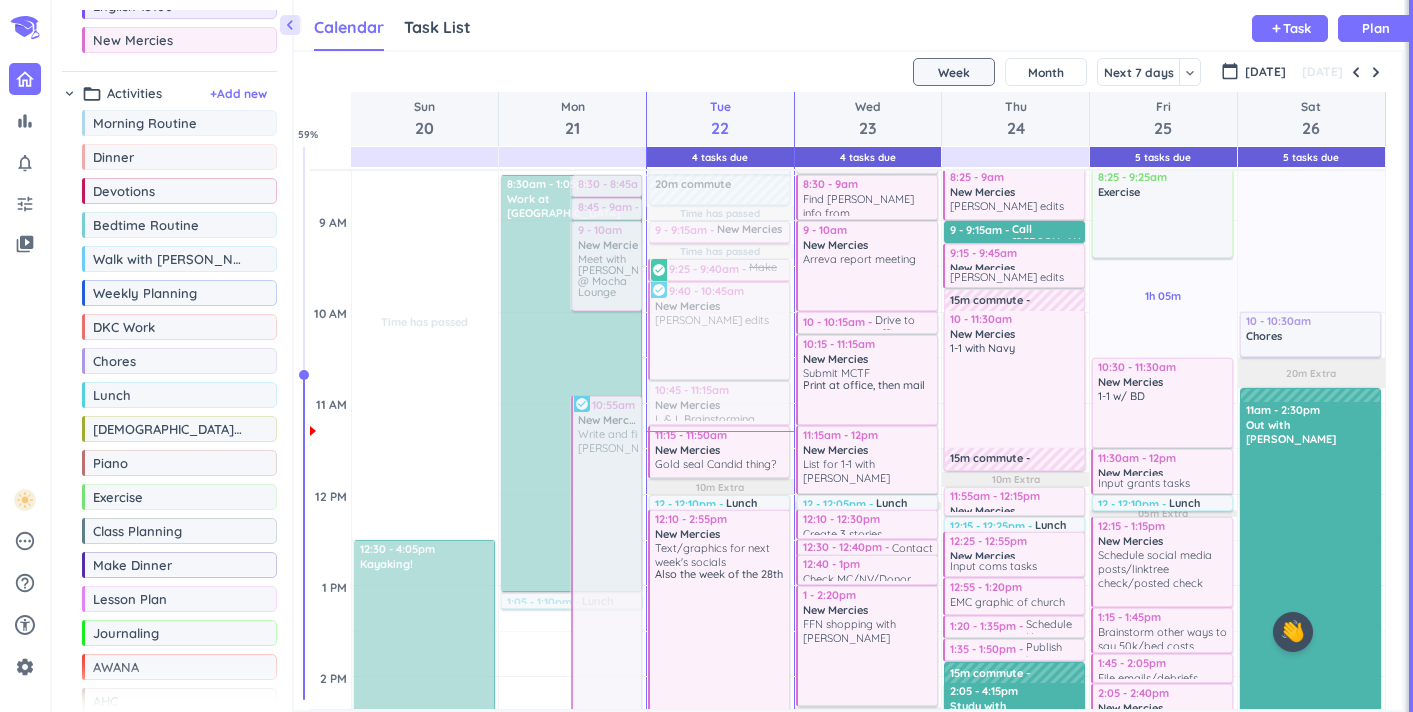 click on "error_outline Something went wrong, please reload and try again. close" at bounding box center (707, -32) 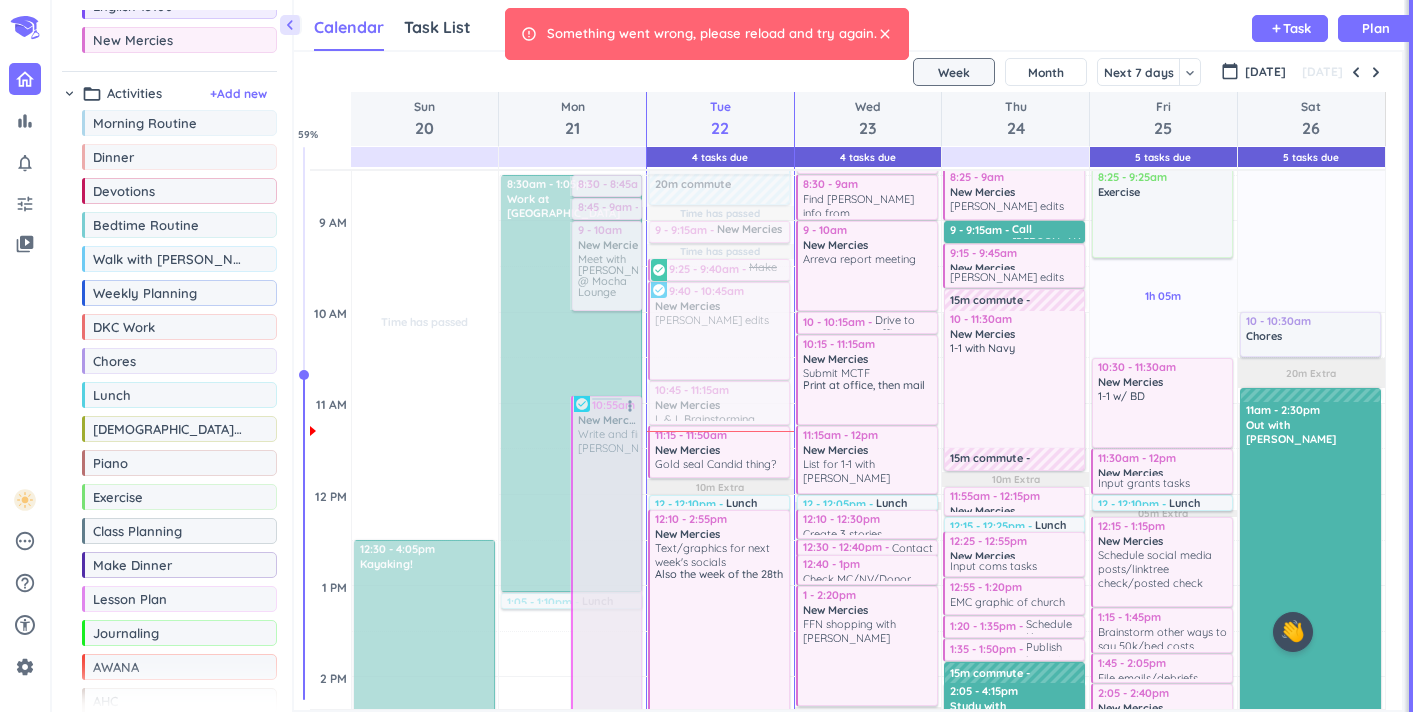 click at bounding box center (606, 585) 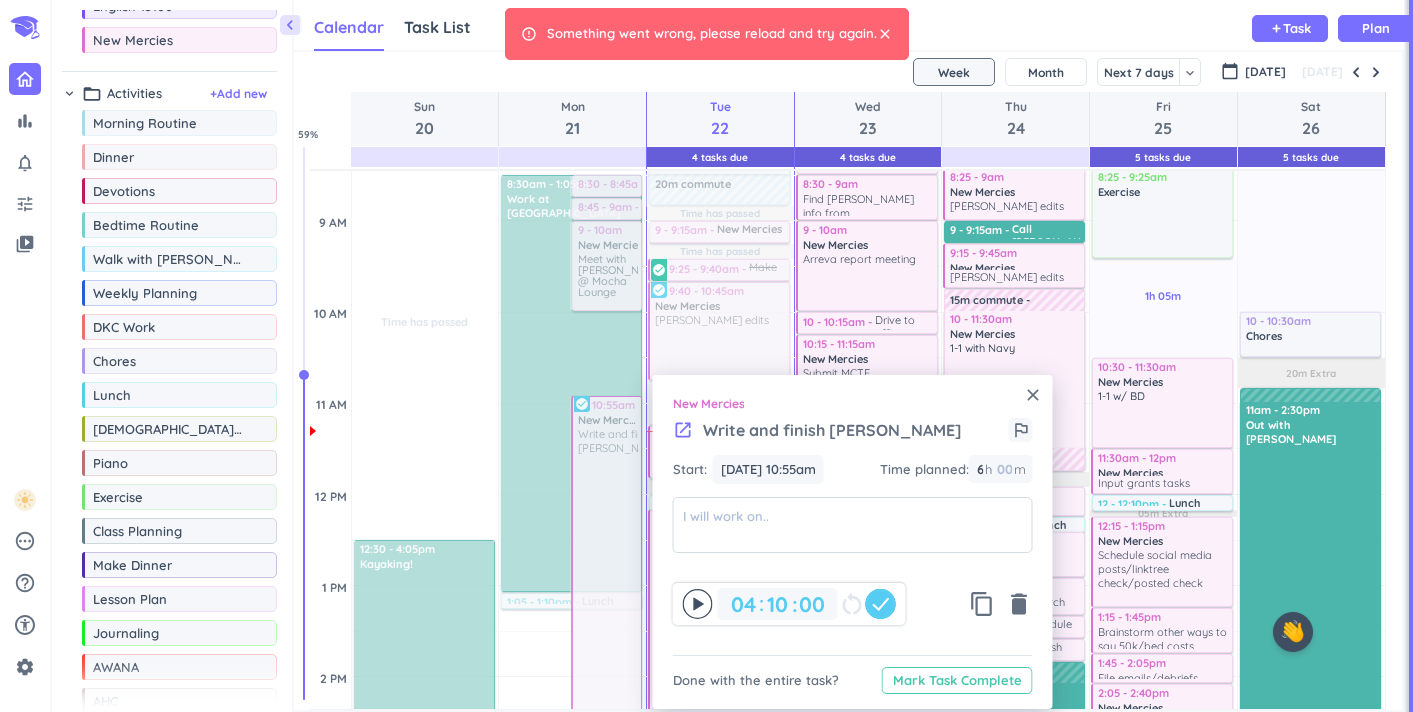 click on "Mark Task Complete" at bounding box center [957, 680] 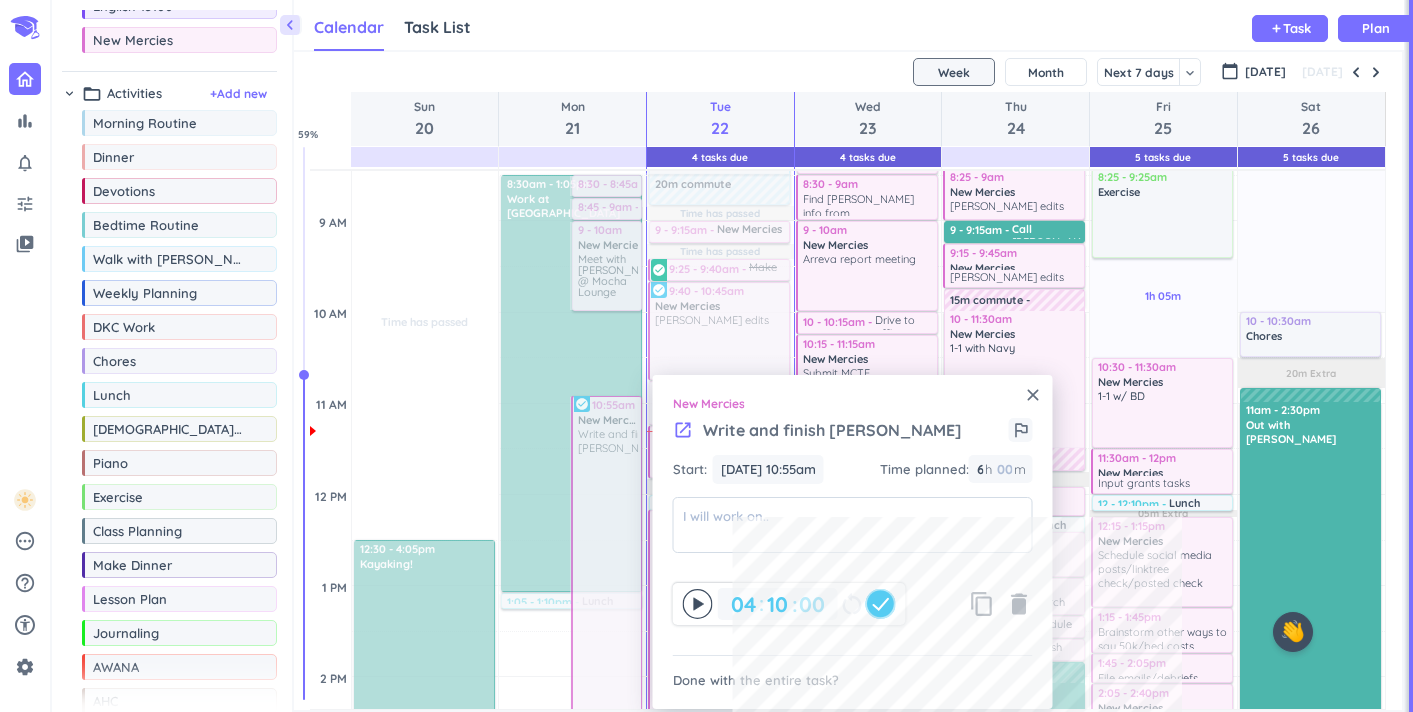 click on "close" at bounding box center (1033, 395) 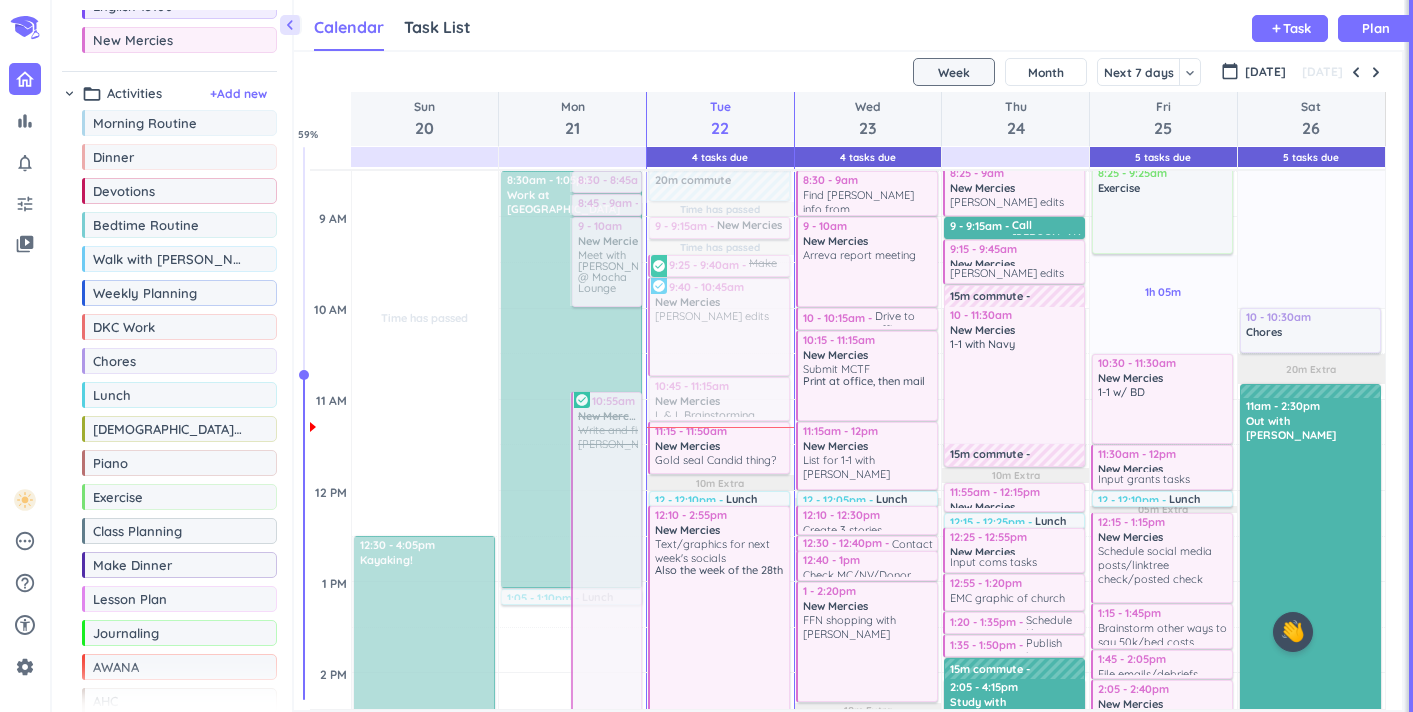 scroll, scrollTop: 398, scrollLeft: 0, axis: vertical 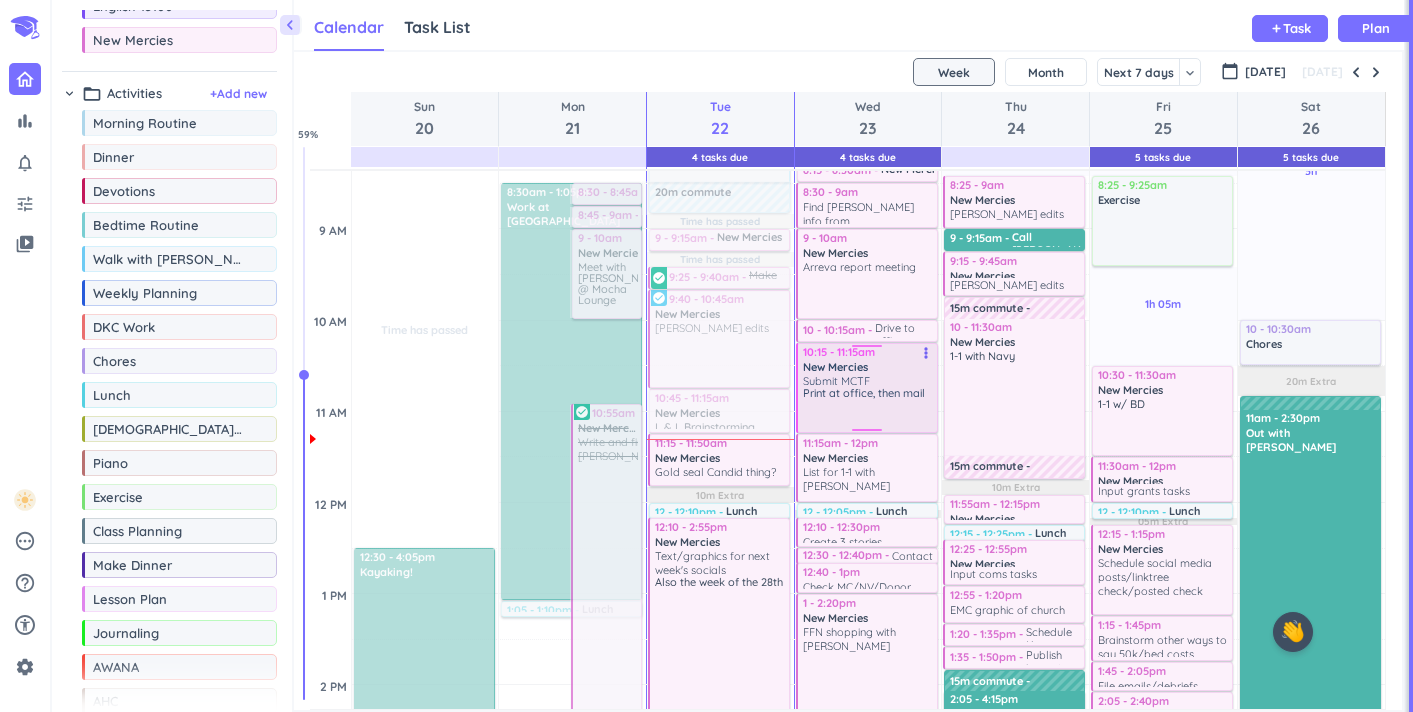 click on "Submit MCTF" at bounding box center [868, 381] 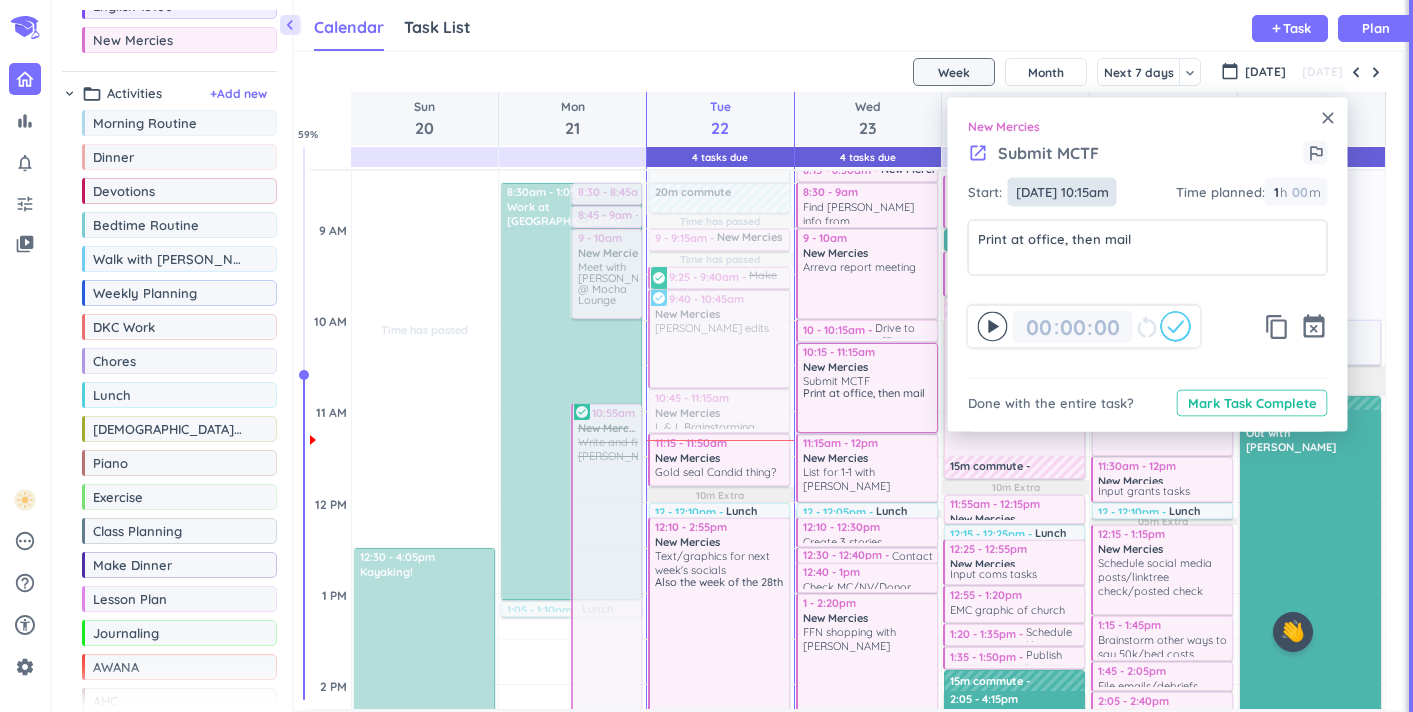 click on "[DATE] 10:15am" at bounding box center [1062, 192] 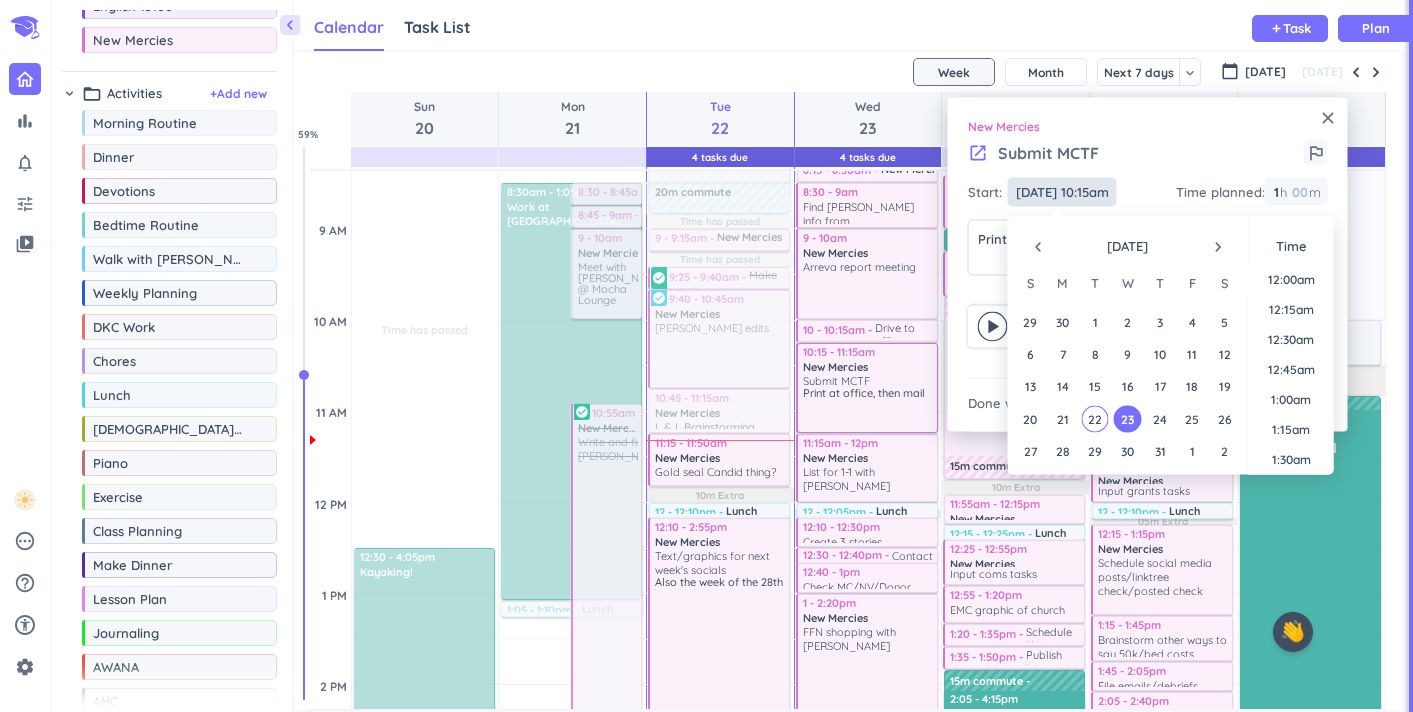 scroll, scrollTop: 1140, scrollLeft: 0, axis: vertical 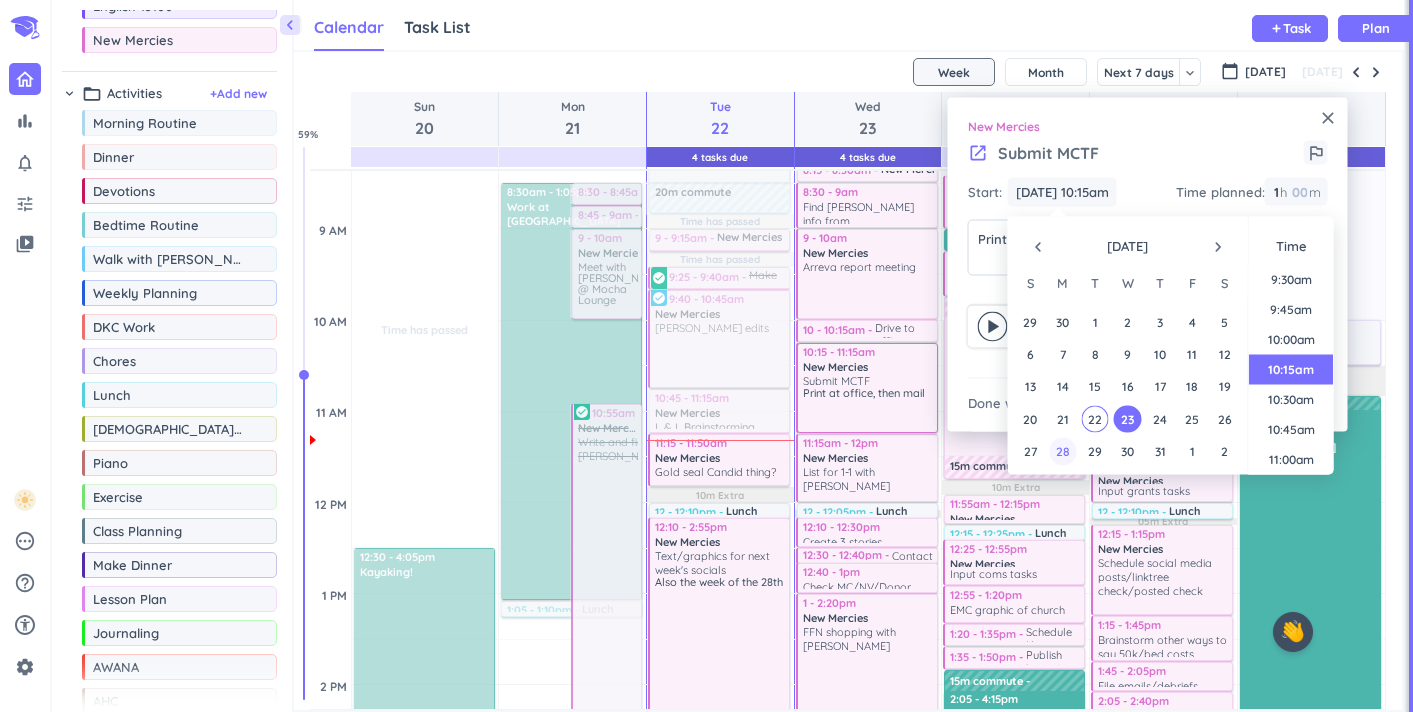 click on "28" at bounding box center (1062, 451) 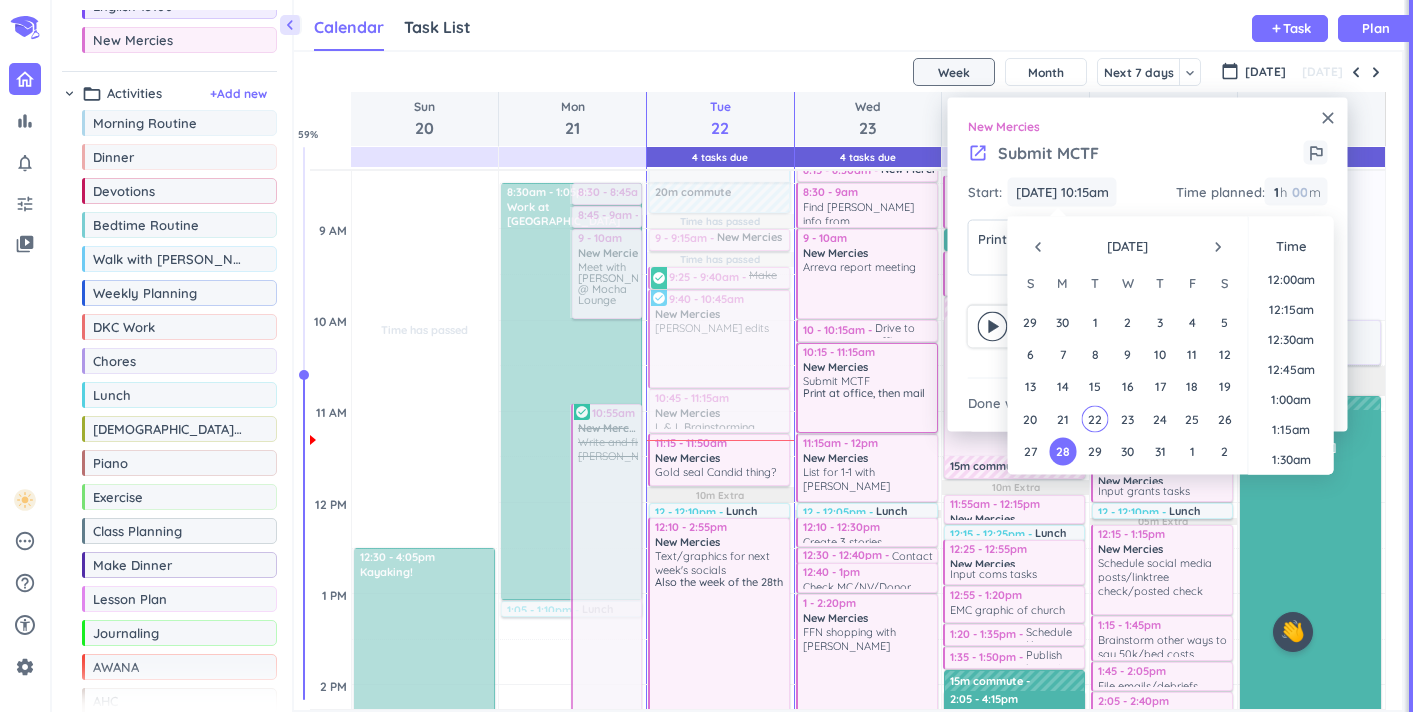 scroll, scrollTop: 1140, scrollLeft: 0, axis: vertical 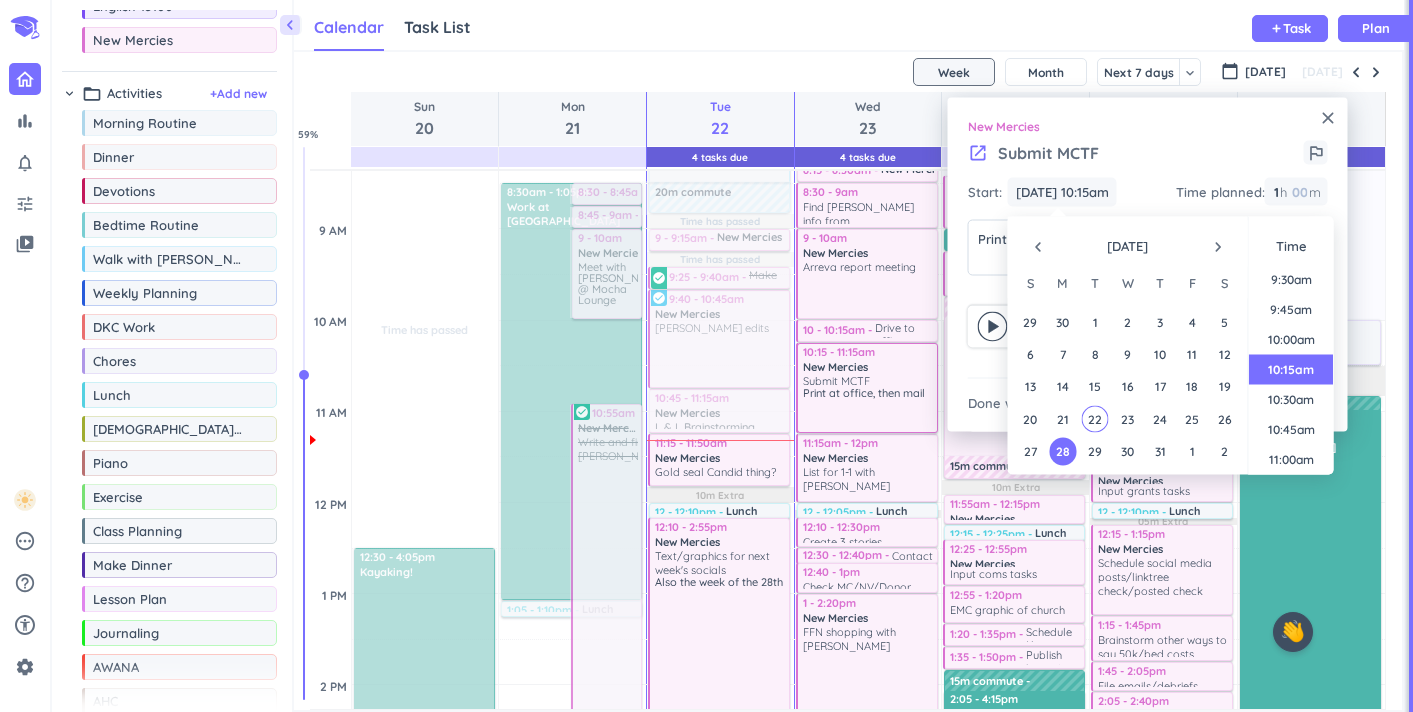 click on "close" at bounding box center (1328, 118) 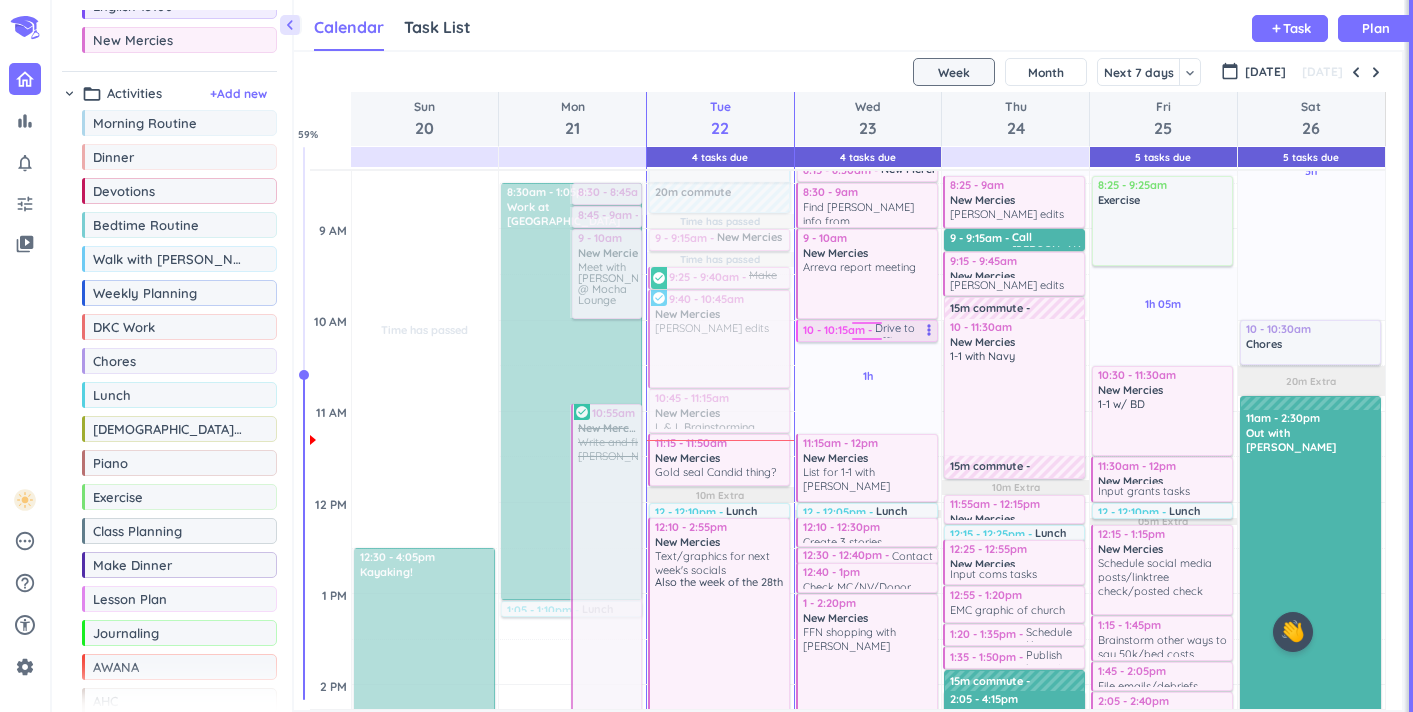 click on "Drive to office" at bounding box center (906, 330) 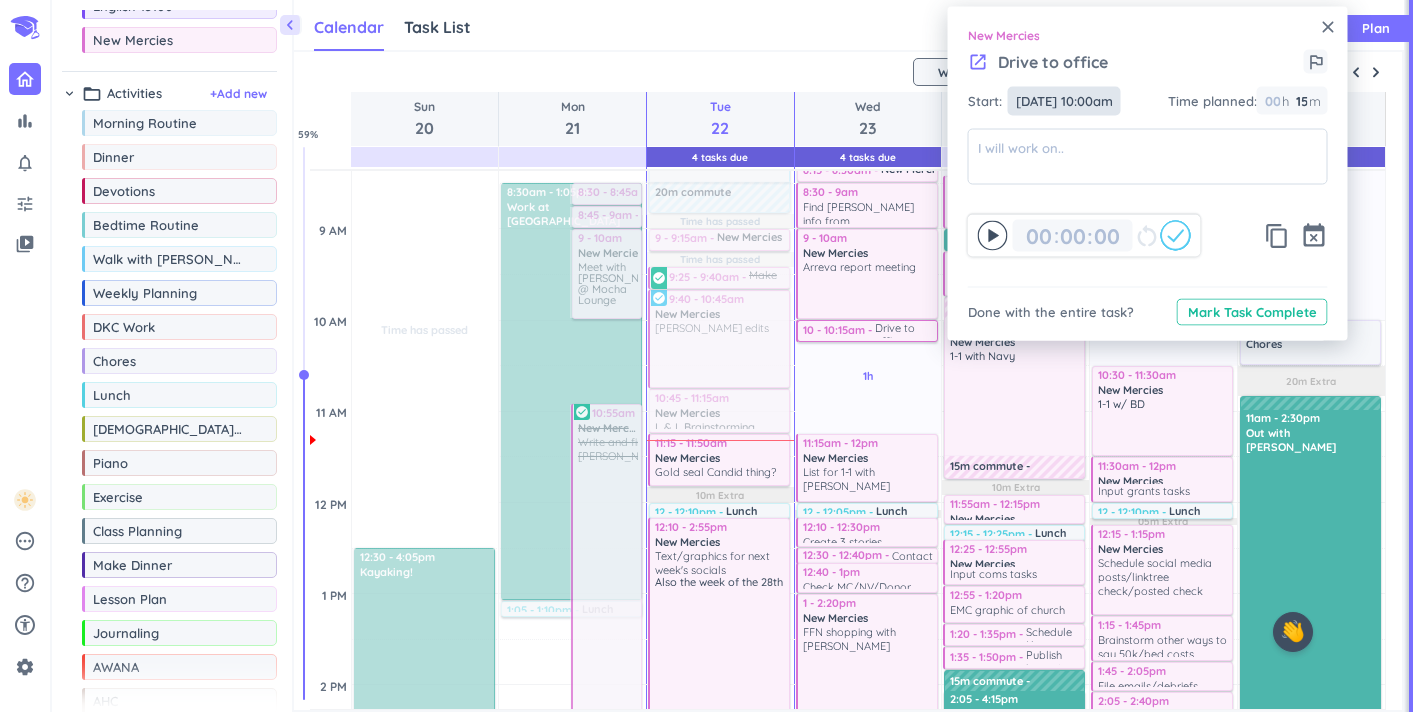 click on "[DATE] 10:00am" at bounding box center (1064, 101) 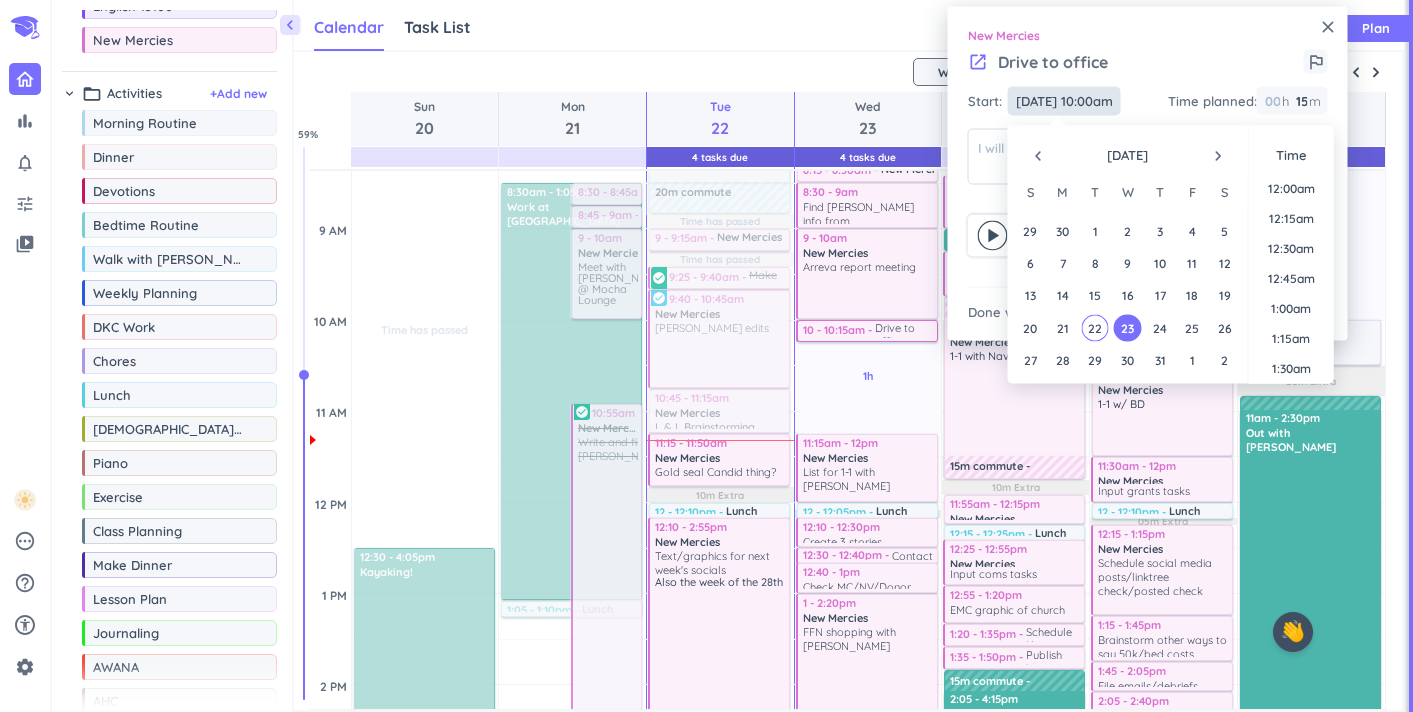 scroll, scrollTop: 1110, scrollLeft: 0, axis: vertical 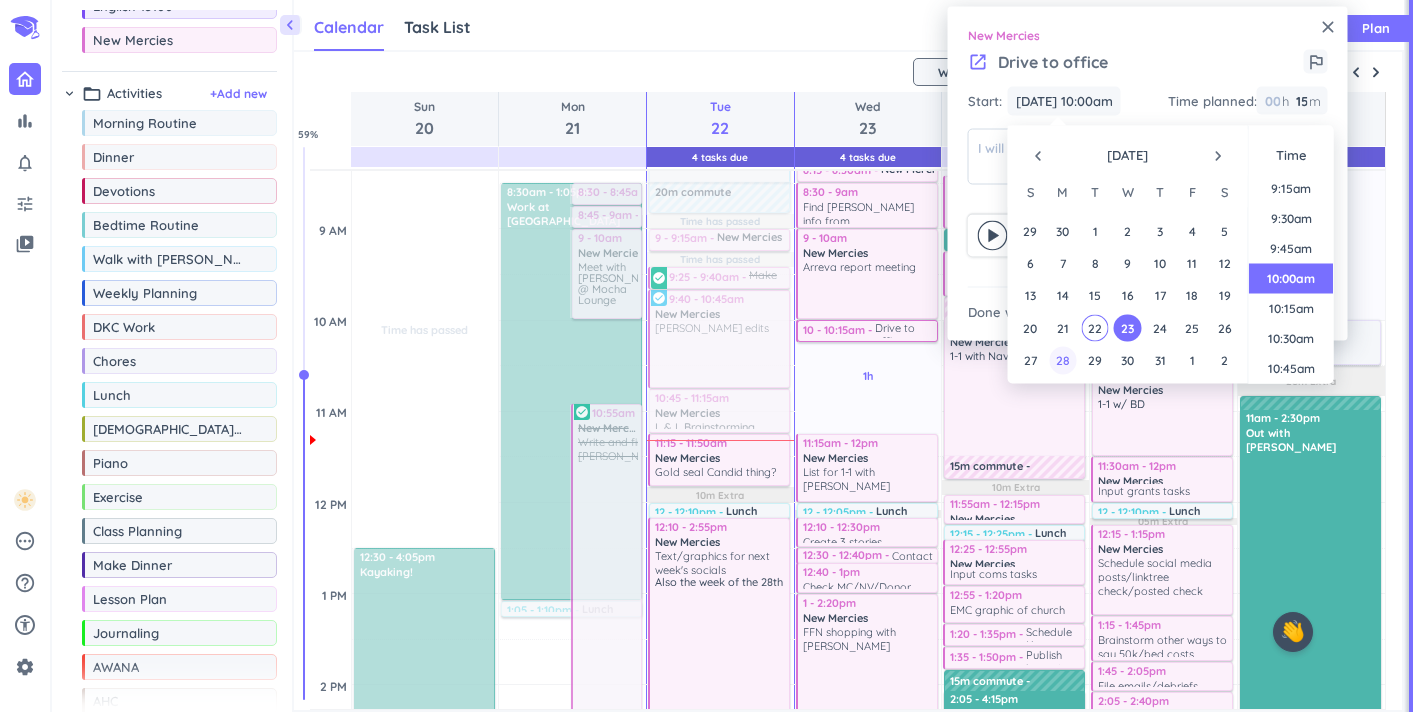 click on "28" at bounding box center [1062, 360] 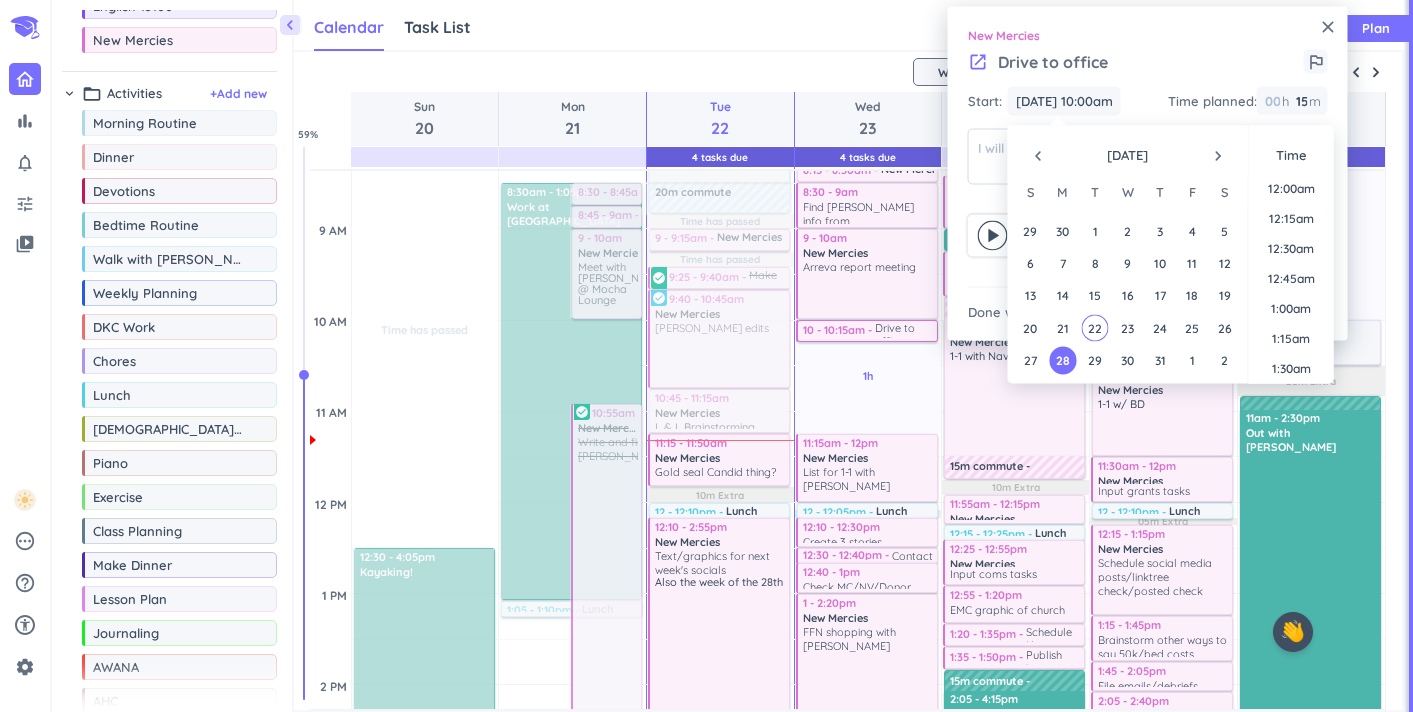 scroll, scrollTop: 1110, scrollLeft: 0, axis: vertical 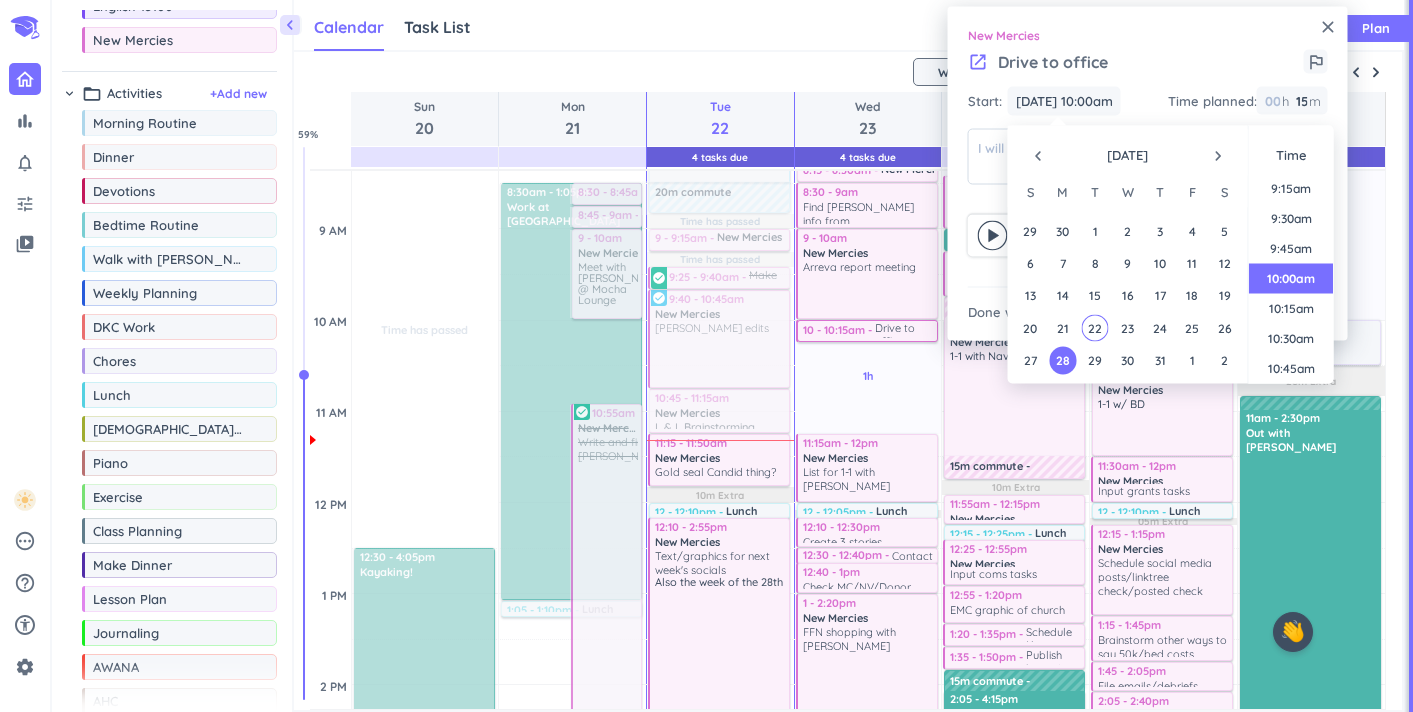 click on "close" at bounding box center [1328, 27] 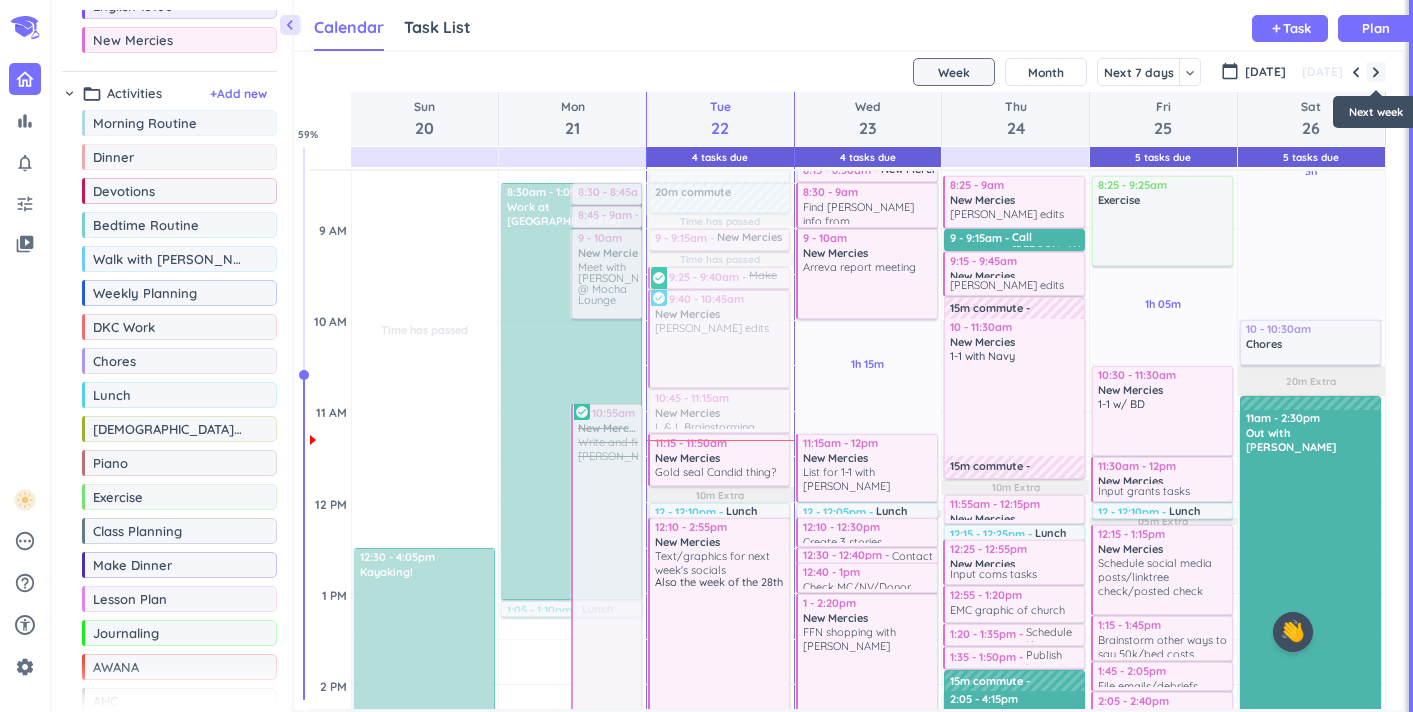 click at bounding box center (1376, 72) 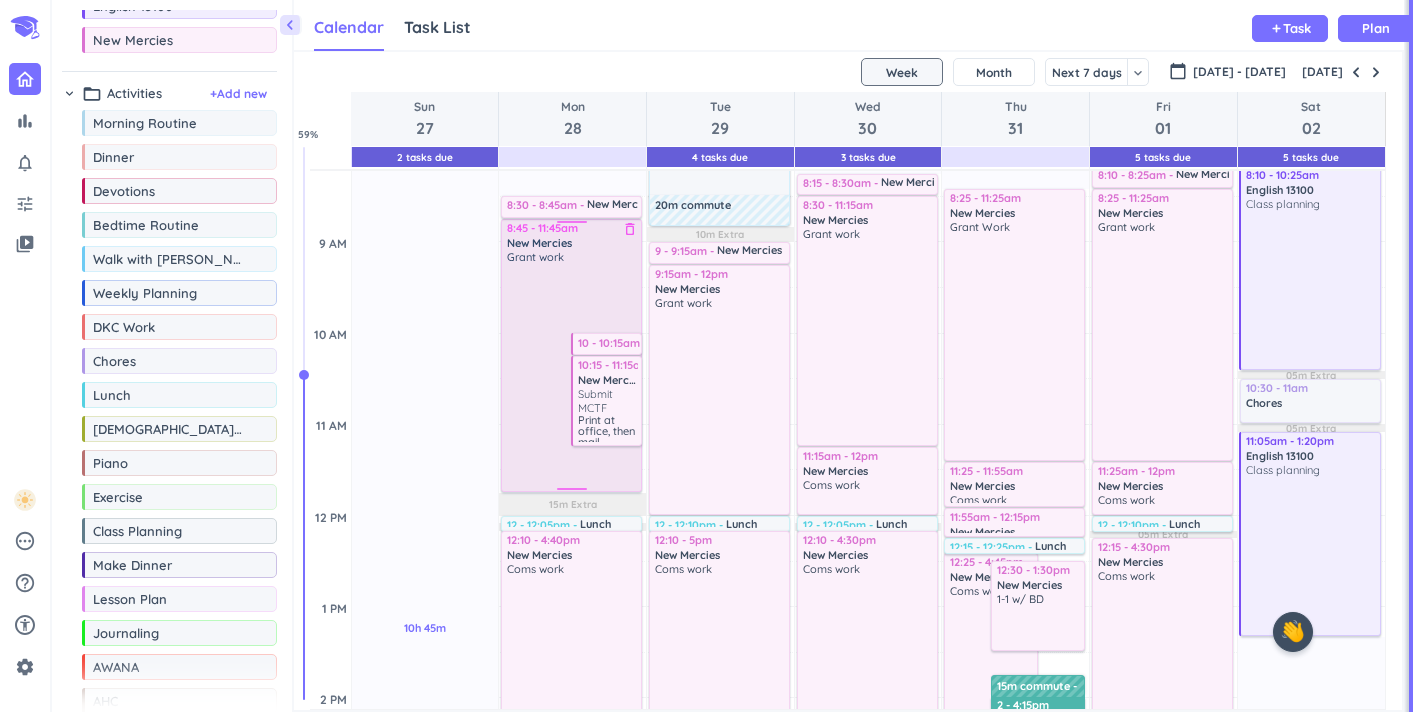scroll, scrollTop: 379, scrollLeft: 0, axis: vertical 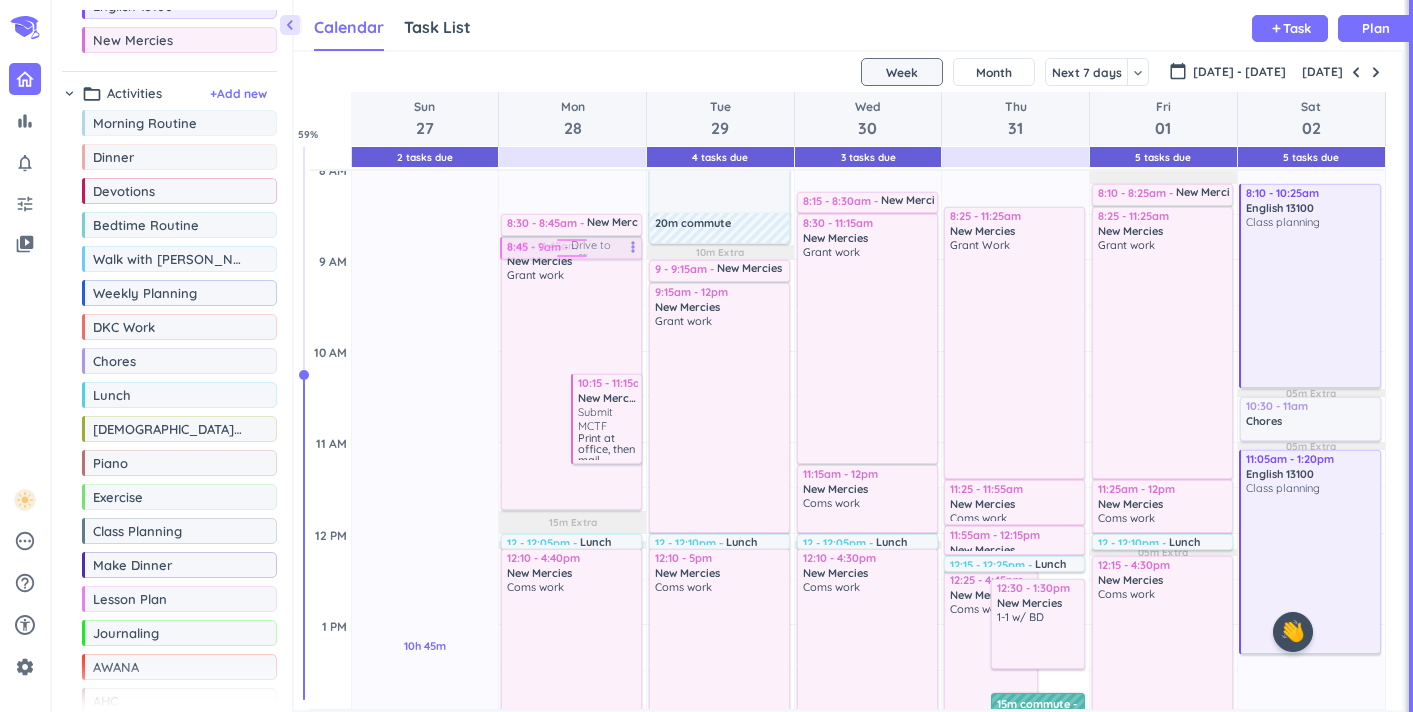 drag, startPoint x: 626, startPoint y: 350, endPoint x: 610, endPoint y: 251, distance: 100.28459 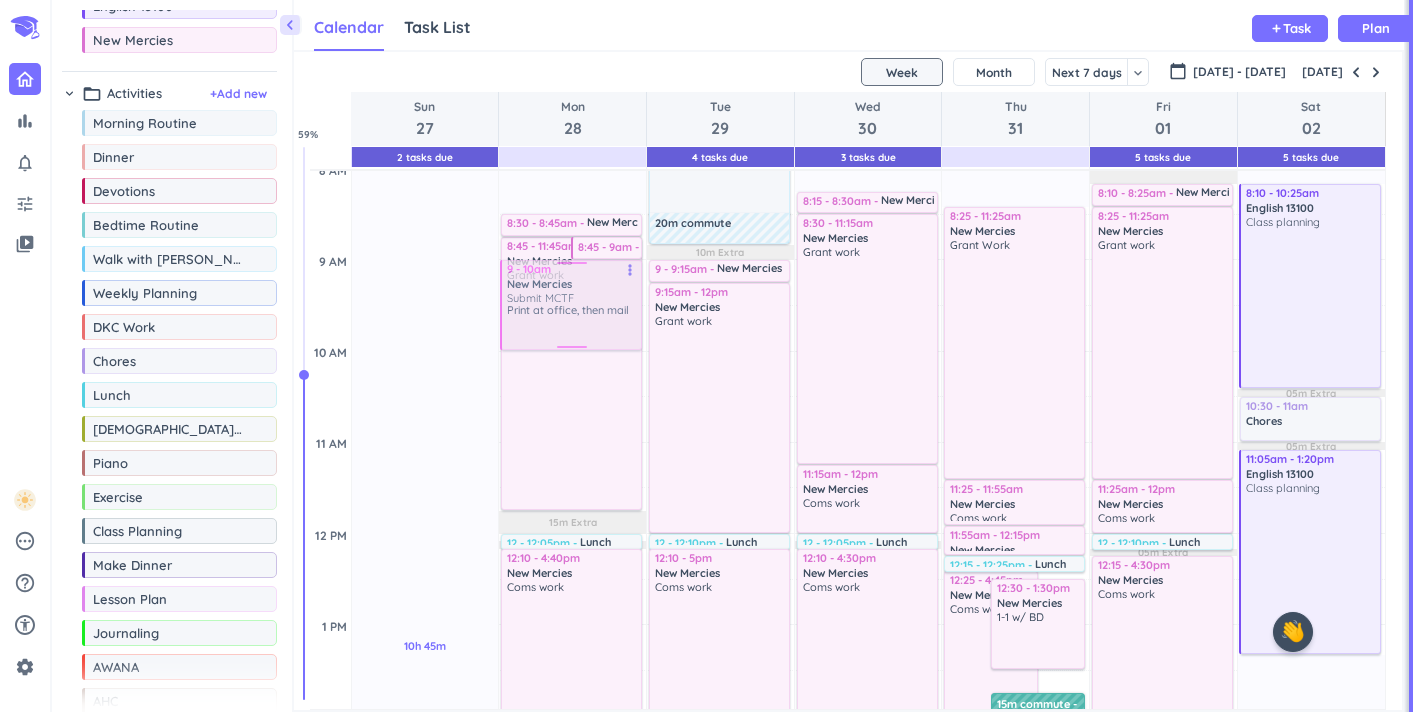 drag, startPoint x: 598, startPoint y: 403, endPoint x: 624, endPoint y: 268, distance: 137.48091 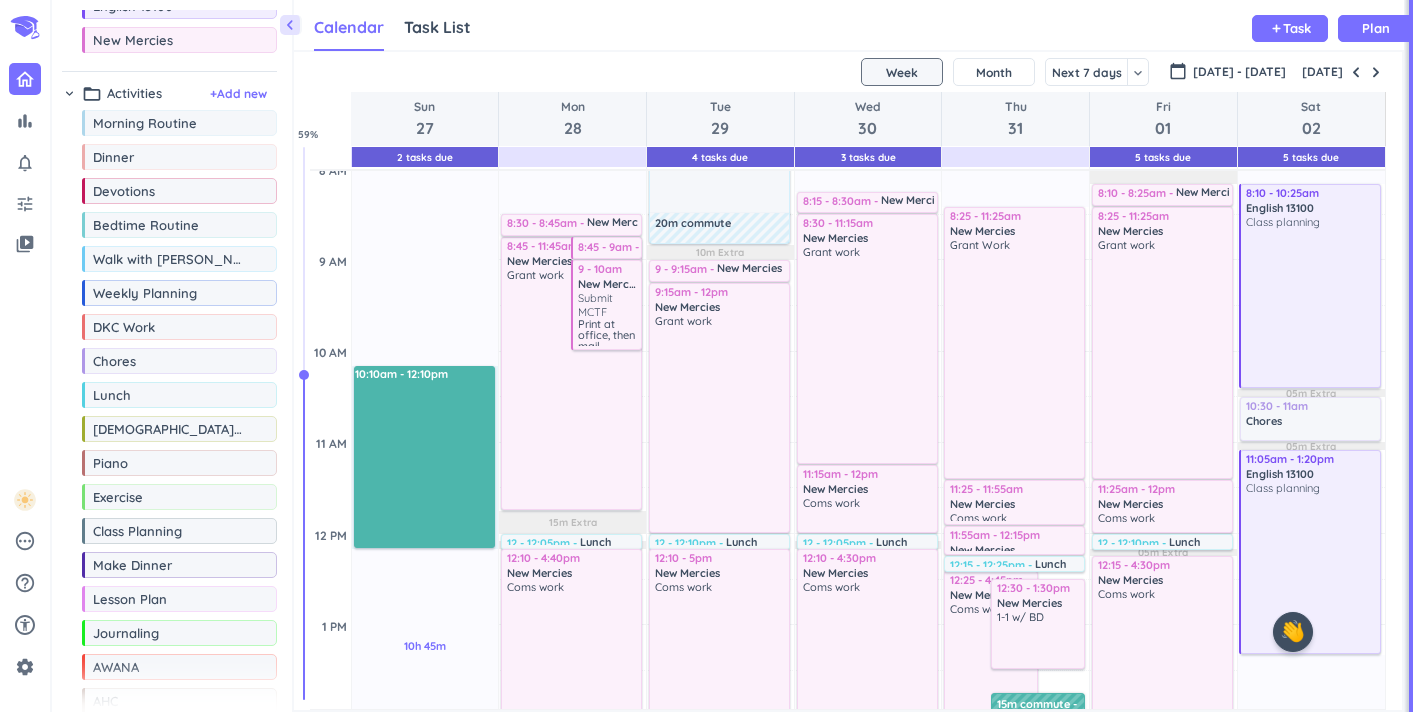 drag, startPoint x: 432, startPoint y: 370, endPoint x: 414, endPoint y: 544, distance: 174.92856 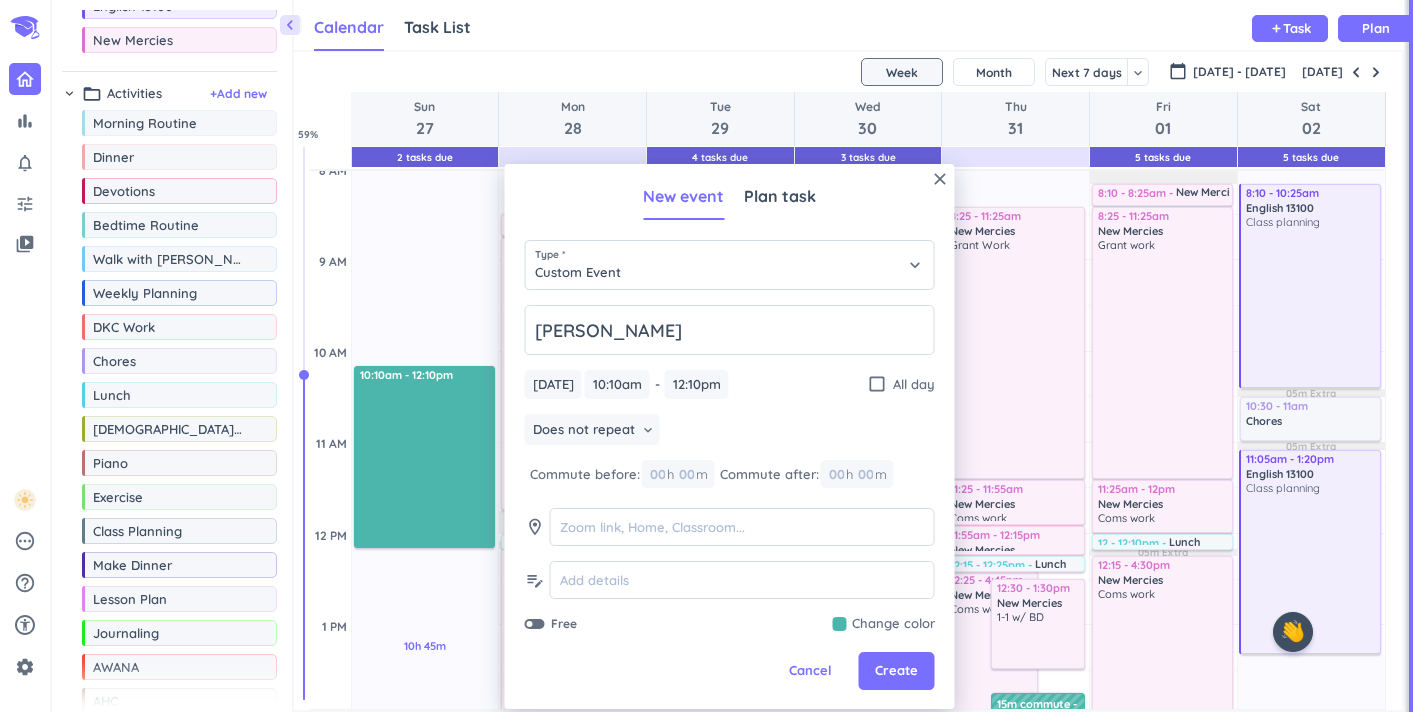 type on "[PERSON_NAME]" 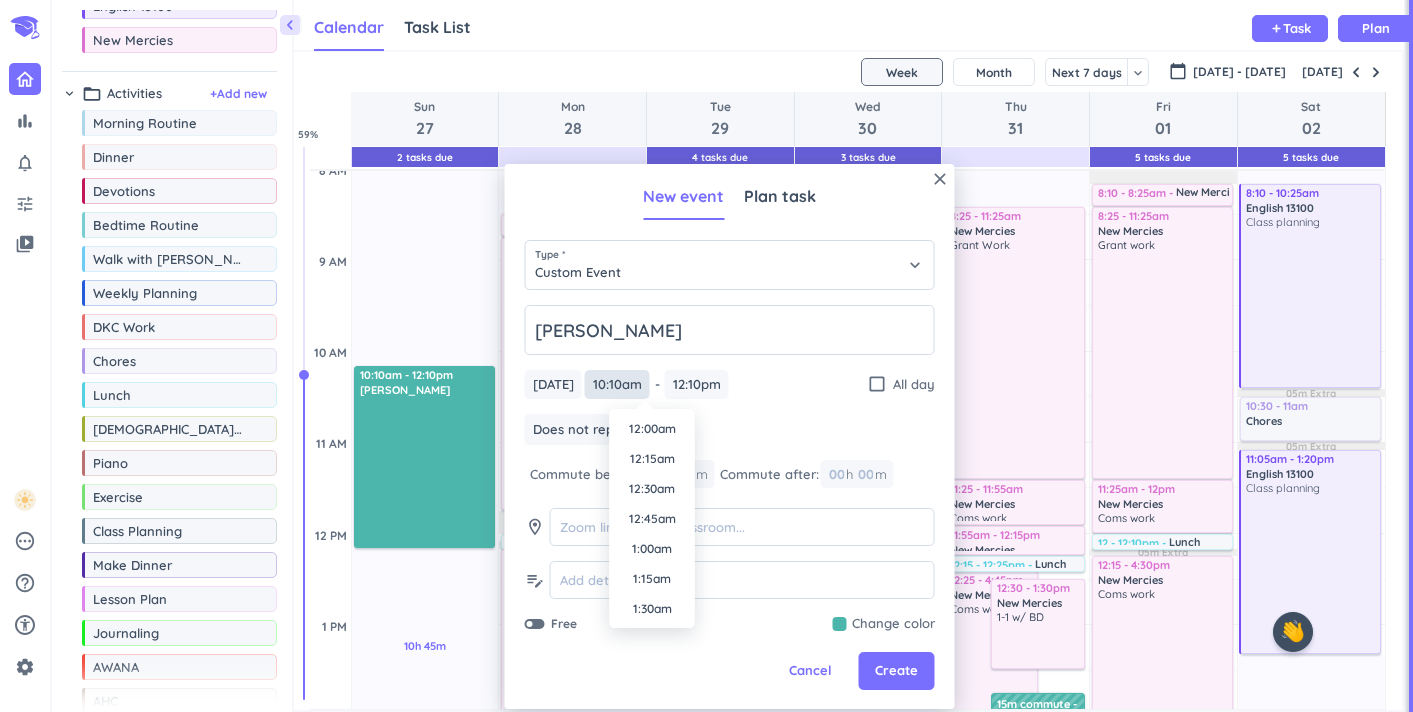 click on "10:10am" at bounding box center [617, 384] 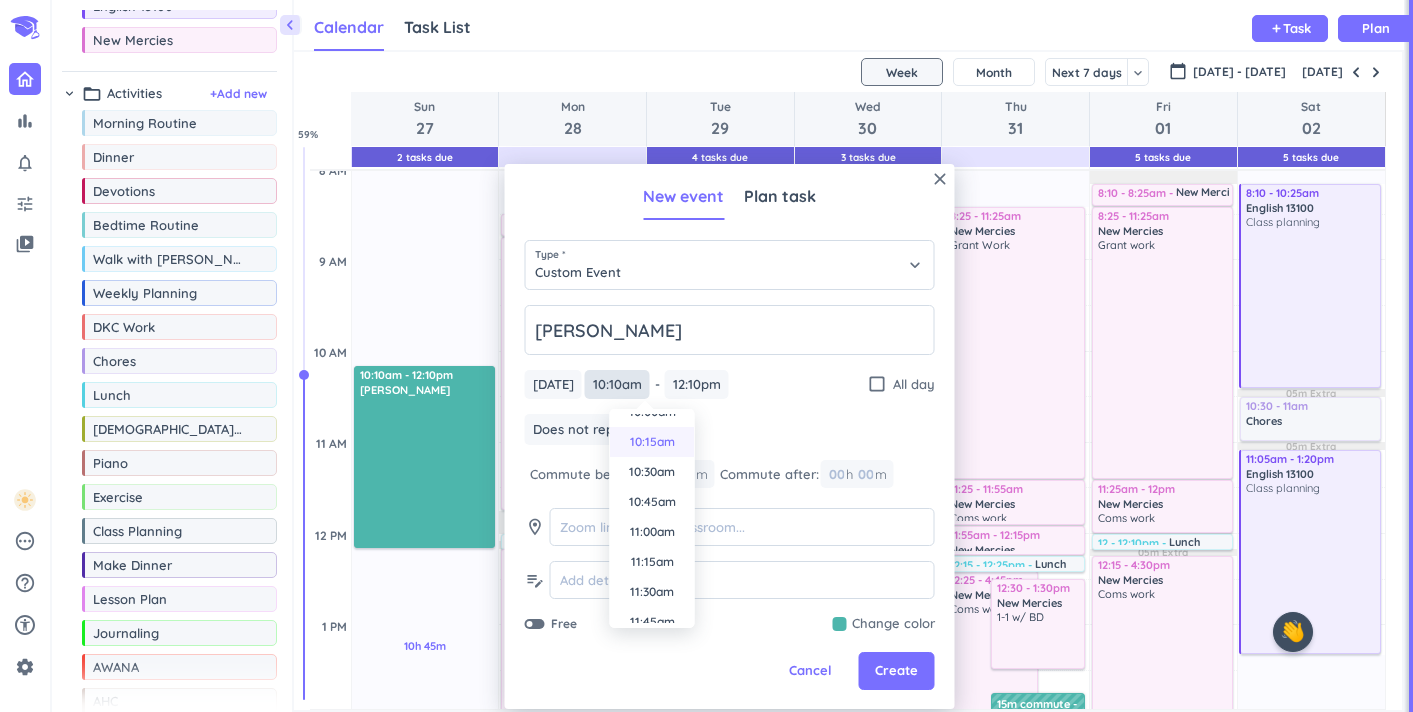 scroll, scrollTop: 1232, scrollLeft: 0, axis: vertical 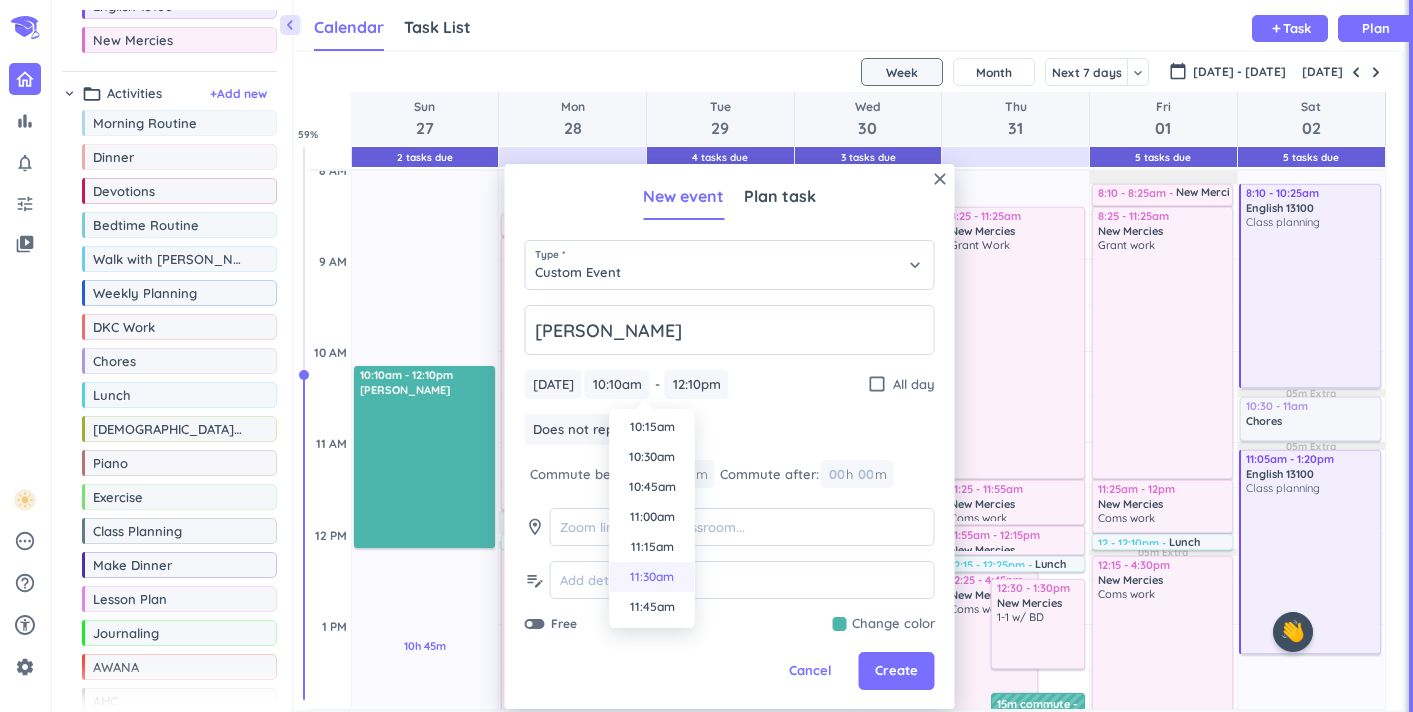 click on "11:30am" at bounding box center [652, 577] 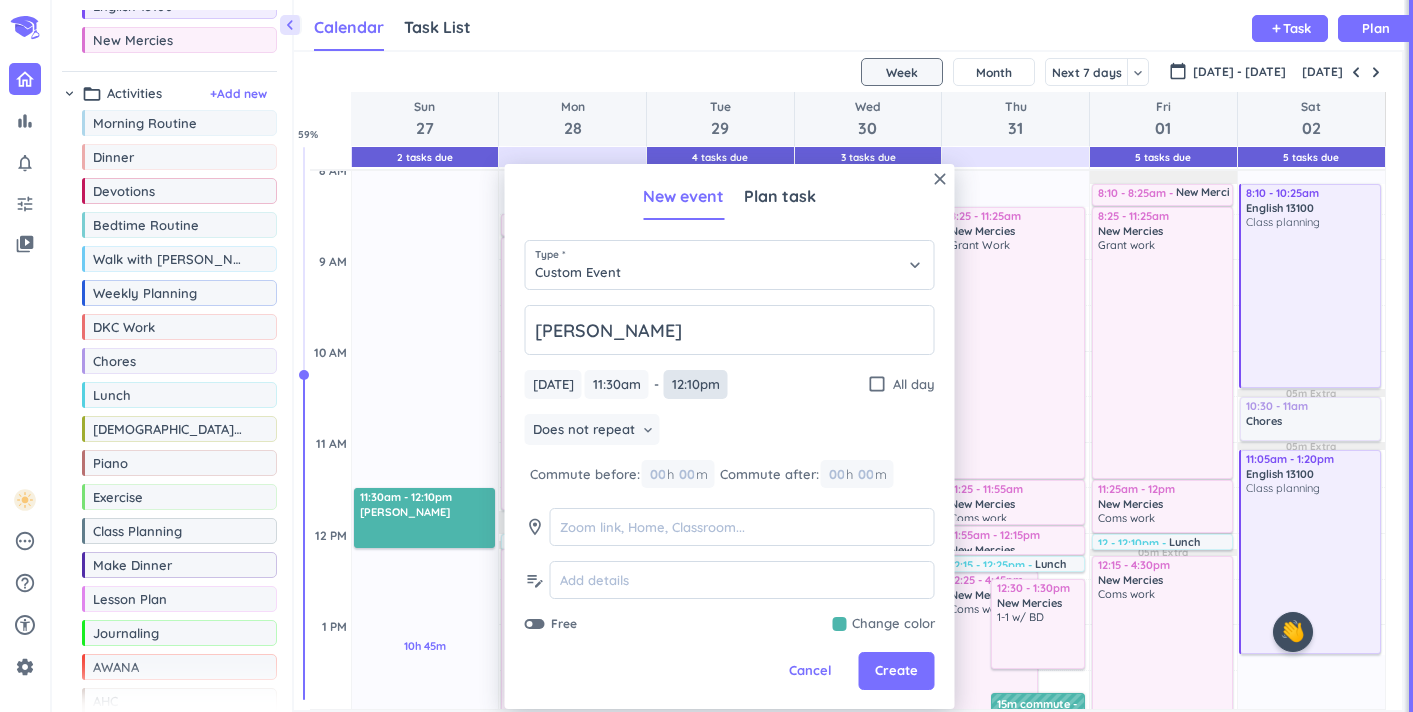 click on "12:10pm" at bounding box center (696, 384) 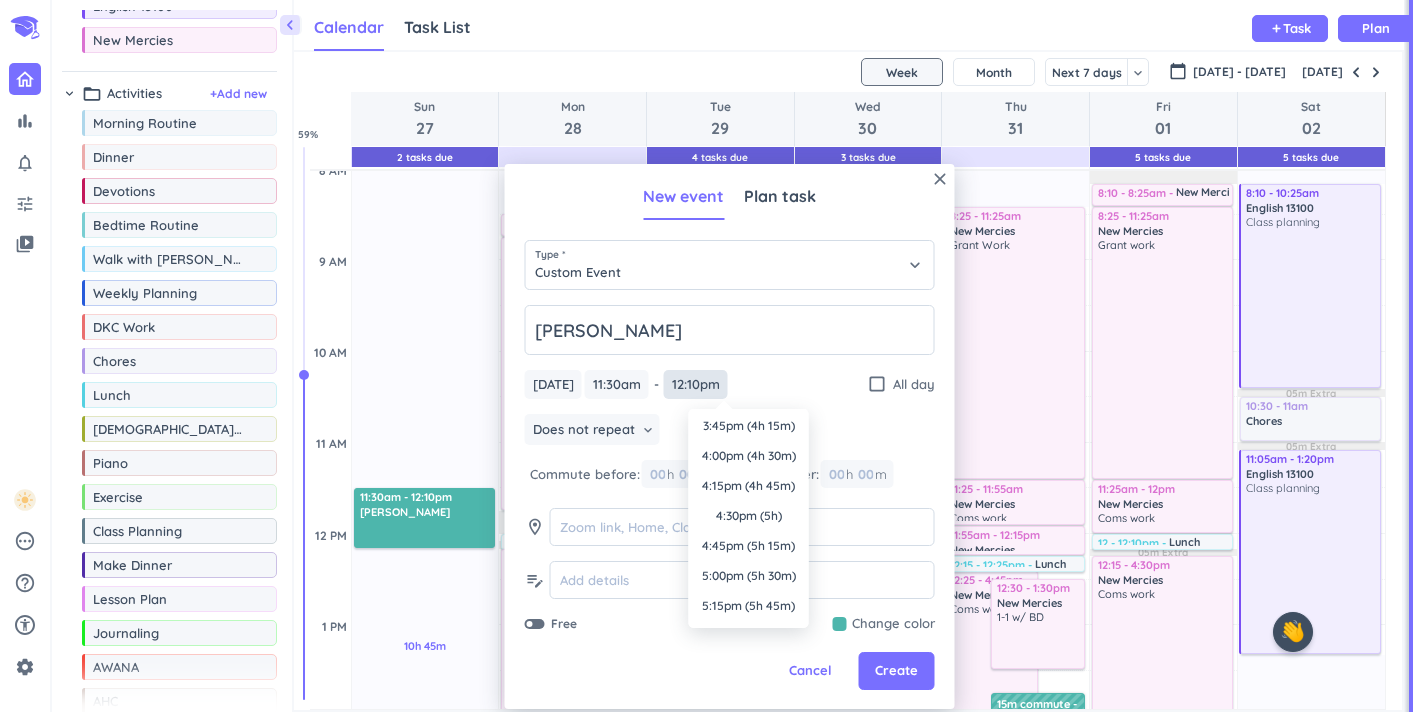 scroll, scrollTop: 0, scrollLeft: 0, axis: both 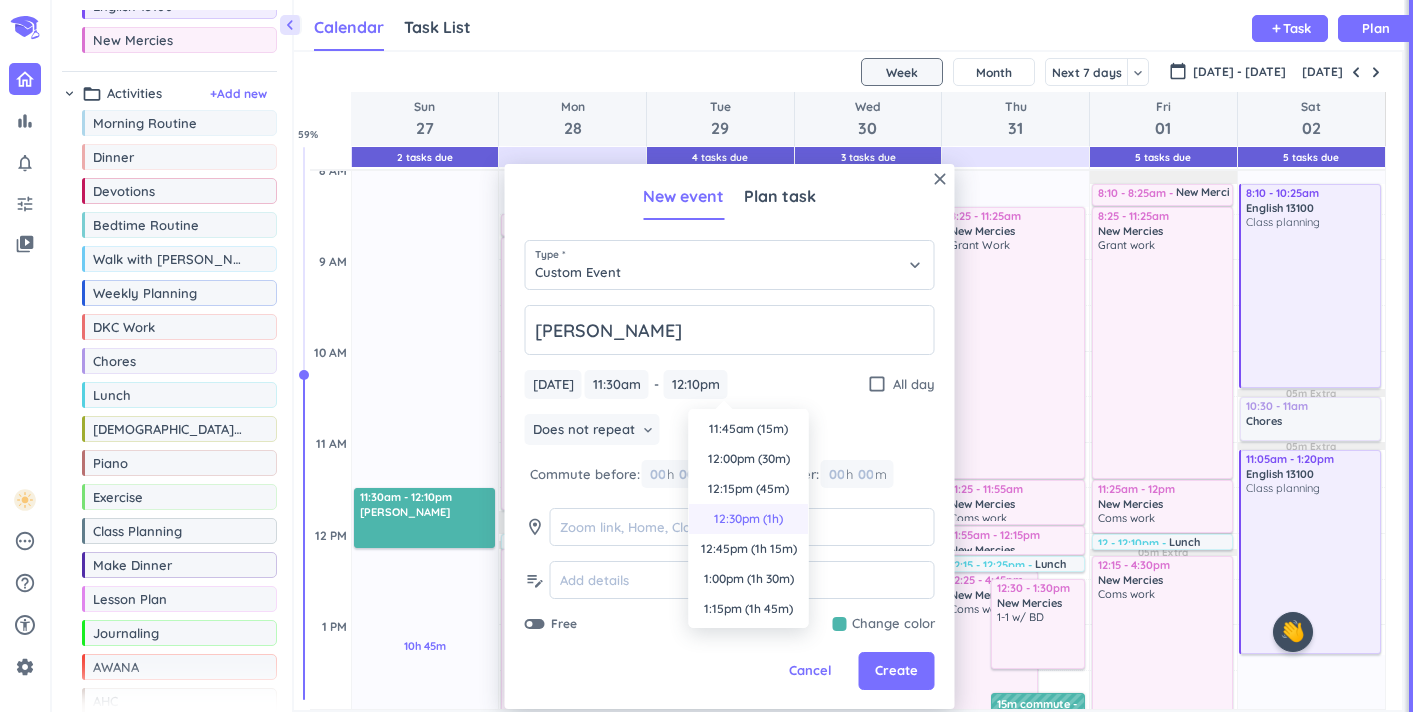 click on "12:30pm (1h)" at bounding box center [749, 519] 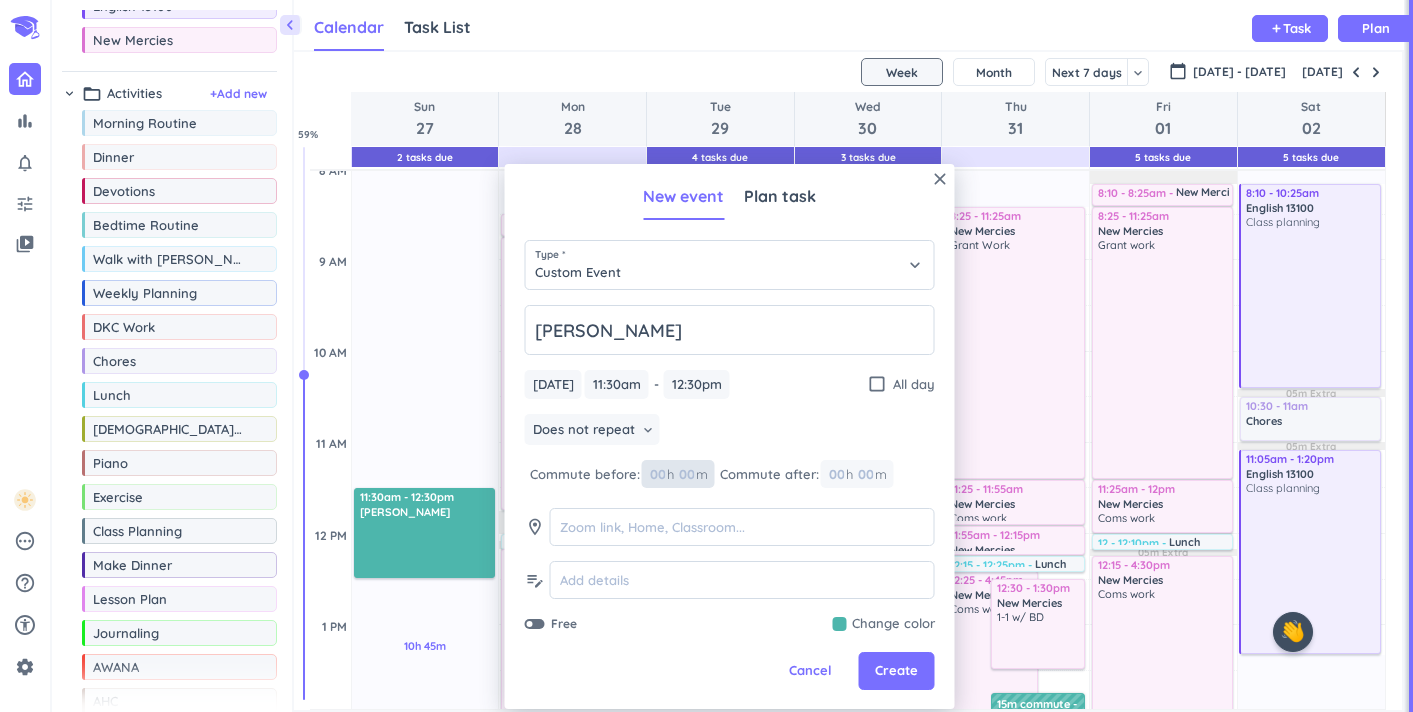 click on "00" at bounding box center [693, 474] 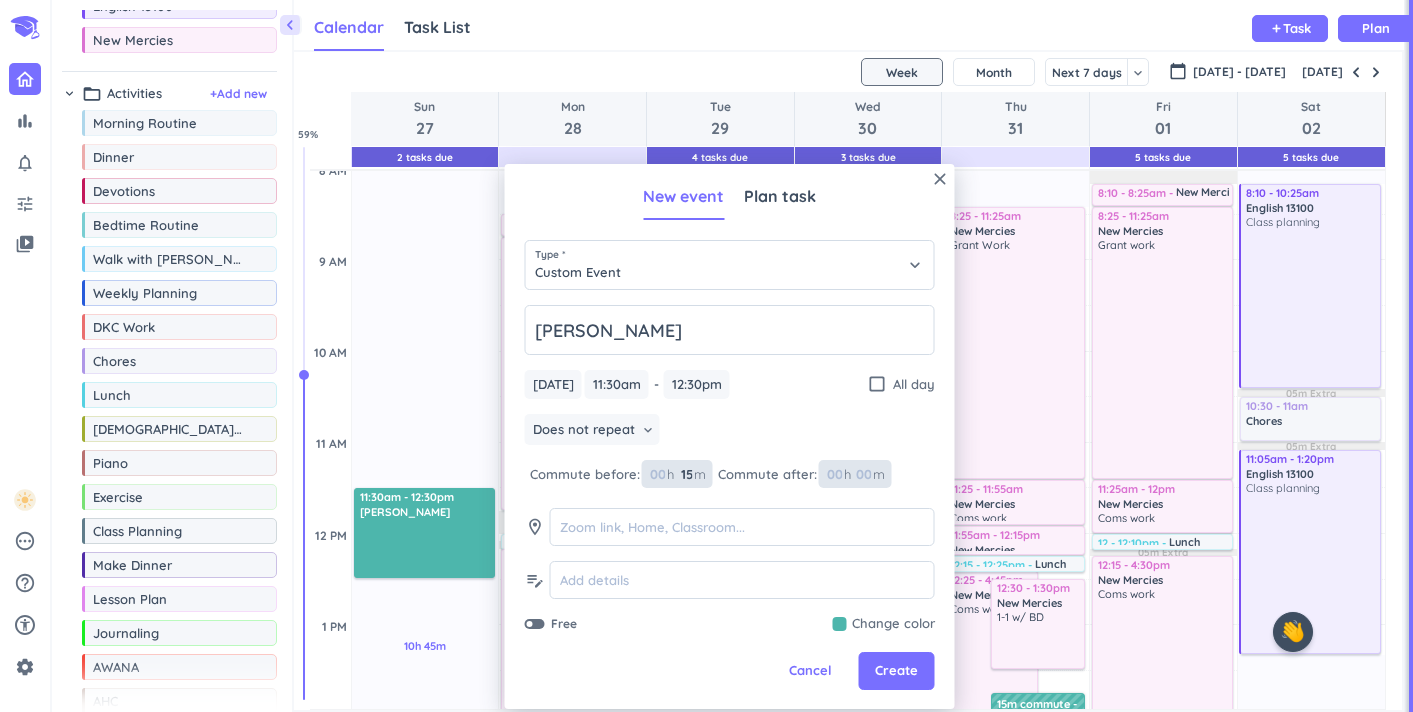 type on "15" 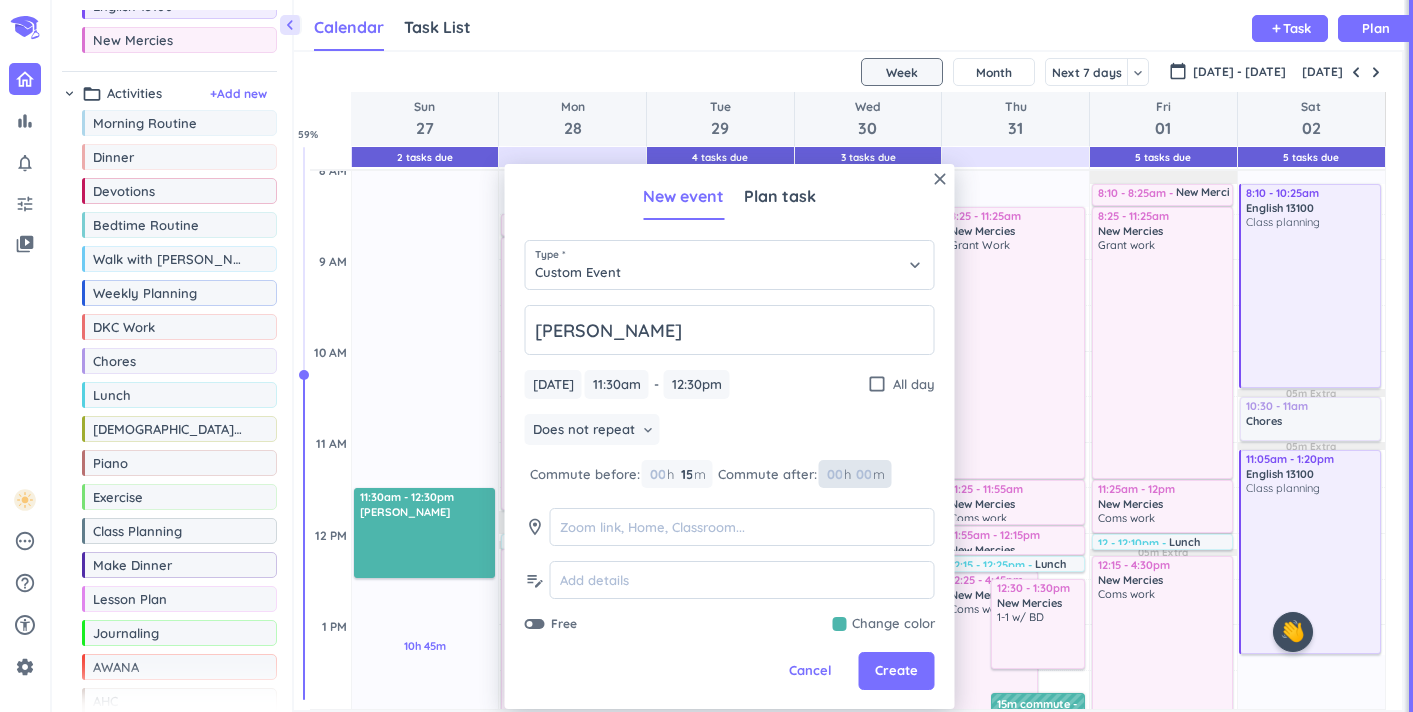 click at bounding box center [863, 474] 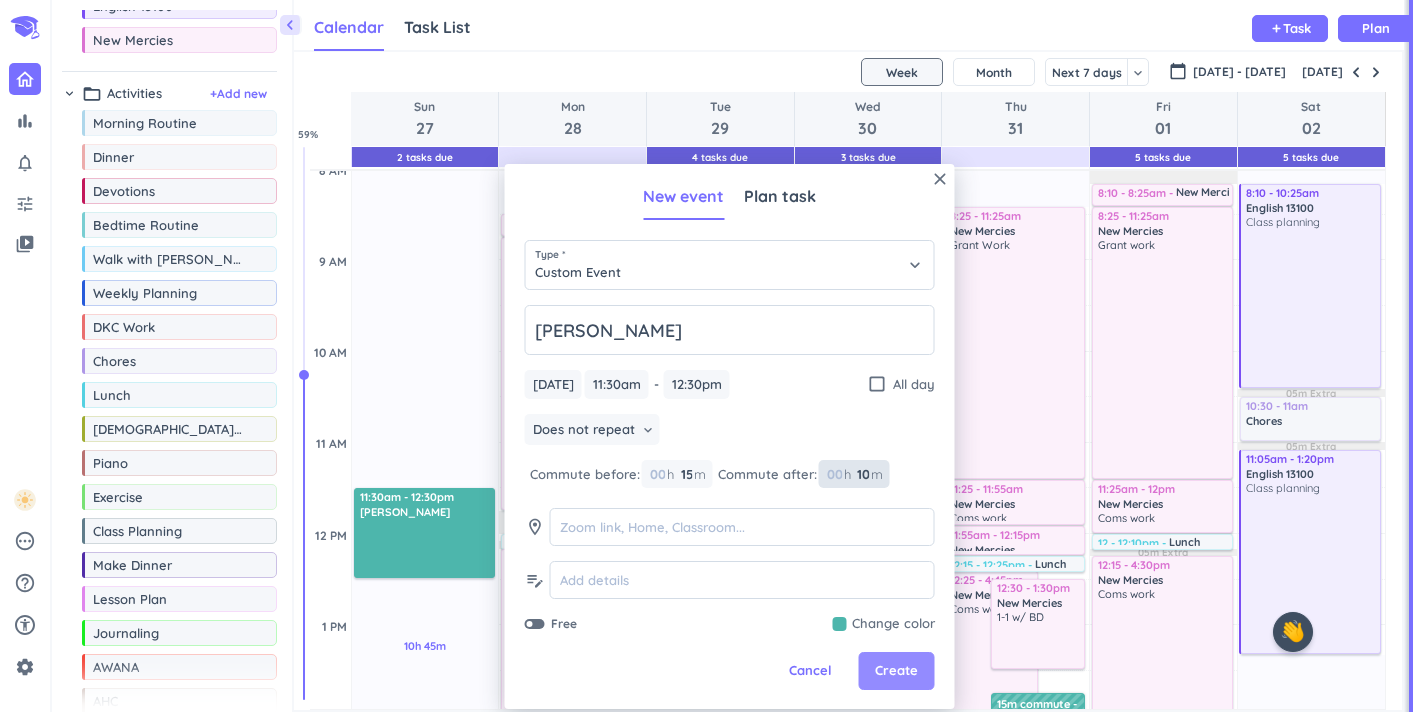 type on "10" 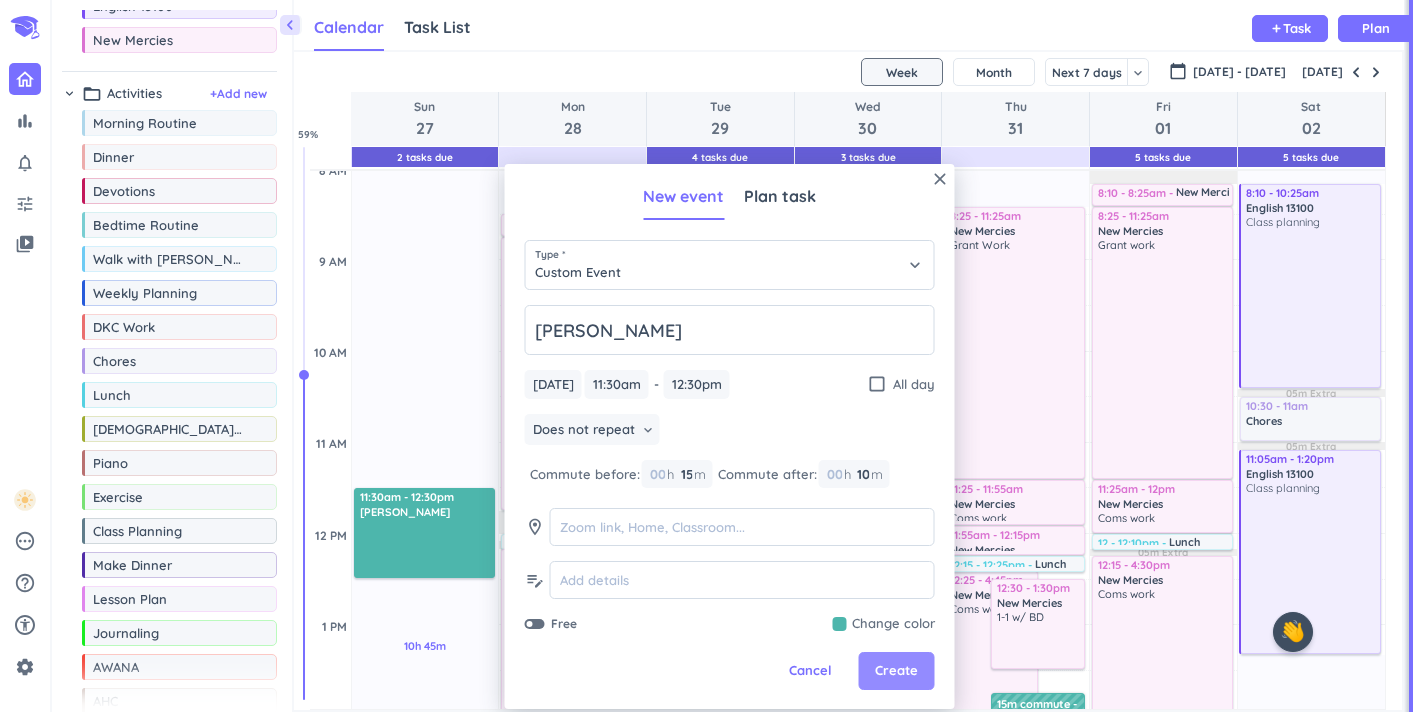 click on "Create" at bounding box center [896, 671] 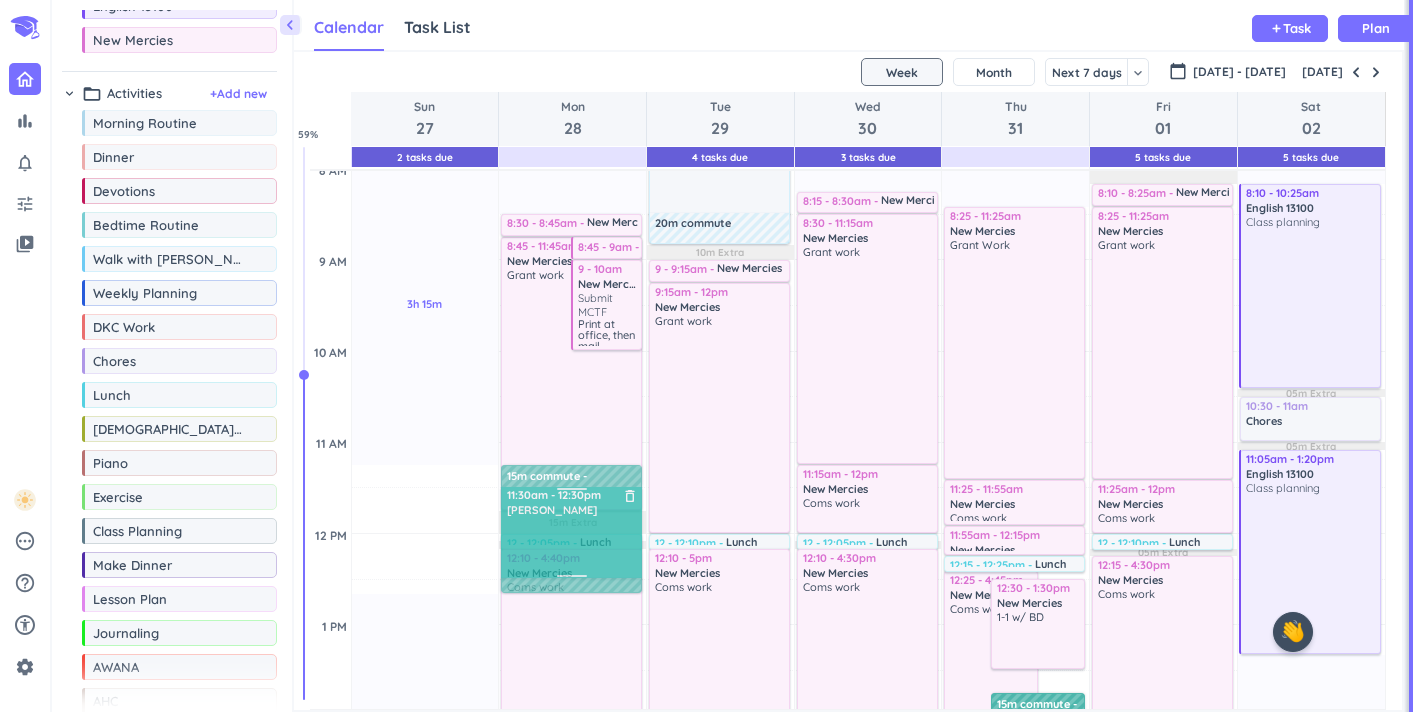 drag, startPoint x: 436, startPoint y: 520, endPoint x: 571, endPoint y: 528, distance: 135.23683 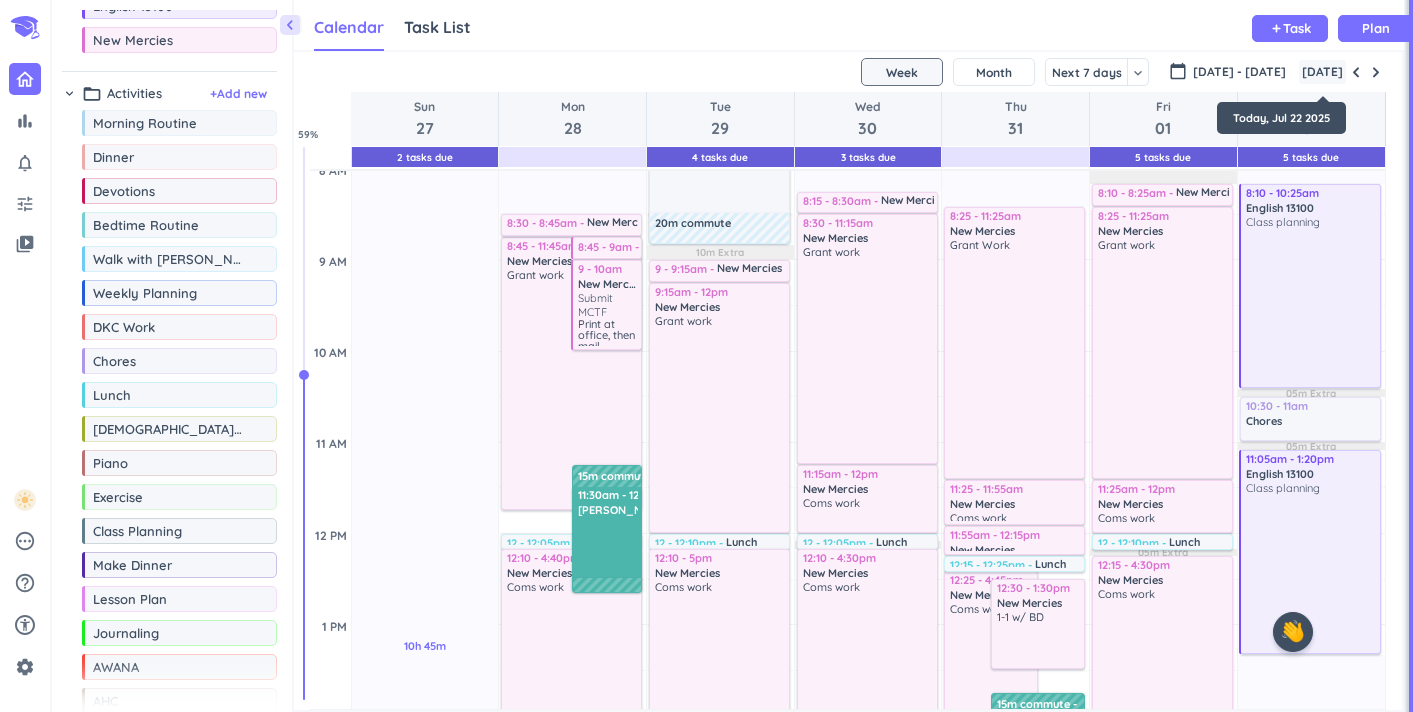 click on "[DATE]" at bounding box center [1322, 72] 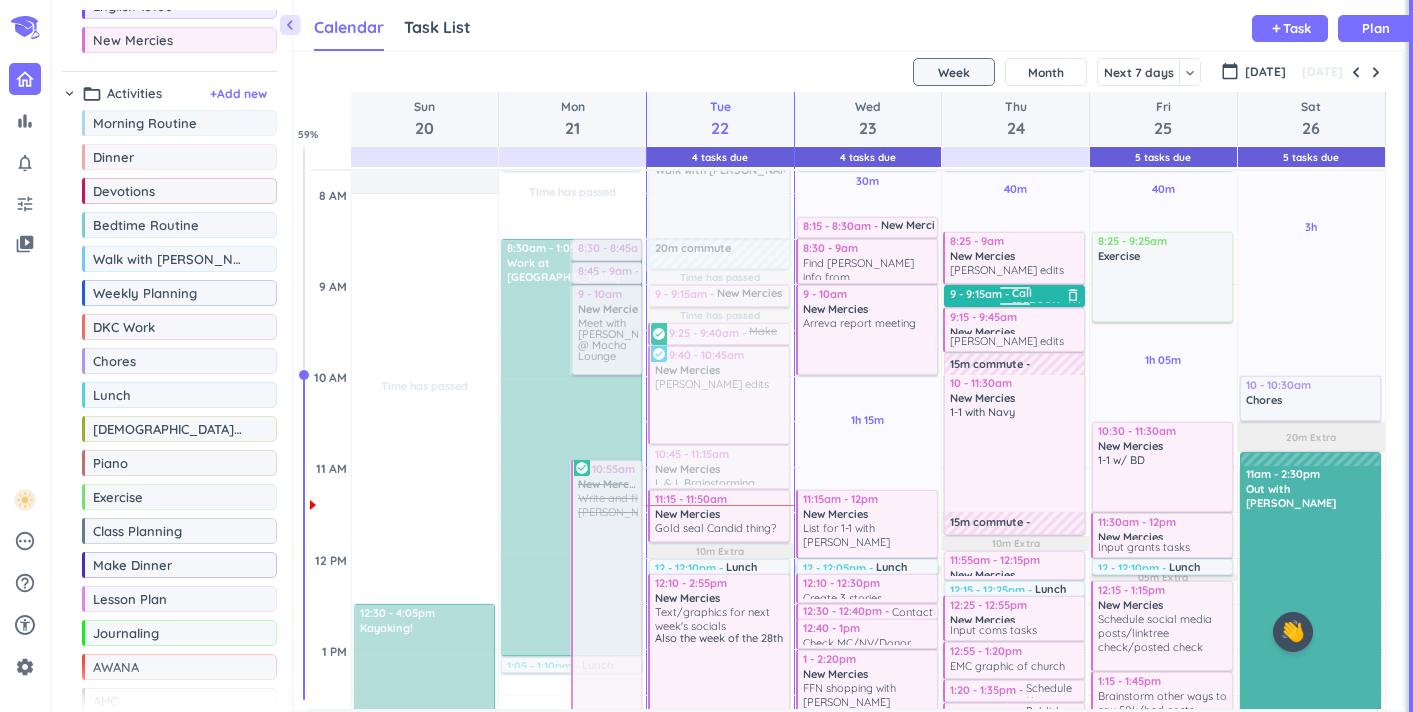 scroll, scrollTop: 339, scrollLeft: 0, axis: vertical 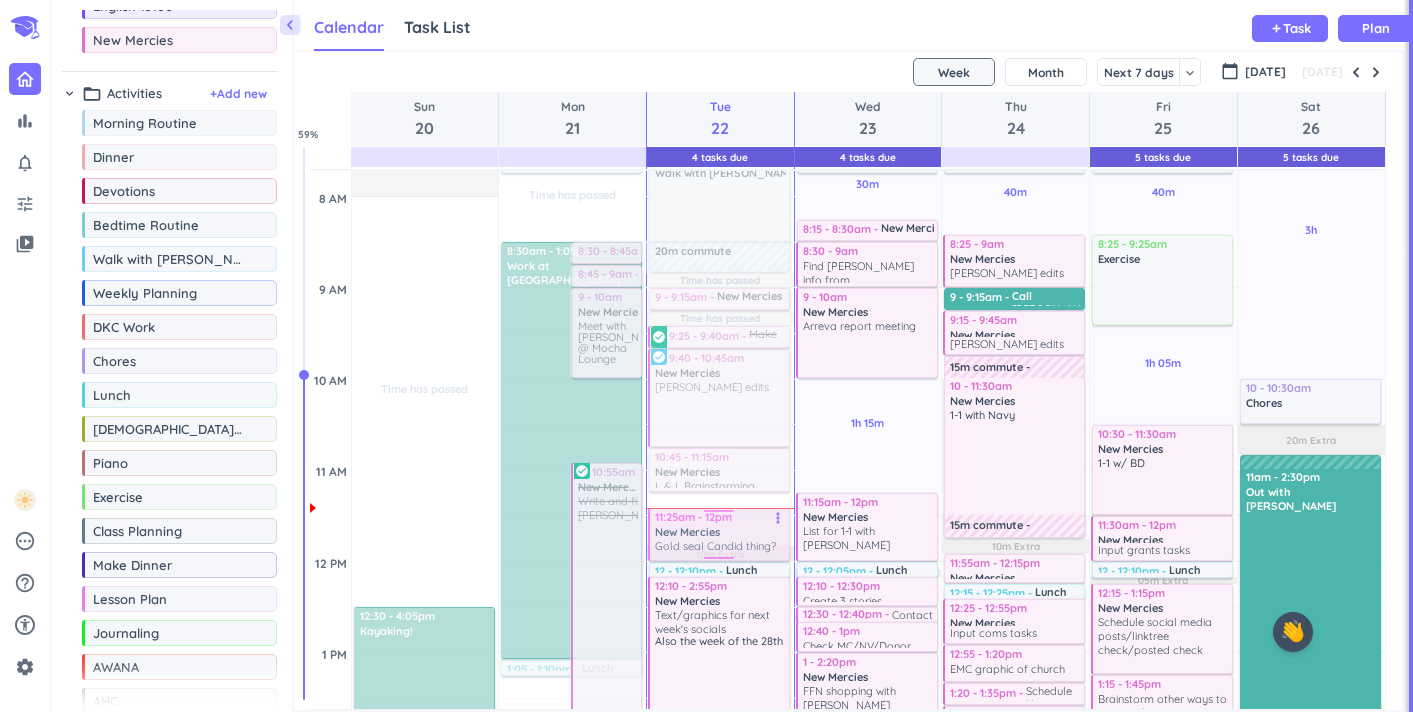 click on "1h 10m Past due Plan Time has passed Time has passed 10m Extra 20m Extra 10m Extra Adjust Awake Time Adjust Awake Time 7 - 7:30am Morning Routine delete_outline 7:30 - 8:30am Walk with [PERSON_NAME] 20m commute 9 - 9:15am New Mercies delete_outline Emails 9:25 - 9:40am Make sure MCTF is done  more_vert check_circle   9:40 - 10:45am New Mercies Foellinger edits  more_vert check_circle   10:45 - 11:15am New Mercies delete_outline L & L Brainstorming 11:15 - 11:50am New Mercies Gold seal Candid thing? more_vert 12 - 12:10pm Lunch delete_outline 12:10 - 2:55pm New Mercies Text/graphics for next week's socials Also the week of the 28th more_vert 2:55 - 3:20pm Kroger email to NS to review  more_vert 3:20 - 3:30pm Get back with other person @ Arreva  more_vert 3:30 - 4:20pm New Mercies Social calendar  more_vert 4:20 - 4:35pm Update/Copy WW more_vert 4:35 - 4:45pm Tag any WW new volunteers in CC more_vert 4:45 - 5pm Edit/Schedule WW more_vert 5 - 5:15pm Schedule meanwhile @ NM post for 7/25 more_vert Dinner" at bounding box center (720, 926) 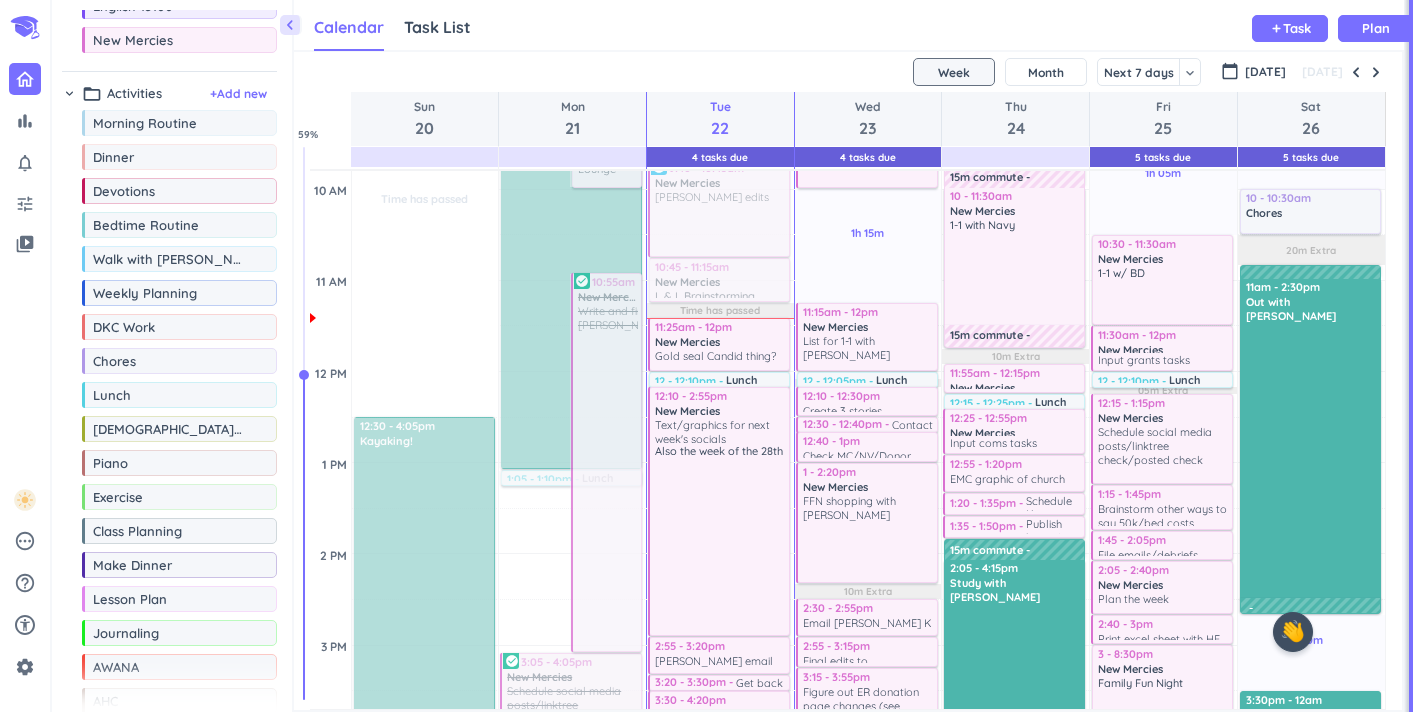 scroll, scrollTop: 523, scrollLeft: 0, axis: vertical 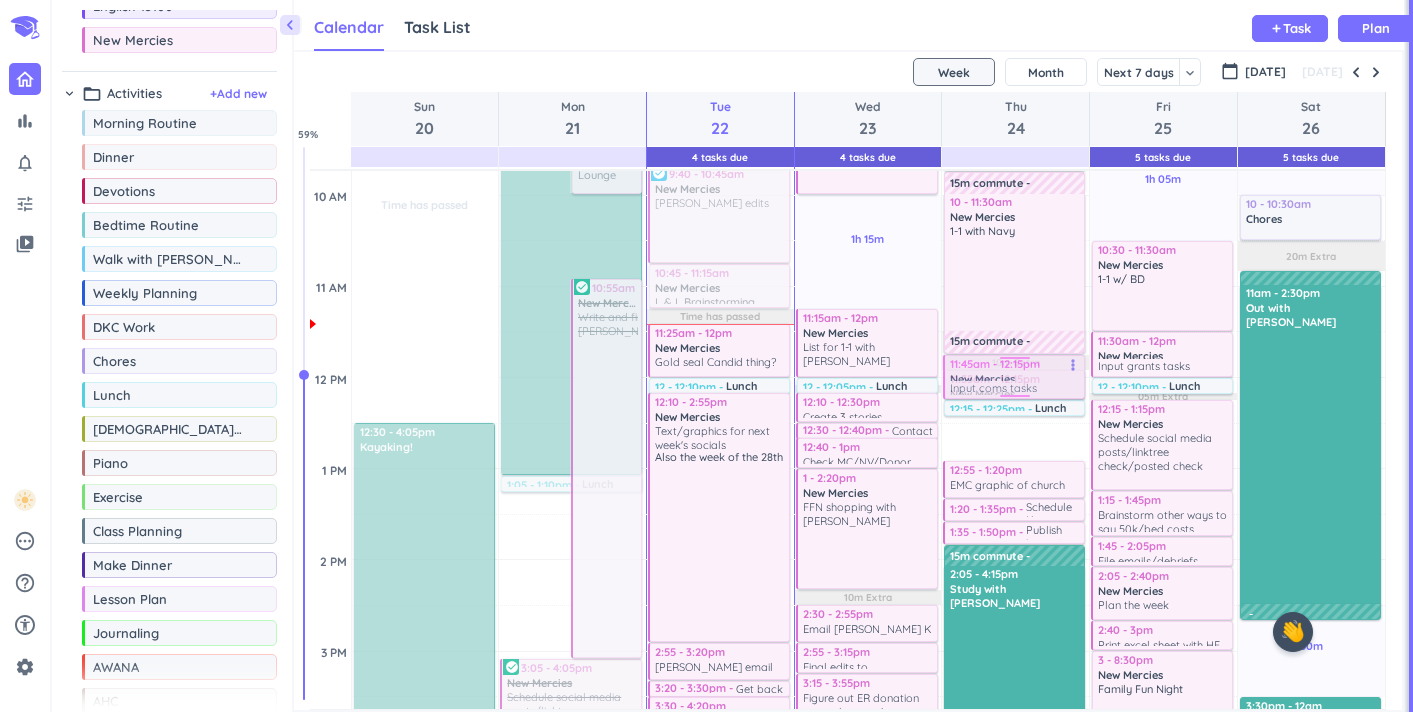 drag, startPoint x: 985, startPoint y: 439, endPoint x: 1007, endPoint y: 378, distance: 64.84597 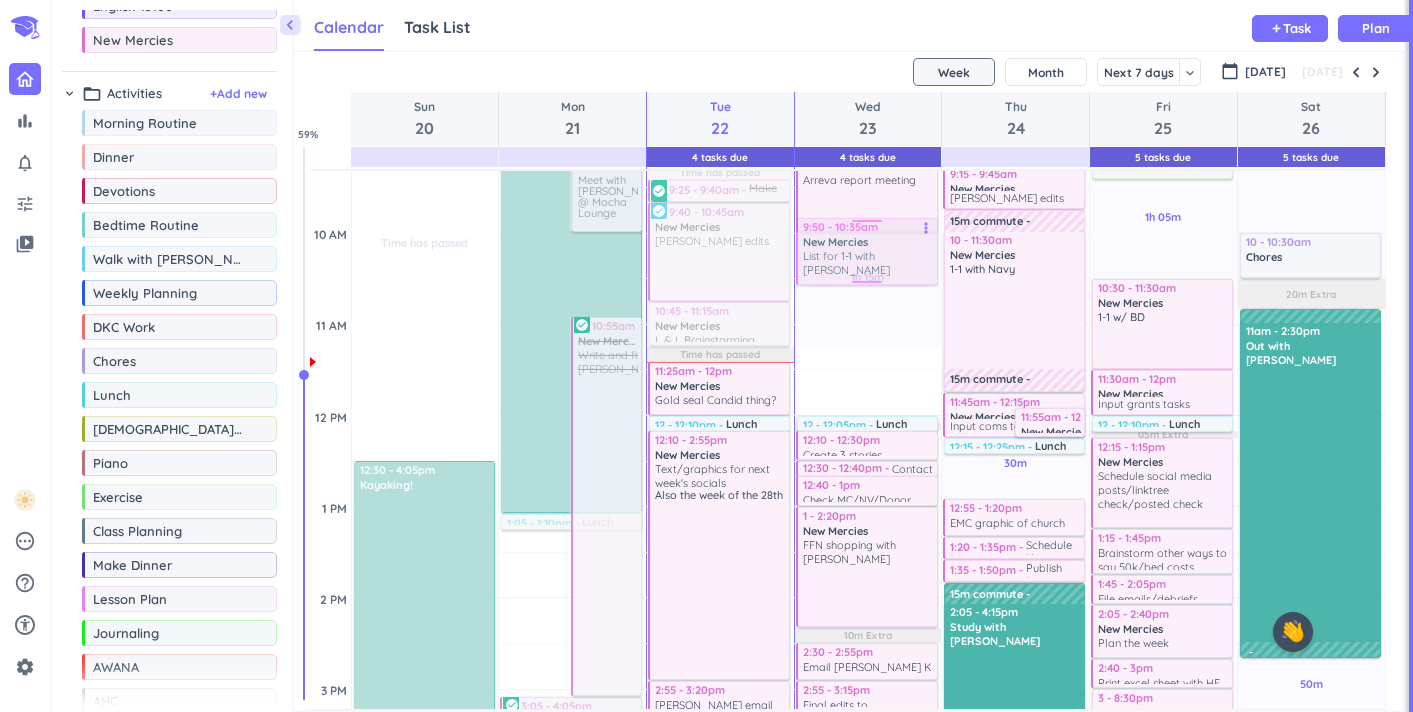 scroll, scrollTop: 484, scrollLeft: 0, axis: vertical 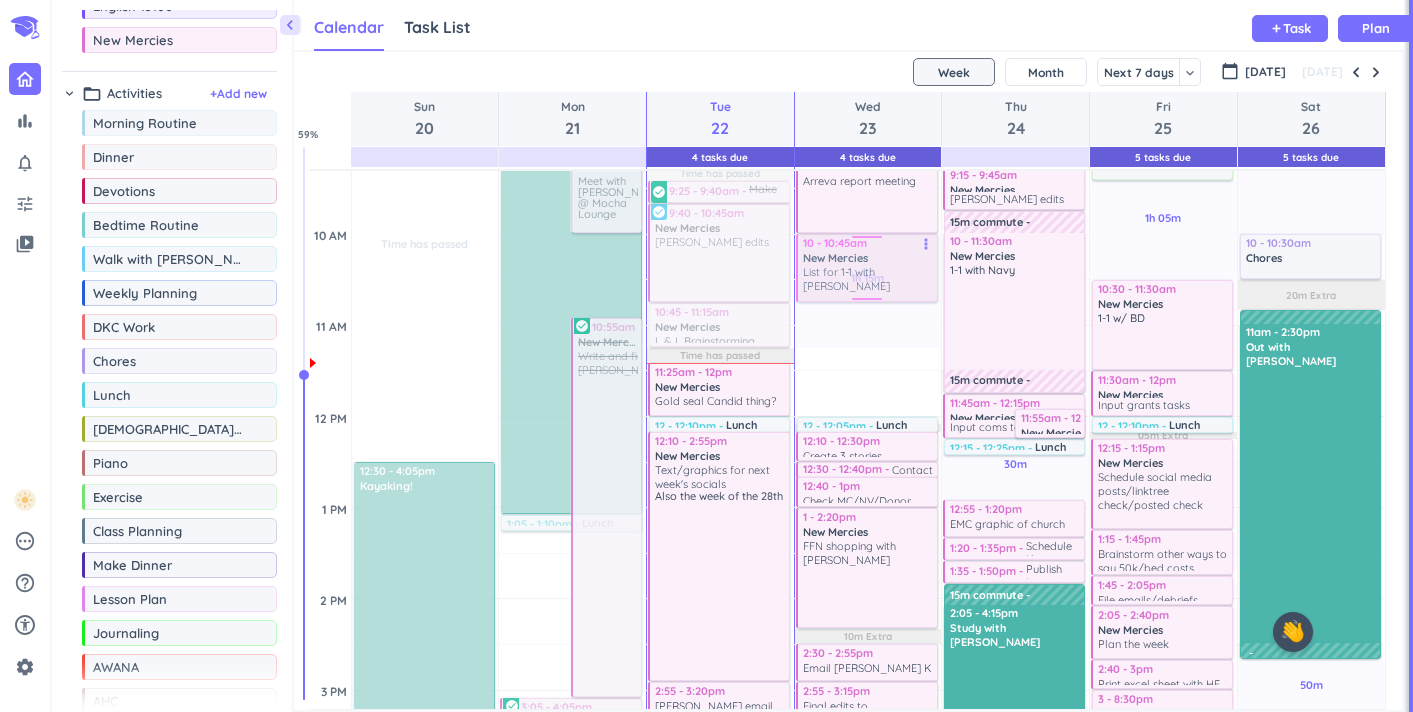 drag, startPoint x: 886, startPoint y: 342, endPoint x: 894, endPoint y: 255, distance: 87.36704 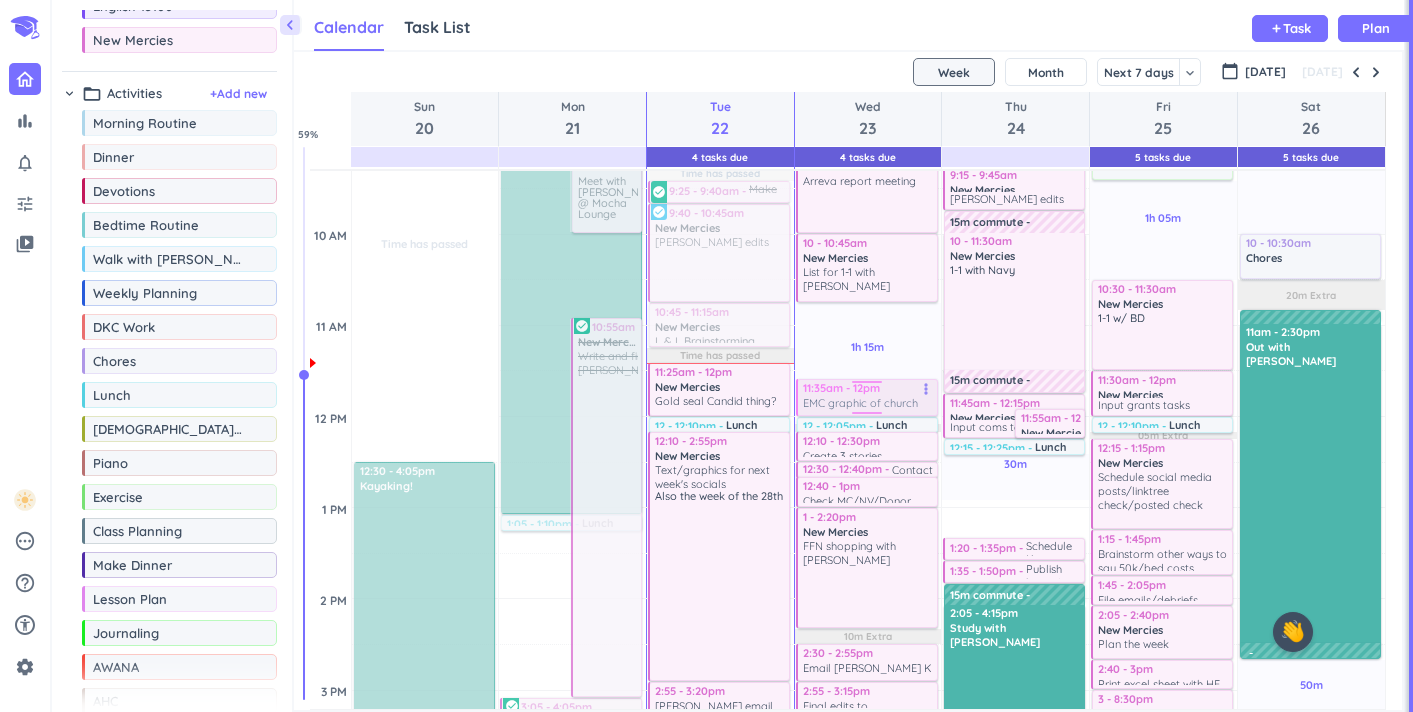 drag, startPoint x: 985, startPoint y: 518, endPoint x: 868, endPoint y: 396, distance: 169.03549 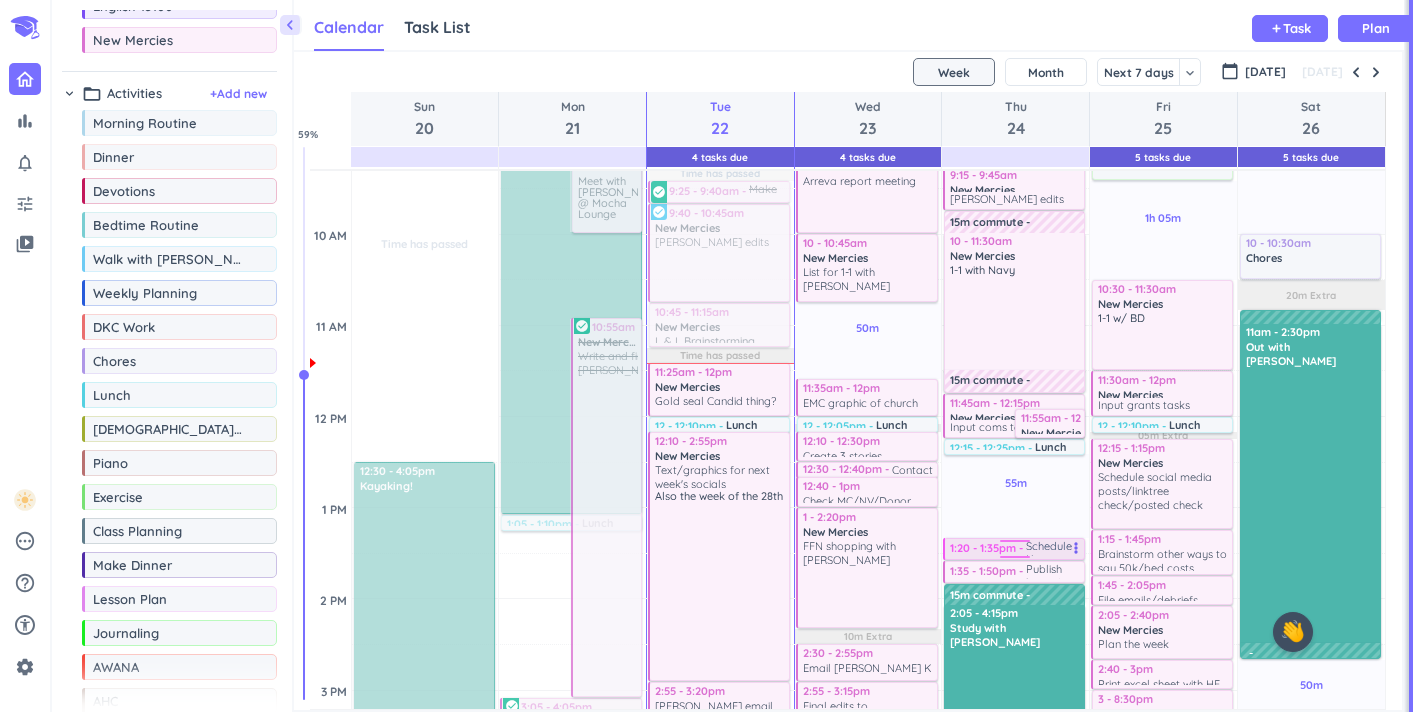 click on "1:20 - 1:35pm" at bounding box center (988, 548) 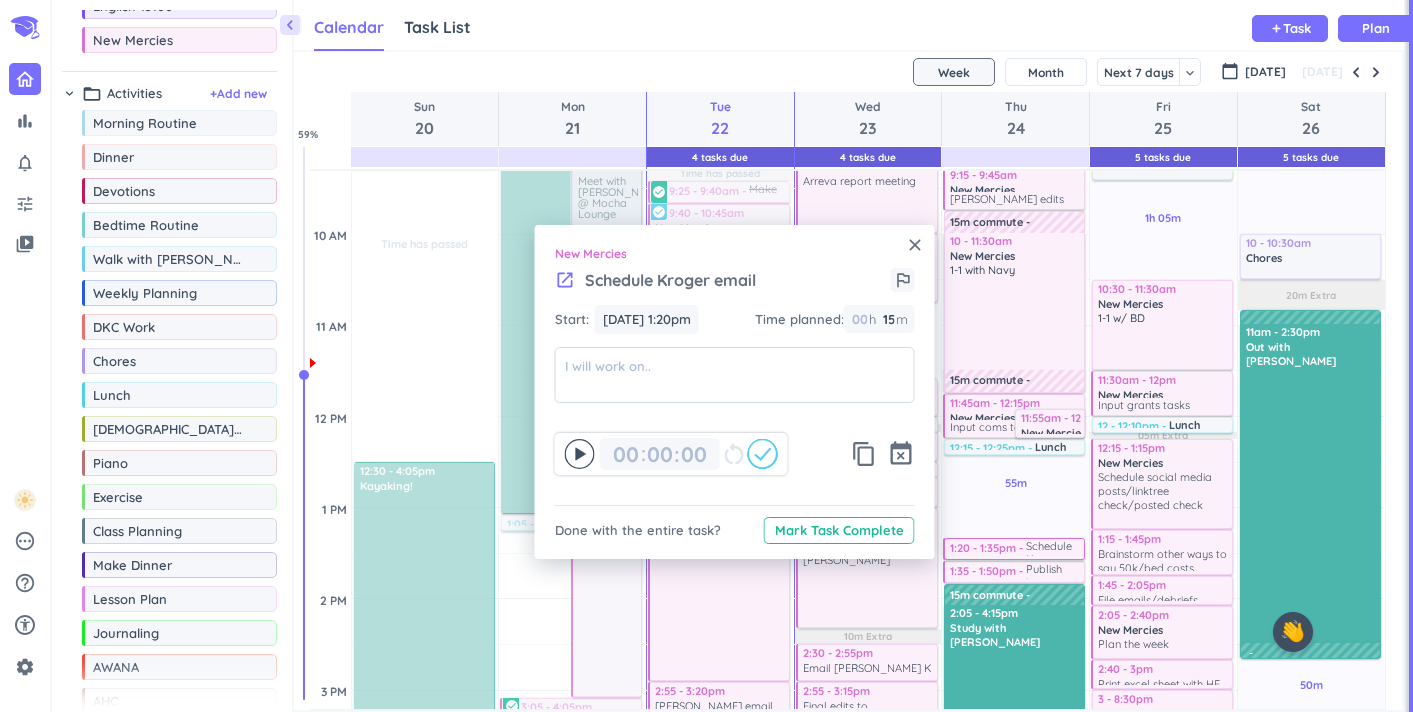click on "close" at bounding box center (915, 245) 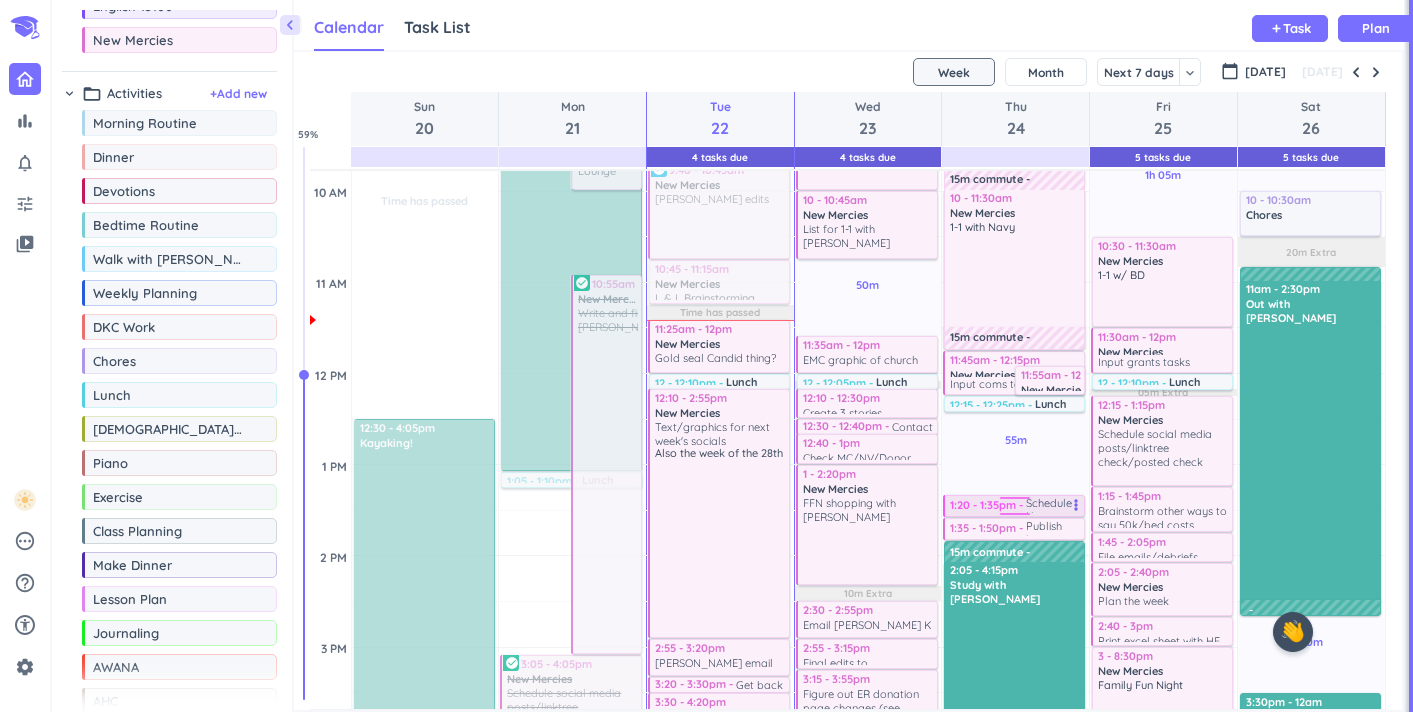 scroll, scrollTop: 542, scrollLeft: 0, axis: vertical 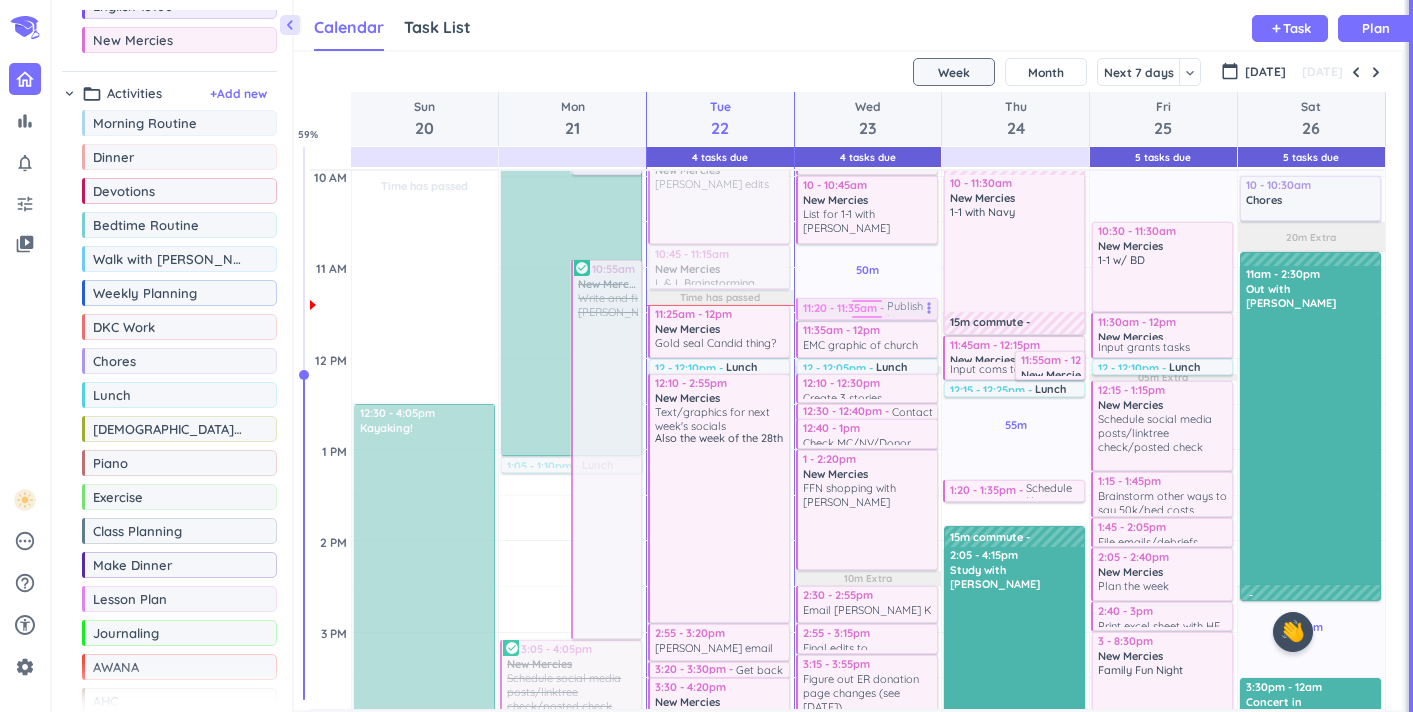 drag, startPoint x: 1031, startPoint y: 515, endPoint x: 884, endPoint y: 310, distance: 252.2578 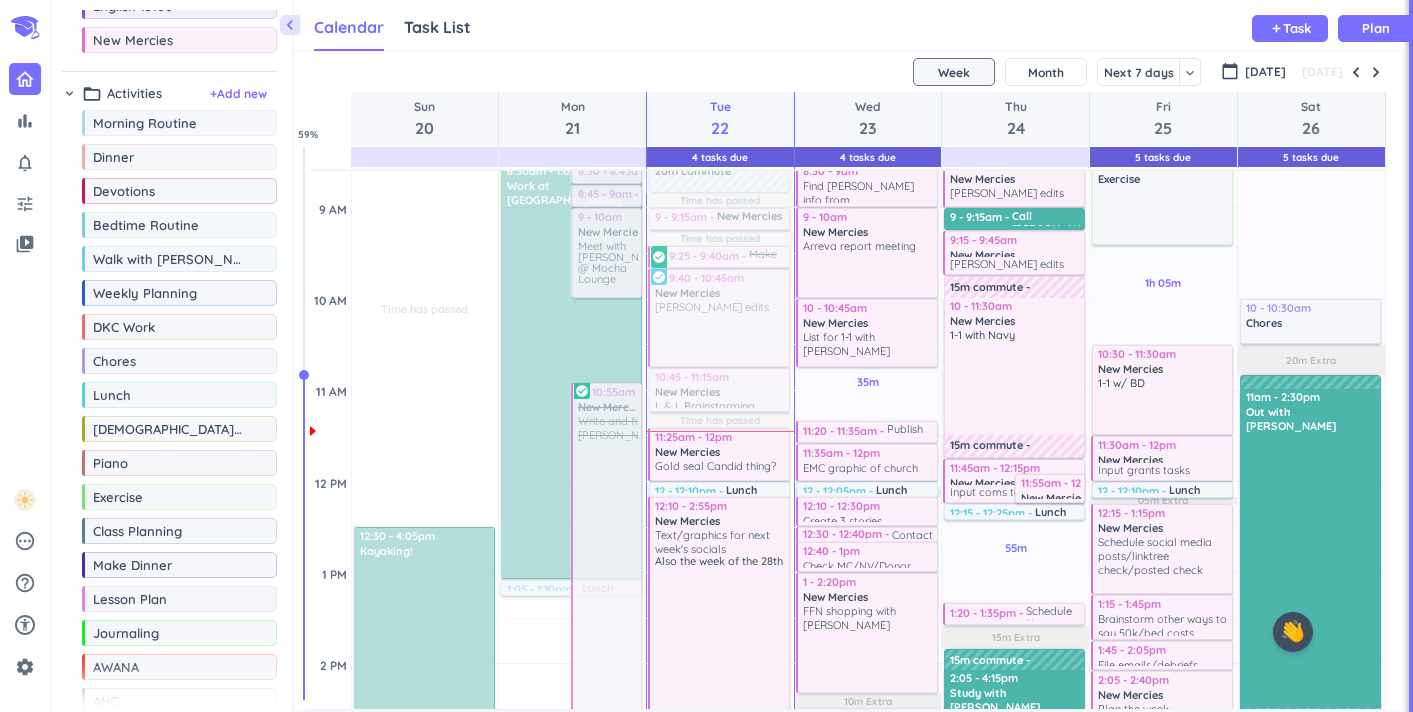 scroll, scrollTop: 386, scrollLeft: 0, axis: vertical 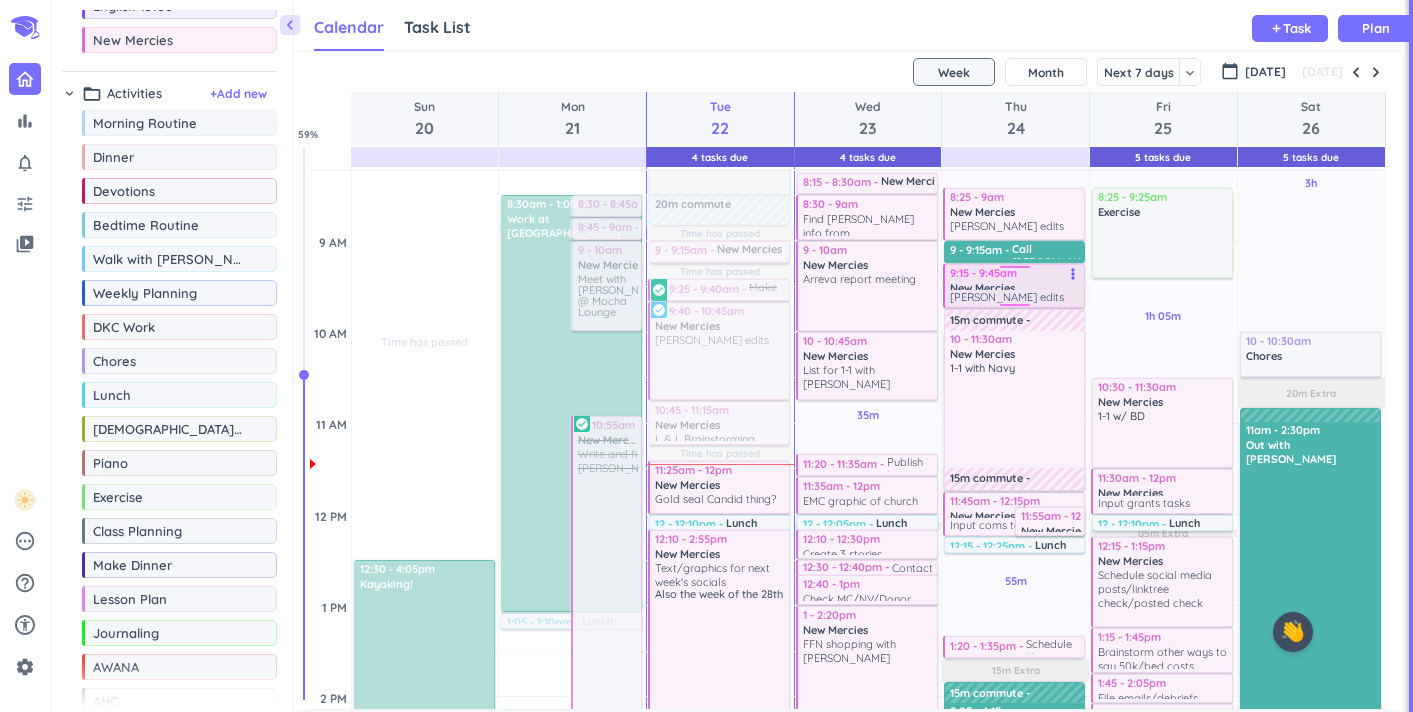 click on "9:15 - 9:45am" at bounding box center (1015, 273) 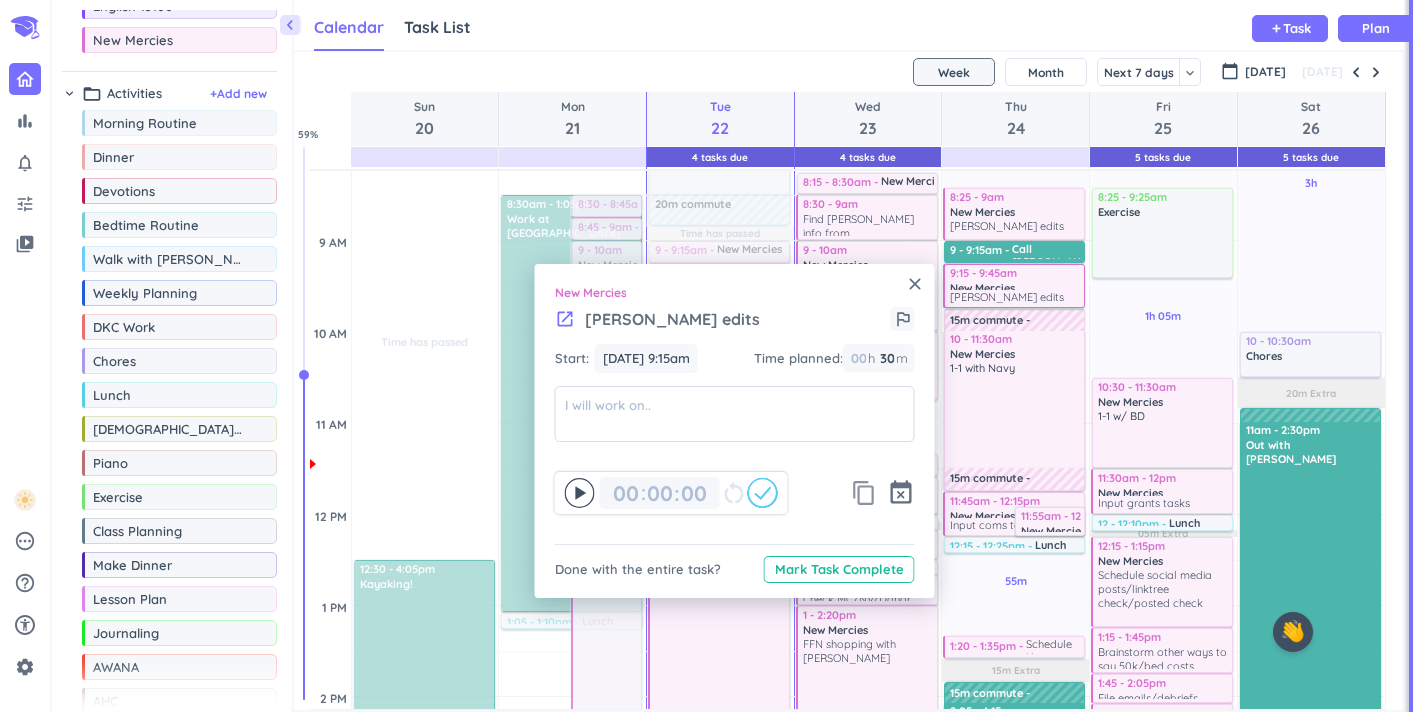click on "content_copy" at bounding box center (864, 493) 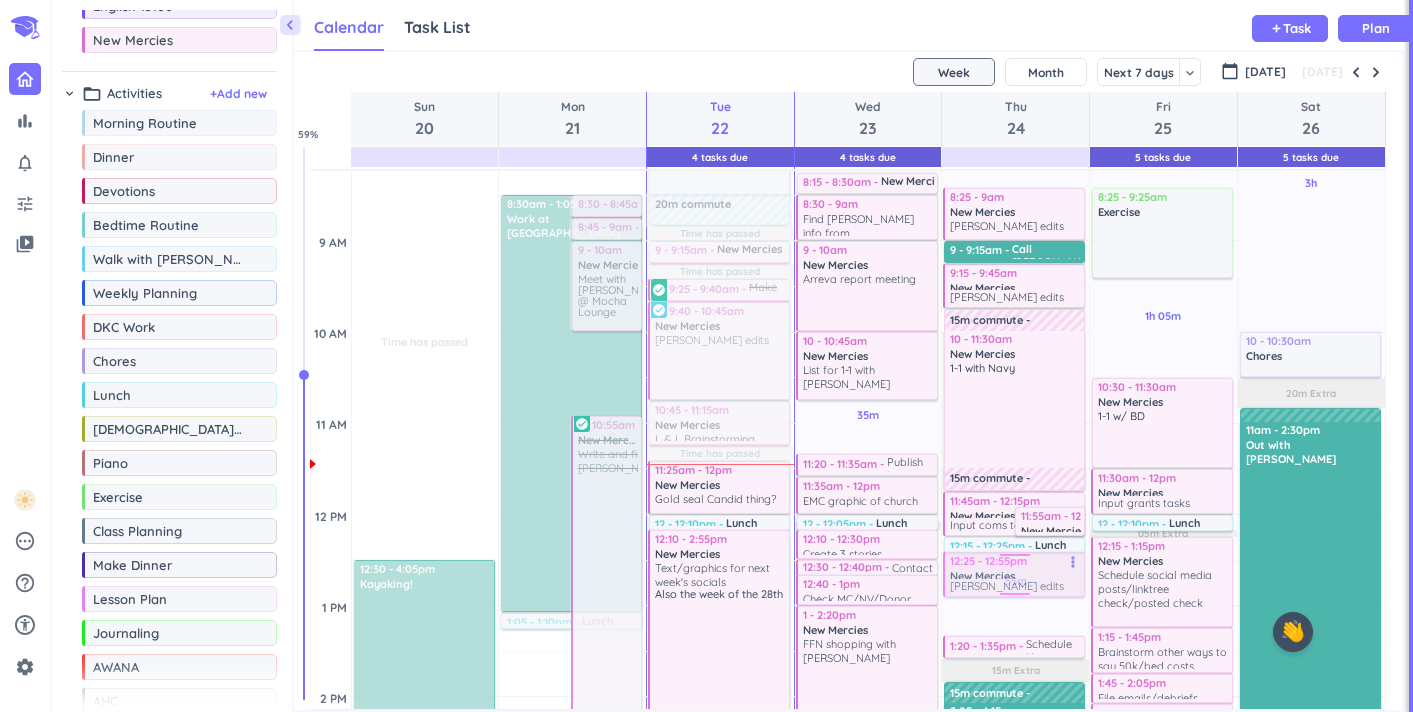 drag, startPoint x: 1045, startPoint y: 286, endPoint x: 975, endPoint y: 585, distance: 307.0847 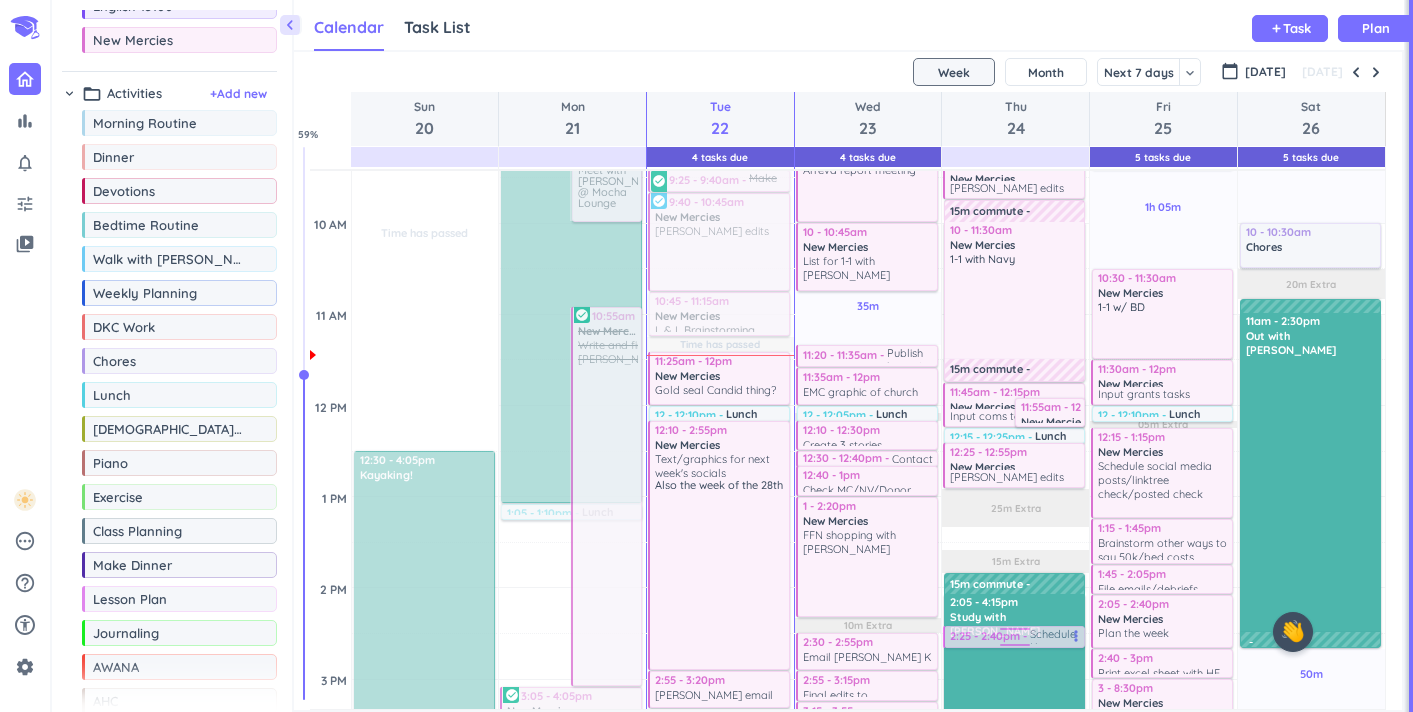 scroll, scrollTop: 496, scrollLeft: 0, axis: vertical 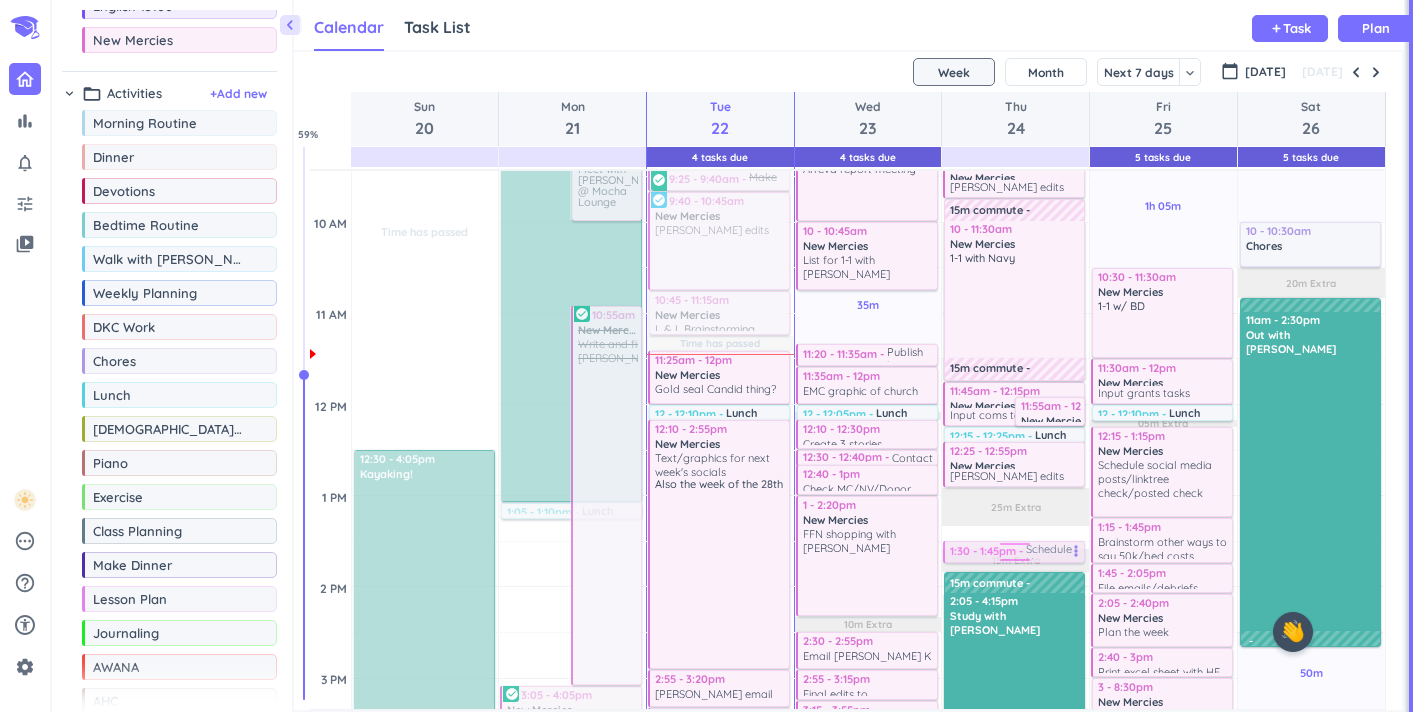 drag, startPoint x: 1008, startPoint y: 647, endPoint x: 1040, endPoint y: 558, distance: 94.57801 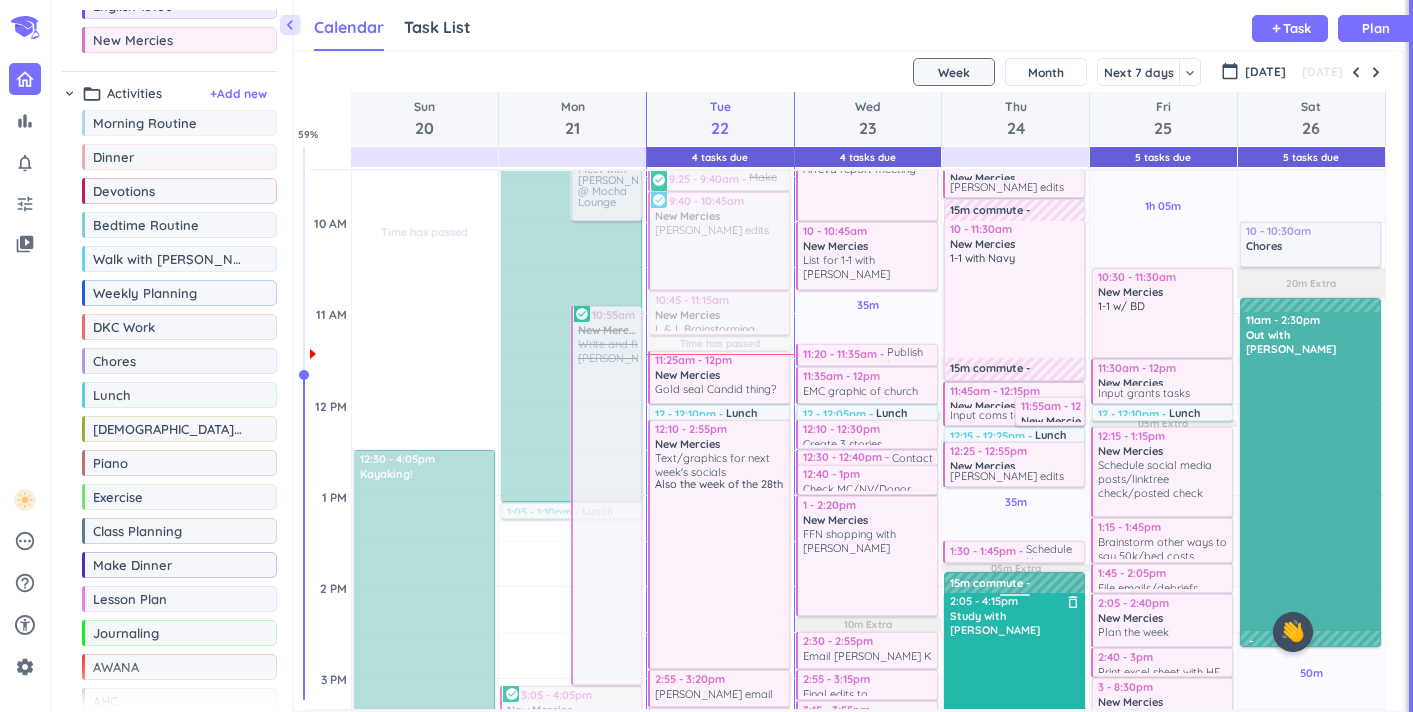 click on "Study with [PERSON_NAME]" at bounding box center (1015, 623) 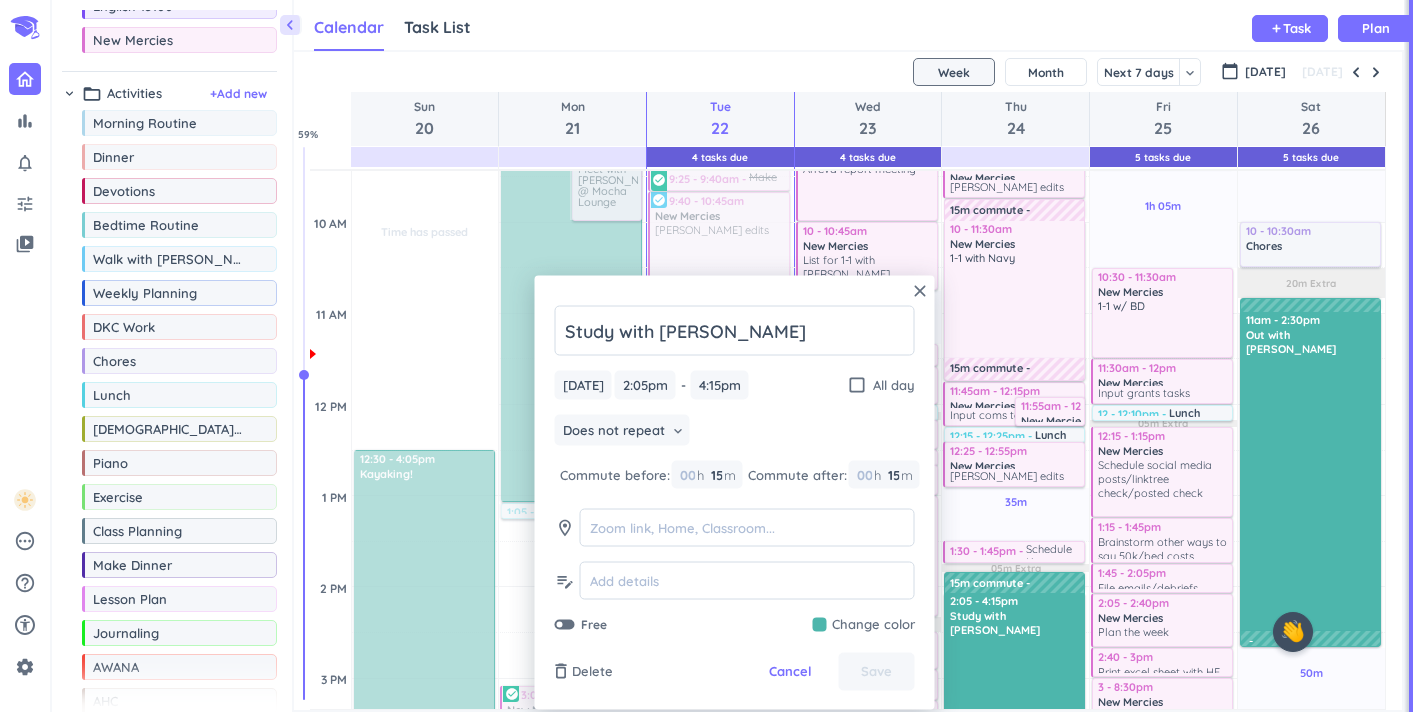 click on "Study with [PERSON_NAME][DATE] [DATE]   2:05pm 2:05pm - 4:15pm 4:15pm check_box_outline_blank All day Does not repeat keyboard_arrow_down Commute before: 00 h 15 15 00 m Commute after: 00 h 15 15 00 m room edit_note Free Change color" at bounding box center (735, 470) 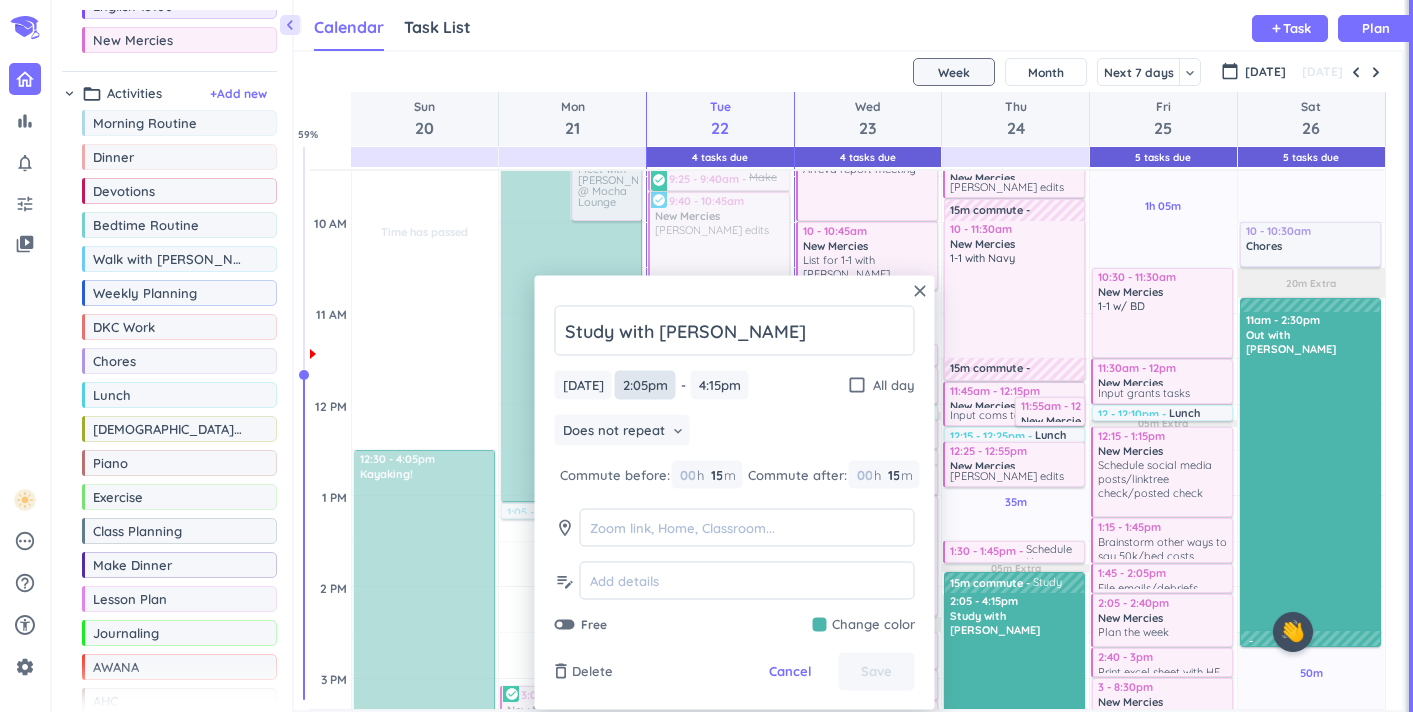 click on "2:05pm" at bounding box center [645, 385] 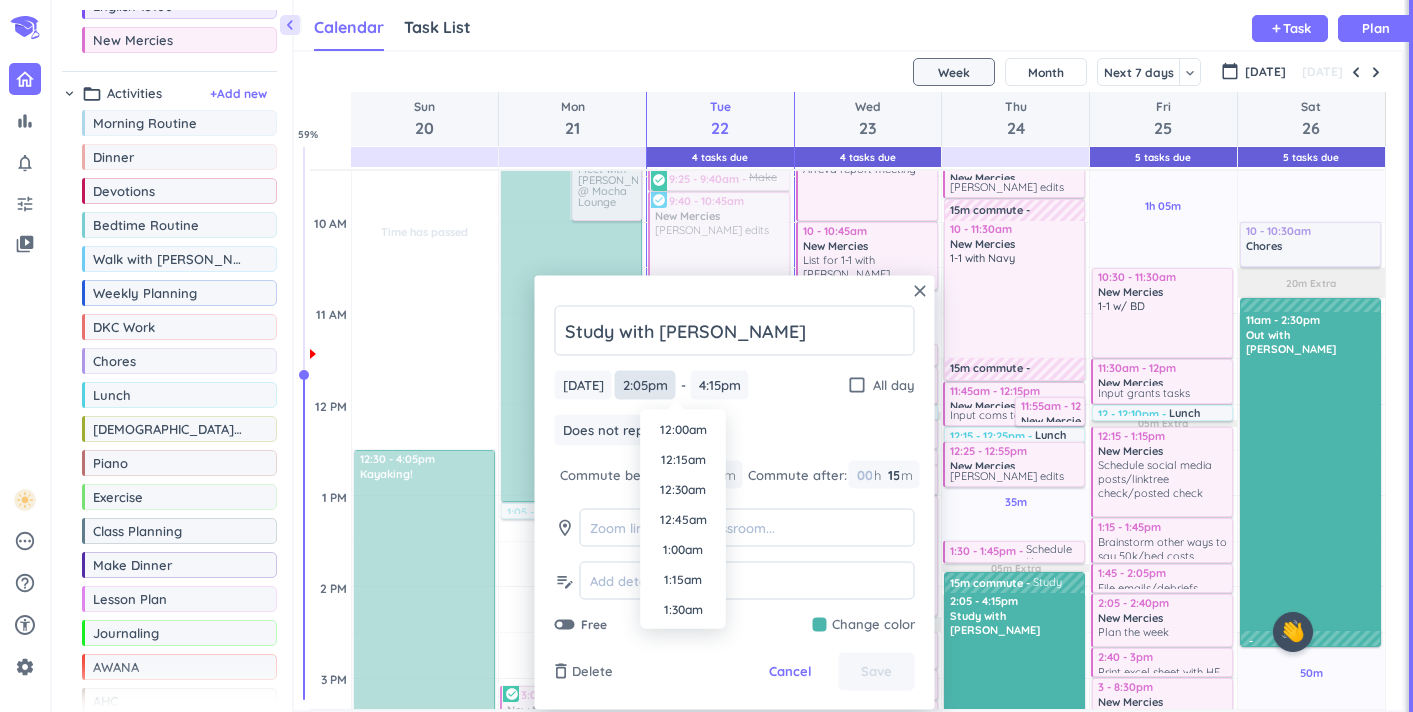 scroll, scrollTop: 1590, scrollLeft: 0, axis: vertical 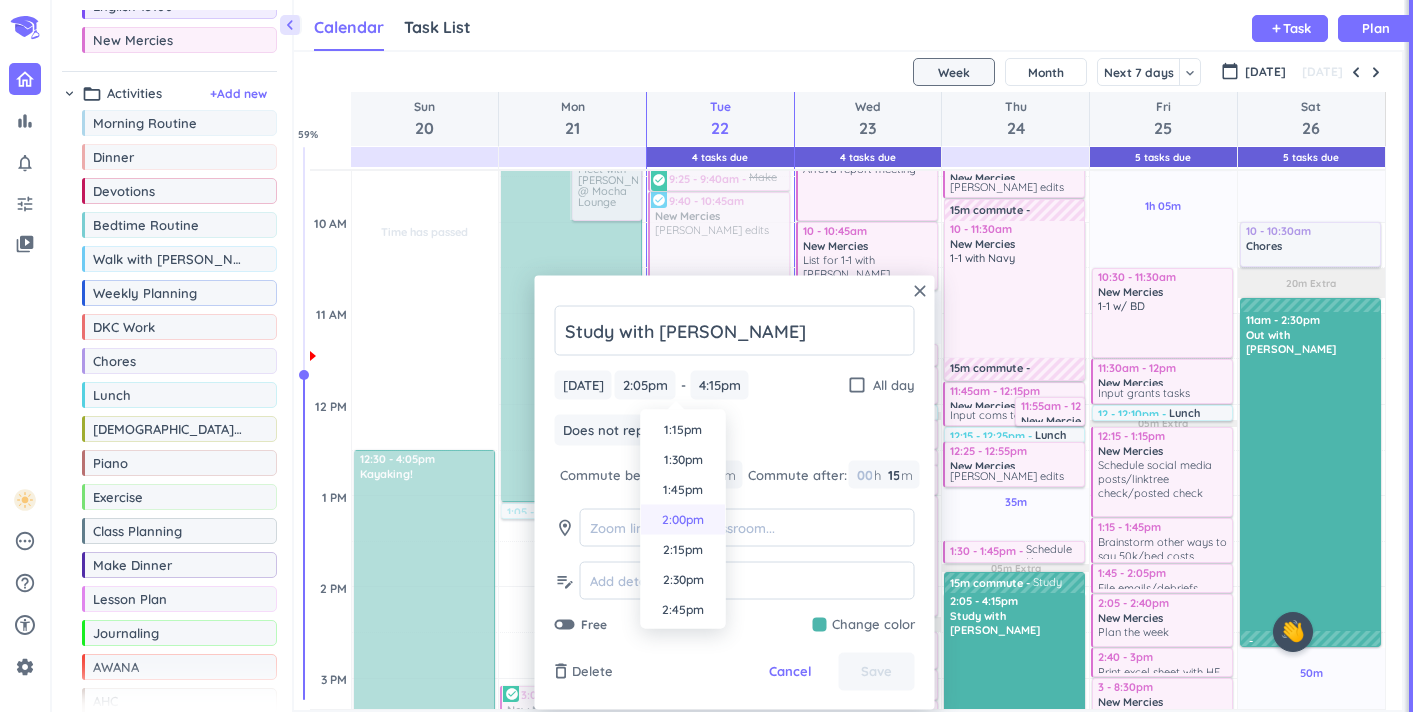 click on "2:00pm" at bounding box center (683, 520) 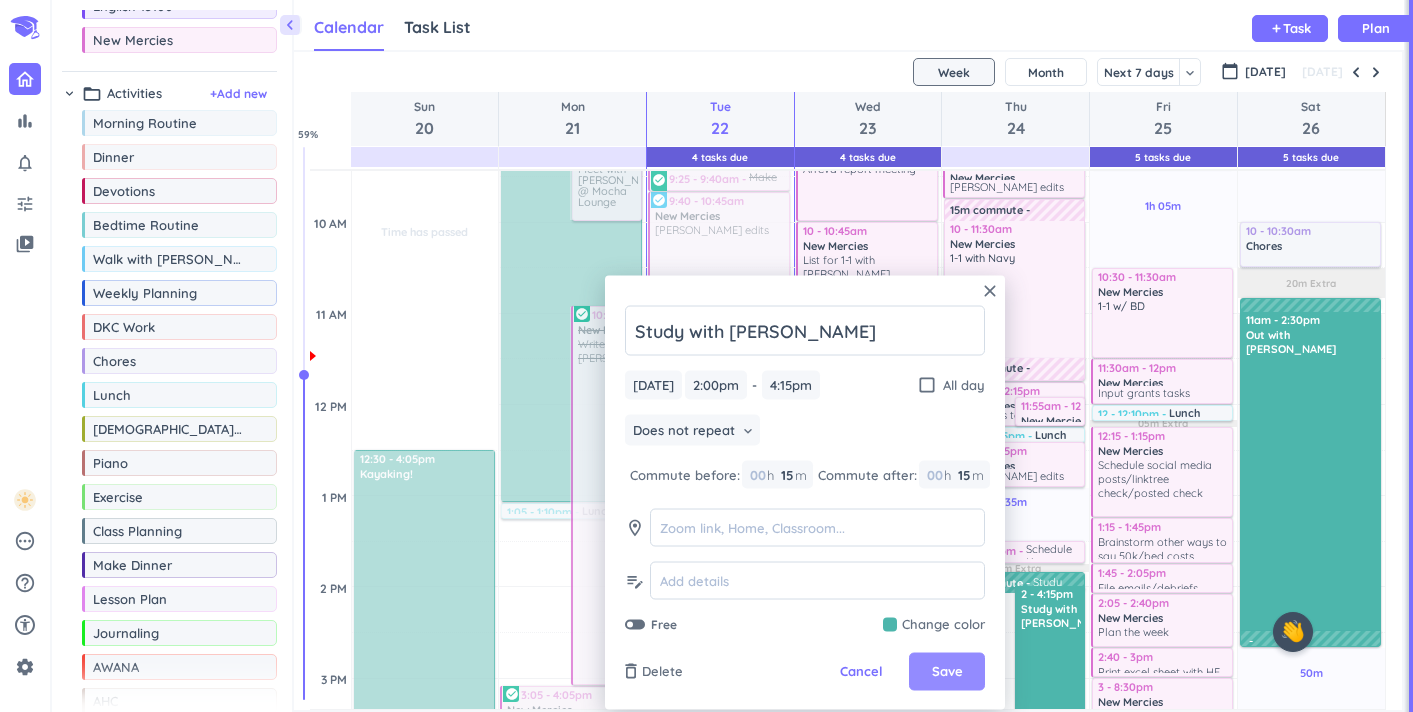 click on "Save" at bounding box center [947, 672] 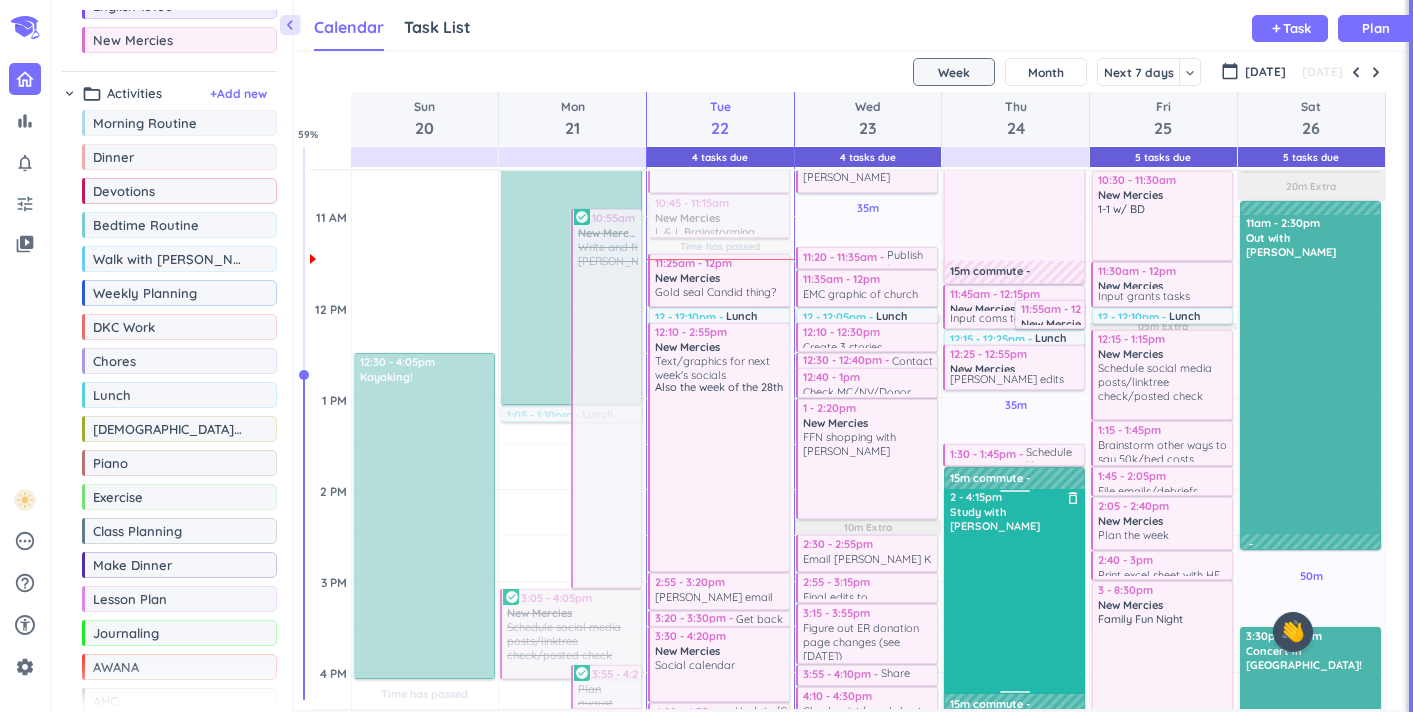 scroll, scrollTop: 585, scrollLeft: 0, axis: vertical 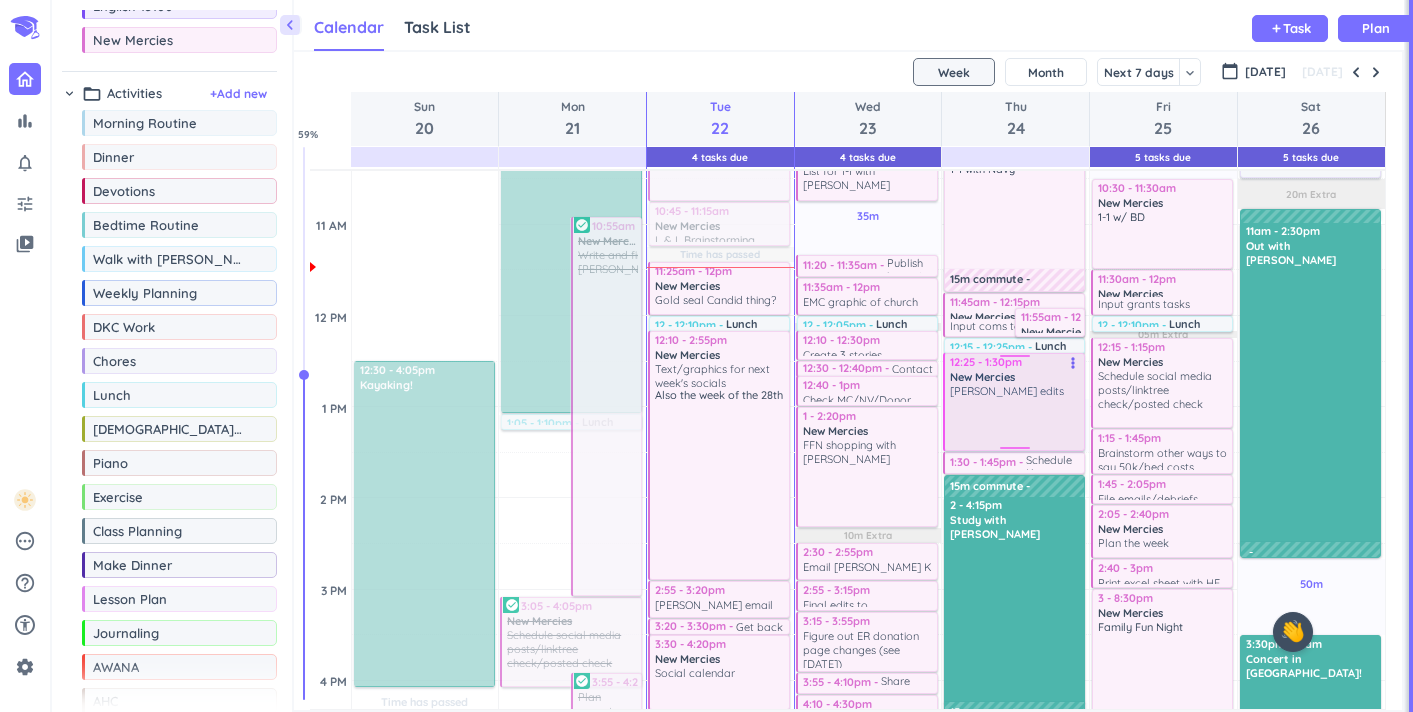 drag, startPoint x: 1017, startPoint y: 397, endPoint x: 1011, endPoint y: 449, distance: 52.34501 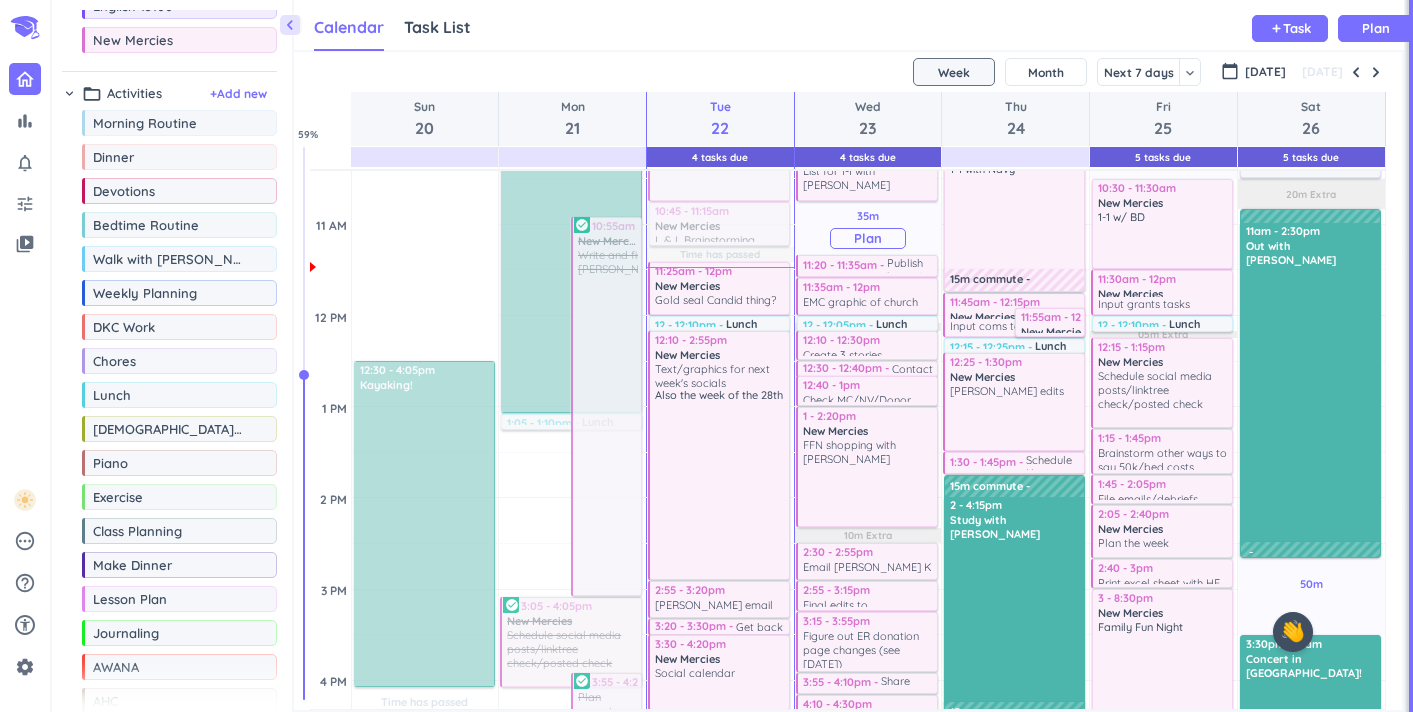 scroll, scrollTop: 462, scrollLeft: 0, axis: vertical 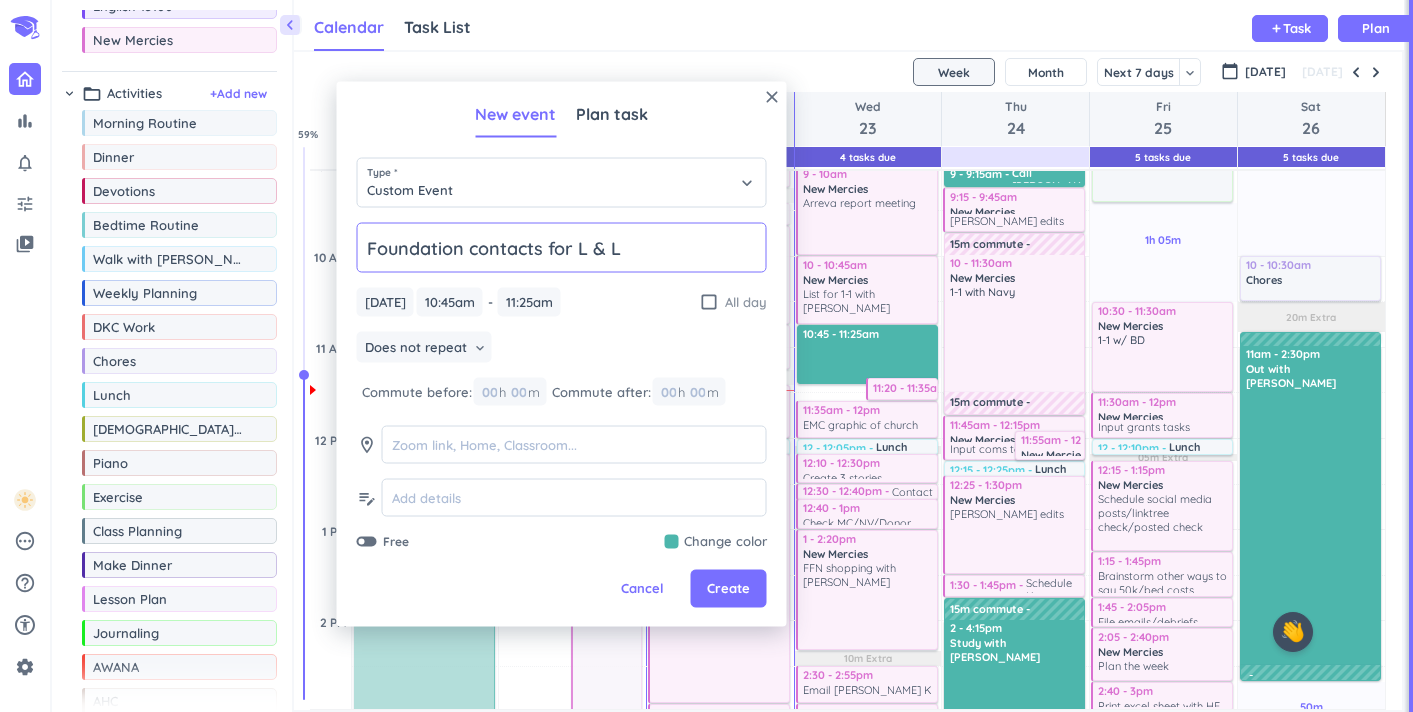 type on "Foundation contacts for L & Ls" 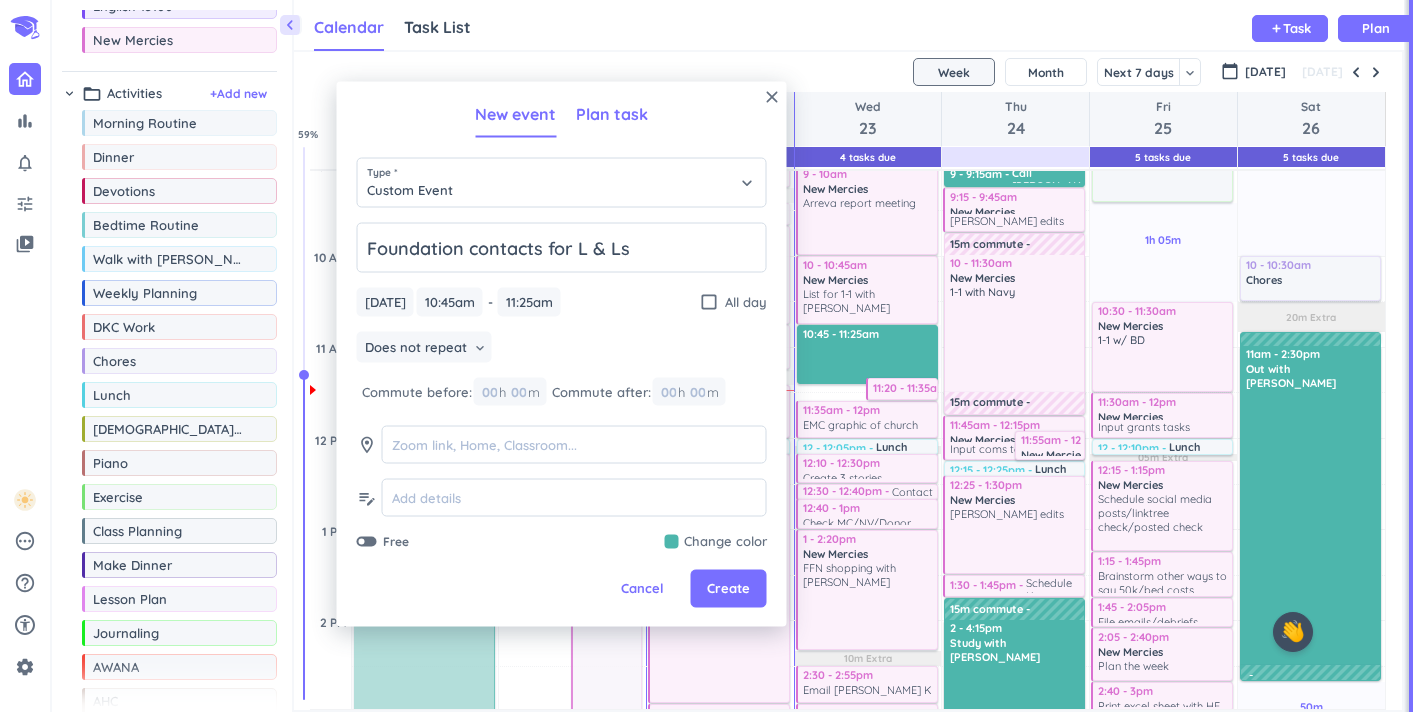 click on "Plan task" at bounding box center [612, 114] 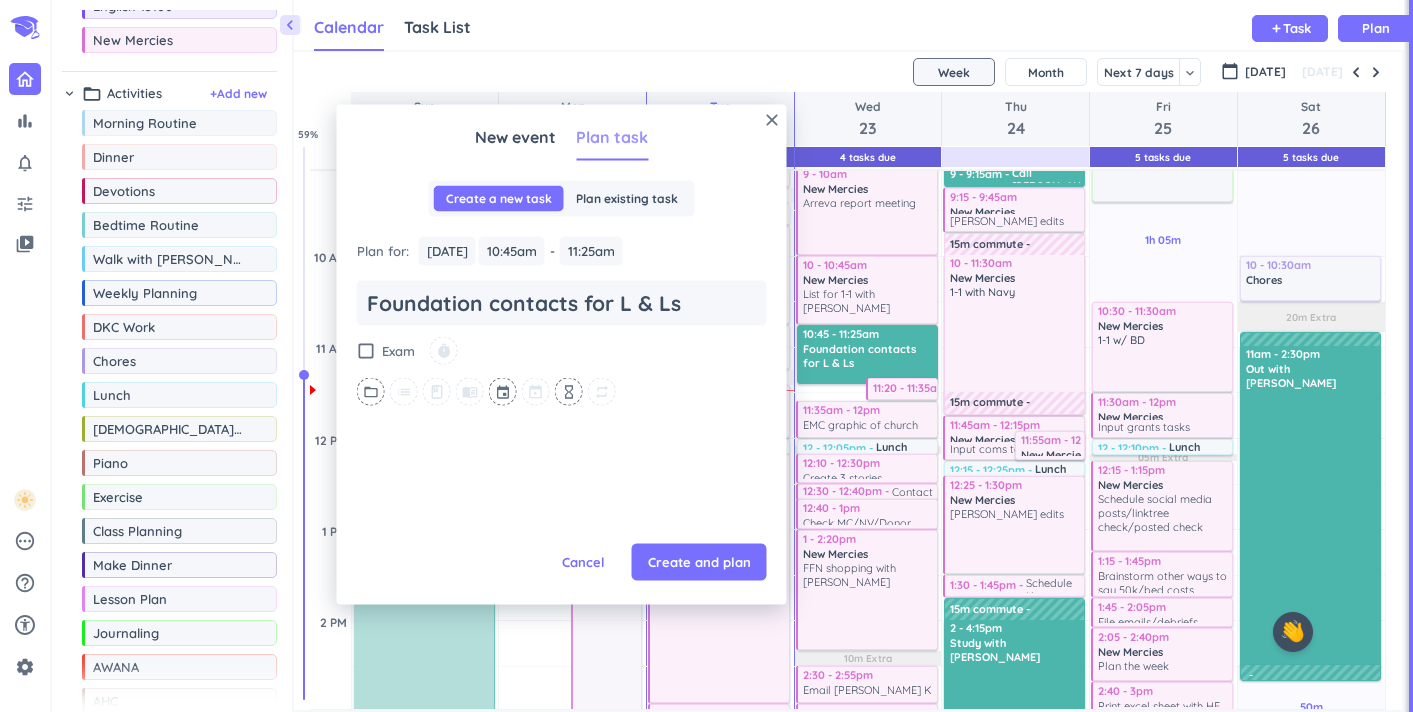 scroll, scrollTop: 0, scrollLeft: 0, axis: both 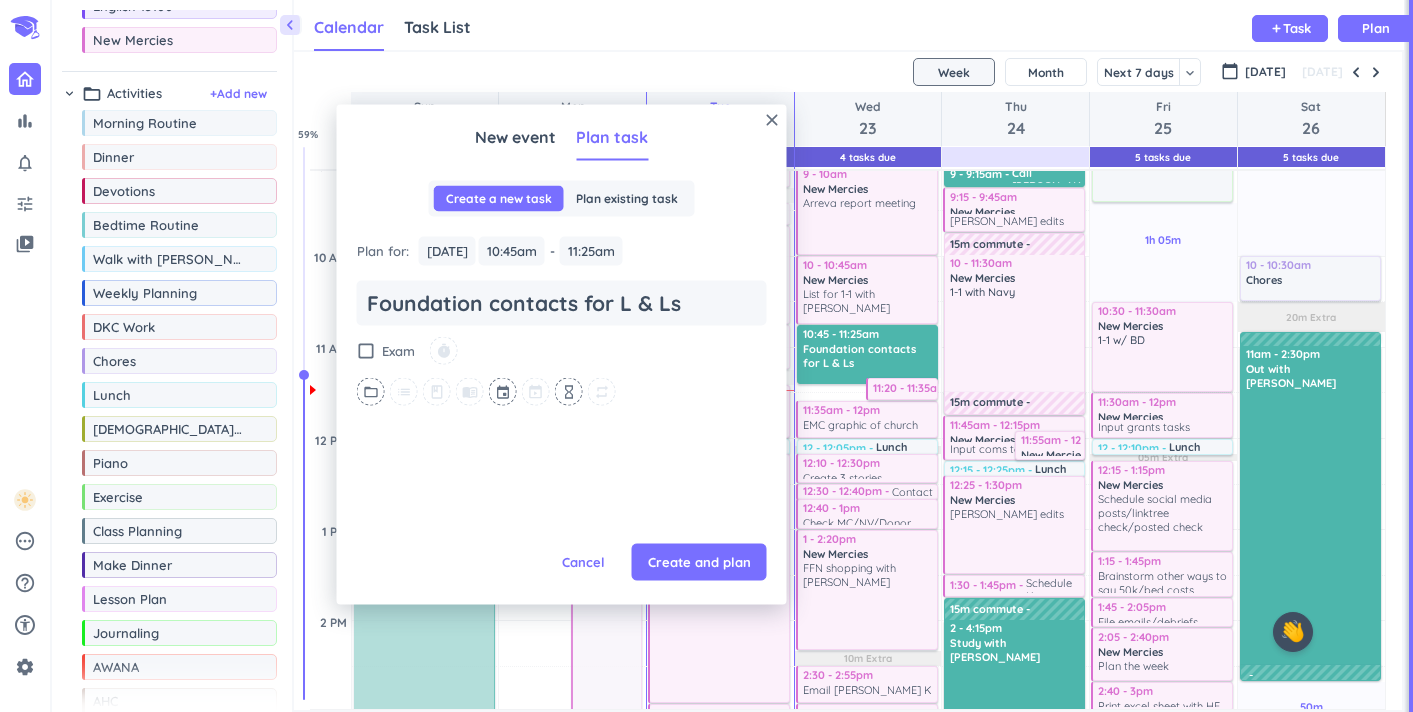 type on "x" 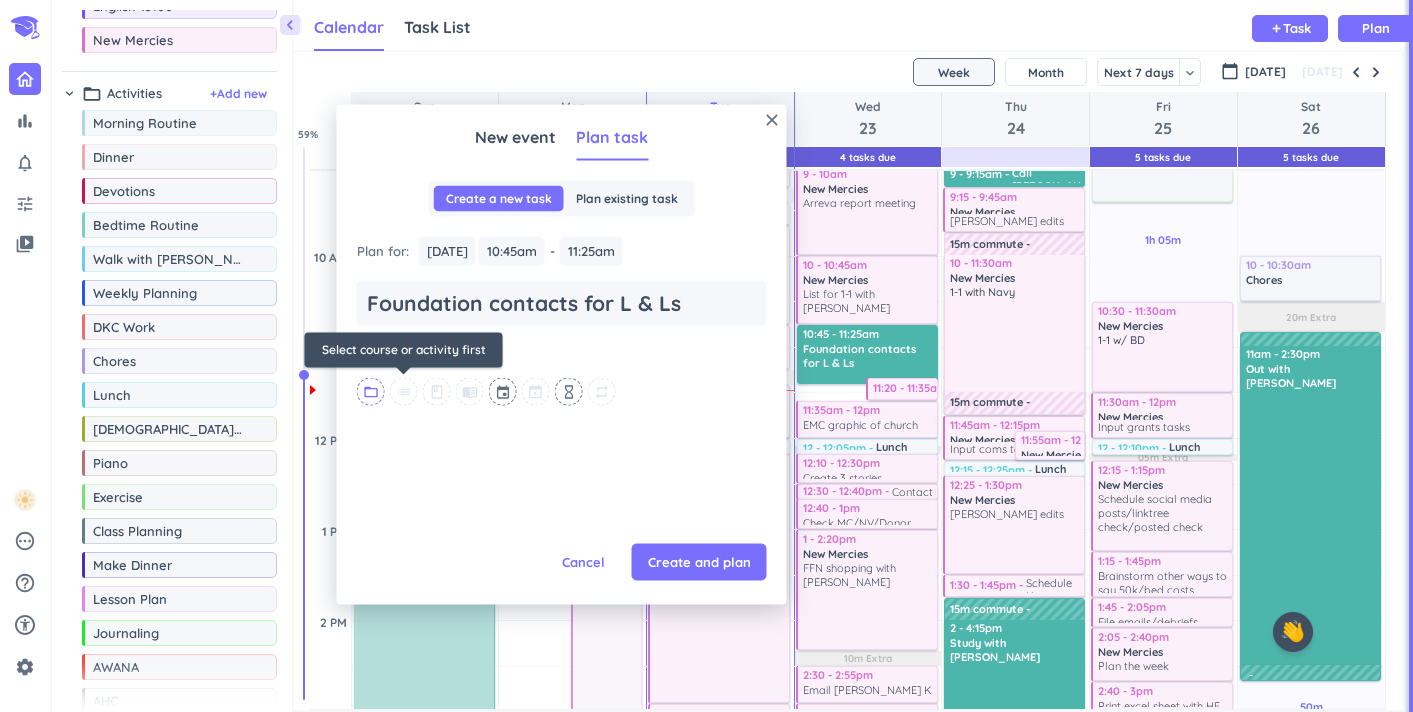 type on "Foundation contacts for L & Ls" 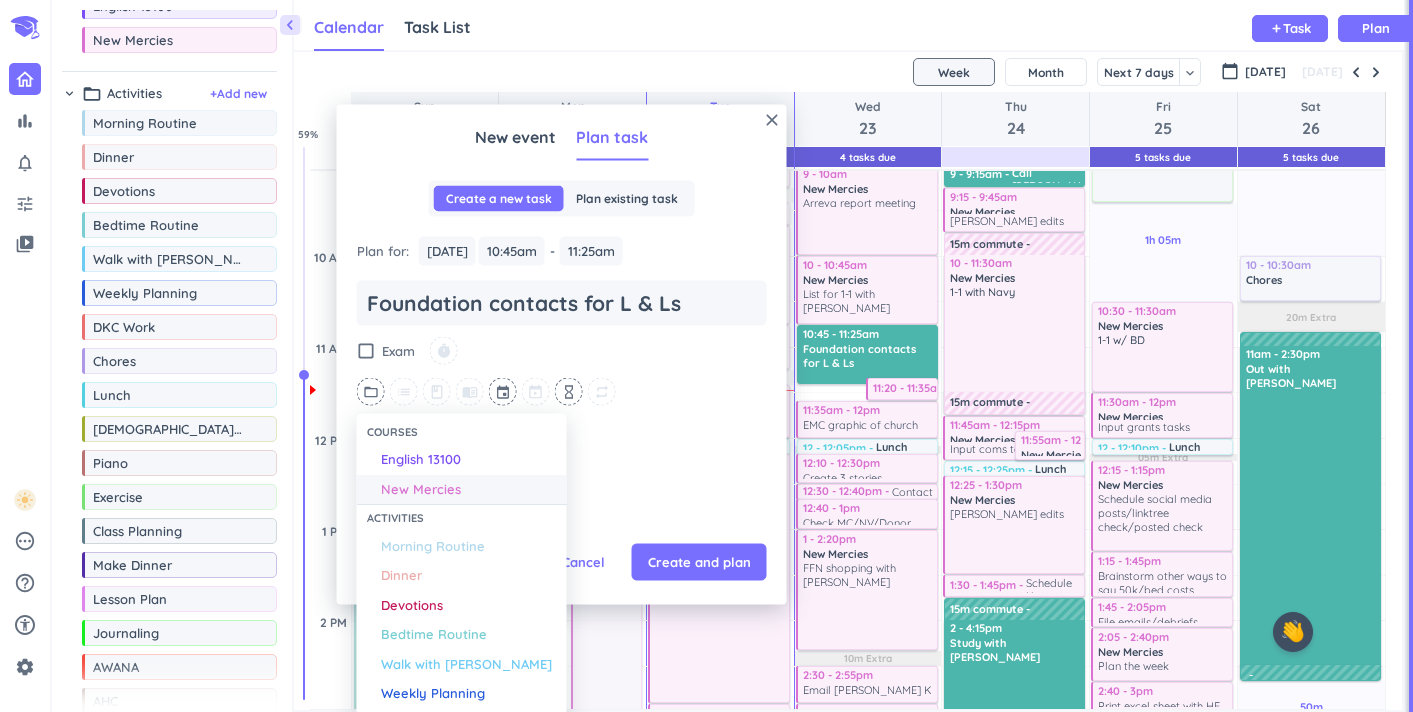 click on "New Mercies" at bounding box center [421, 489] 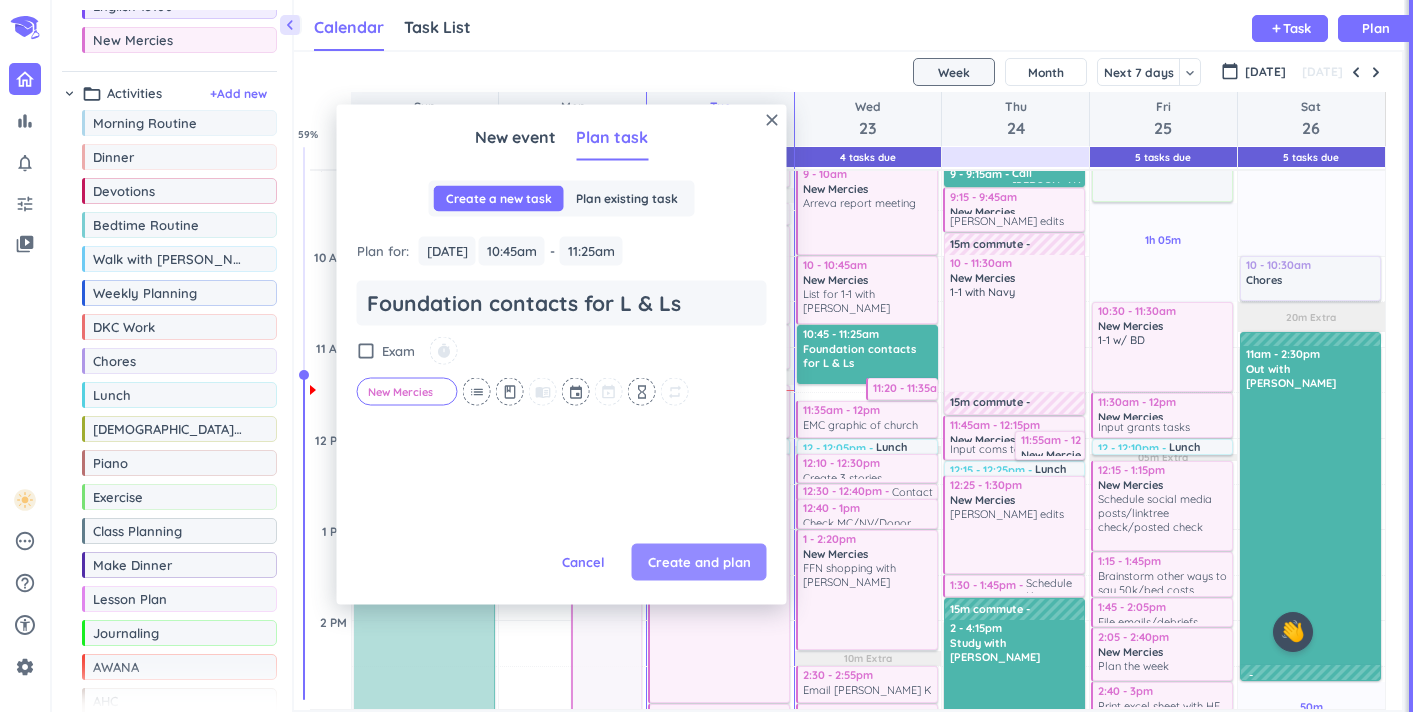 click on "Create and plan" at bounding box center (699, 562) 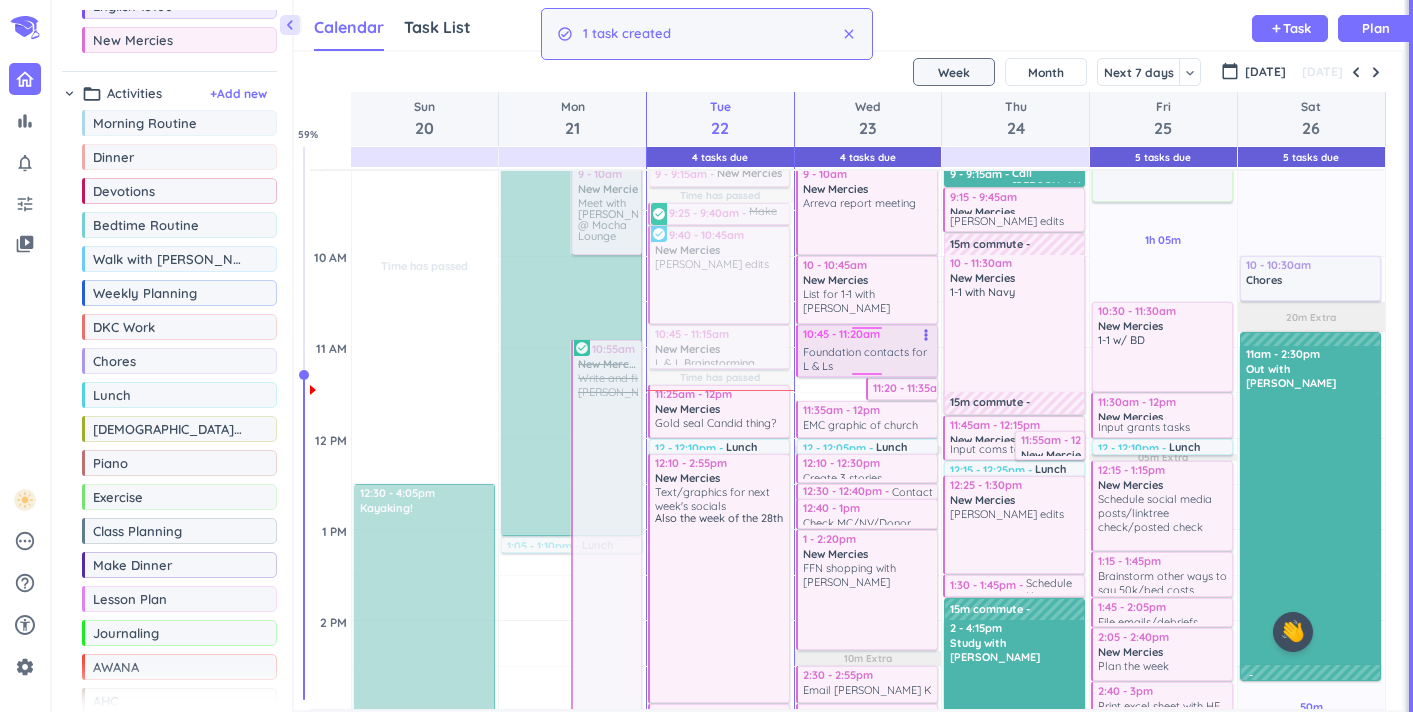 drag, startPoint x: 858, startPoint y: 382, endPoint x: 859, endPoint y: 371, distance: 11.045361 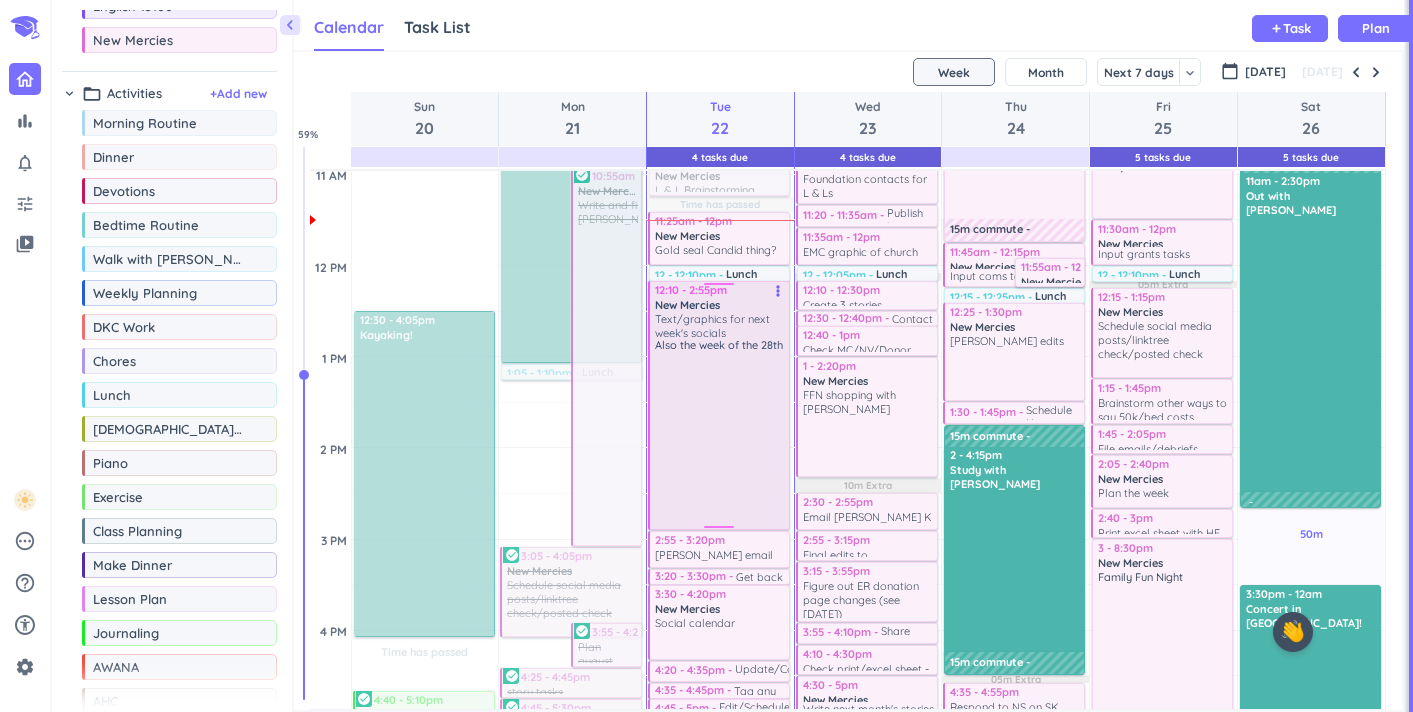 scroll, scrollTop: 607, scrollLeft: 0, axis: vertical 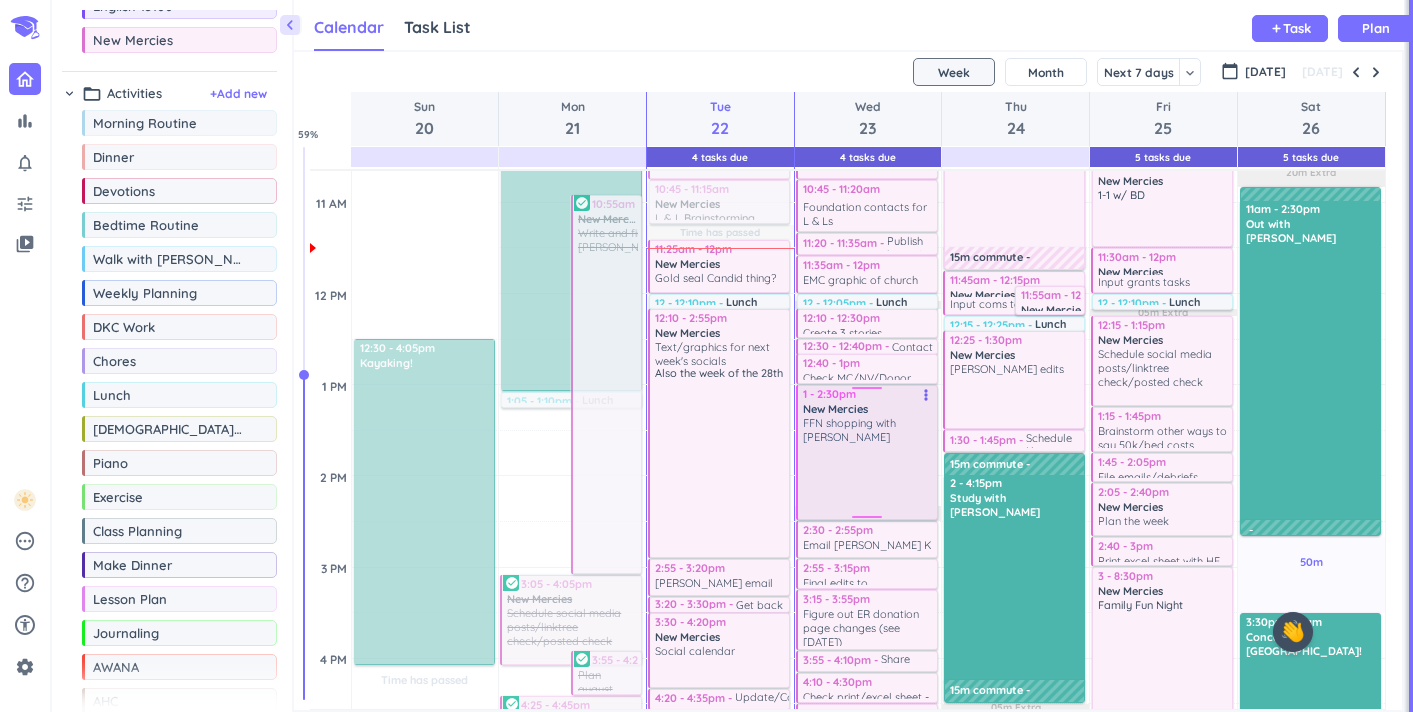 drag, startPoint x: 861, startPoint y: 501, endPoint x: 860, endPoint y: 517, distance: 16.03122 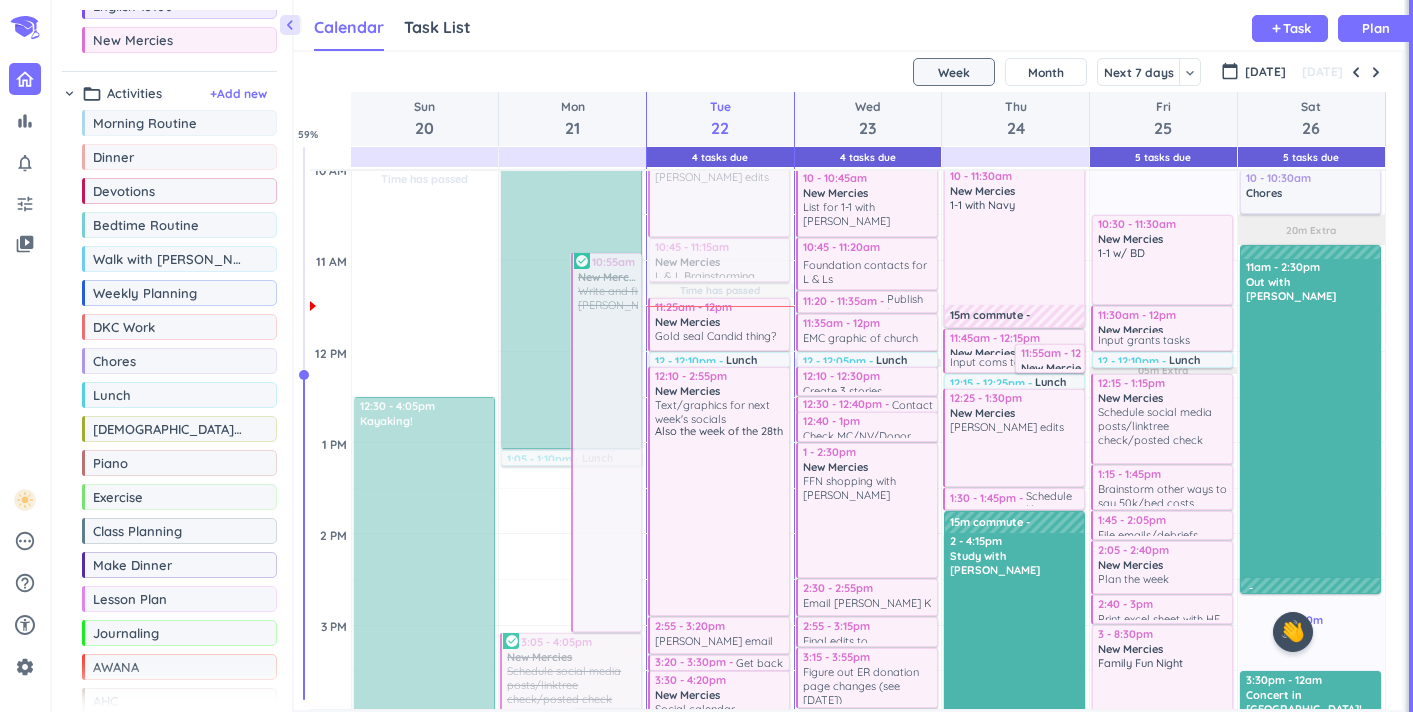 scroll, scrollTop: 556, scrollLeft: 0, axis: vertical 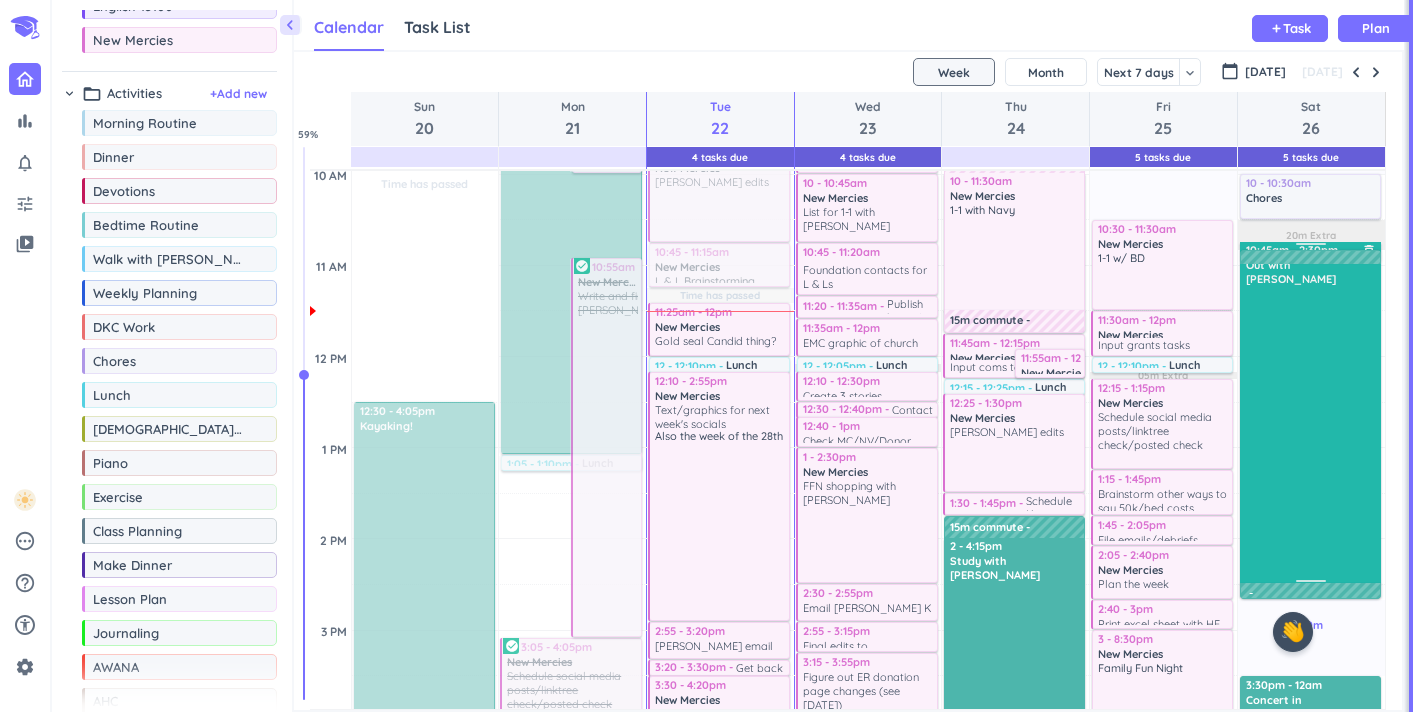 drag, startPoint x: 1313, startPoint y: 254, endPoint x: 1312, endPoint y: 244, distance: 10.049875 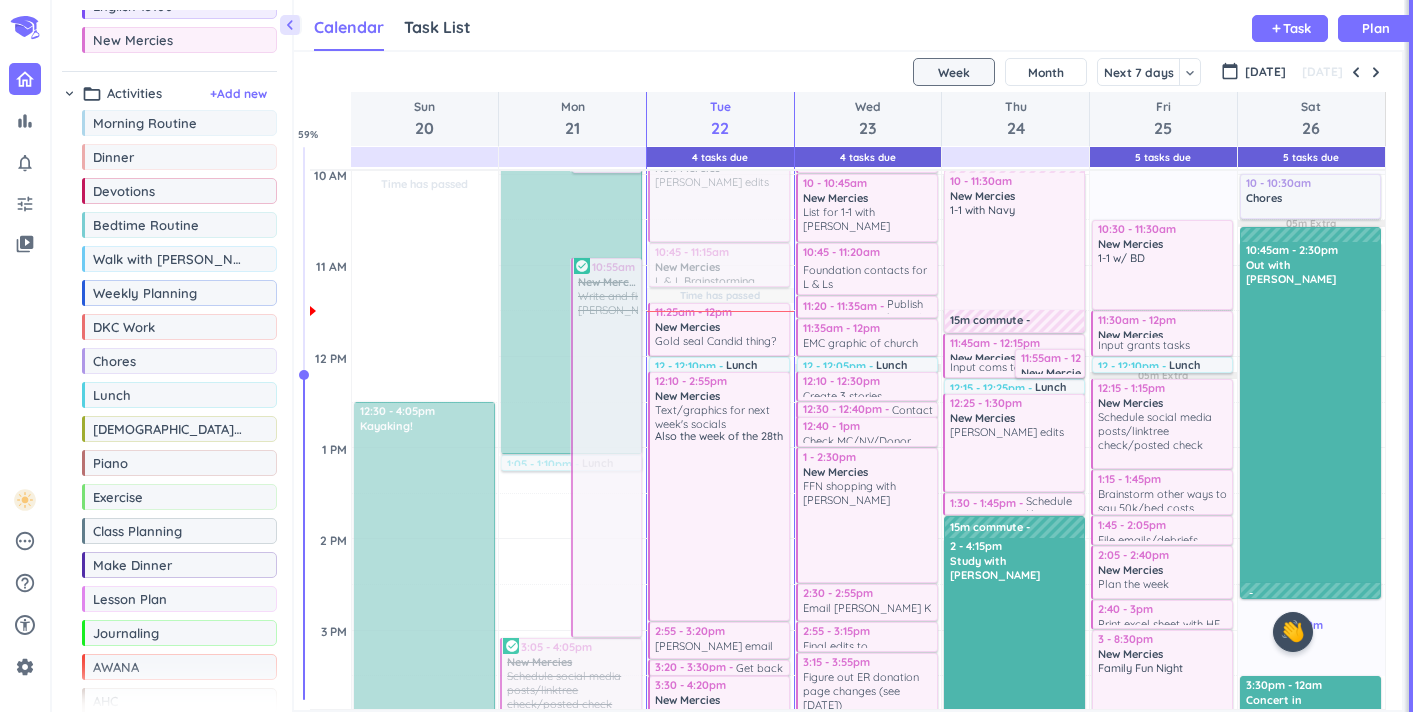 click at bounding box center [1312, 434] 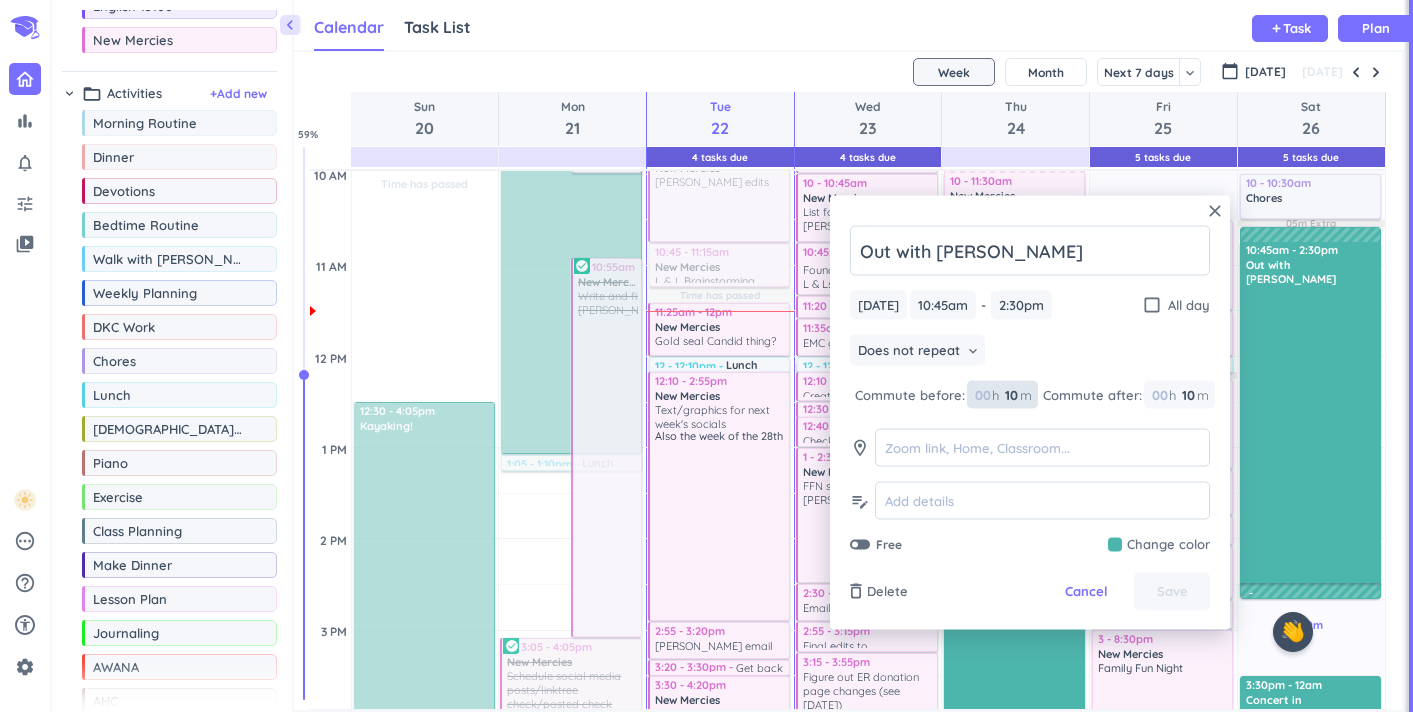 click on "10" at bounding box center [1010, 395] 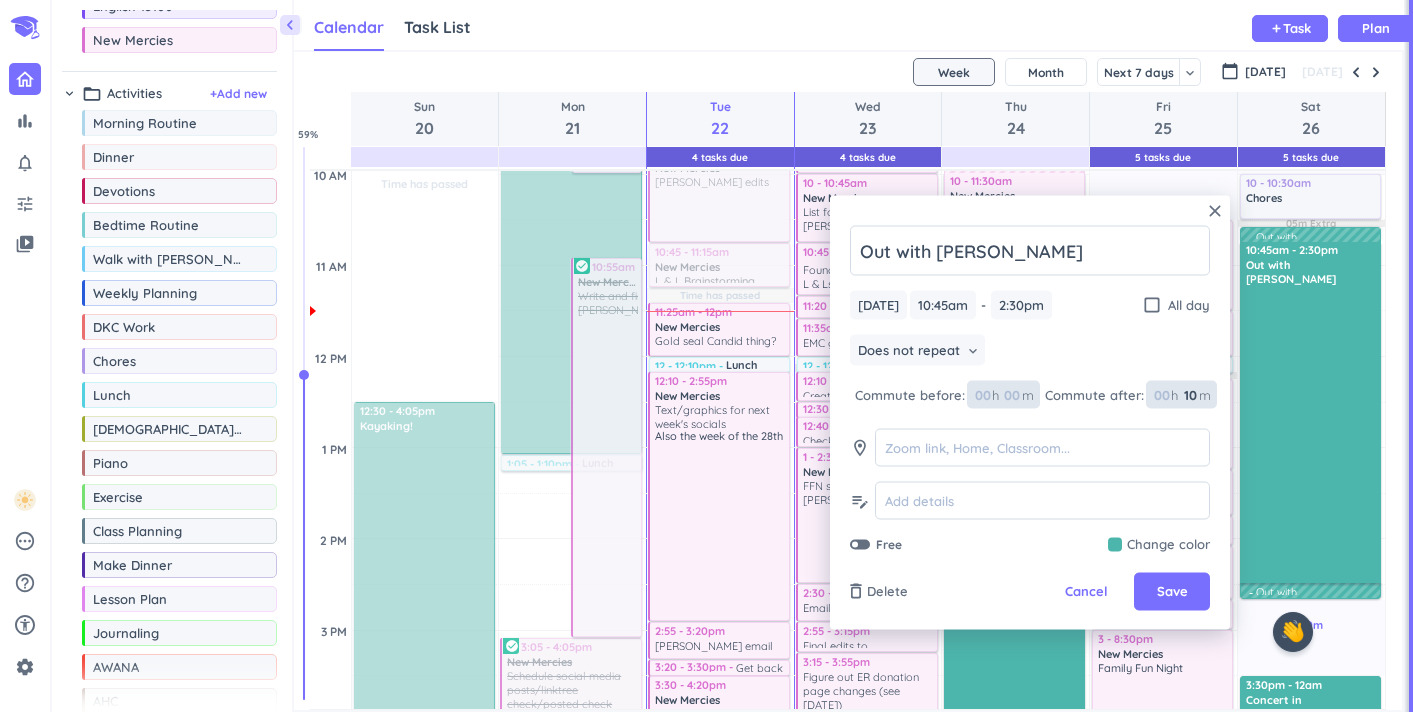type 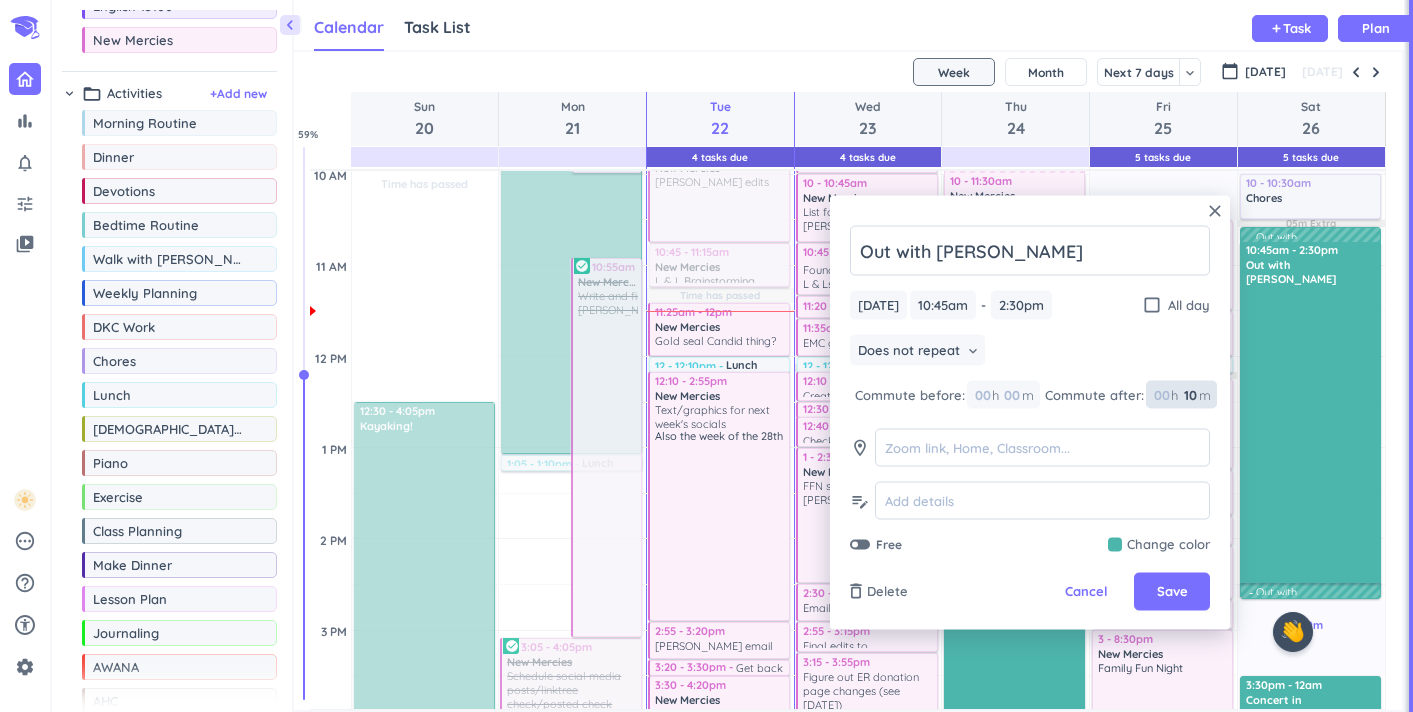 click on "10" at bounding box center (1189, 395) 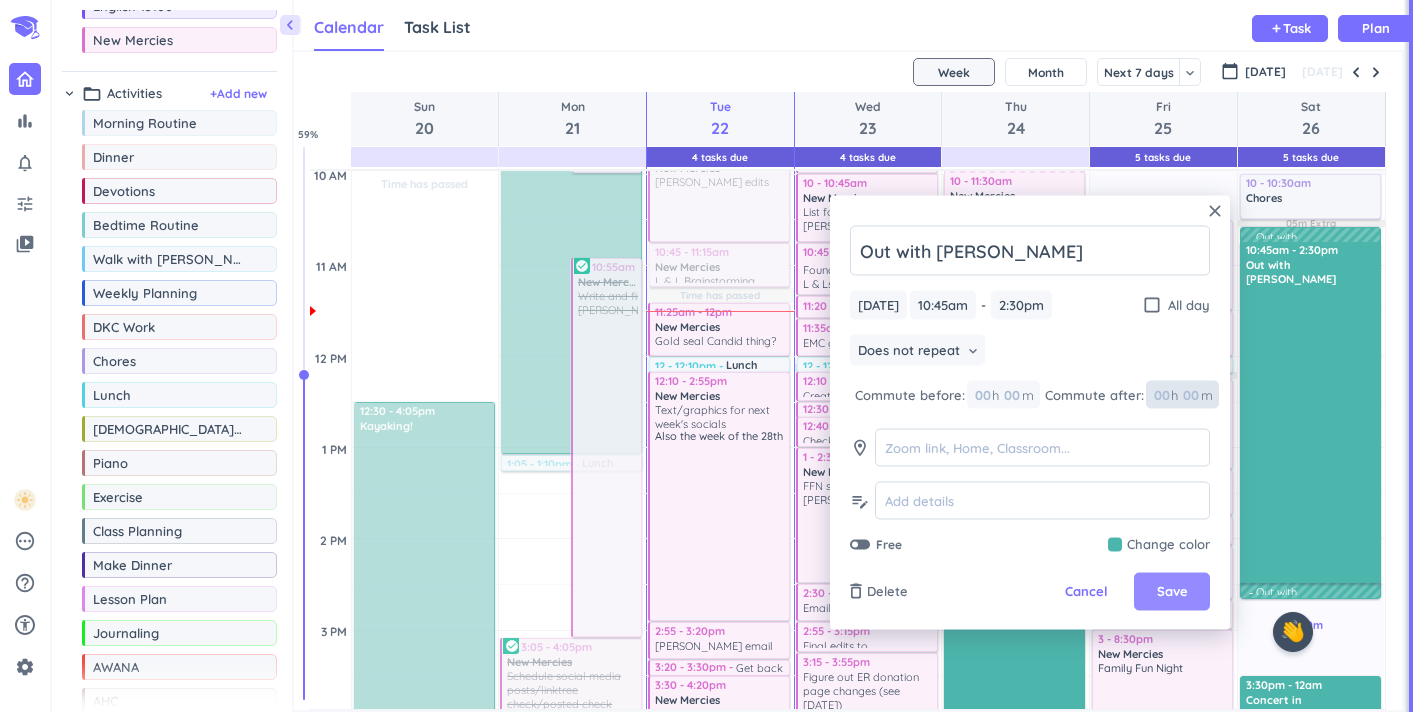 type 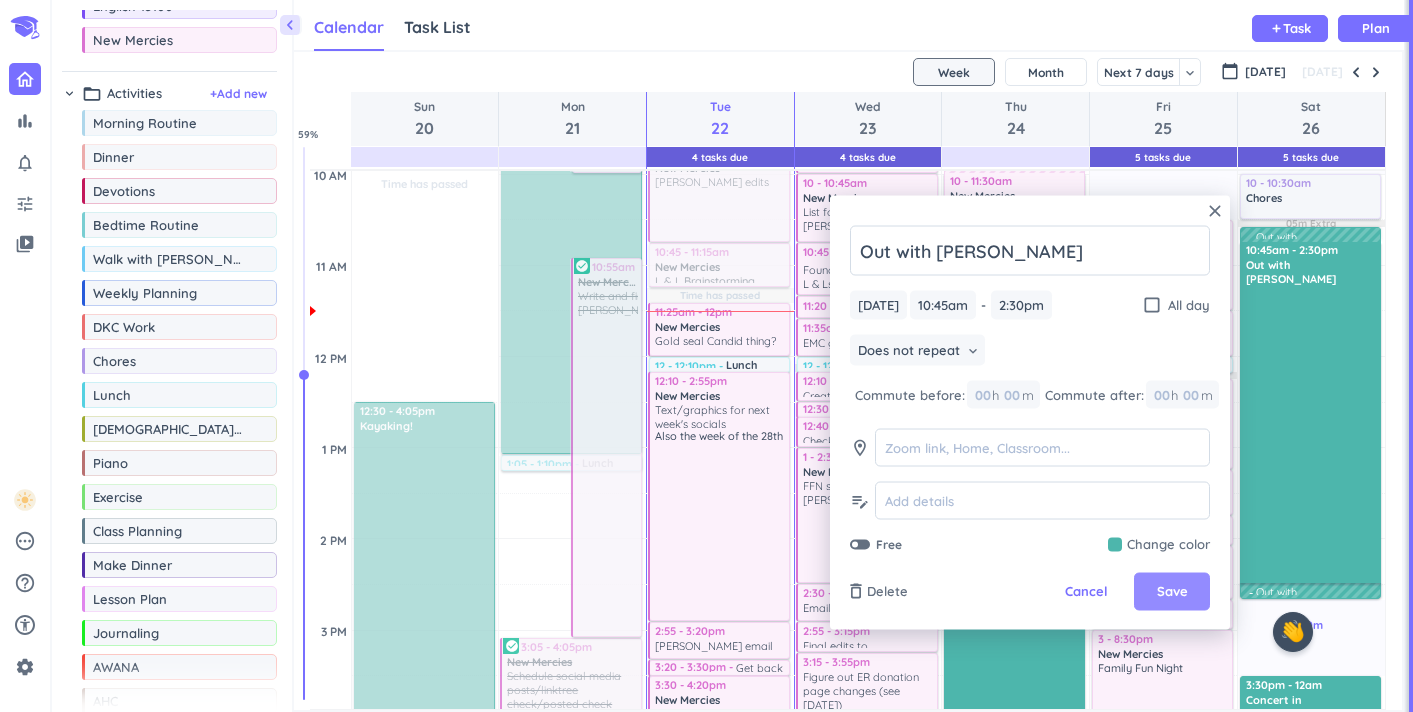 click on "Save" at bounding box center [1172, 592] 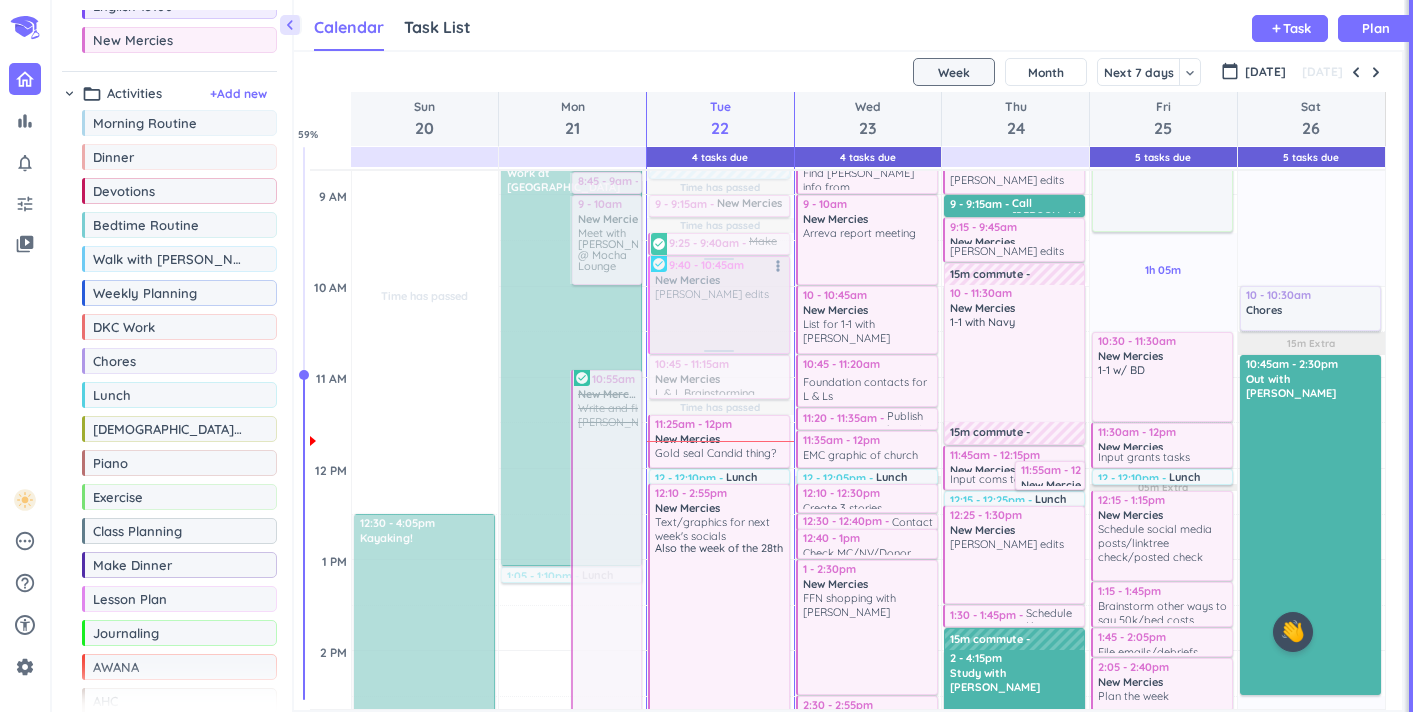 scroll, scrollTop: 444, scrollLeft: 0, axis: vertical 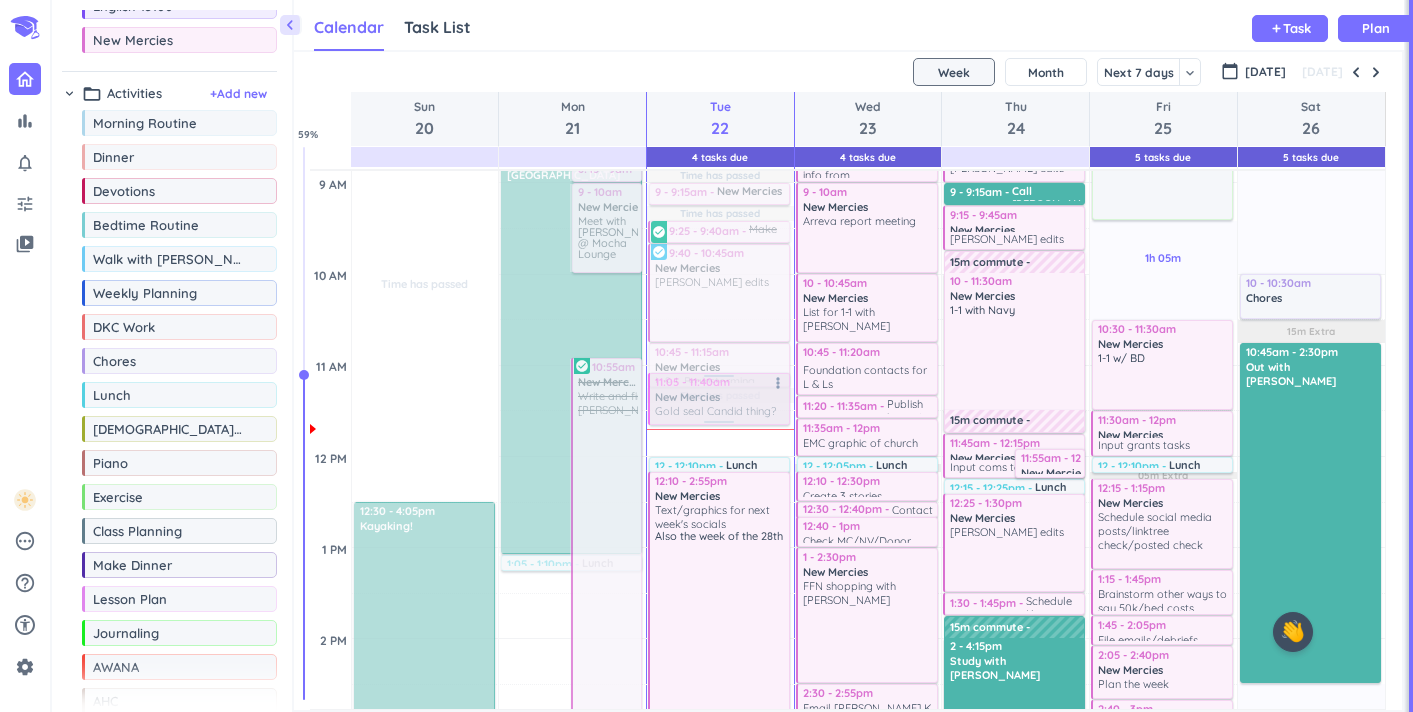 drag, startPoint x: 729, startPoint y: 438, endPoint x: 730, endPoint y: 410, distance: 28.01785 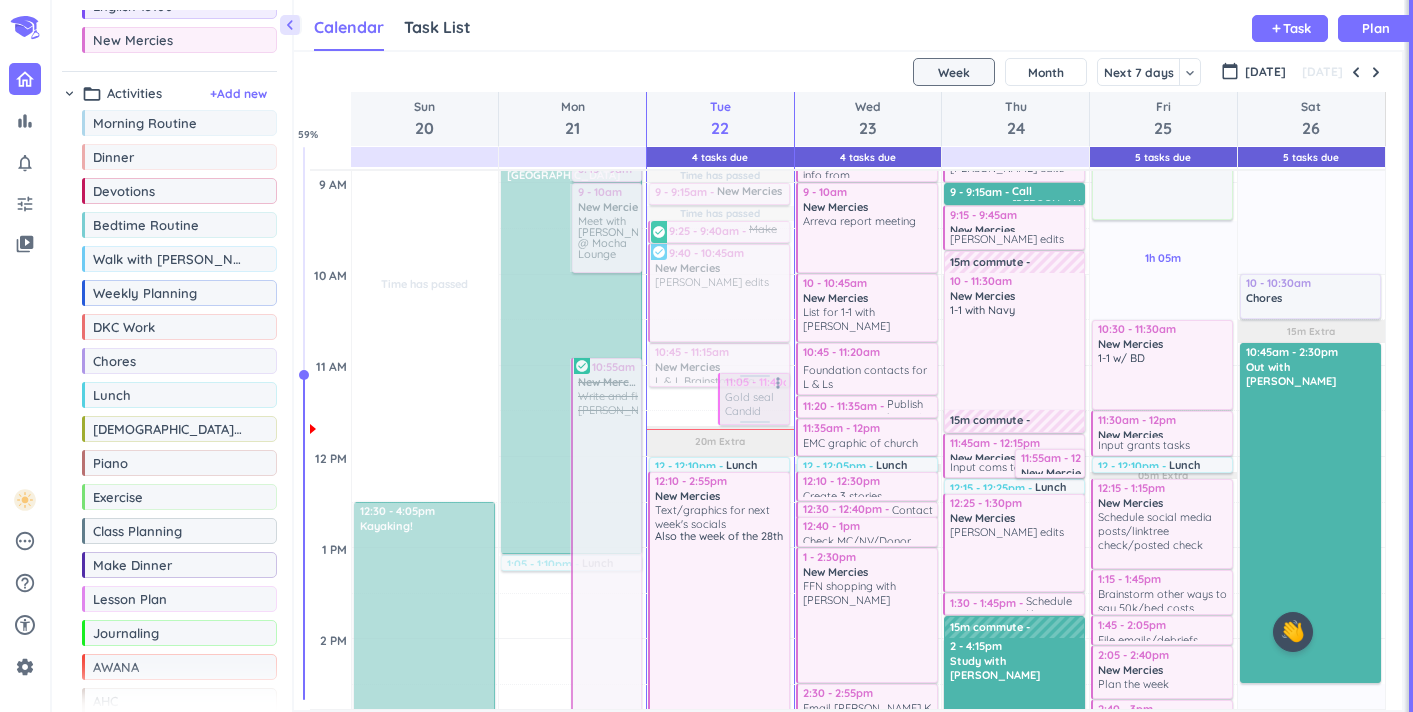 click at bounding box center (753, 399) 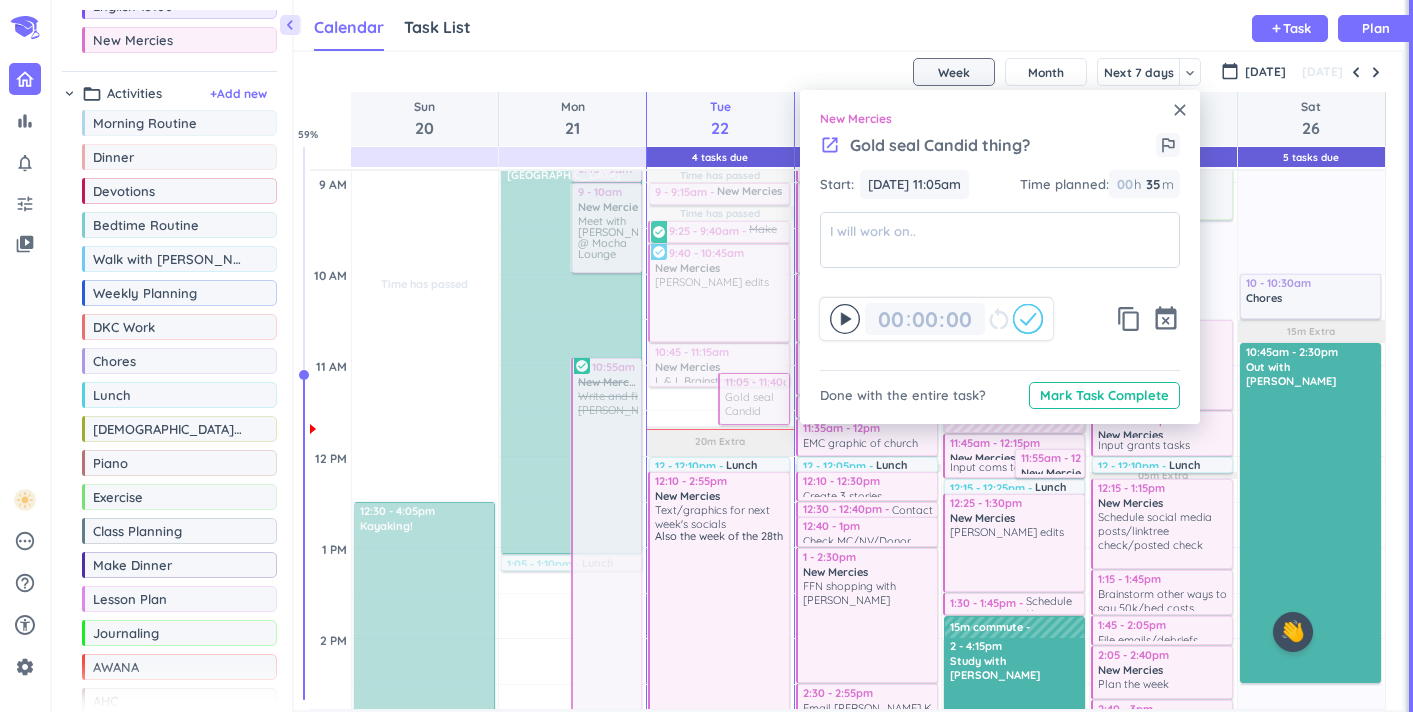 click 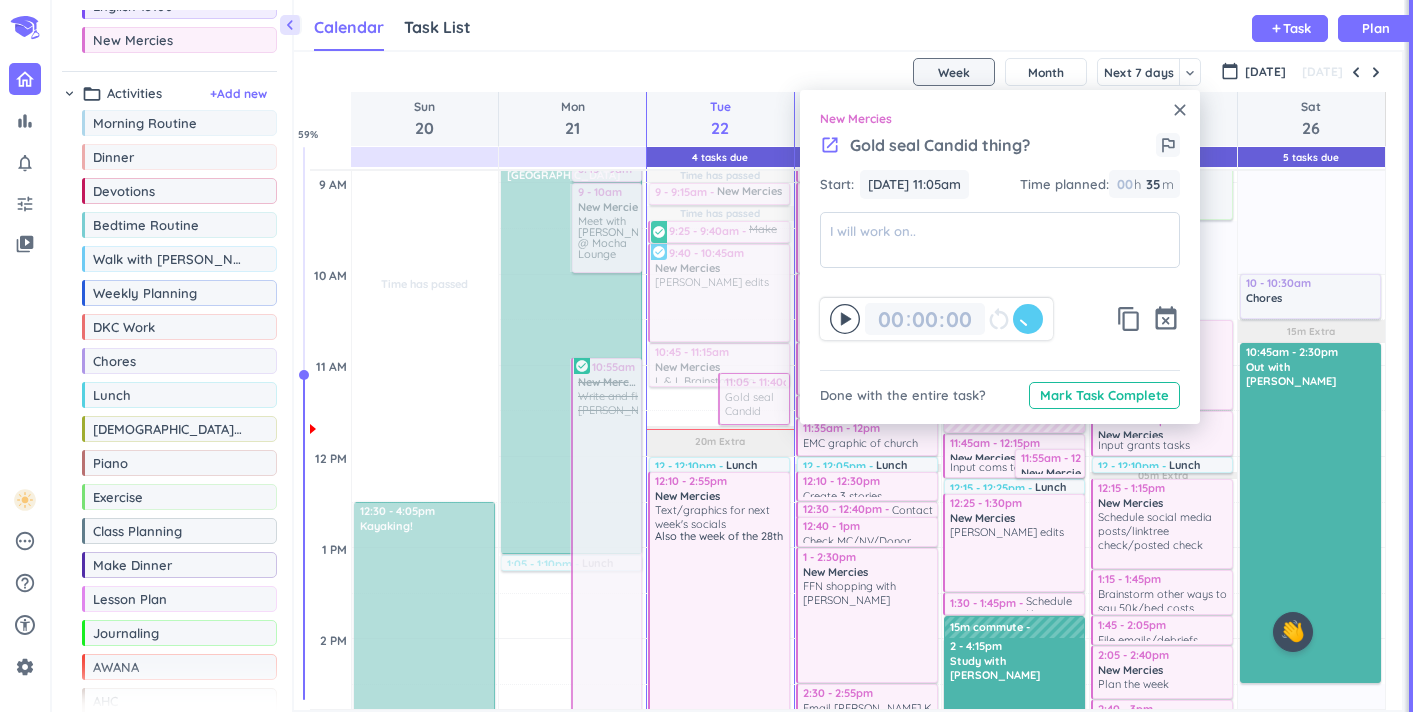 click on "close" at bounding box center [1180, 110] 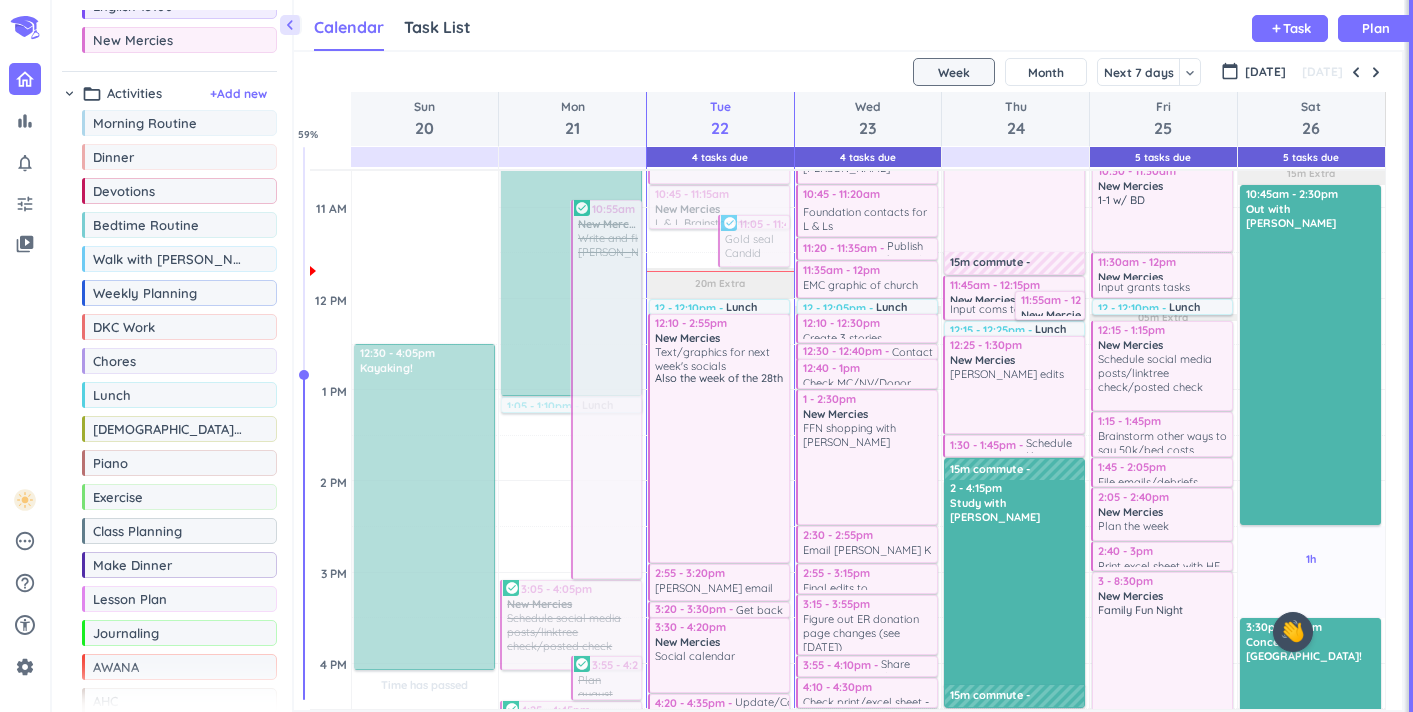 scroll, scrollTop: 603, scrollLeft: 0, axis: vertical 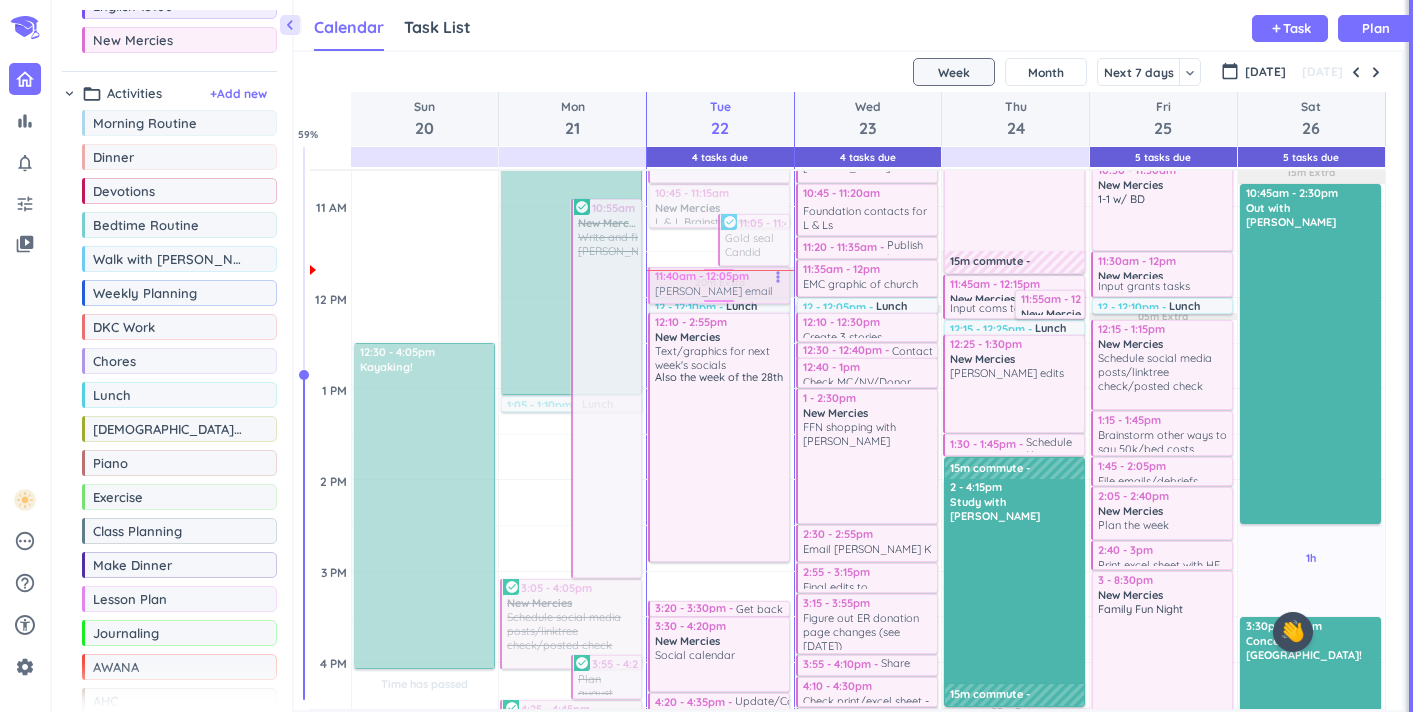 drag, startPoint x: 703, startPoint y: 587, endPoint x: 731, endPoint y: 295, distance: 293.3394 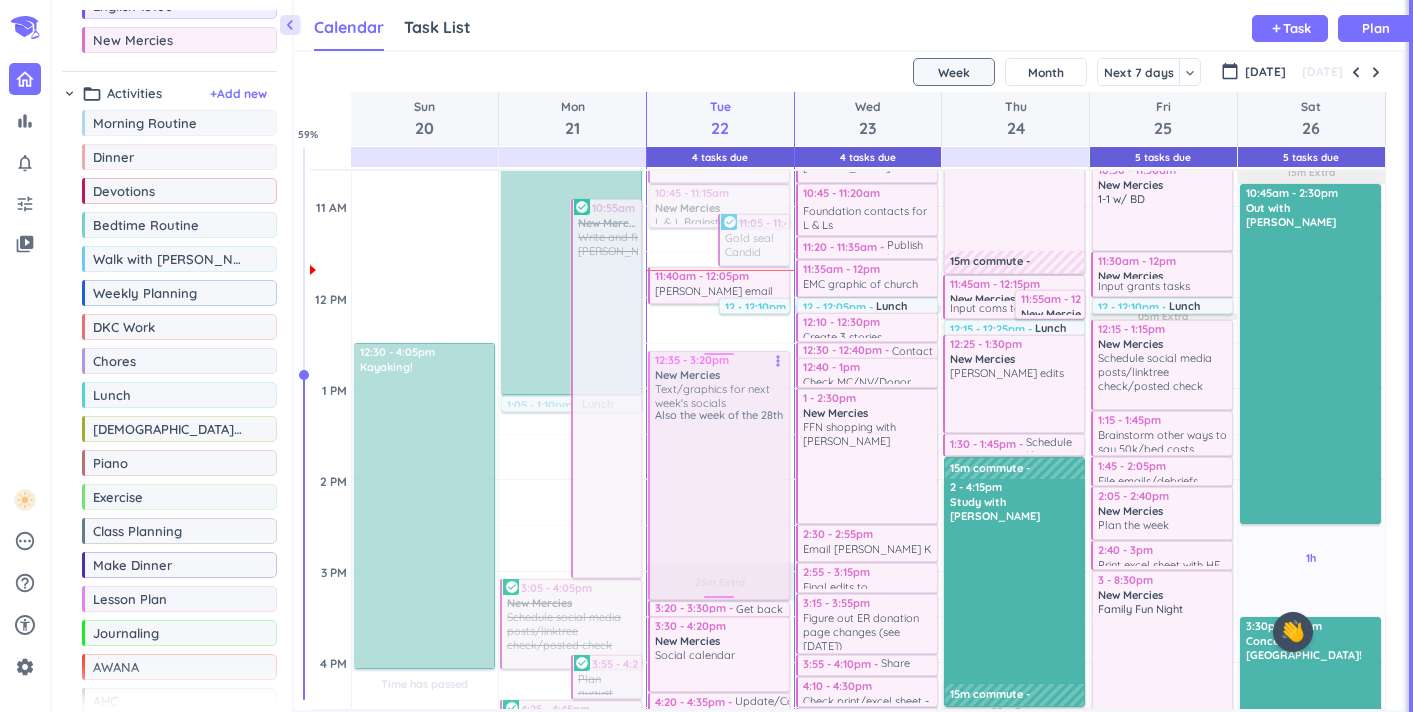drag, startPoint x: 723, startPoint y: 346, endPoint x: 718, endPoint y: 364, distance: 18.681541 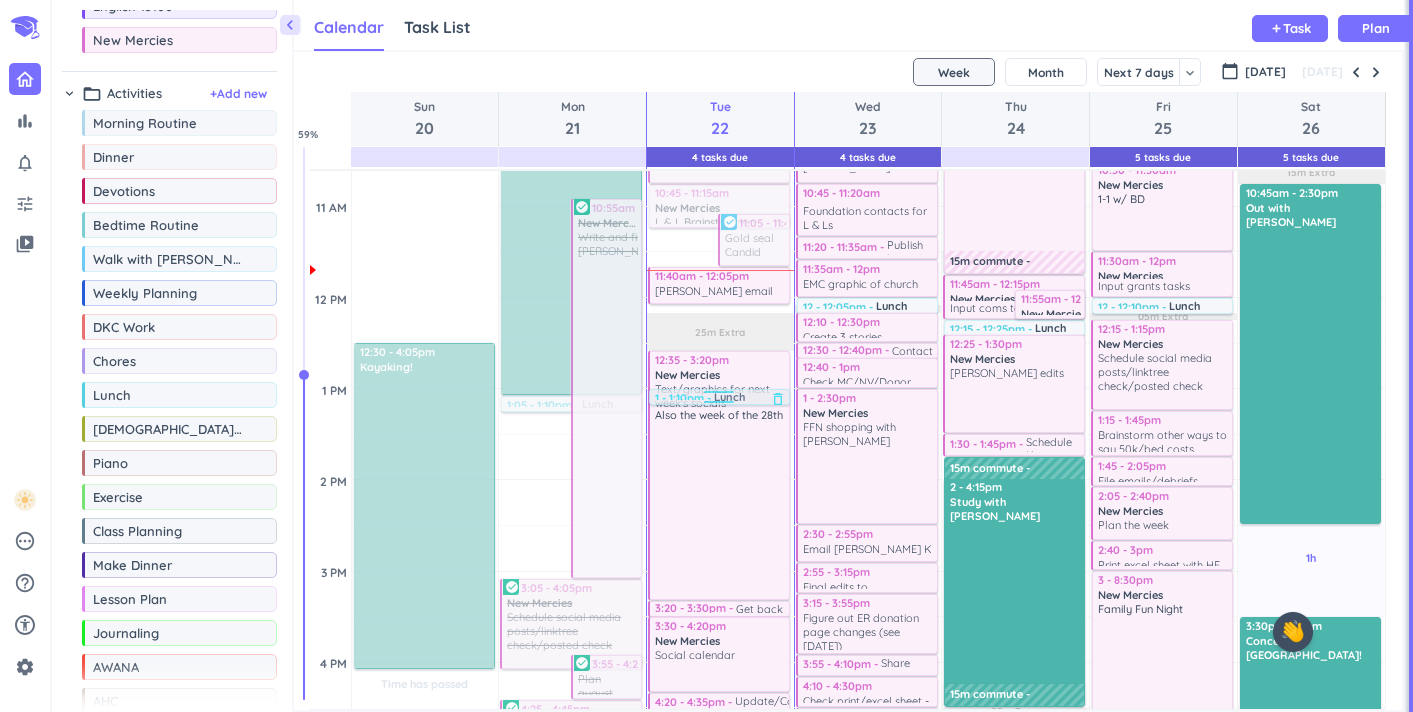 drag, startPoint x: 740, startPoint y: 308, endPoint x: 687, endPoint y: 401, distance: 107.042046 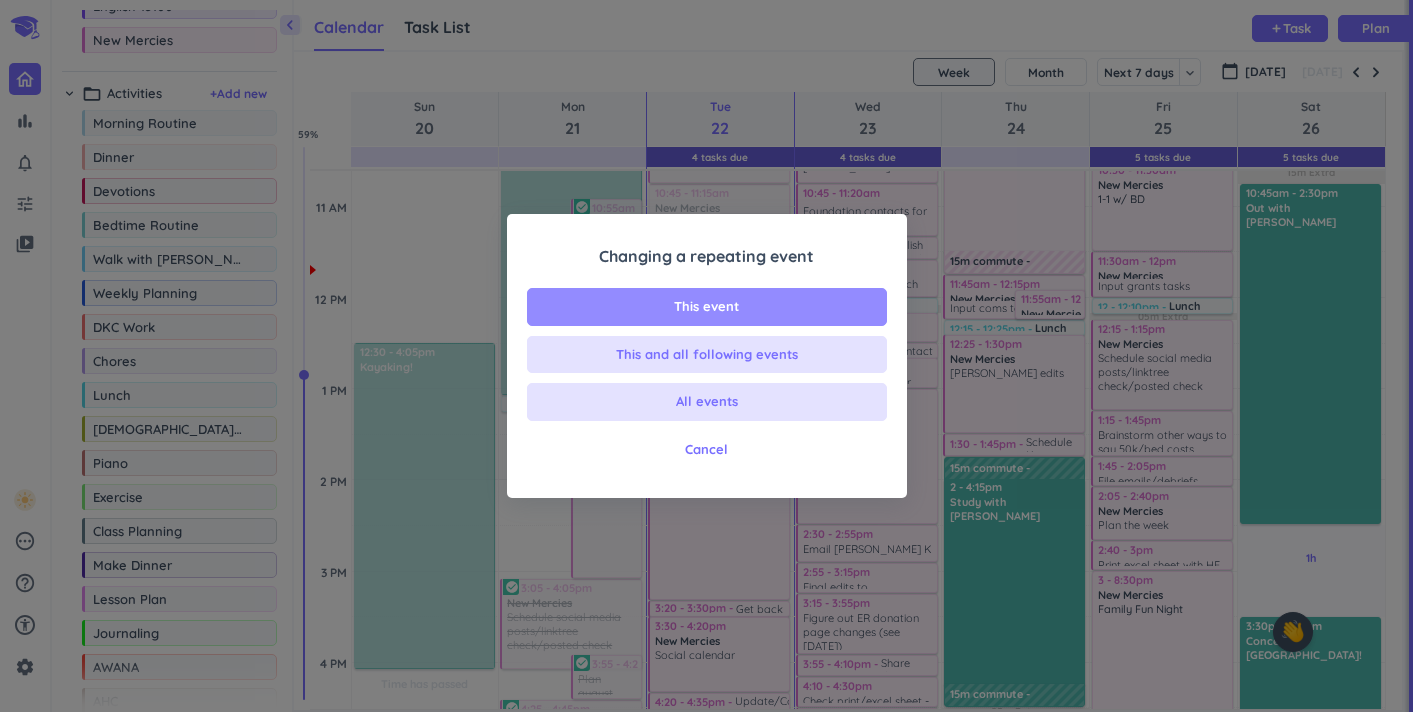 click on "This event" at bounding box center (706, 307) 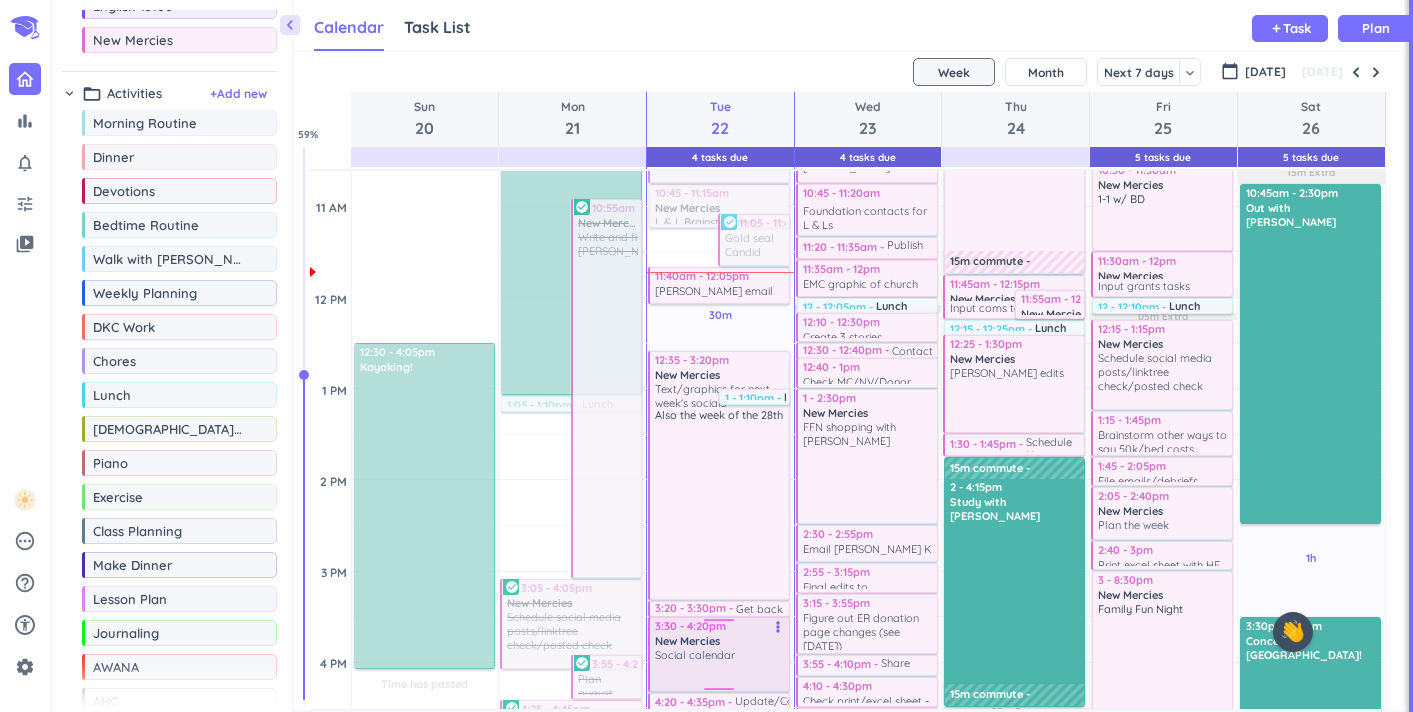 scroll, scrollTop: 635, scrollLeft: 0, axis: vertical 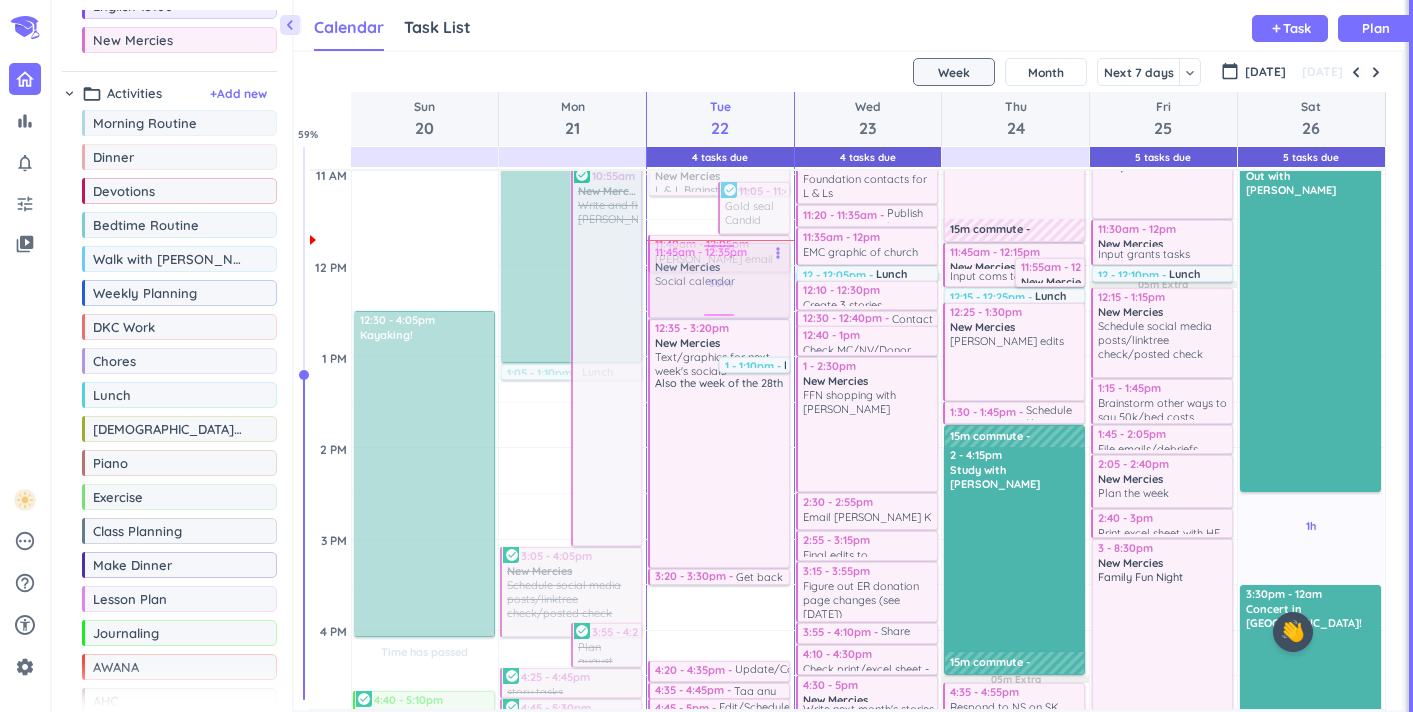 drag, startPoint x: 703, startPoint y: 638, endPoint x: 748, endPoint y: 296, distance: 344.9478 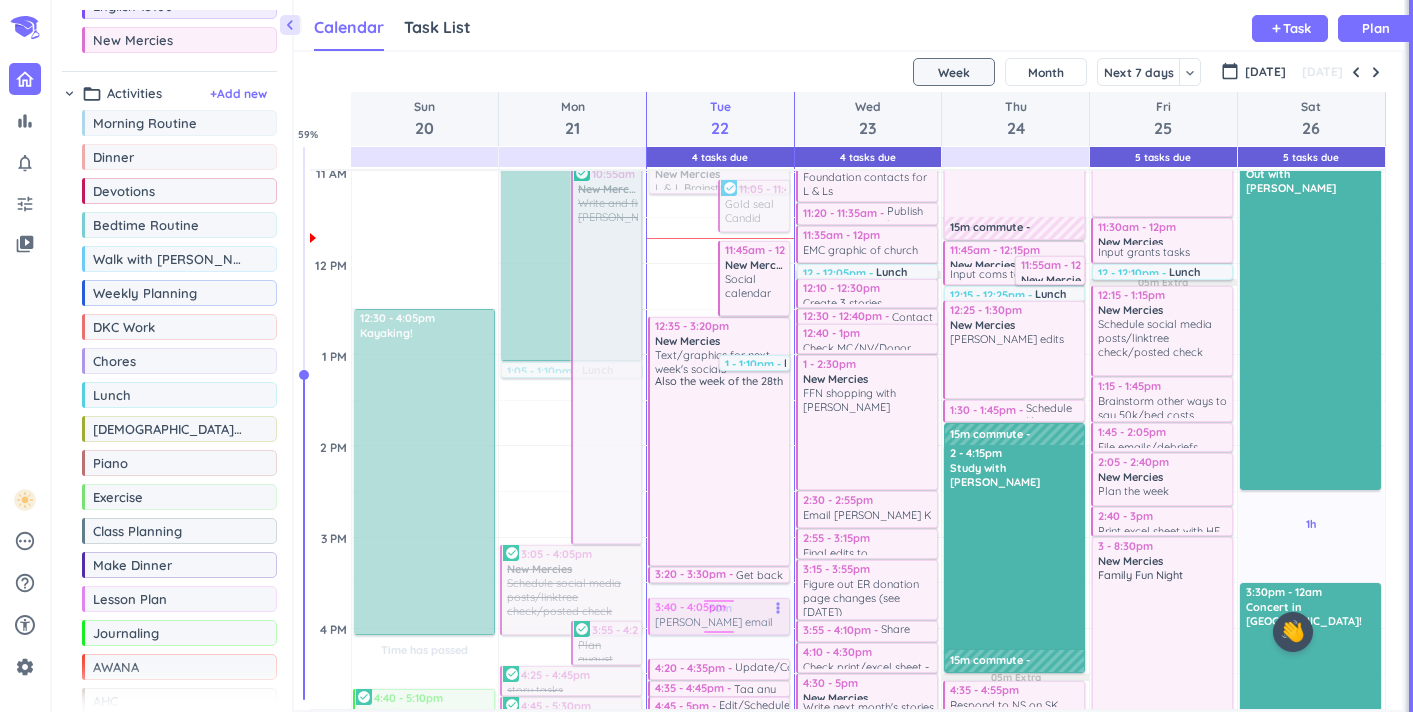scroll, scrollTop: 638, scrollLeft: 0, axis: vertical 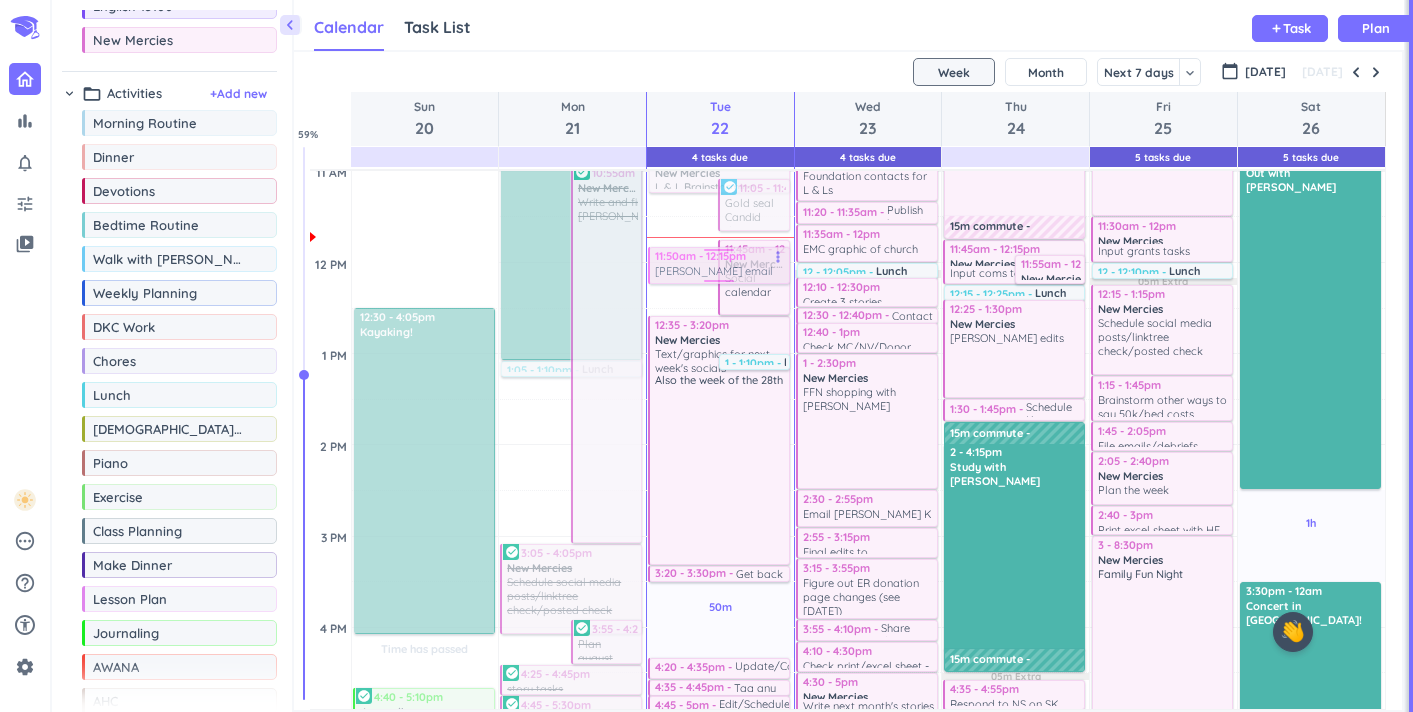 drag, startPoint x: 700, startPoint y: 258, endPoint x: 669, endPoint y: 282, distance: 39.20459 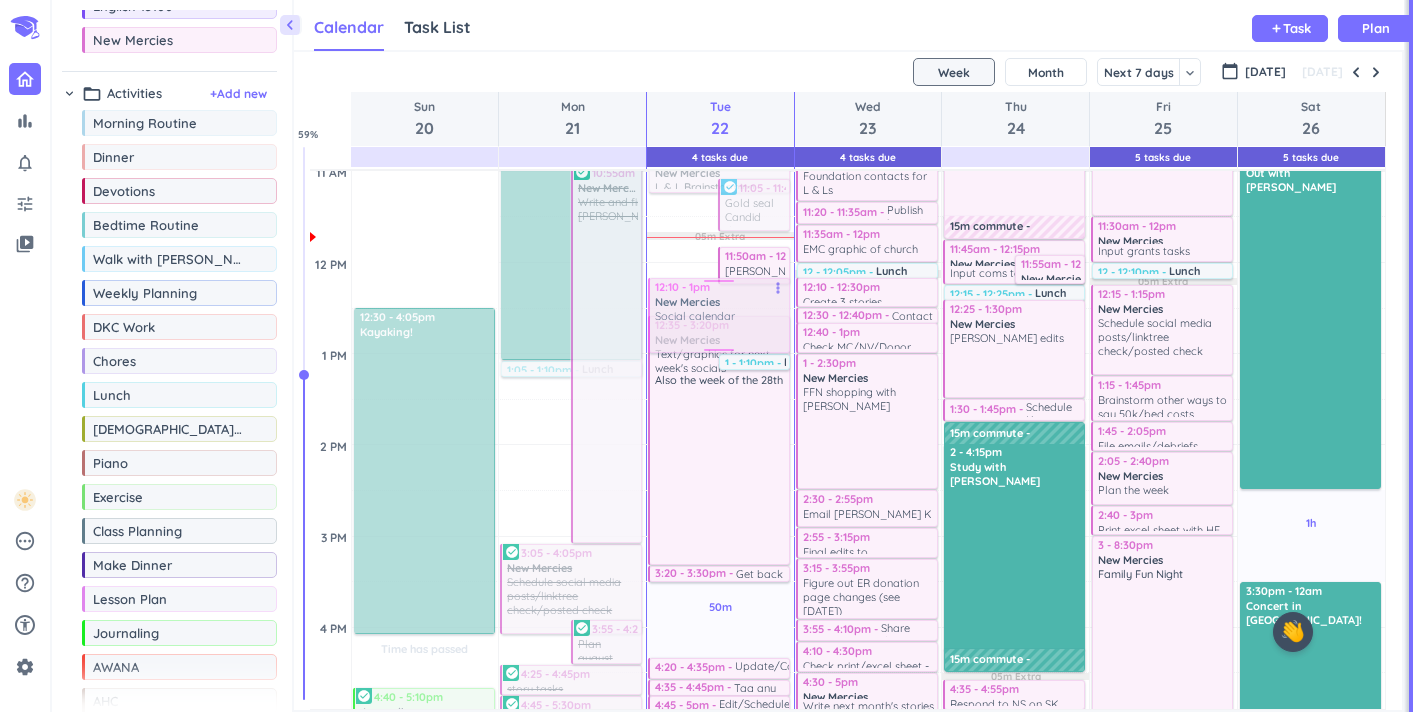 drag, startPoint x: 702, startPoint y: 284, endPoint x: 692, endPoint y: 318, distance: 35.44009 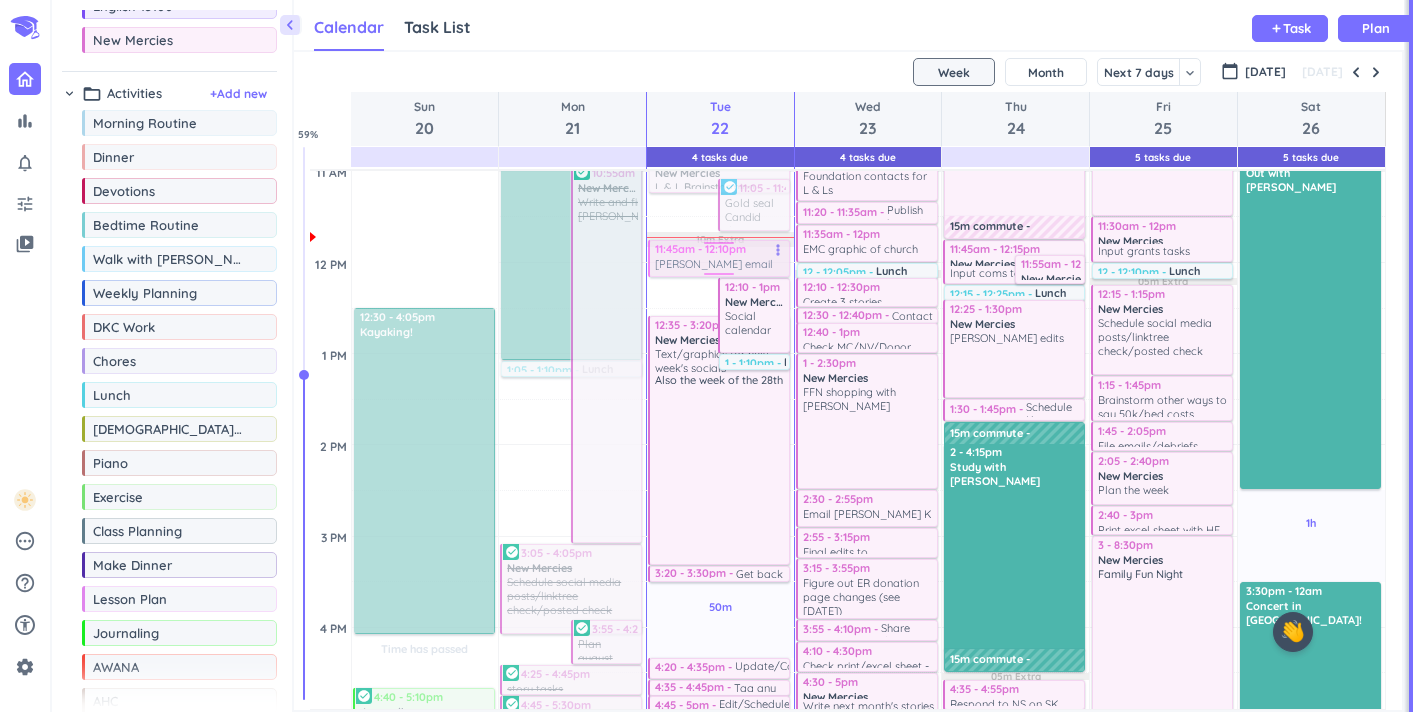click on "50m Past due Plan 1h 10m Past due Plan Time has passed Time has passed 10m Extra 20m Extra 10m Extra Adjust Awake Time Adjust Awake Time 7 - 7:30am Morning Routine delete_outline 10:45 - 11:15am New Mercies delete_outline L & L Brainstorming 11:05 - 11:40am New Mercies Gold seal Candid thing? more_vert check_circle   11:50am - 12:15pm Kroger email to NS to review  more_vert 12:10 - 1pm New Mercies Social calendar  more_vert 12:35 - 3:20pm New Mercies Text/graphics for next week's socials Also the week of the 28th more_vert 1 - 1:10pm Lunch delete_outline 7:30 - 8:30am Walk with [PERSON_NAME] 20m commute 9 - 9:15am New Mercies delete_outline Emails 9:25 - 9:40am Make sure MCTF is done  more_vert check_circle   9:40 - 10:45am New Mercies Foellinger edits  more_vert check_circle   3:20 - 3:30pm Get back with other person @ Arreva  more_vert 4:20 - 4:35pm Update/Copy WW more_vert 4:35 - 4:45pm Tag any WW new volunteers in CC more_vert 4:45 - 5pm Edit/Schedule WW more_vert 5 - 5:15pm more_vert Dinner" at bounding box center (720, 627) 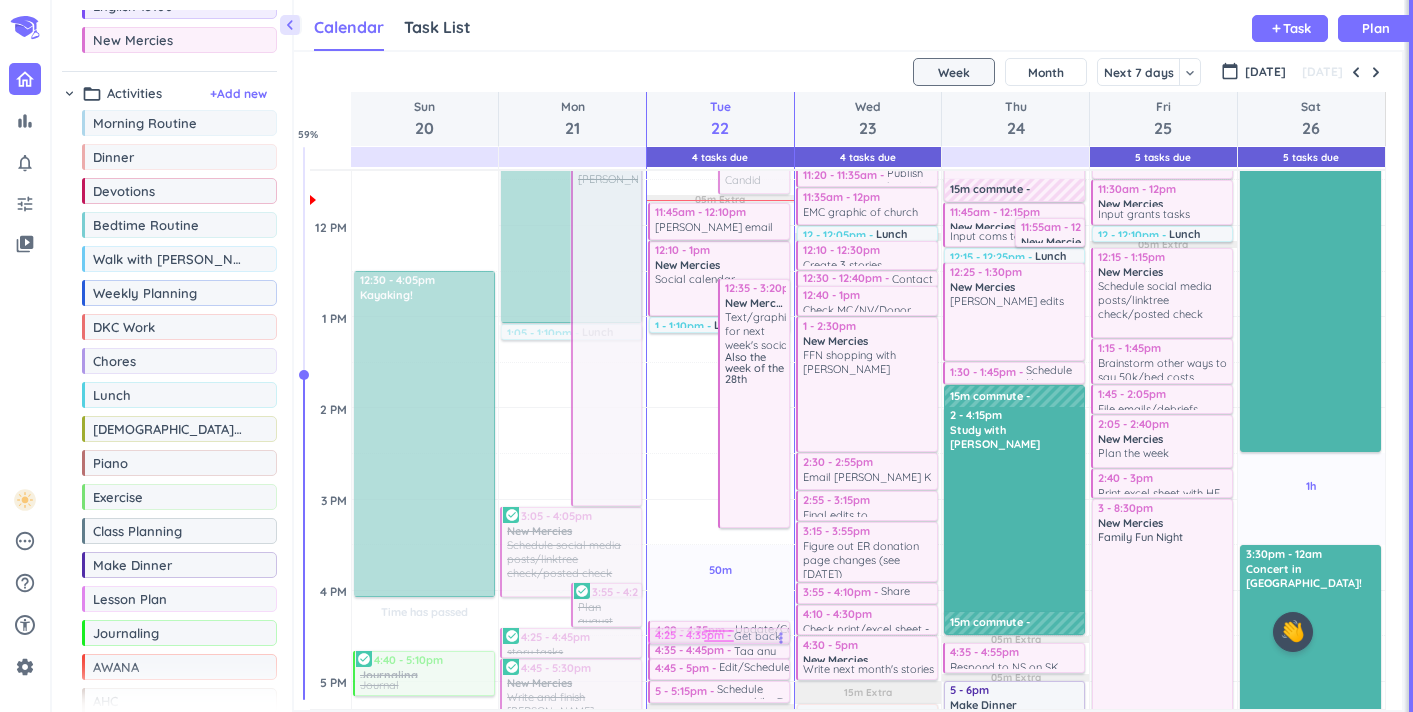 scroll, scrollTop: 676, scrollLeft: 0, axis: vertical 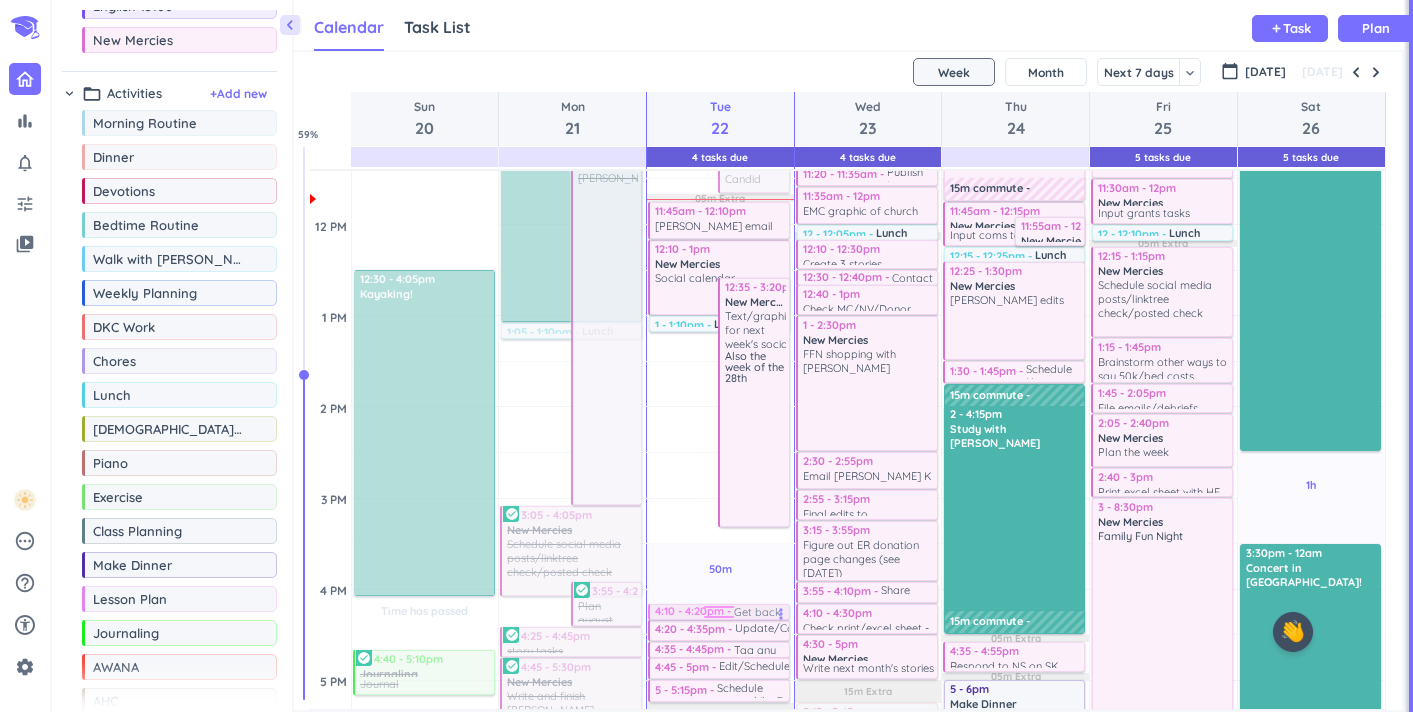 drag, startPoint x: 717, startPoint y: 577, endPoint x: 727, endPoint y: 621, distance: 45.122055 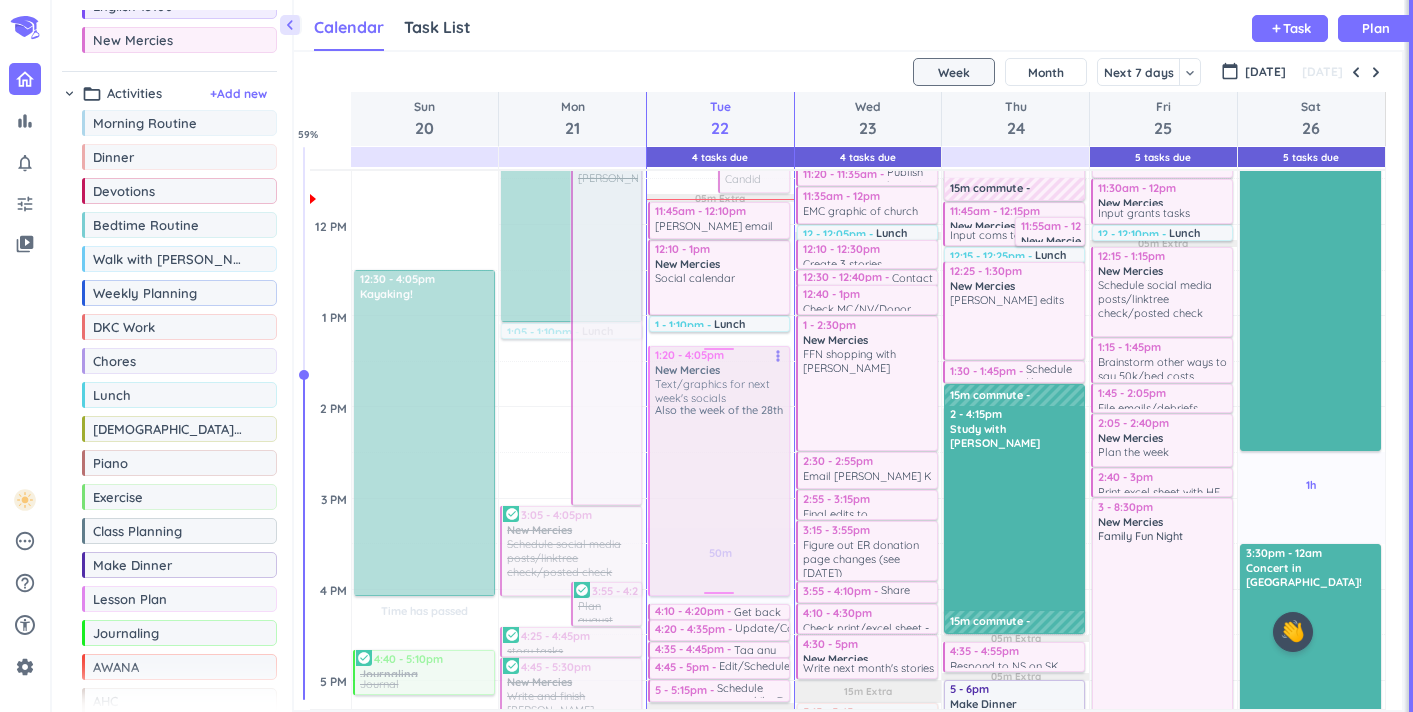 drag, startPoint x: 732, startPoint y: 581, endPoint x: 709, endPoint y: 551, distance: 37.802116 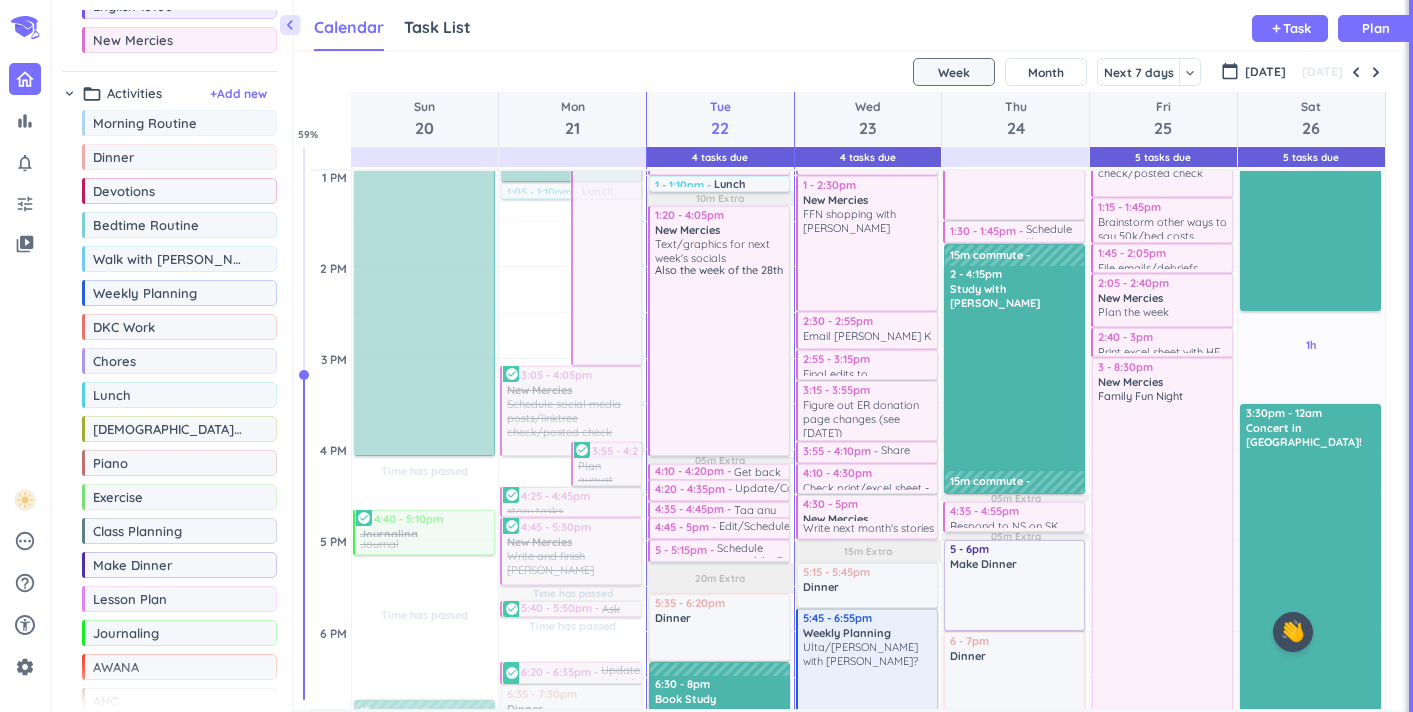 scroll, scrollTop: 824, scrollLeft: 0, axis: vertical 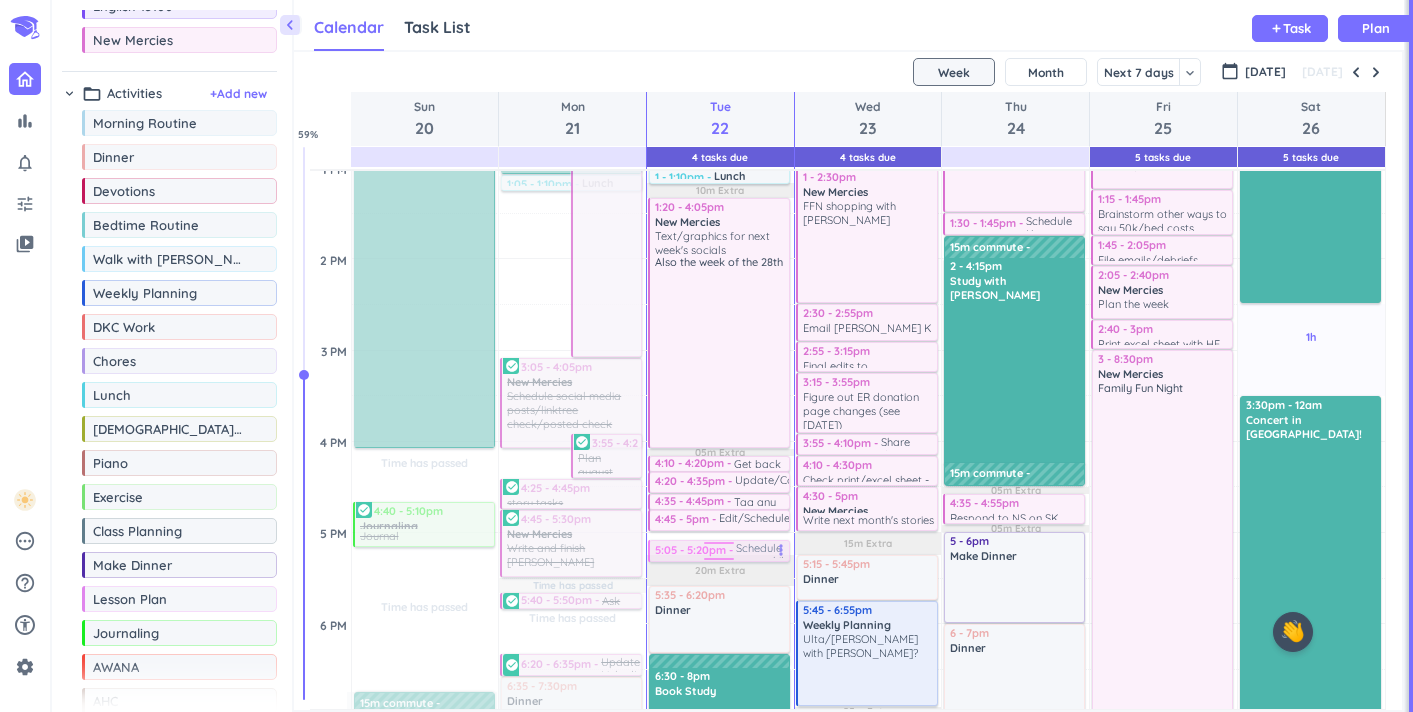 drag, startPoint x: 706, startPoint y: 548, endPoint x: 706, endPoint y: 561, distance: 13 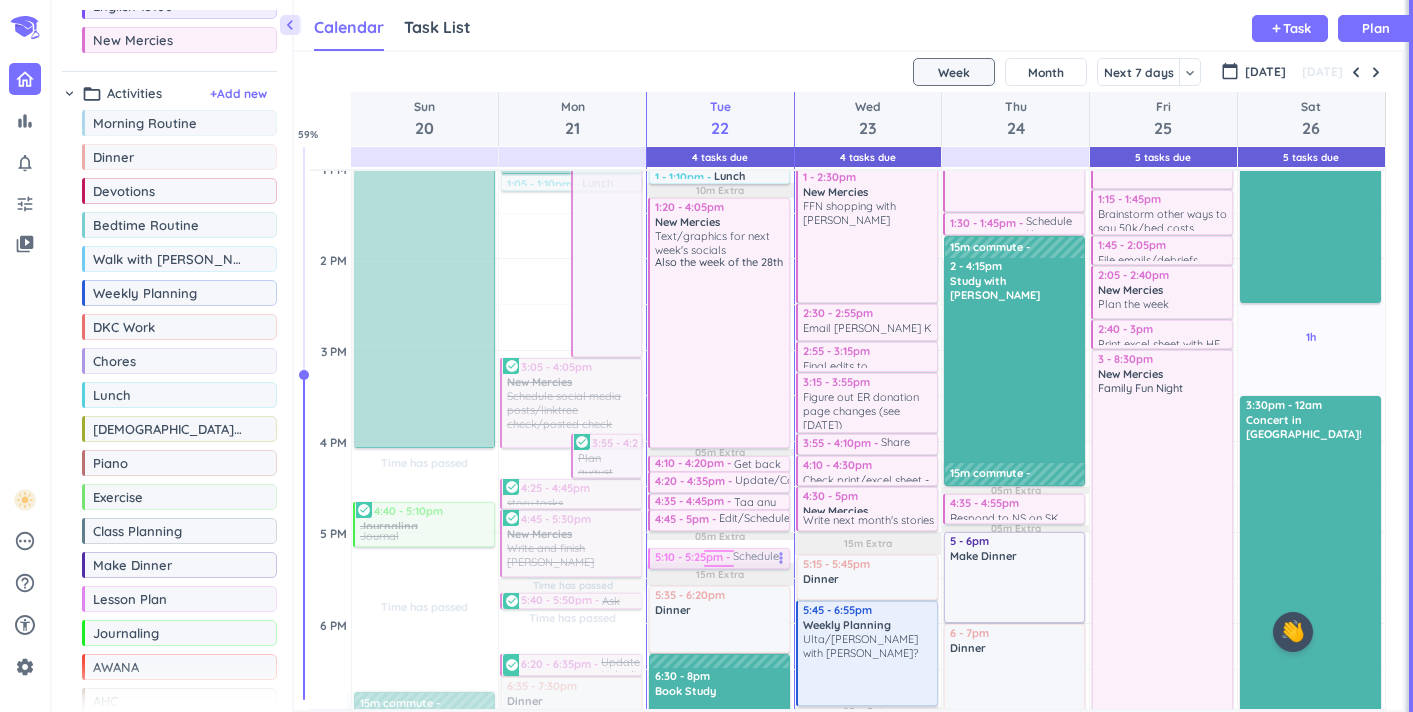 click on "1h 10m Past due Plan Time has passed Time has passed 05m Extra 10m Extra 05m Extra 05m Extra 15m Extra 10m Extra Adjust Awake Time Adjust Awake Time 7 - 7:30am Morning Routine delete_outline 10:45 - 11:15am New Mercies delete_outline L & L Brainstorming 11:05 - 11:40am New Mercies Gold seal Candid thing? more_vert check_circle   7:30 - 8:30am Walk with [PERSON_NAME] 20m commute 9 - 9:15am New Mercies delete_outline Emails 9:25 - 9:40am Make sure MCTF is done  more_vert check_circle   9:40 - 10:45am New Mercies Foellinger edits  more_vert check_circle   11:45am - 12:10pm Kroger email to NS to review  more_vert 12:10 - 1pm New Mercies Social calendar  more_vert 1 - 1:10pm Lunch delete_outline 1:20 - 4:05pm New Mercies Text/graphics for next week's socials Also the week of the 28th more_vert 4:10 - 4:20pm Get back with other person @ Arreva  more_vert 4:20 - 4:35pm Update/Copy WW more_vert 4:35 - 4:45pm Tag any WW new volunteers in CC more_vert 4:45 - 5pm Edit/Schedule WW more_vert 5:05 - 5:20pm Dinner" at bounding box center [720, 441] 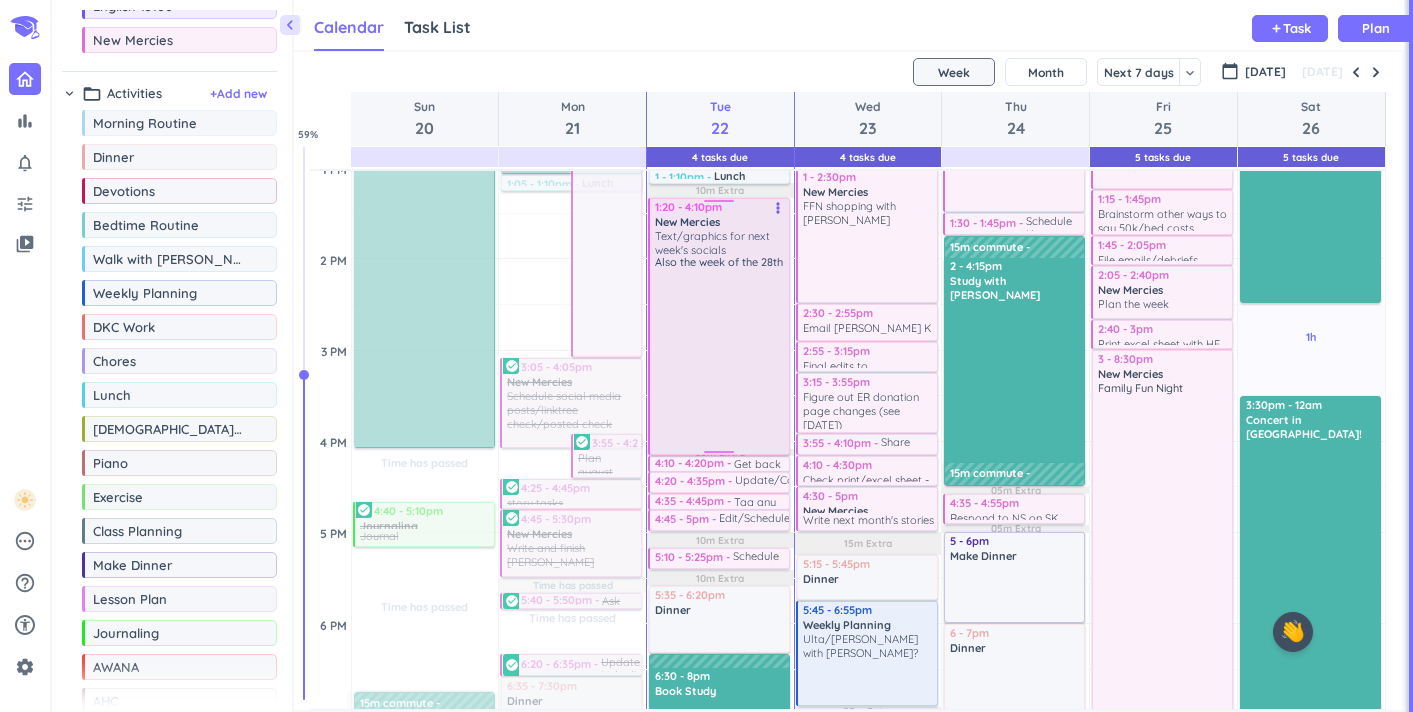 click on "1h 10m Past due Plan Time has passed Time has passed 05m Extra 10m Extra 05m Extra 10m Extra 10m Extra 10m Extra Adjust Awake Time Adjust Awake Time 7 - 7:30am Morning Routine delete_outline 10:45 - 11:15am New Mercies delete_outline L & L Brainstorming 11:05 - 11:40am New Mercies Gold seal Candid thing? more_vert check_circle   7:30 - 8:30am Walk with [PERSON_NAME] 20m commute 9 - 9:15am New Mercies delete_outline Emails 9:25 - 9:40am Make sure MCTF is done  more_vert check_circle   9:40 - 10:45am New Mercies Foellinger edits  more_vert check_circle   11:45am - 12:10pm Kroger email to NS to review  more_vert 12:10 - 1pm New Mercies Social calendar  more_vert 1 - 1:10pm Lunch delete_outline 1:20 - 4:05pm New Mercies Text/graphics for next week's socials Also the week of the 28th more_vert 4:10 - 4:20pm Get back with other person @ Arreva  more_vert 4:20 - 4:35pm Update/Copy WW more_vert 4:35 - 4:45pm Tag any WW new volunteers in CC more_vert 4:45 - 5pm Edit/Schedule WW more_vert 5:10 - 5:25pm Dinner" at bounding box center [720, 441] 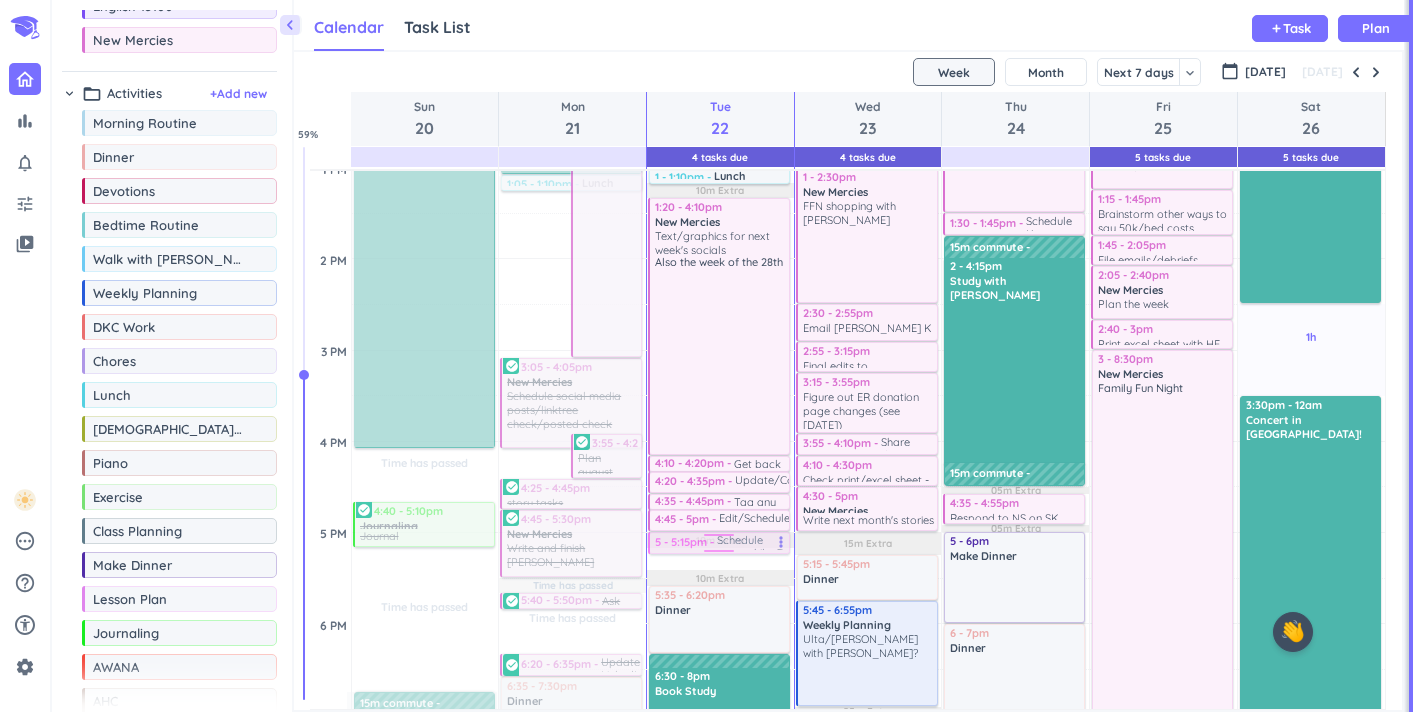 drag, startPoint x: 735, startPoint y: 561, endPoint x: 741, endPoint y: 546, distance: 16.155495 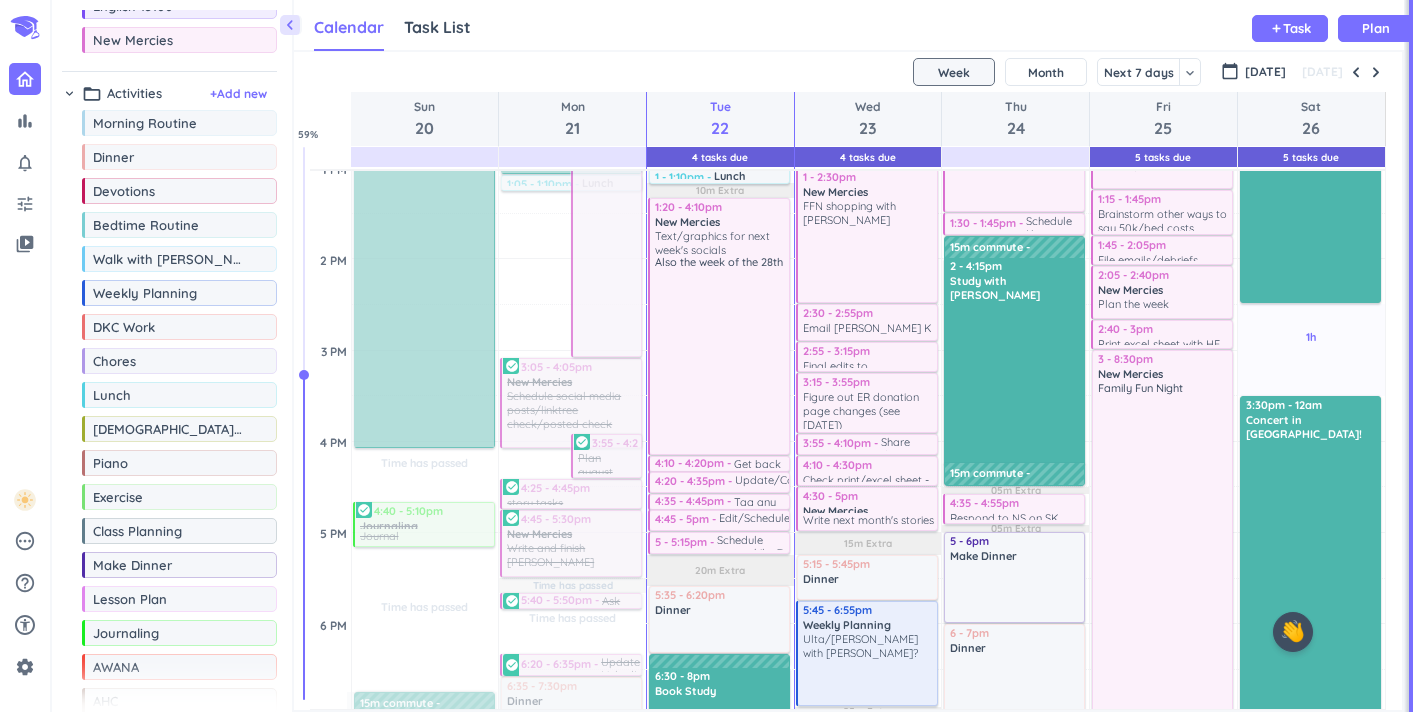 scroll, scrollTop: 786, scrollLeft: 0, axis: vertical 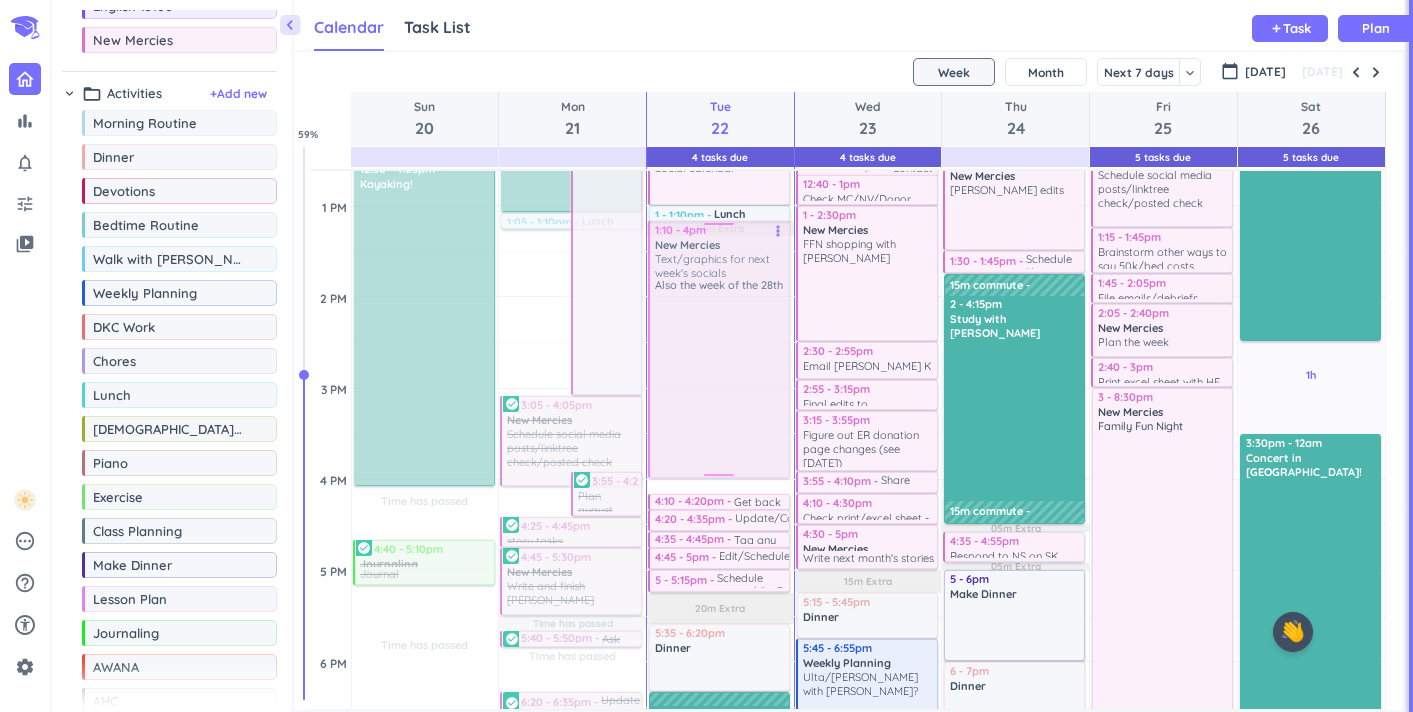 drag, startPoint x: 739, startPoint y: 442, endPoint x: 738, endPoint y: 418, distance: 24.020824 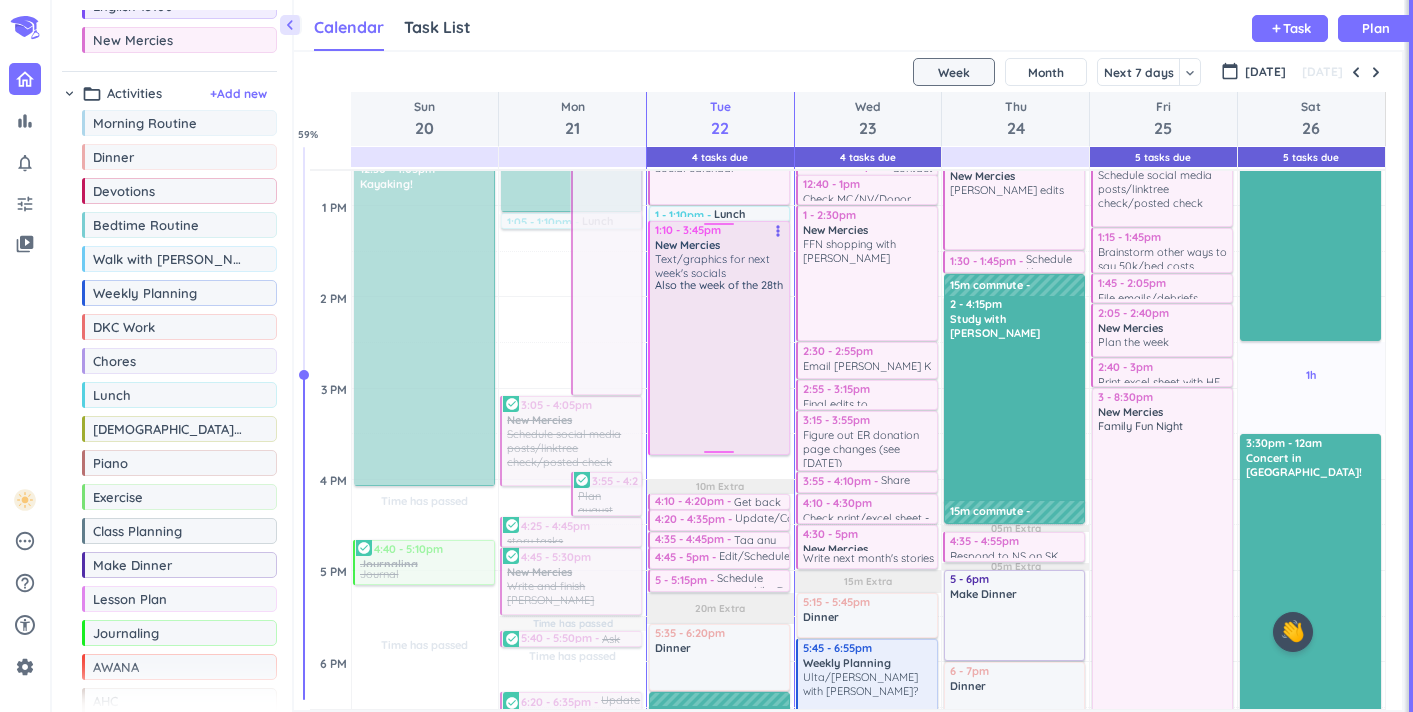 drag, startPoint x: 720, startPoint y: 475, endPoint x: 722, endPoint y: 453, distance: 22.090721 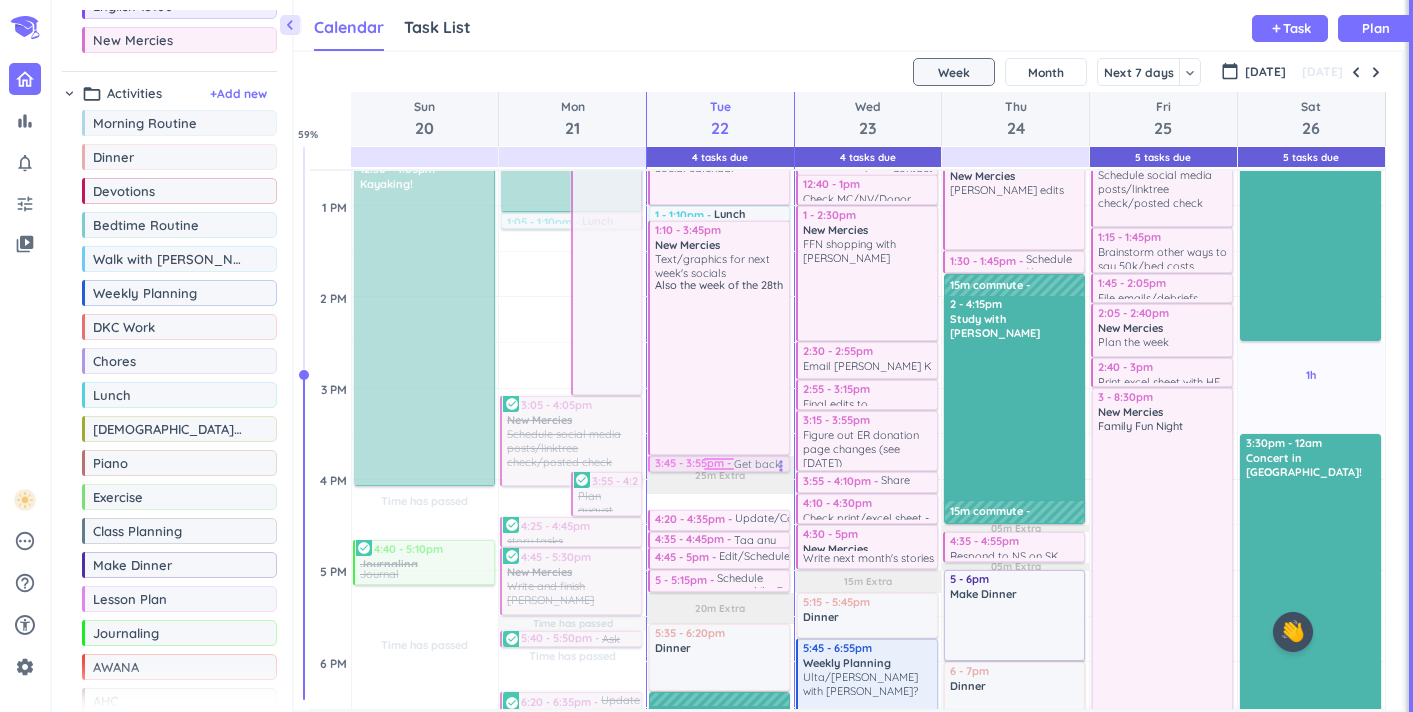 drag, startPoint x: 716, startPoint y: 504, endPoint x: 723, endPoint y: 470, distance: 34.713108 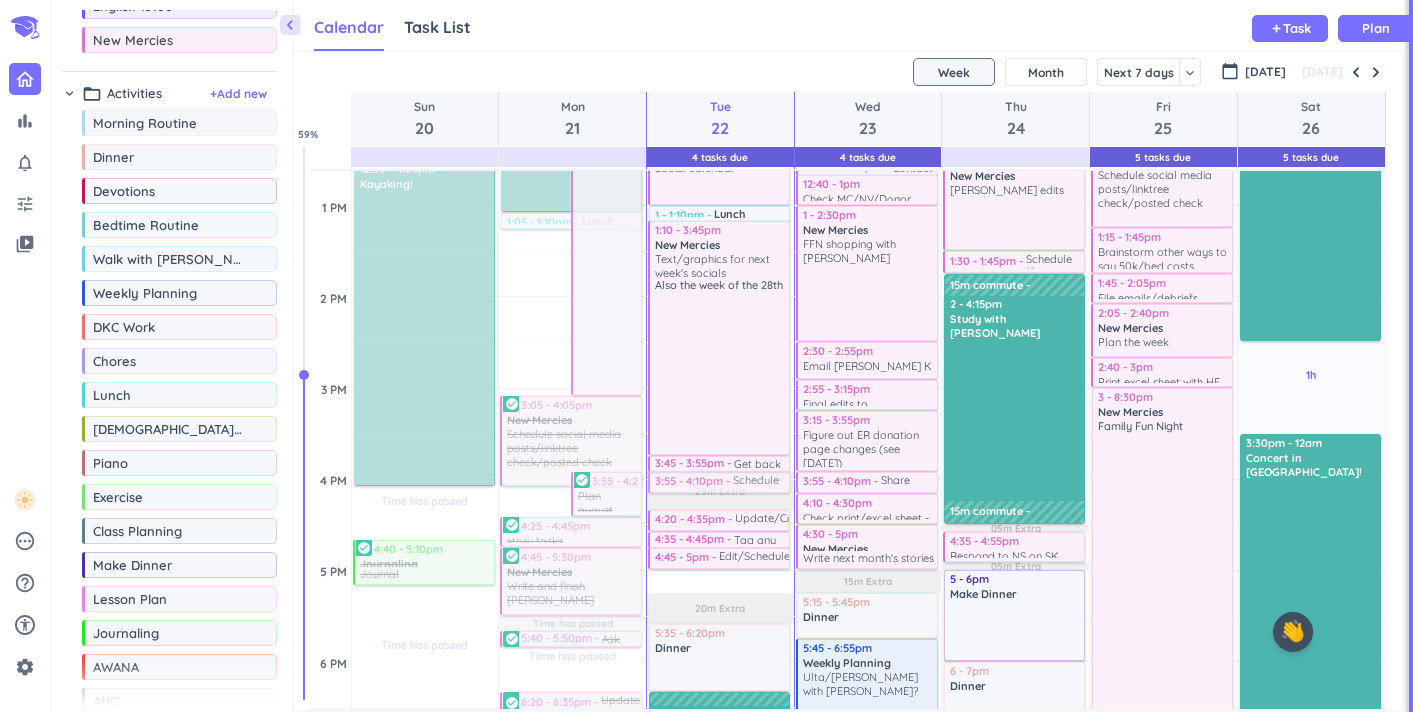drag, startPoint x: 723, startPoint y: 586, endPoint x: 758, endPoint y: 499, distance: 93.77633 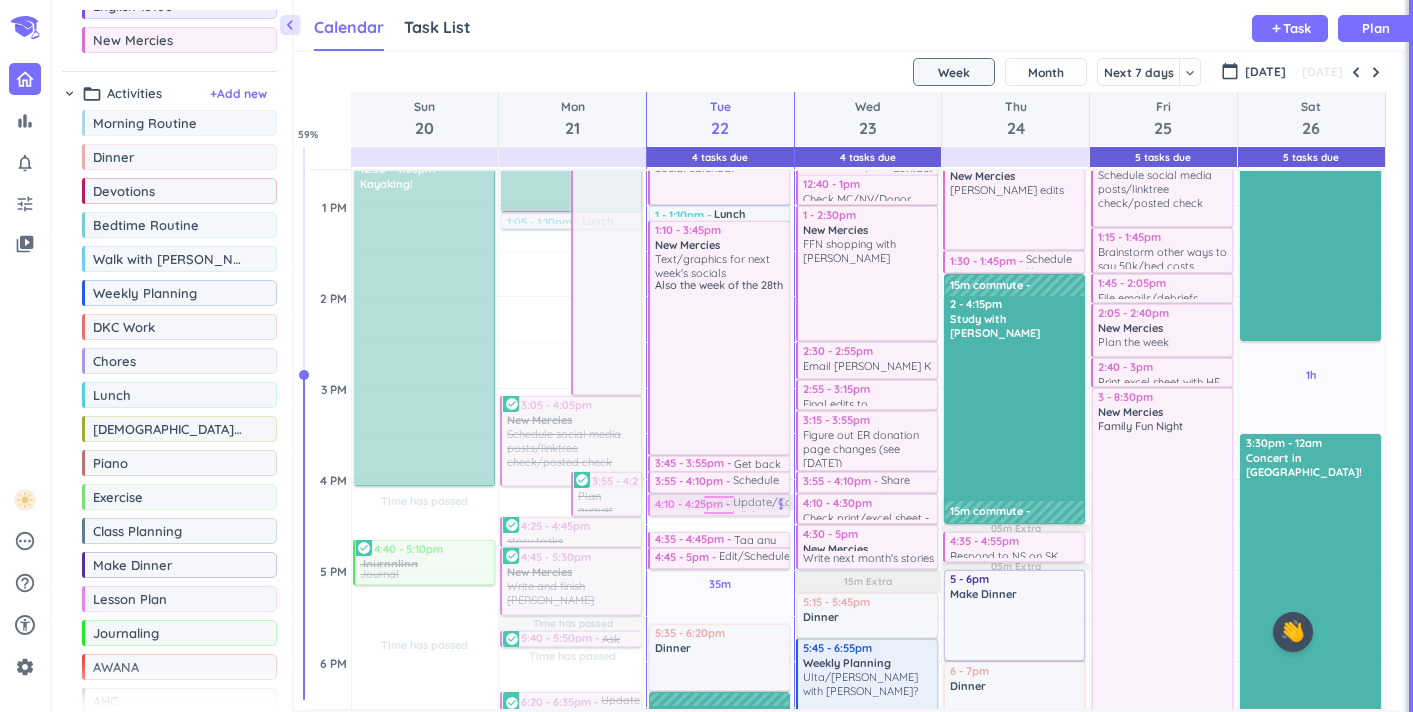 drag, startPoint x: 747, startPoint y: 521, endPoint x: 745, endPoint y: 509, distance: 12.165525 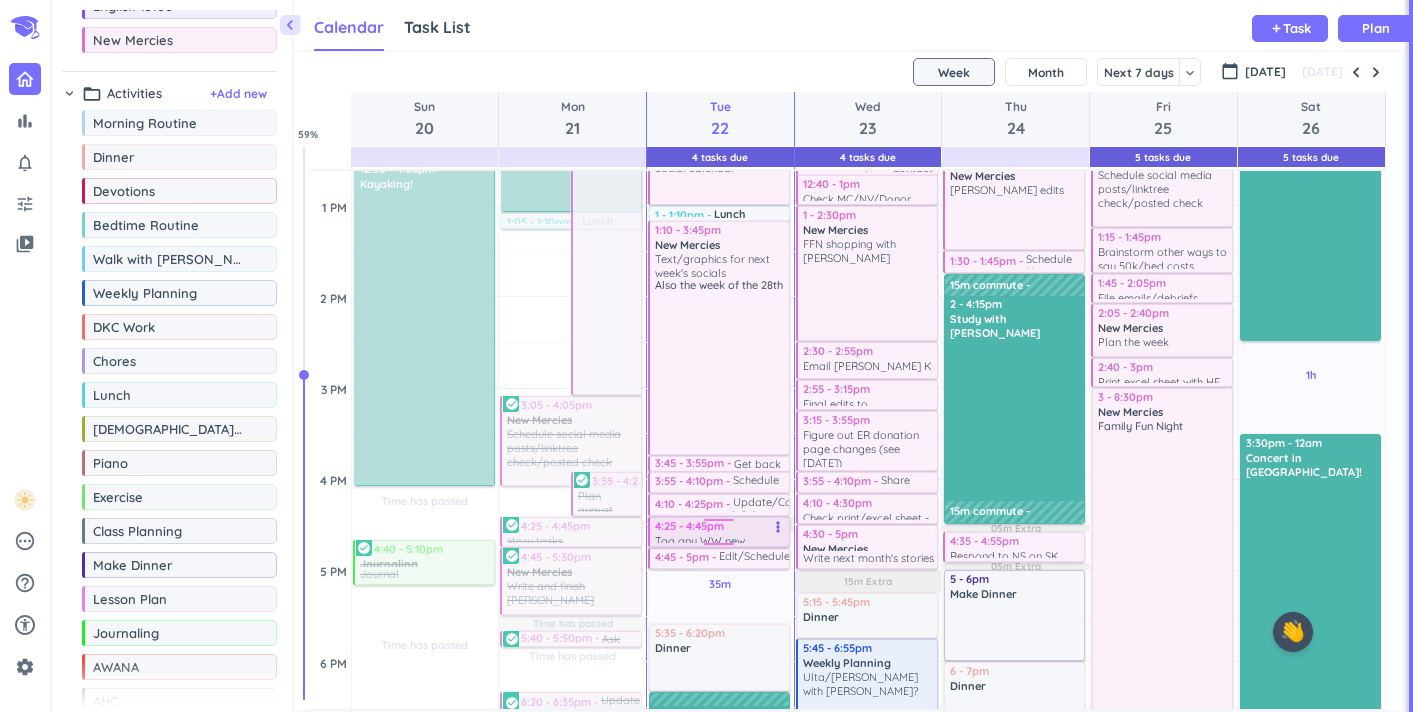 drag, startPoint x: 731, startPoint y: 538, endPoint x: 725, endPoint y: 523, distance: 16.155495 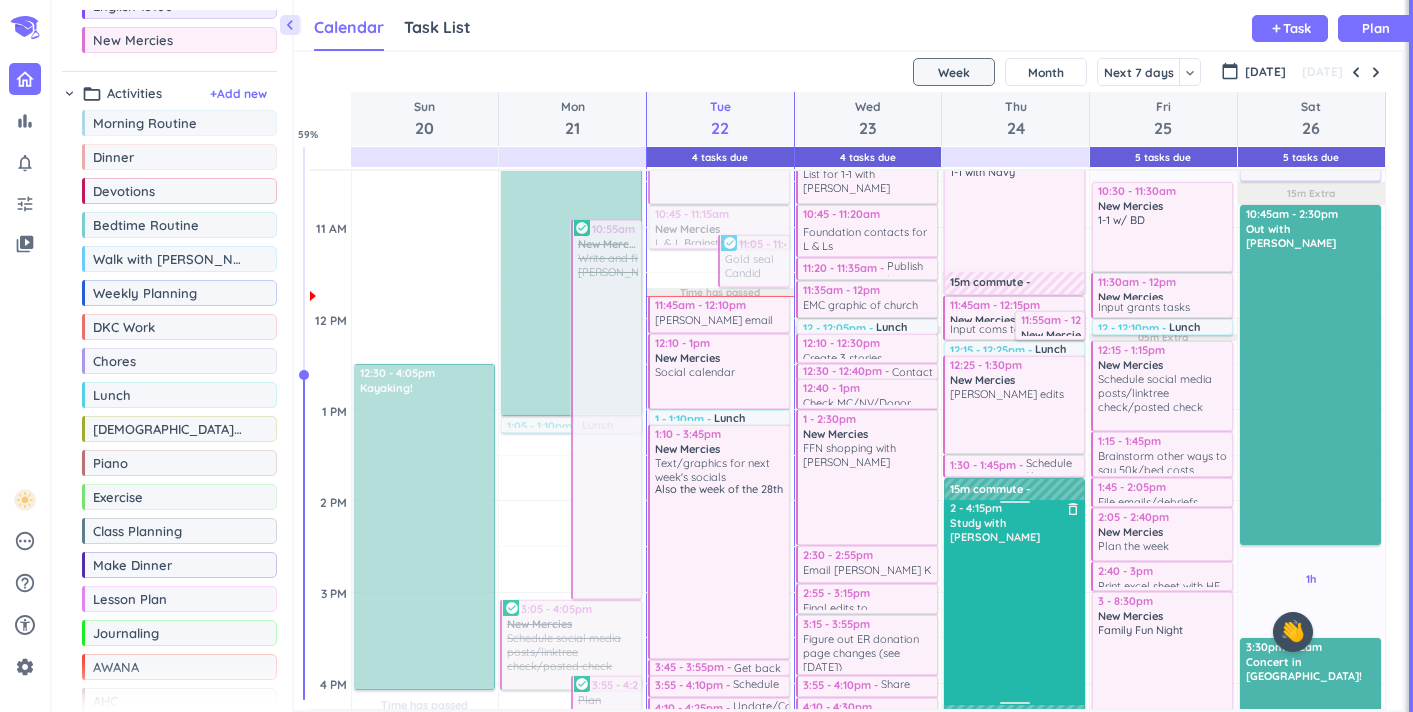 scroll, scrollTop: 587, scrollLeft: 0, axis: vertical 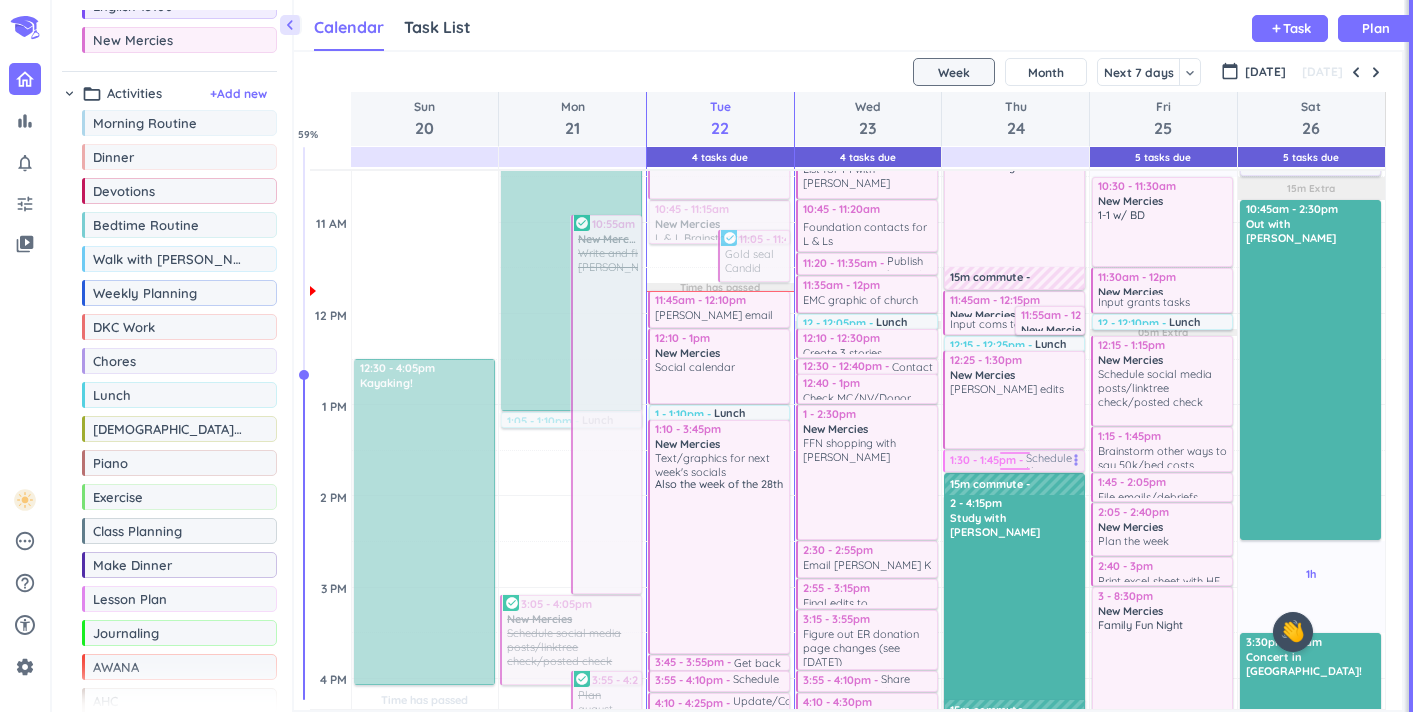drag, startPoint x: 973, startPoint y: 462, endPoint x: 999, endPoint y: 462, distance: 26 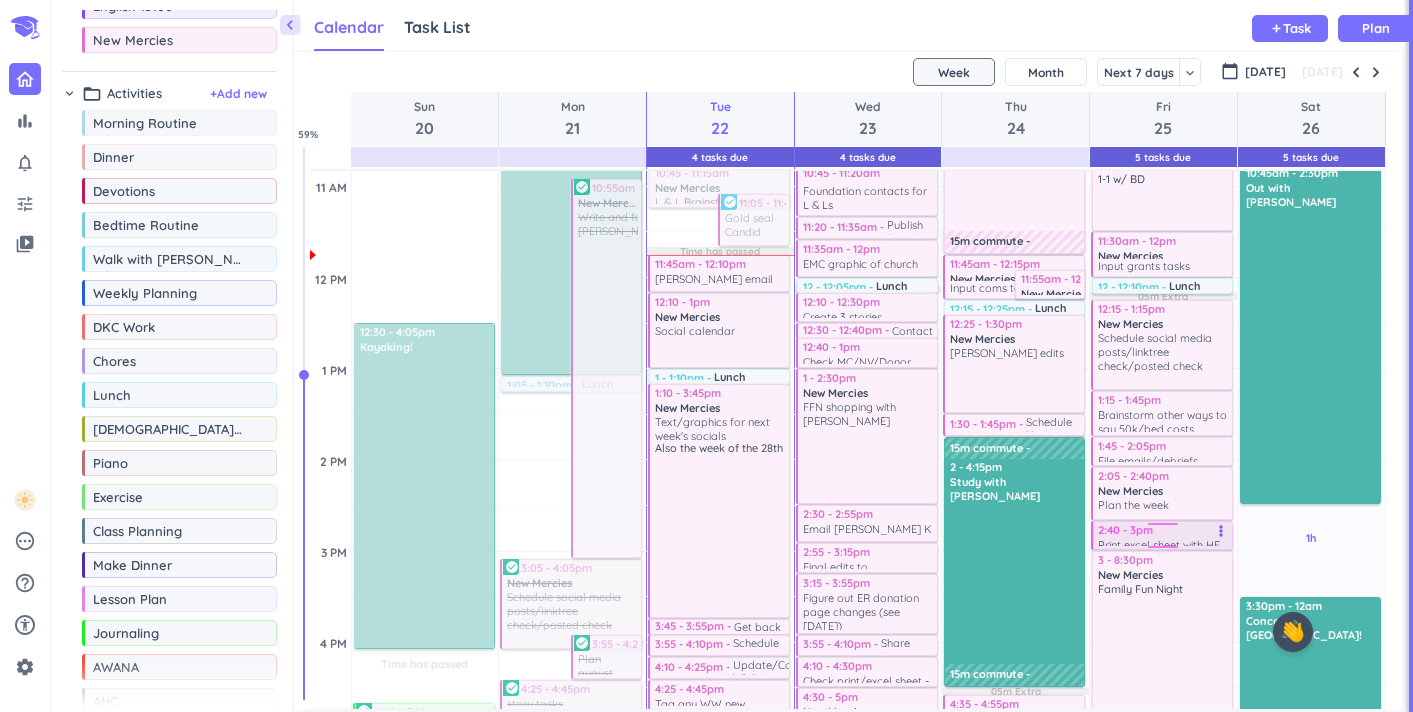 scroll, scrollTop: 643, scrollLeft: 0, axis: vertical 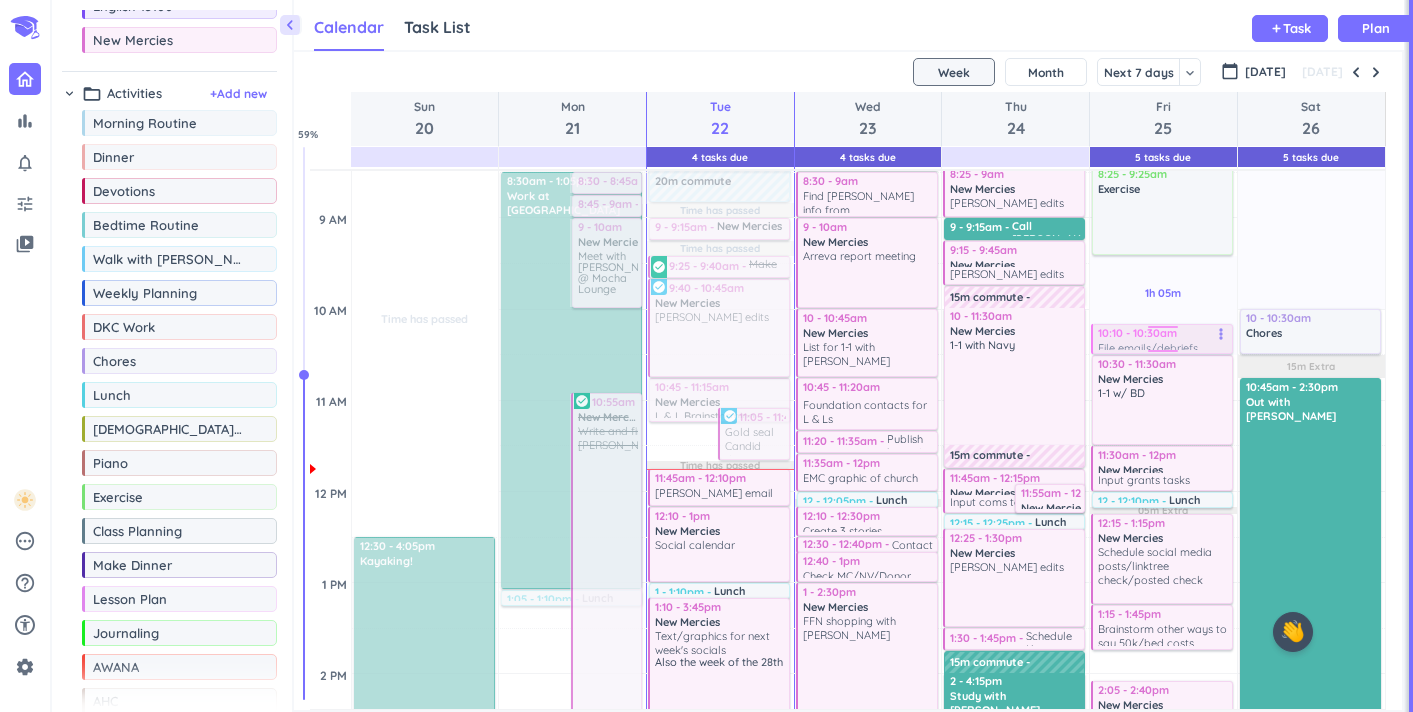 drag, startPoint x: 1202, startPoint y: 434, endPoint x: 1180, endPoint y: 349, distance: 87.80091 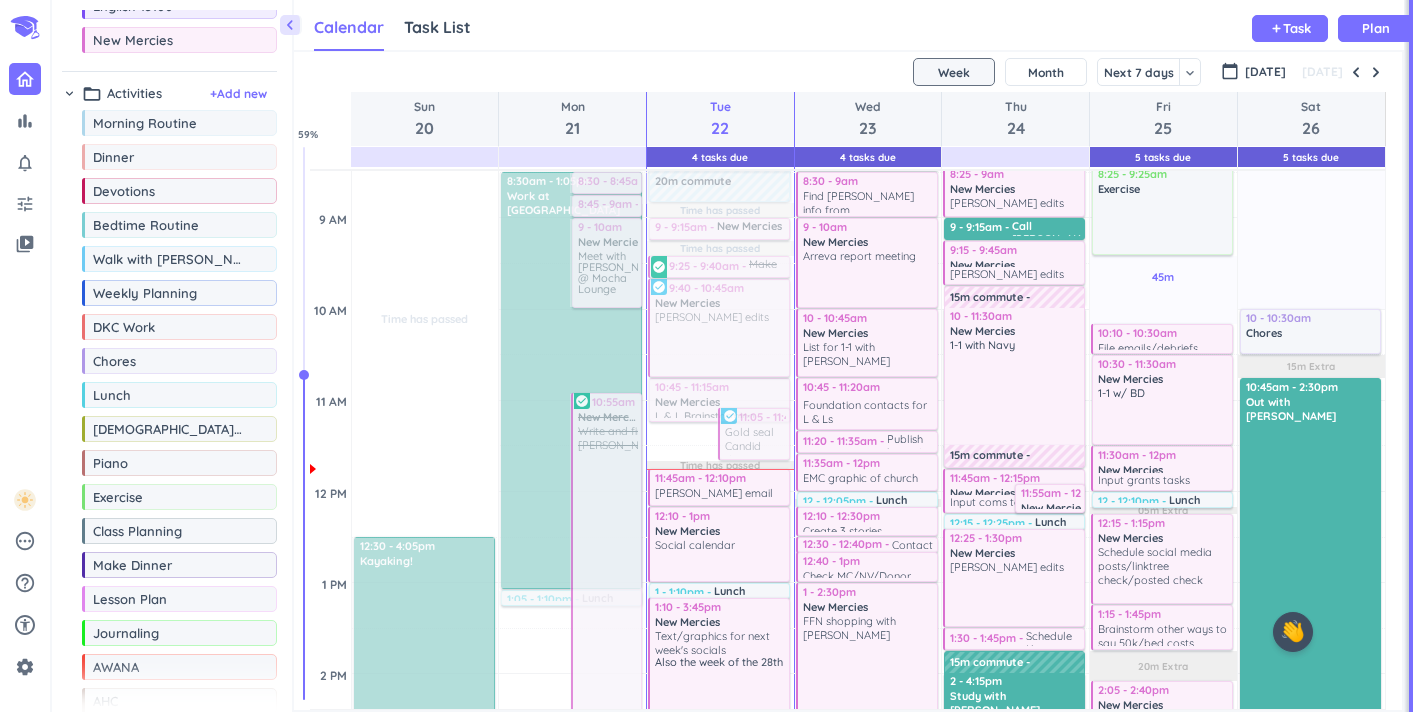 scroll, scrollTop: 476, scrollLeft: 0, axis: vertical 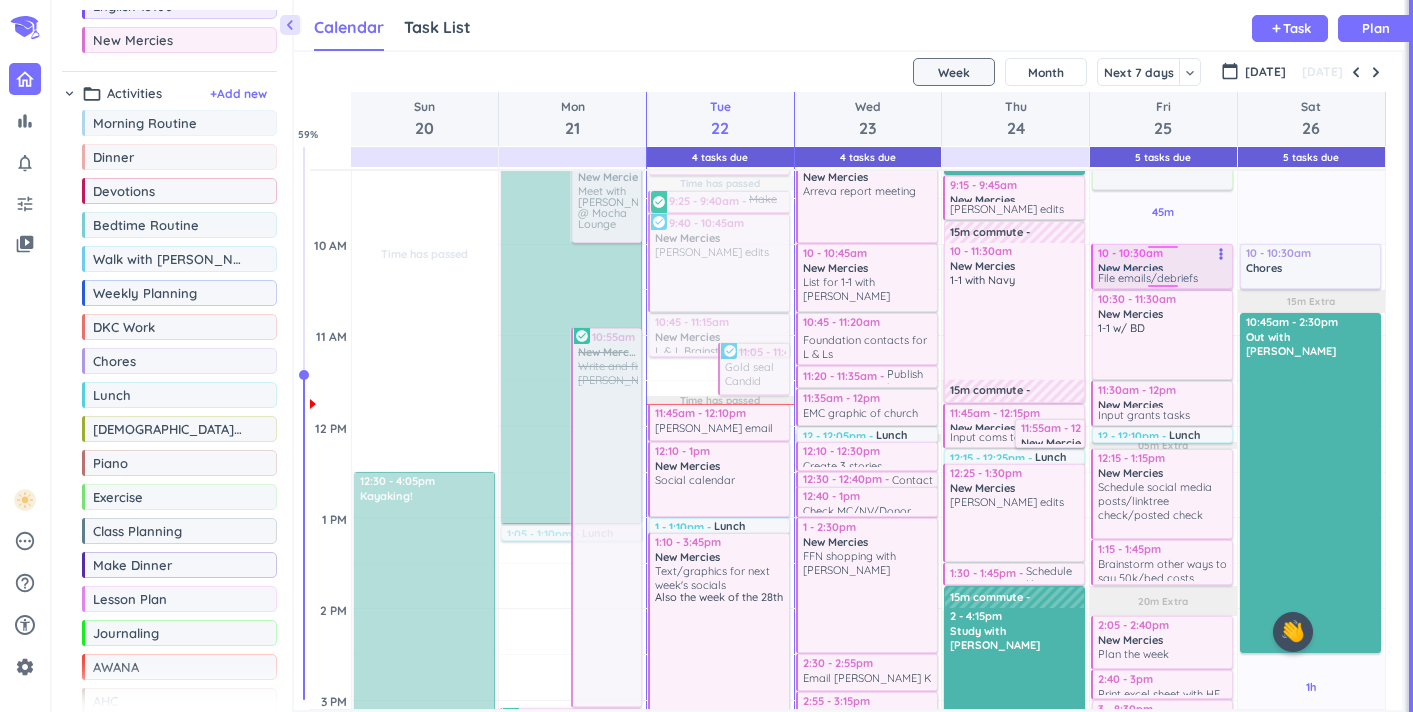 drag, startPoint x: 1163, startPoint y: 261, endPoint x: 1162, endPoint y: 246, distance: 15.033297 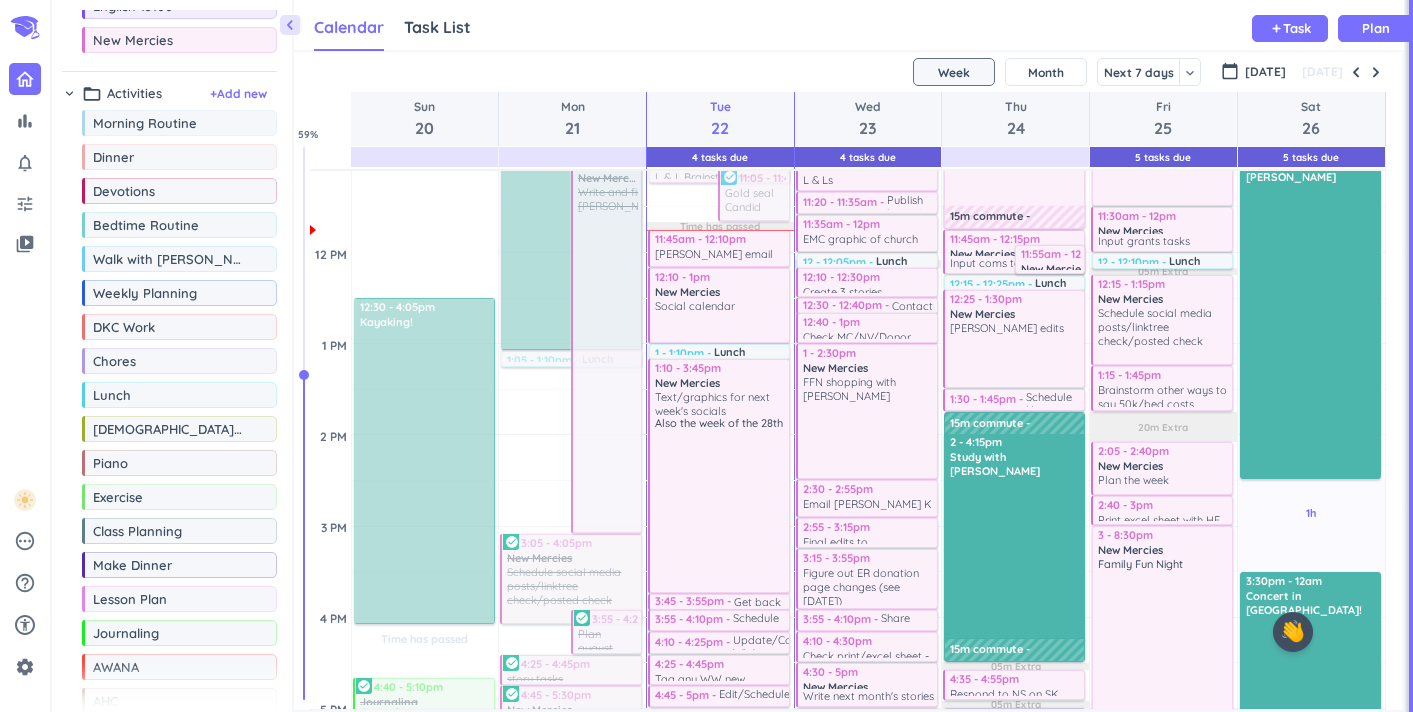 scroll, scrollTop: 677, scrollLeft: 0, axis: vertical 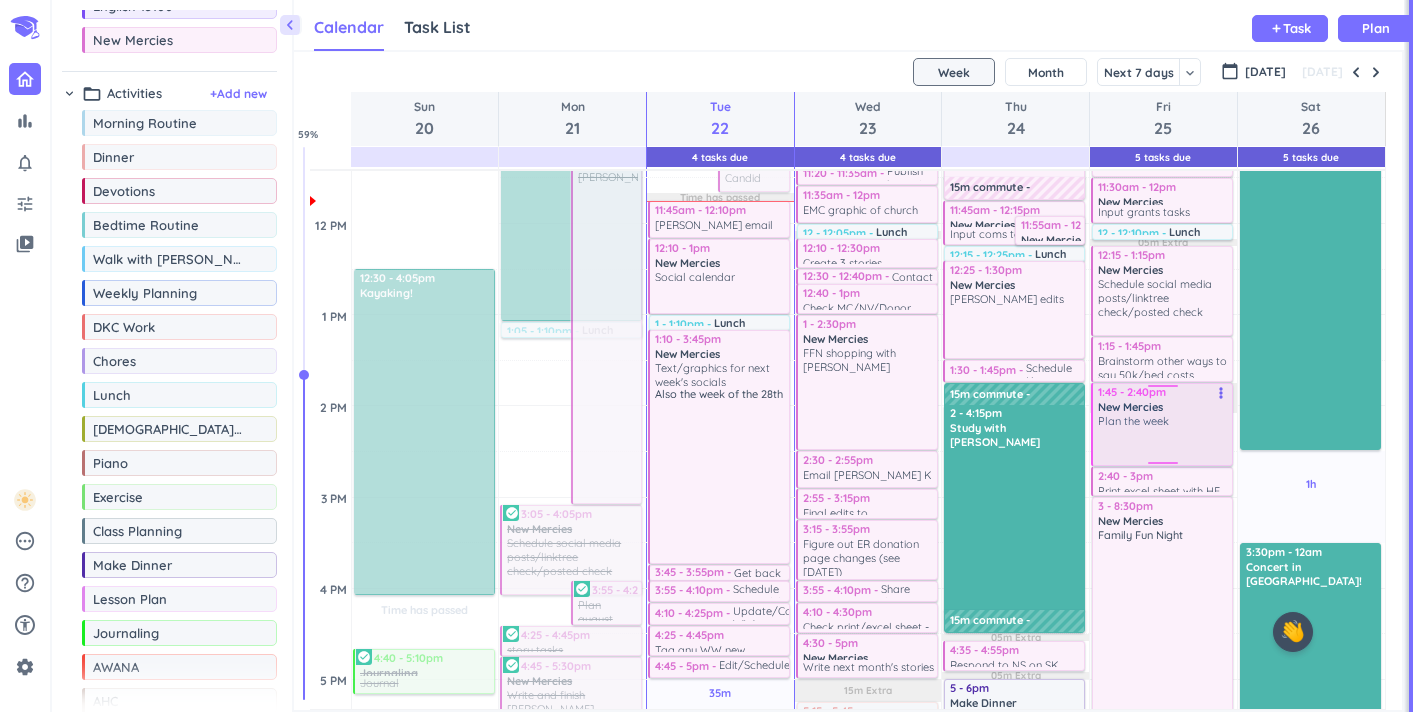 drag, startPoint x: 1153, startPoint y: 417, endPoint x: 1147, endPoint y: 389, distance: 28.635643 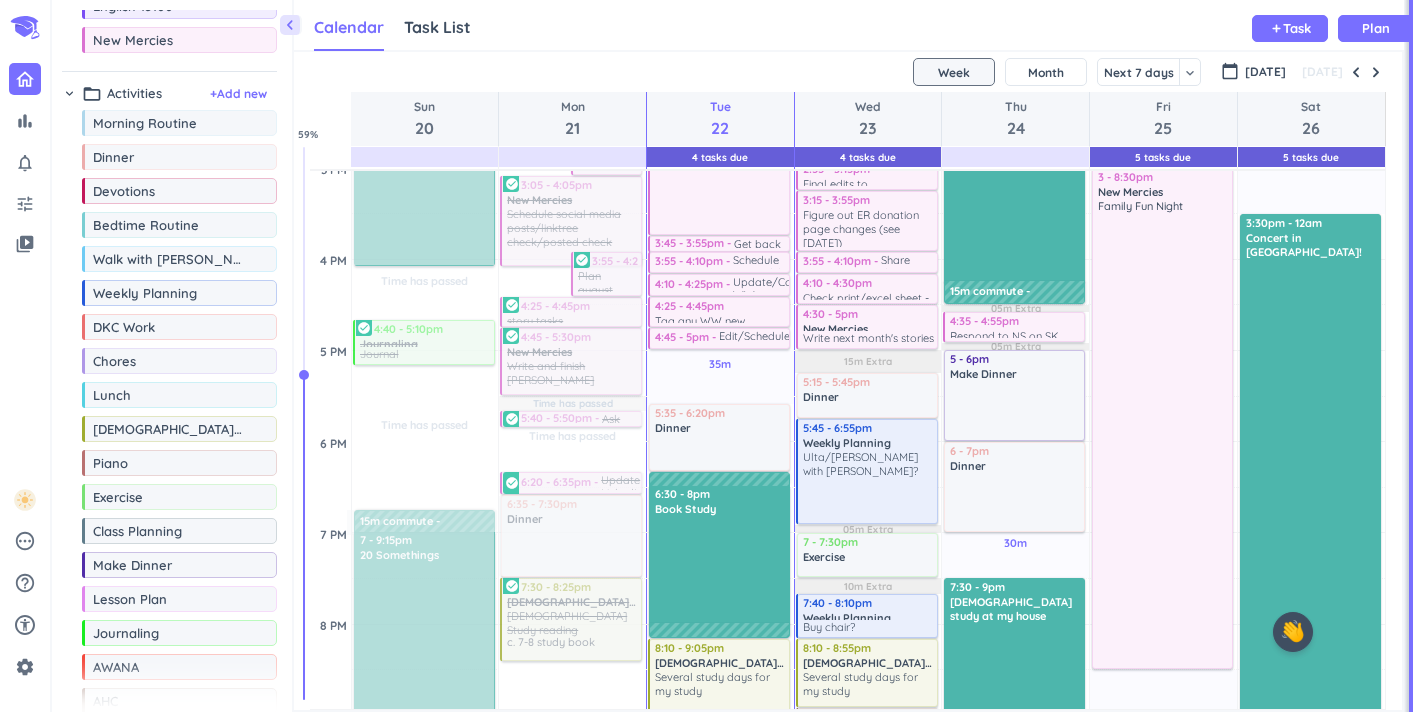scroll, scrollTop: 1014, scrollLeft: 0, axis: vertical 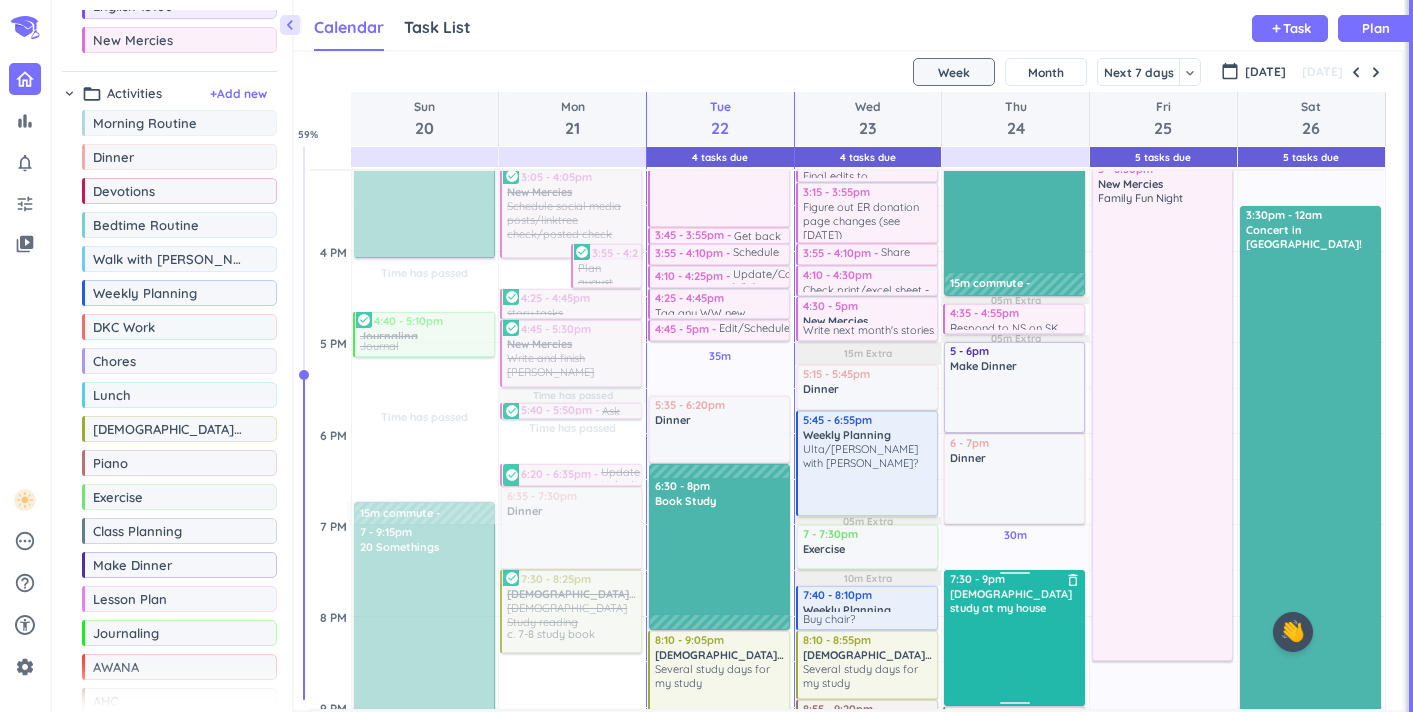 click at bounding box center [1015, 659] 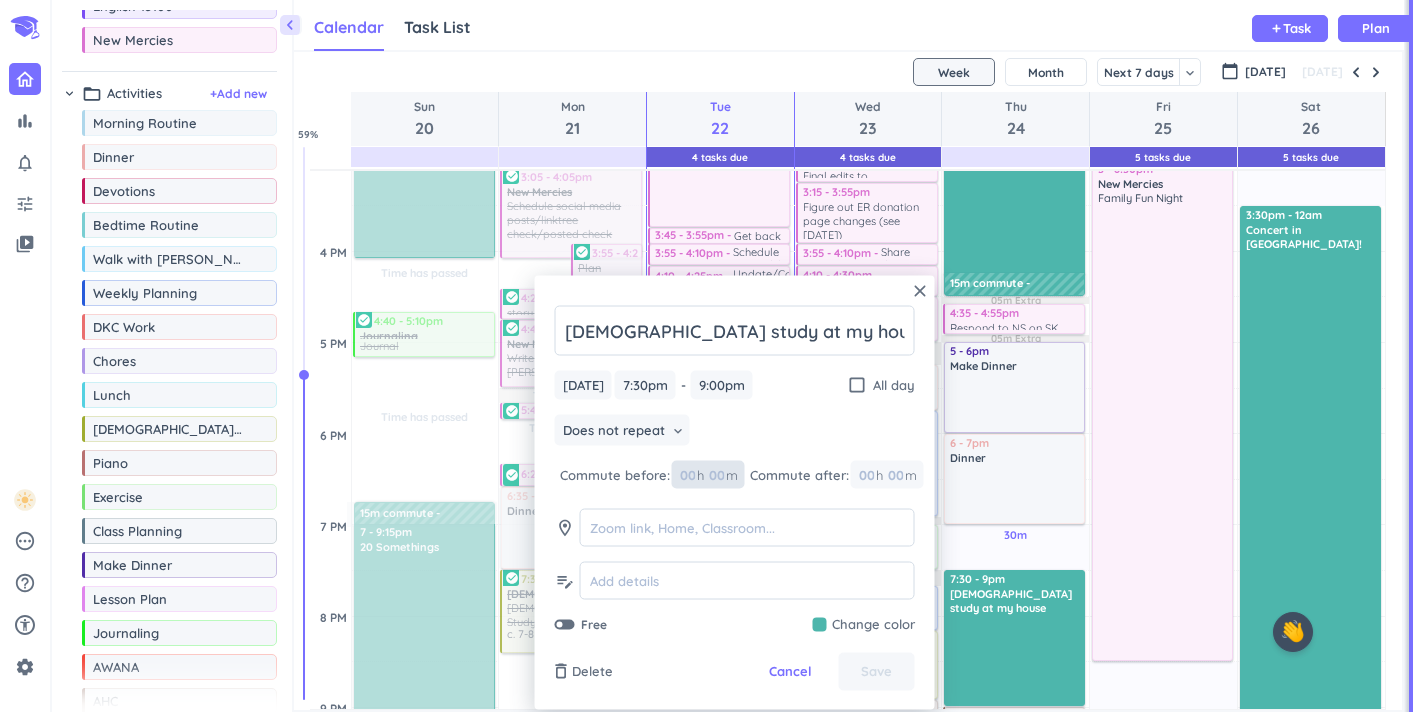 click on "00" at bounding box center (723, 475) 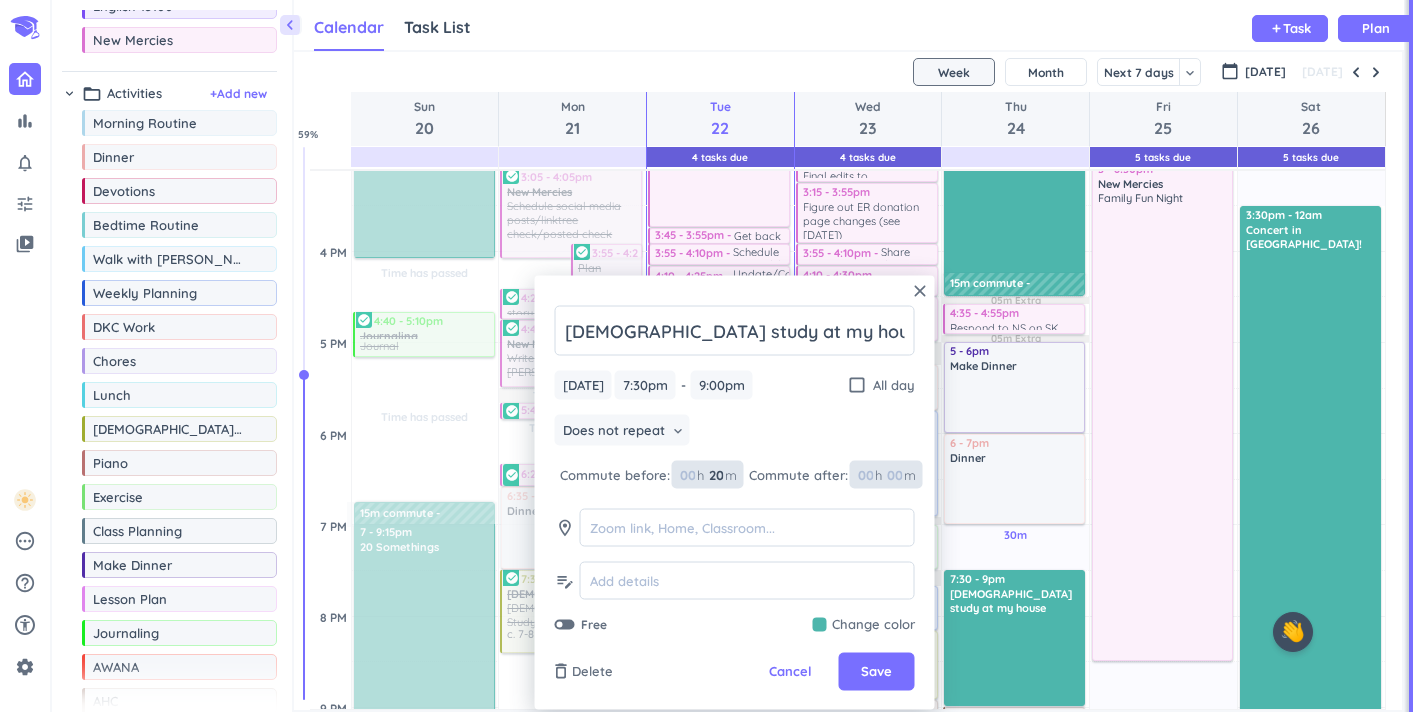 type on "20" 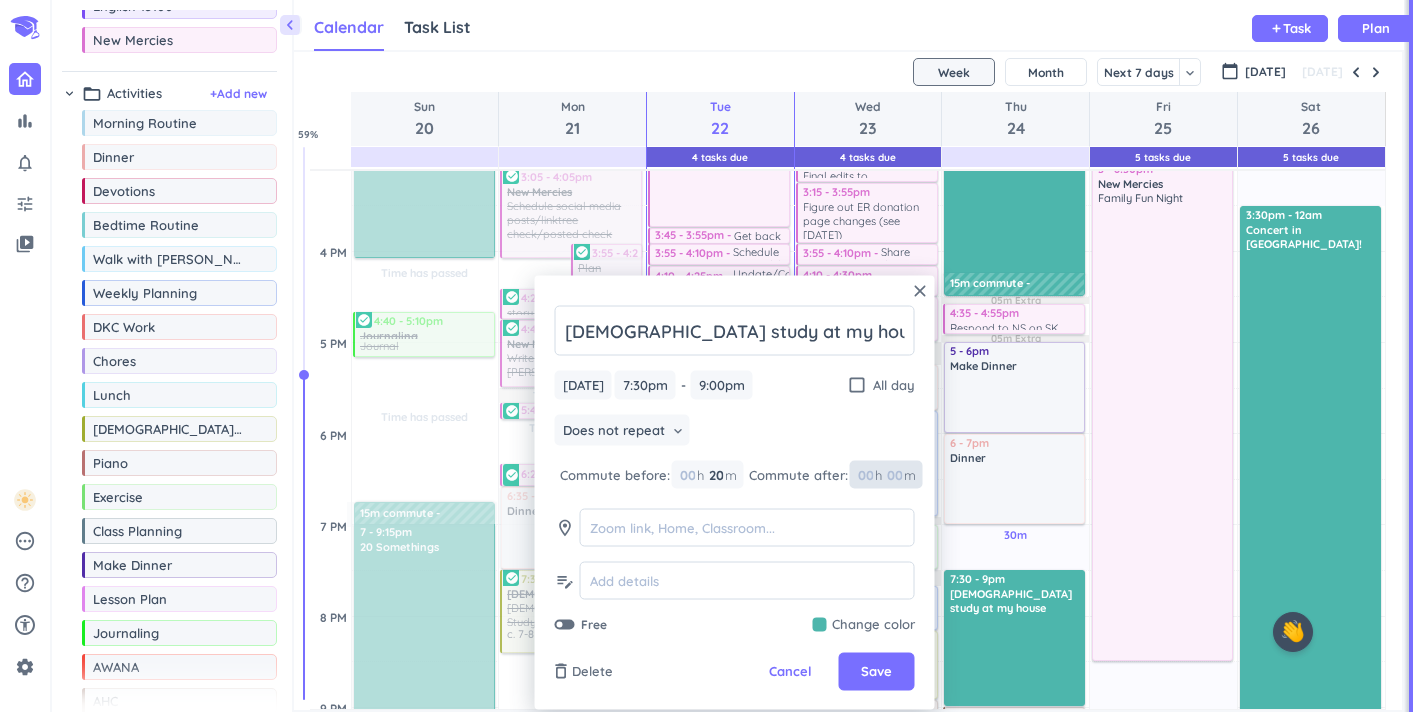 click at bounding box center [894, 475] 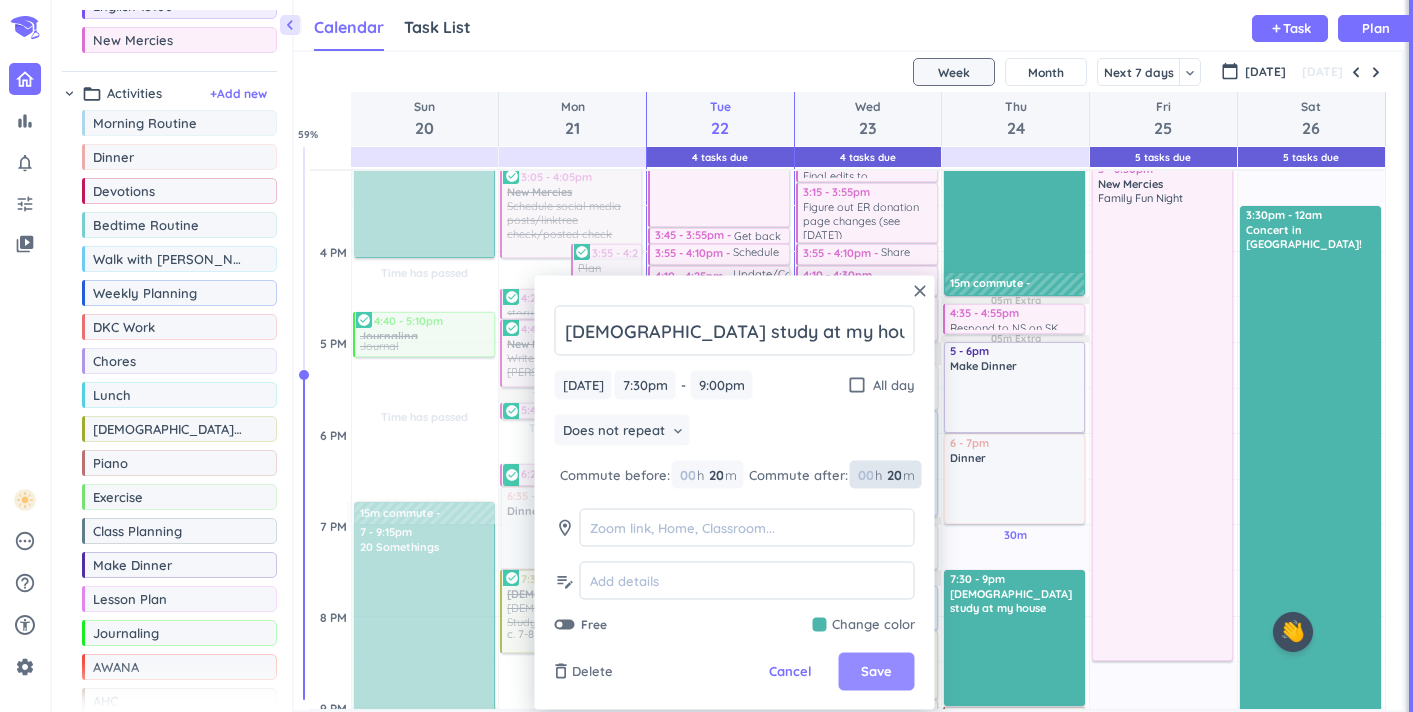 type on "20" 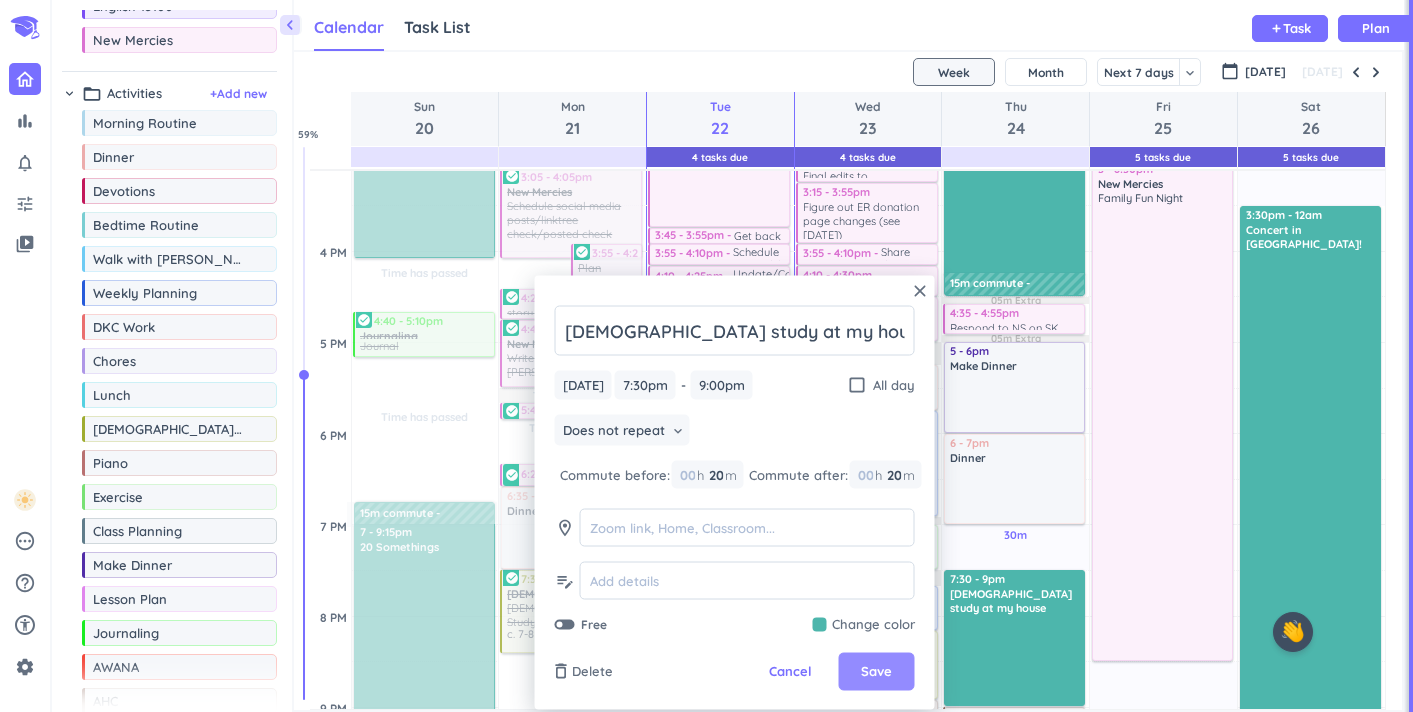 click on "Save" at bounding box center [877, 672] 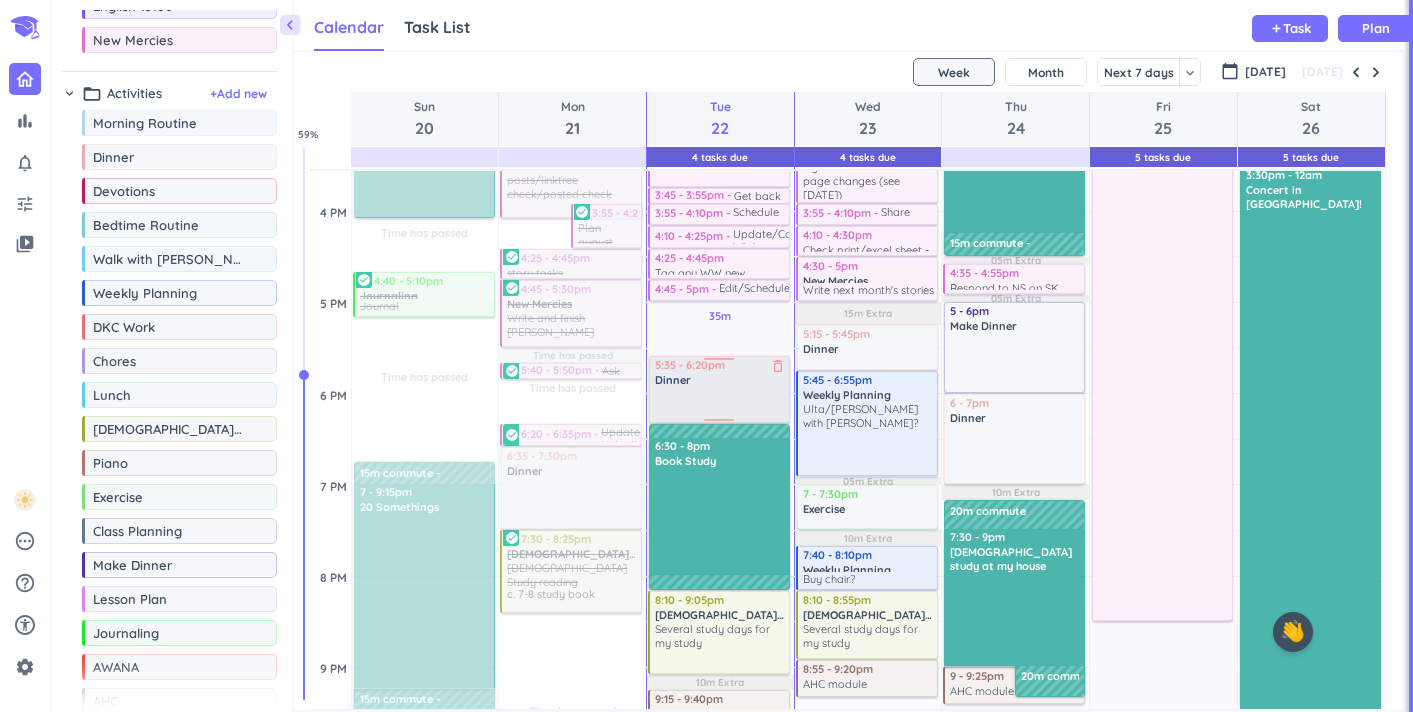 scroll, scrollTop: 1065, scrollLeft: 0, axis: vertical 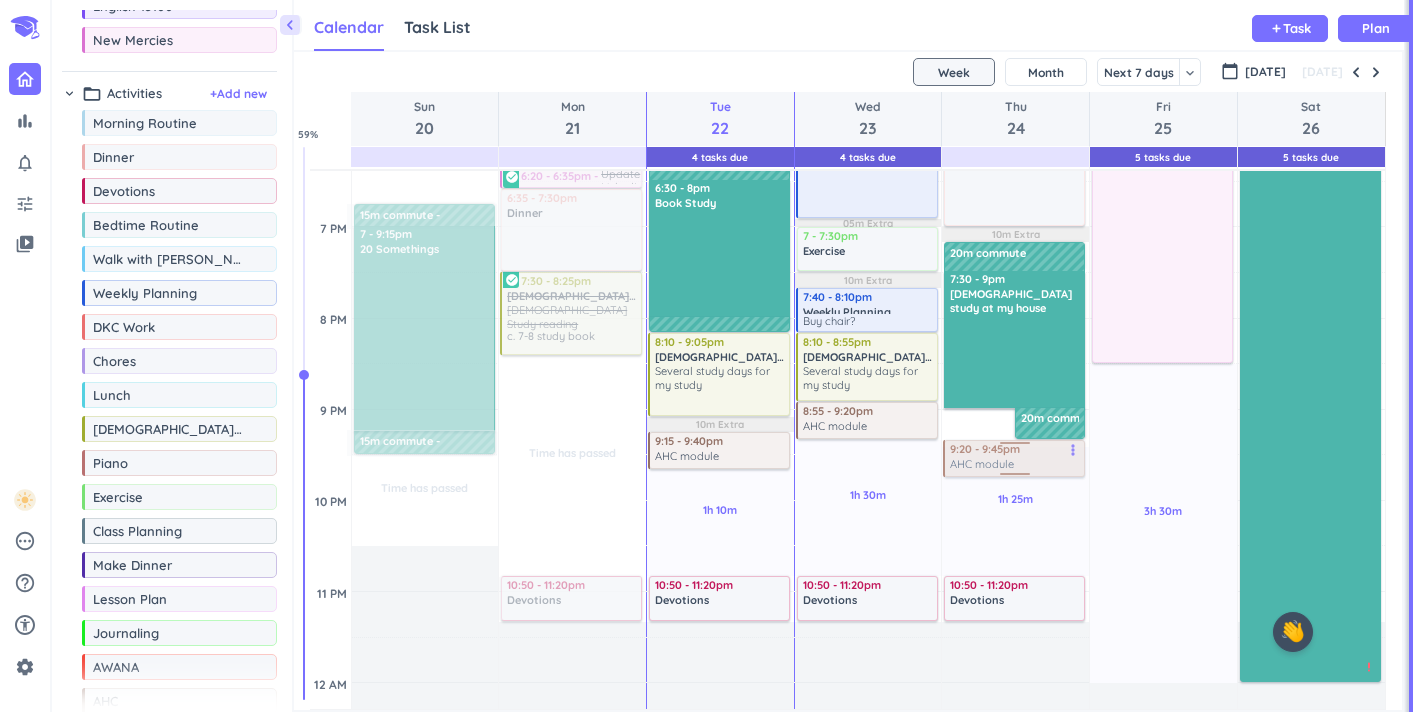 drag, startPoint x: 980, startPoint y: 673, endPoint x: 1000, endPoint y: 457, distance: 216.92395 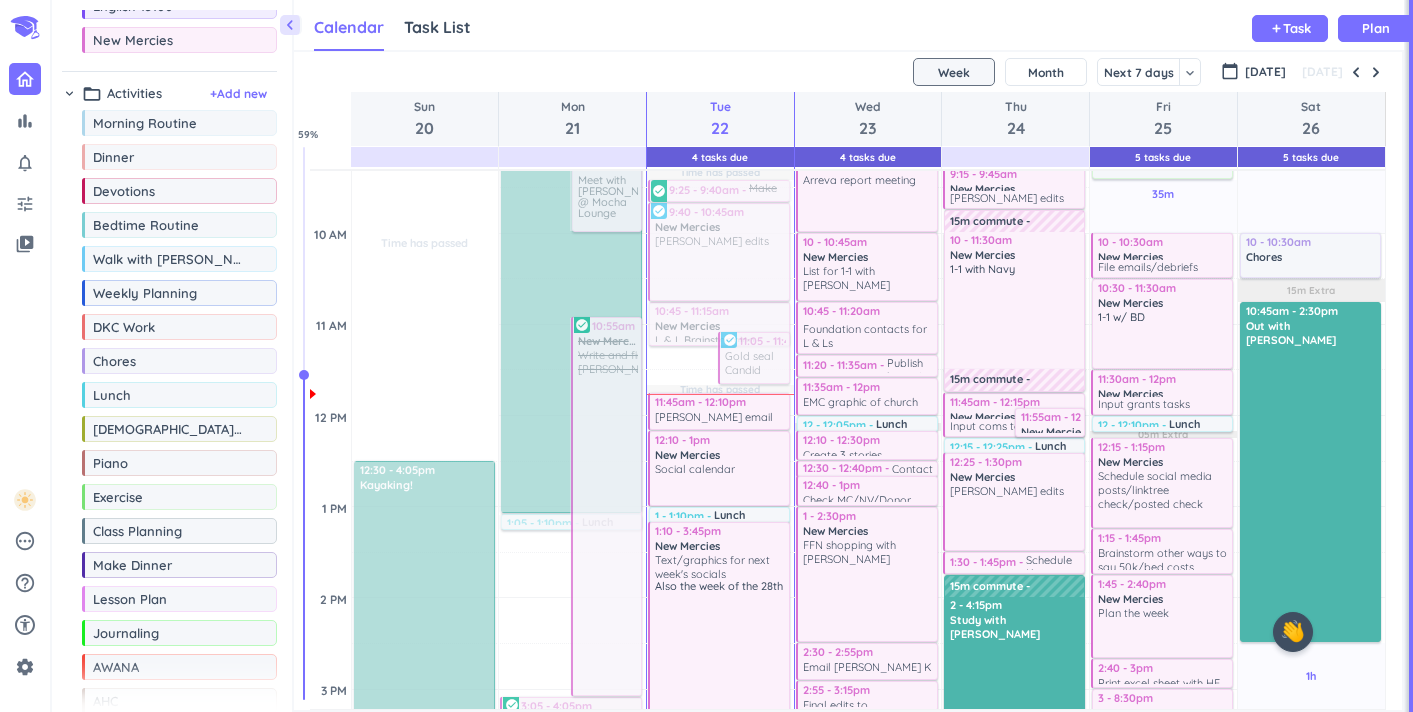 scroll, scrollTop: 502, scrollLeft: 0, axis: vertical 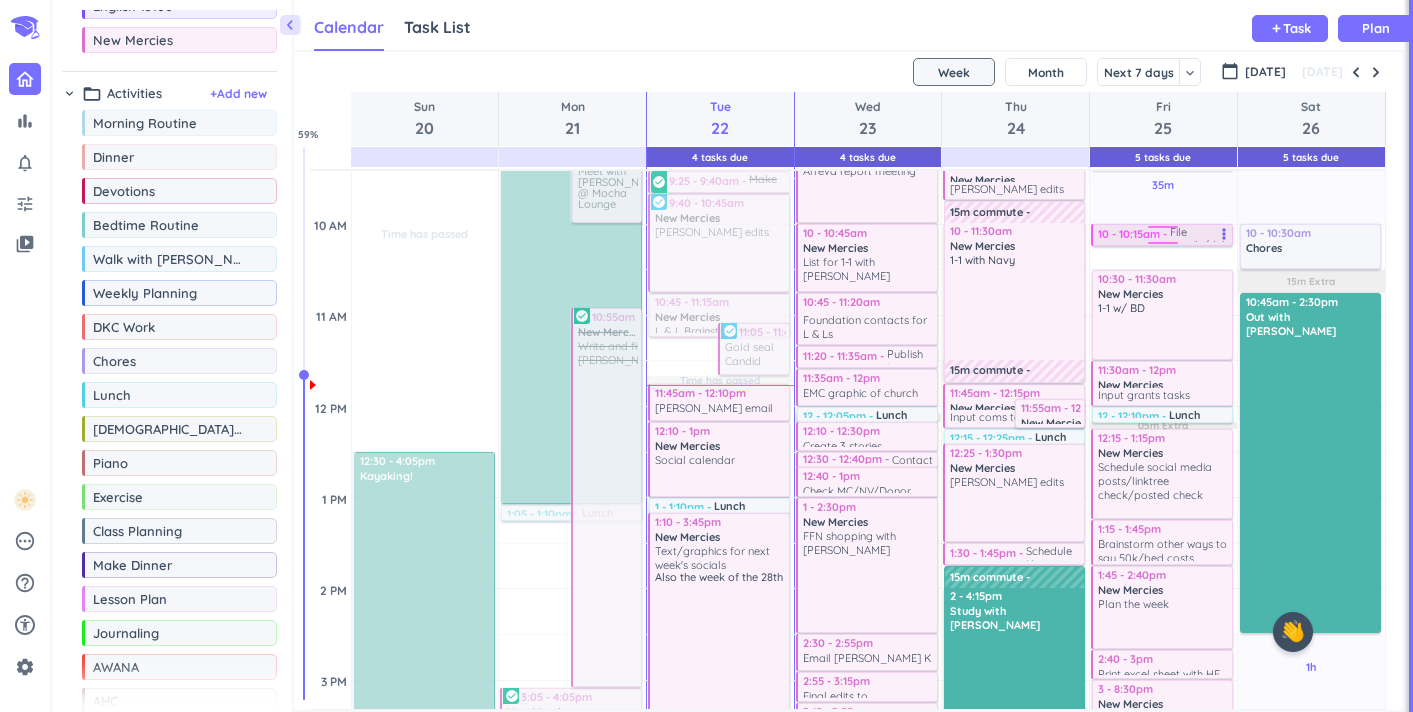 drag, startPoint x: 1164, startPoint y: 260, endPoint x: 1161, endPoint y: 244, distance: 16.27882 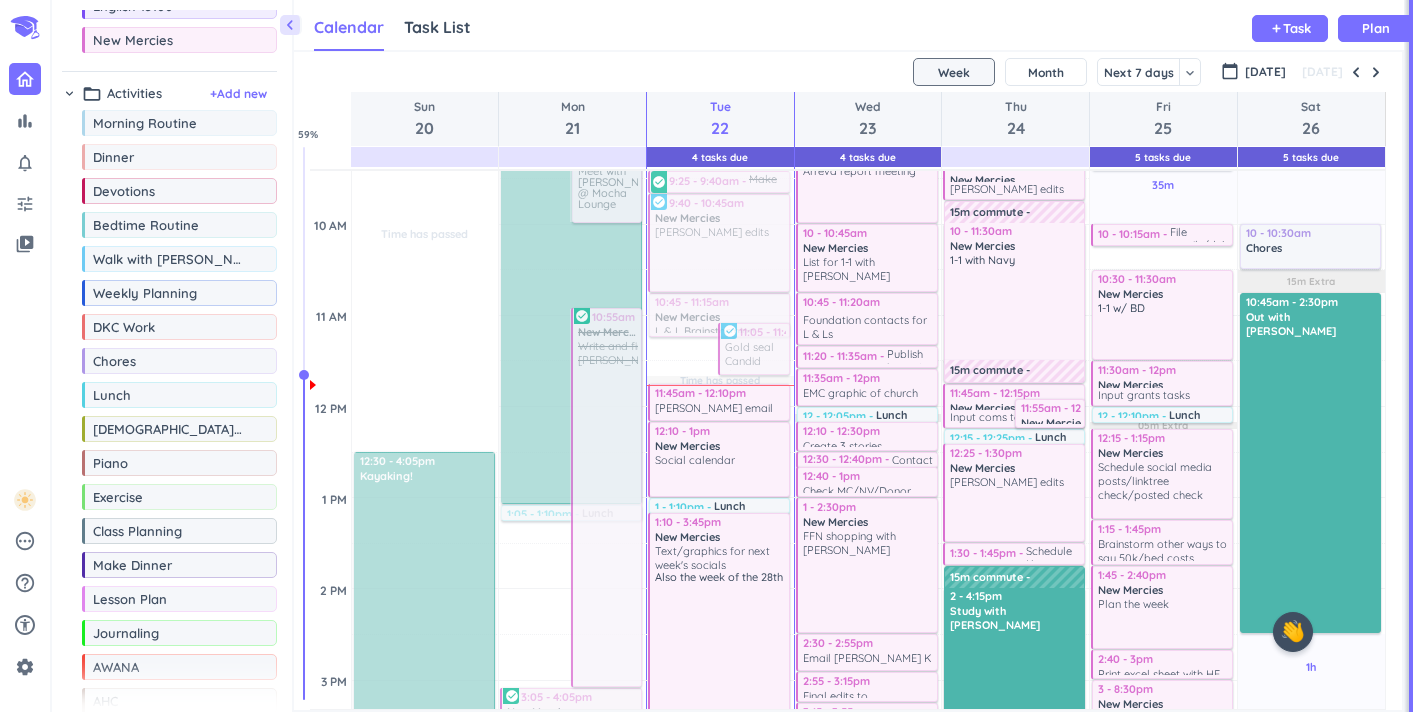 scroll, scrollTop: 494, scrollLeft: 0, axis: vertical 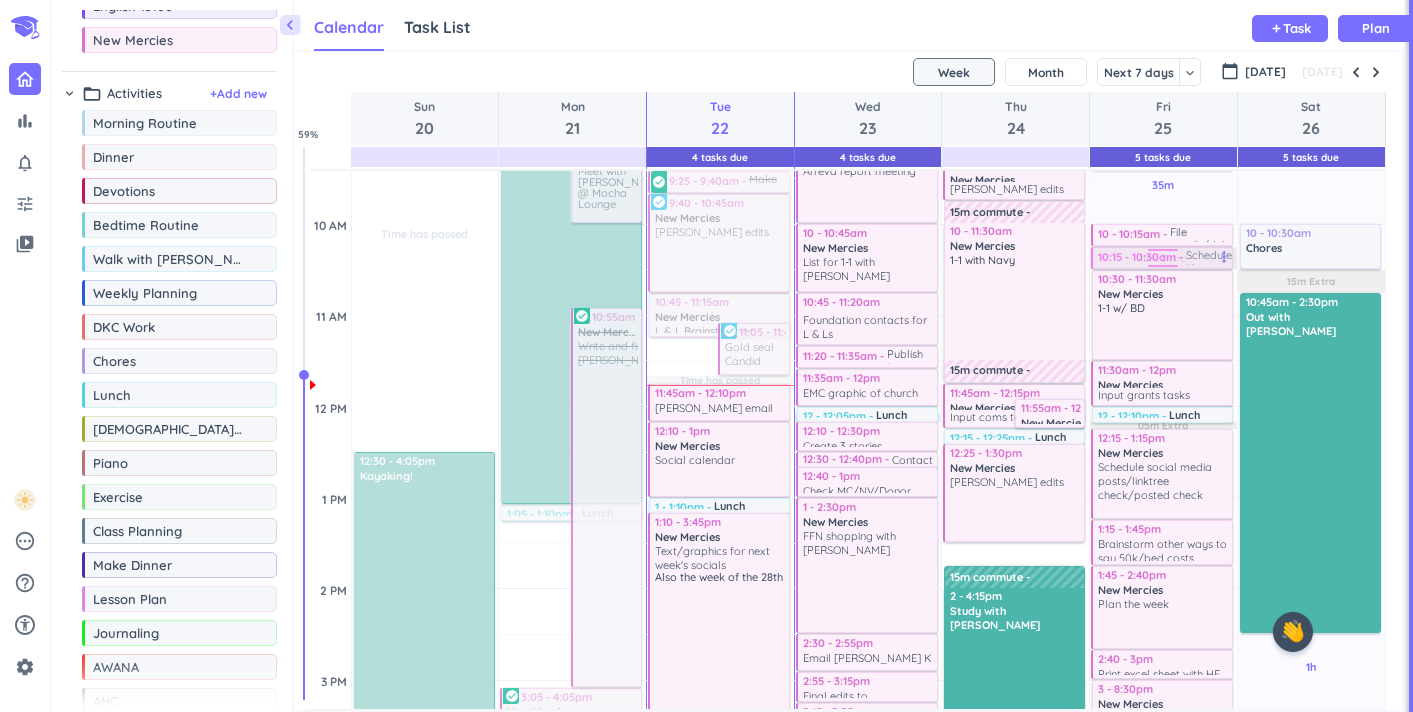 drag, startPoint x: 977, startPoint y: 558, endPoint x: 1141, endPoint y: 262, distance: 338.3962 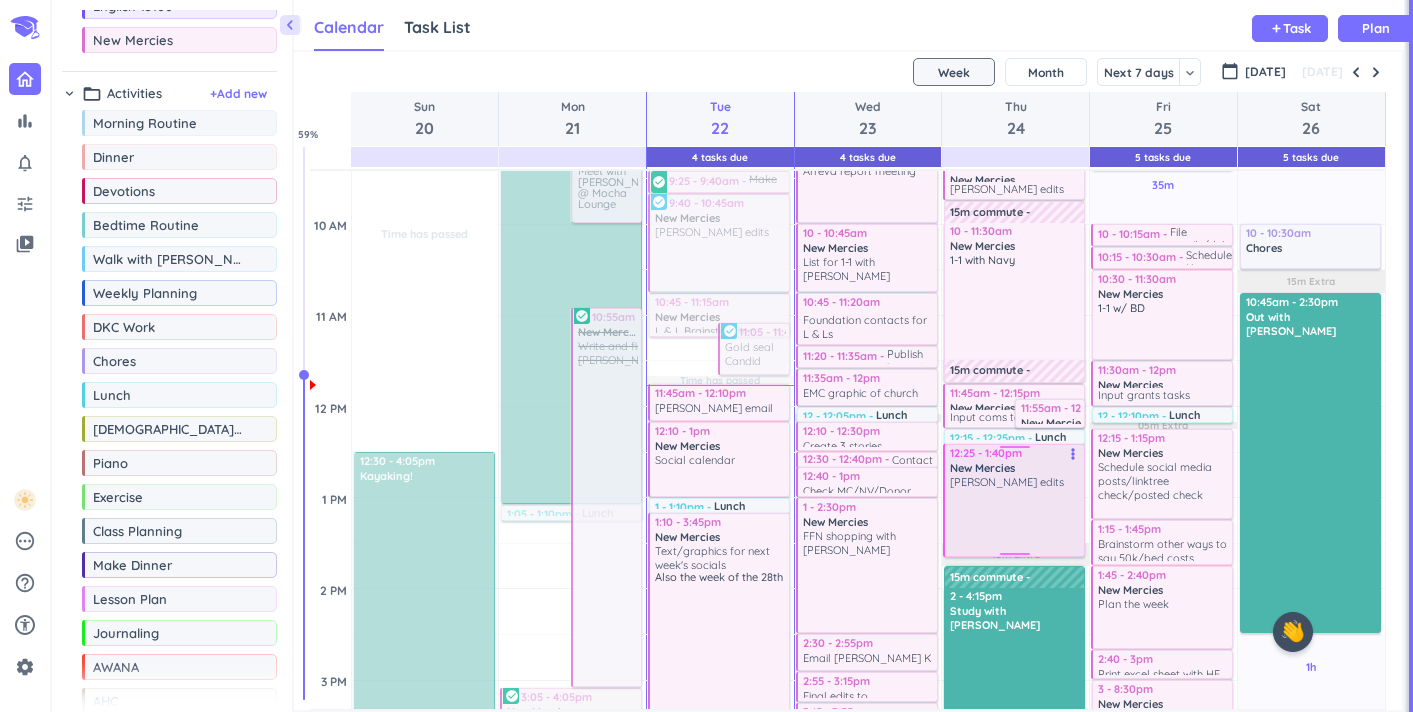 drag, startPoint x: 1014, startPoint y: 539, endPoint x: 1010, endPoint y: 556, distance: 17.464249 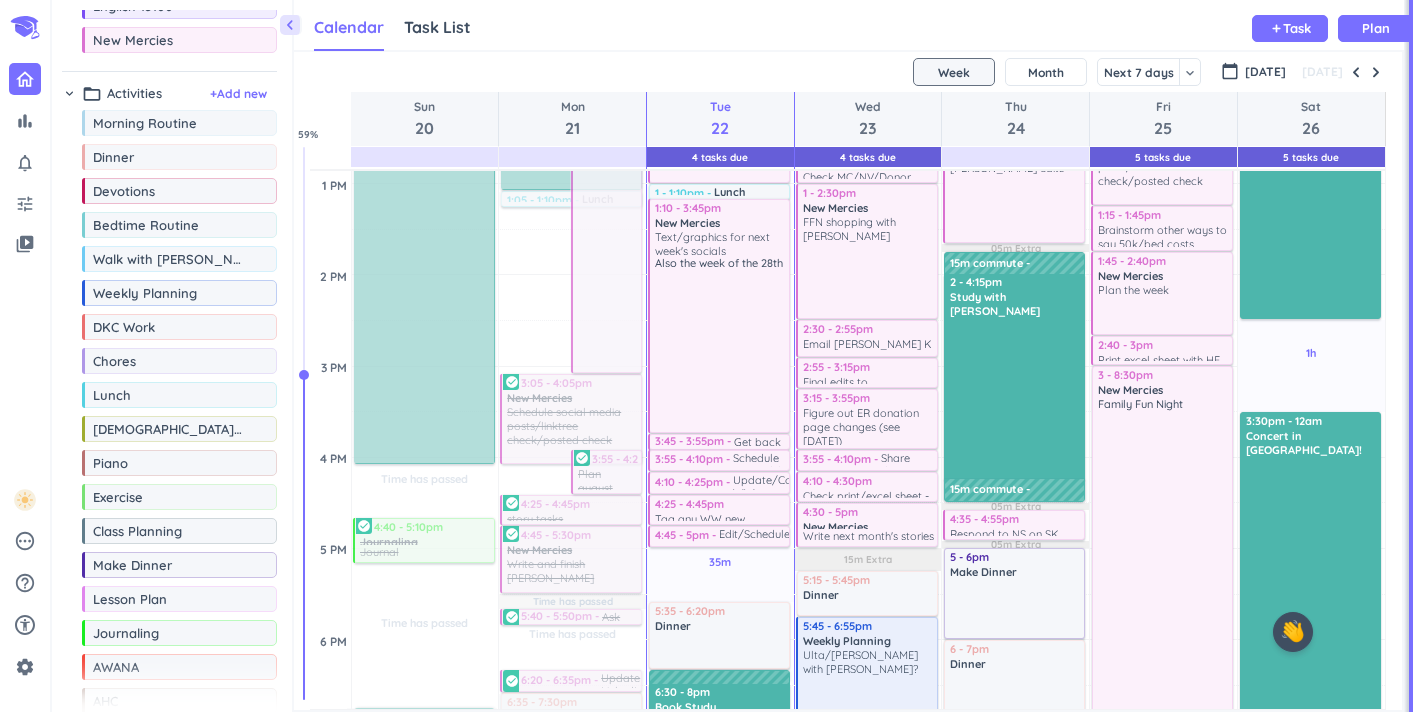 scroll, scrollTop: 828, scrollLeft: 0, axis: vertical 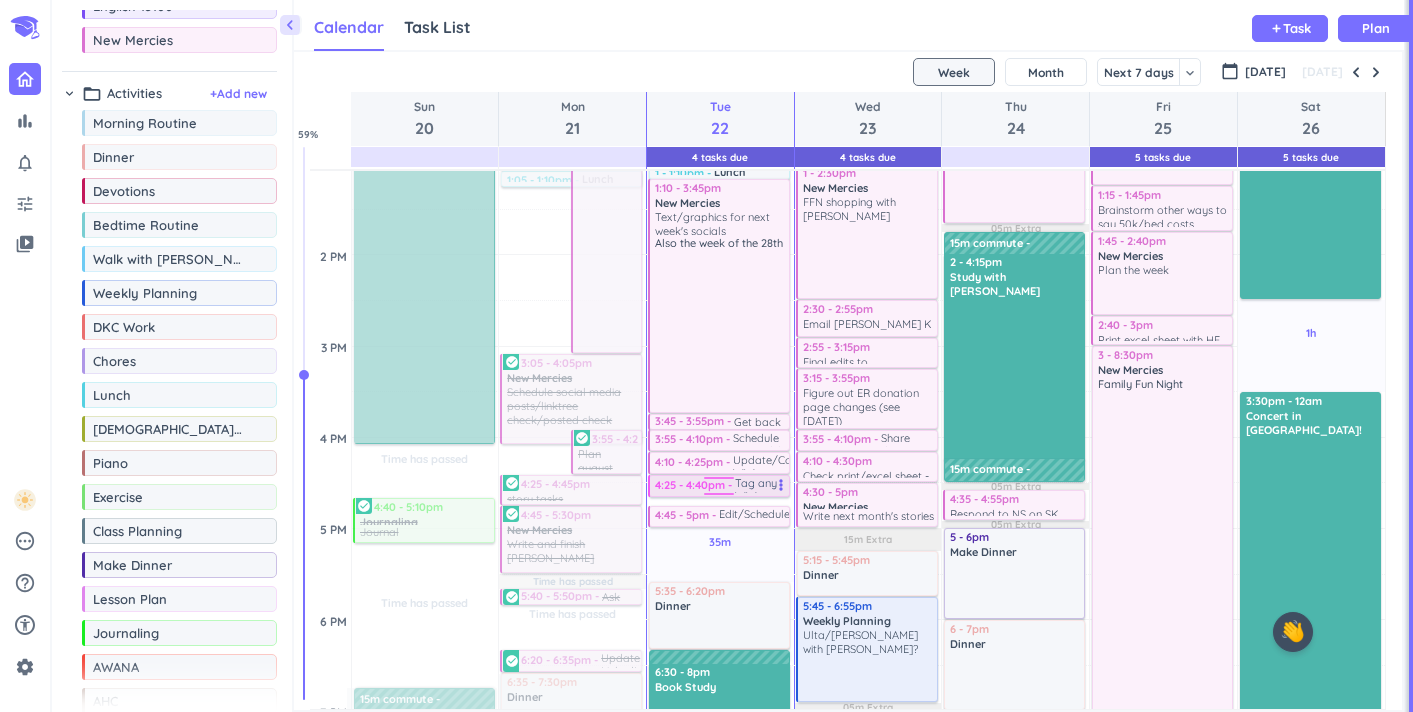 drag, startPoint x: 720, startPoint y: 501, endPoint x: 719, endPoint y: 491, distance: 10.049875 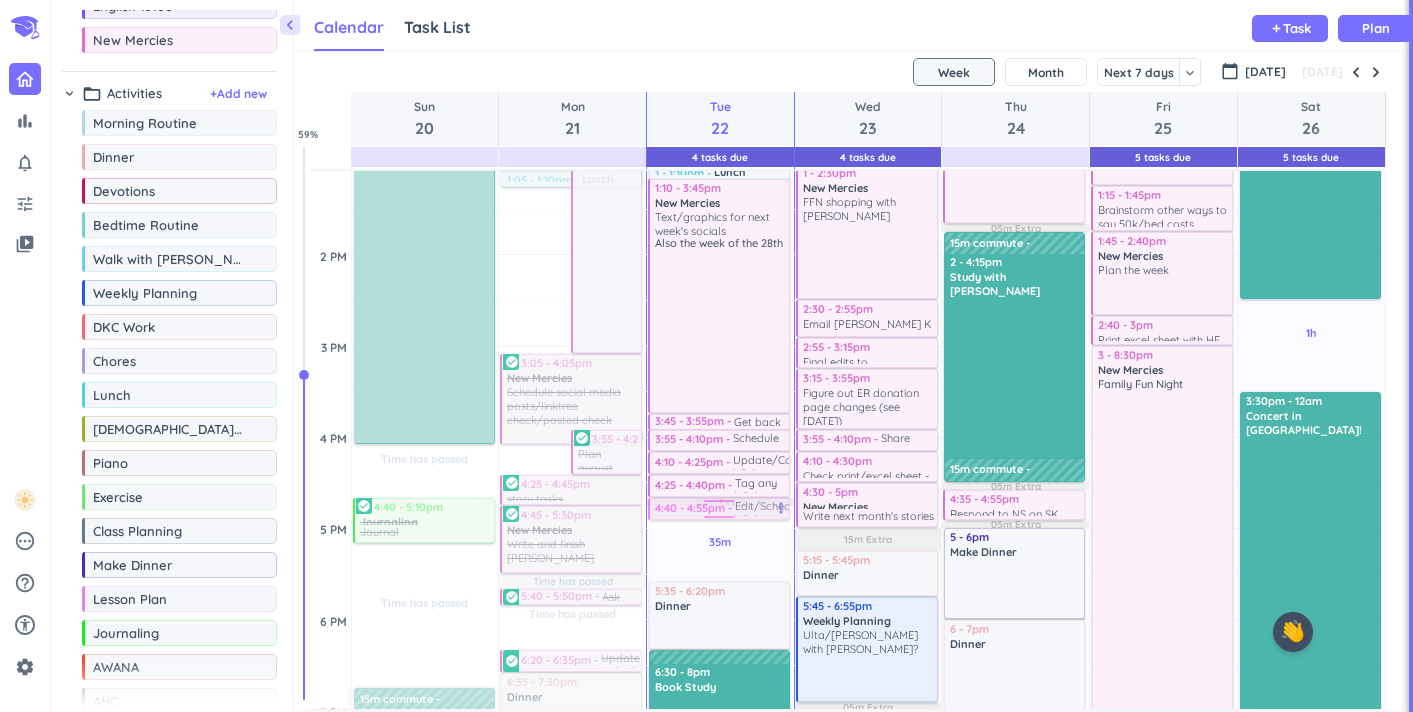 click on "35m Past due Plan 1h 10m Past due Plan Time has passed Time has passed Time has passed 05m Extra 10m Extra Adjust Awake Time Adjust Awake Time 7 - 7:30am Morning Routine delete_outline 10:45 - 11:15am New Mercies delete_outline L & L Brainstorming 11:05 - 11:40am New Mercies Gold seal Candid thing? more_vert check_circle   7:30 - 8:30am Walk with [PERSON_NAME] 20m commute 9 - 9:15am New Mercies delete_outline Emails 9:25 - 9:40am Make sure MCTF is done  more_vert check_circle   9:40 - 10:45am New Mercies Foellinger edits  more_vert check_circle   11:45am - 12:10pm Kroger email to NS to review  more_vert 12:10 - 1pm New Mercies Social calendar  more_vert 1 - 1:10pm Lunch delete_outline 1:10 - 3:45pm New Mercies Text/graphics for next week's socials Also the week of the 28th more_vert 3:45 - 3:55pm Get back with other person @ Arreva  more_vert 3:55 - 4:10pm Schedule meanwhile @ NM post for 7/25 more_vert 4:10 - 4:25pm Update/Copy WW more_vert 4:25 - 4:40pm Tag any WW new volunteers in CC more_vert" at bounding box center (720, 437) 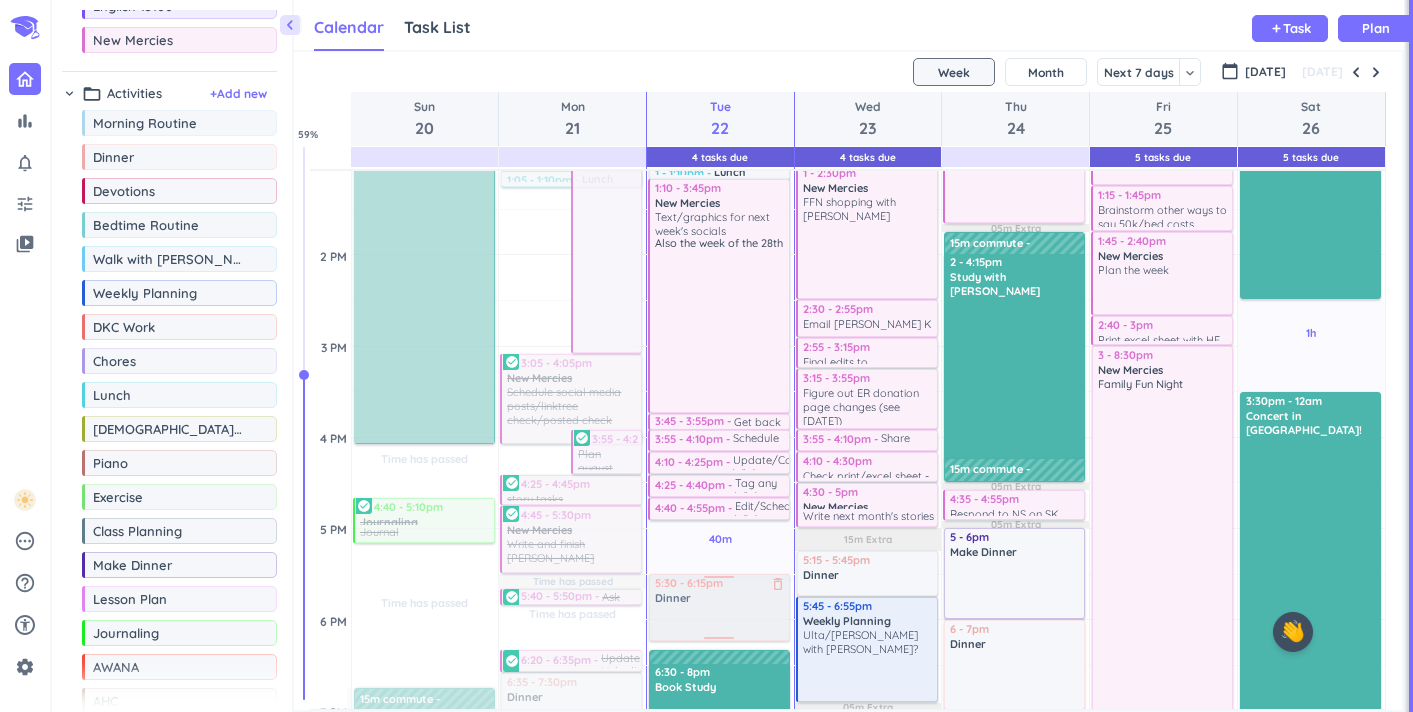 click on "40m Past due Plan 1h 10m Past due Plan Time has passed Time has passed Time has passed 10m Extra Adjust Awake Time Adjust Awake Time 7 - 7:30am Morning Routine delete_outline 10:45 - 11:15am New Mercies delete_outline L & L Brainstorming 11:05 - 11:40am New Mercies Gold seal Candid thing? more_vert check_circle   7:30 - 8:30am Walk with [PERSON_NAME] 20m commute 9 - 9:15am New Mercies delete_outline Emails 9:25 - 9:40am Make sure MCTF is done  more_vert check_circle   9:40 - 10:45am New Mercies Foellinger edits  more_vert check_circle   11:45am - 12:10pm Kroger email to NS to review  more_vert 12:10 - 1pm New Mercies Social calendar  more_vert 1 - 1:10pm Lunch delete_outline 1:10 - 3:45pm New Mercies Text/graphics for next week's socials Also the week of the 28th more_vert 3:45 - 3:55pm Get back with other person @ Arreva  more_vert 3:55 - 4:10pm Schedule meanwhile @ NM post for 7/25 more_vert 4:10 - 4:25pm Update/Copy WW more_vert 4:25 - 4:40pm Tag any WW new volunteers in CC more_vert 4:40 - 4:55pm" at bounding box center [720, 437] 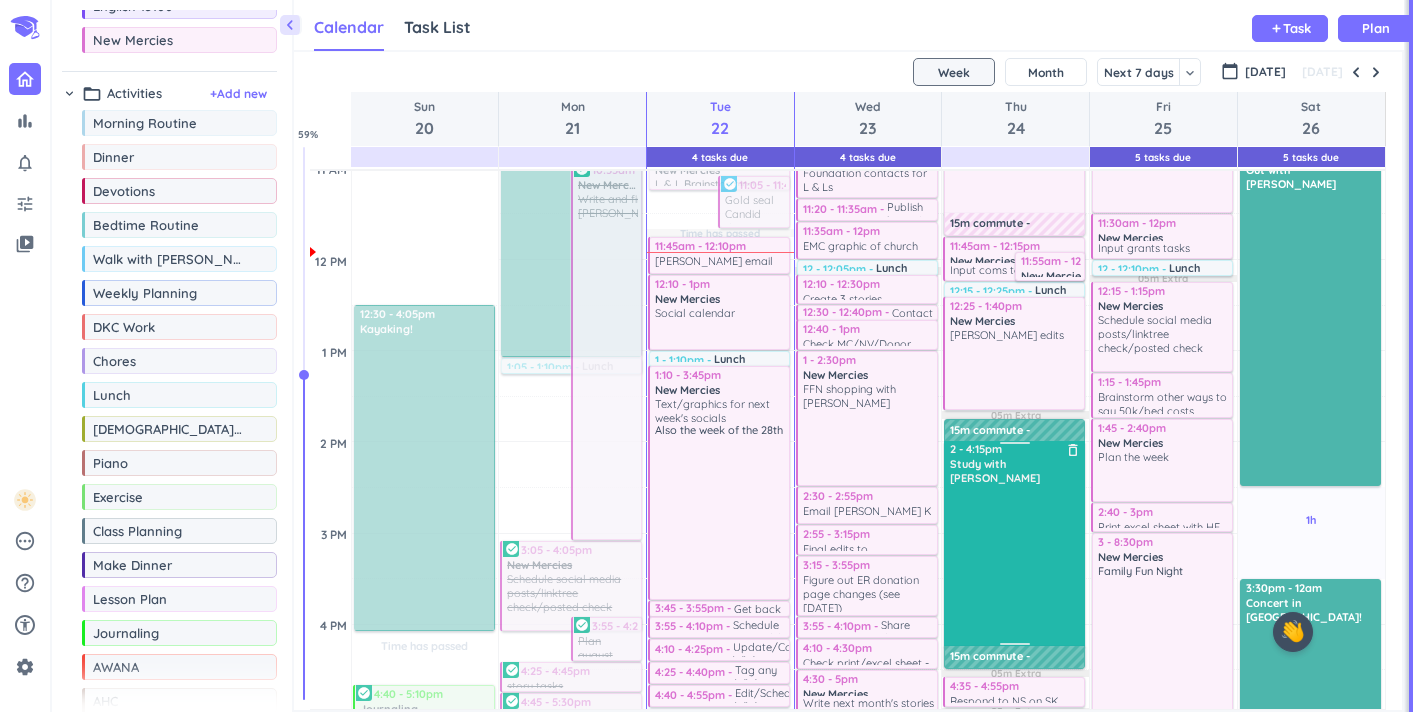 scroll, scrollTop: 636, scrollLeft: 0, axis: vertical 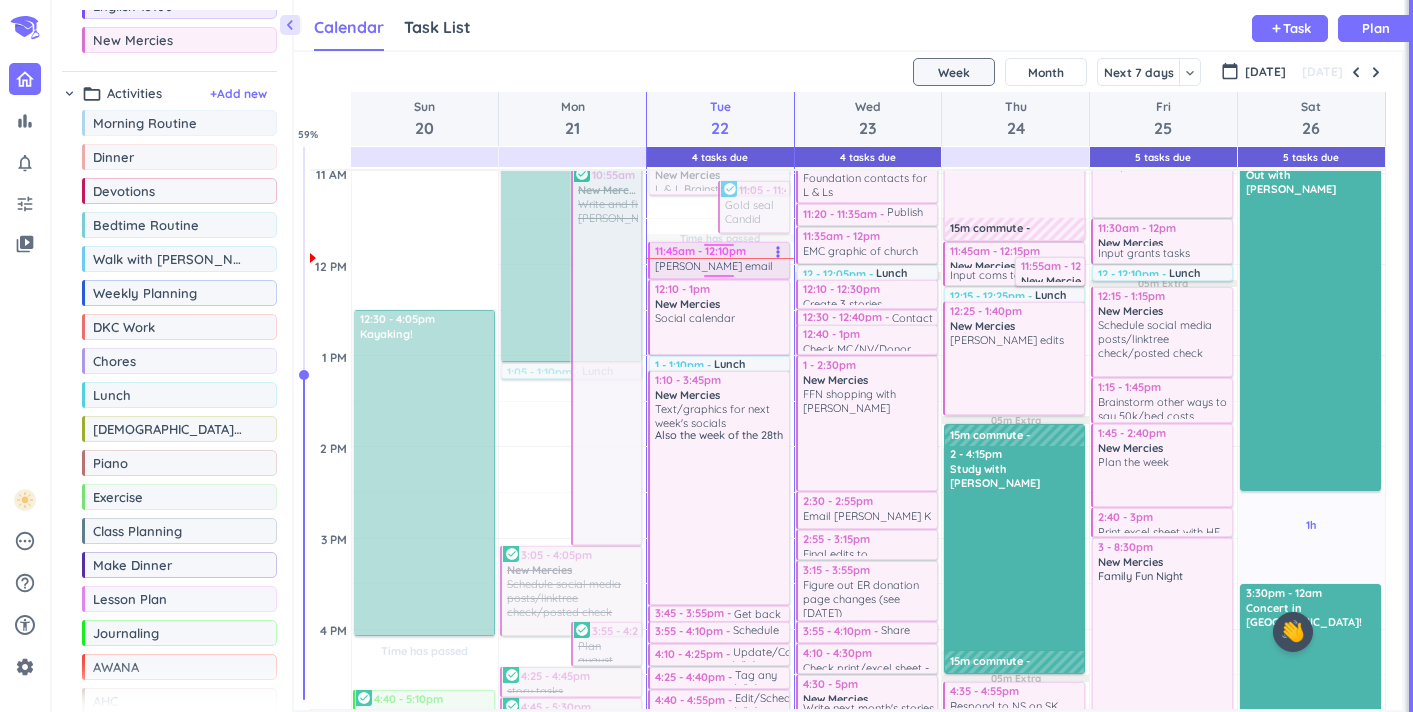 click on "[PERSON_NAME] email to NS to review" at bounding box center (720, 267) 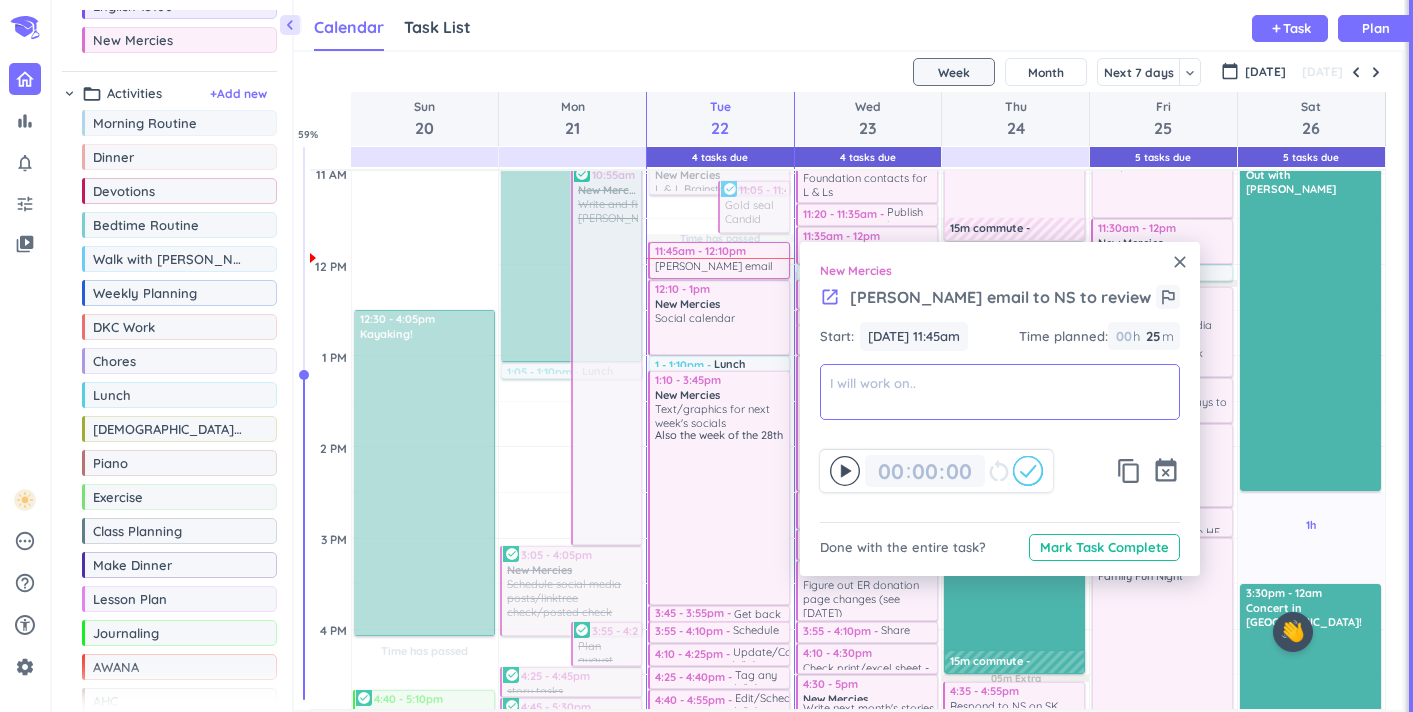 click at bounding box center [1000, 392] 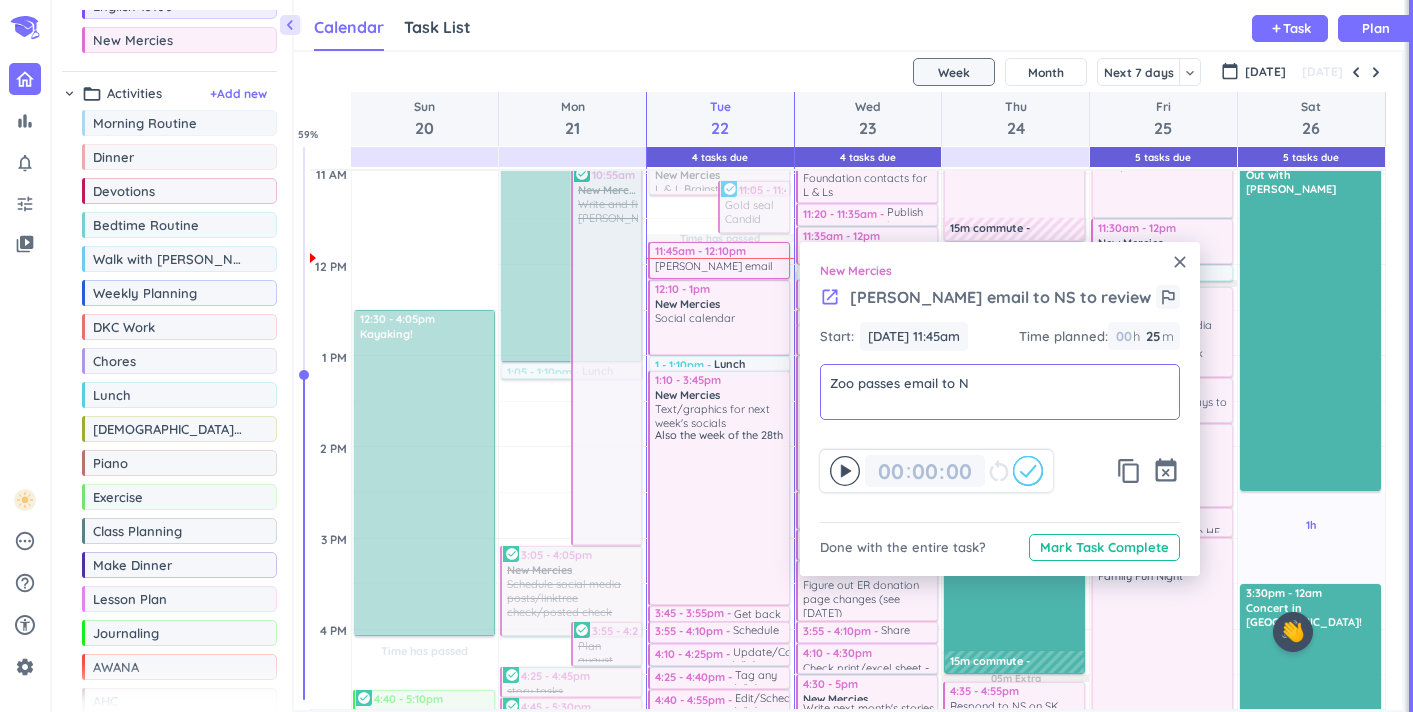 type on "Zoo passes email to NS" 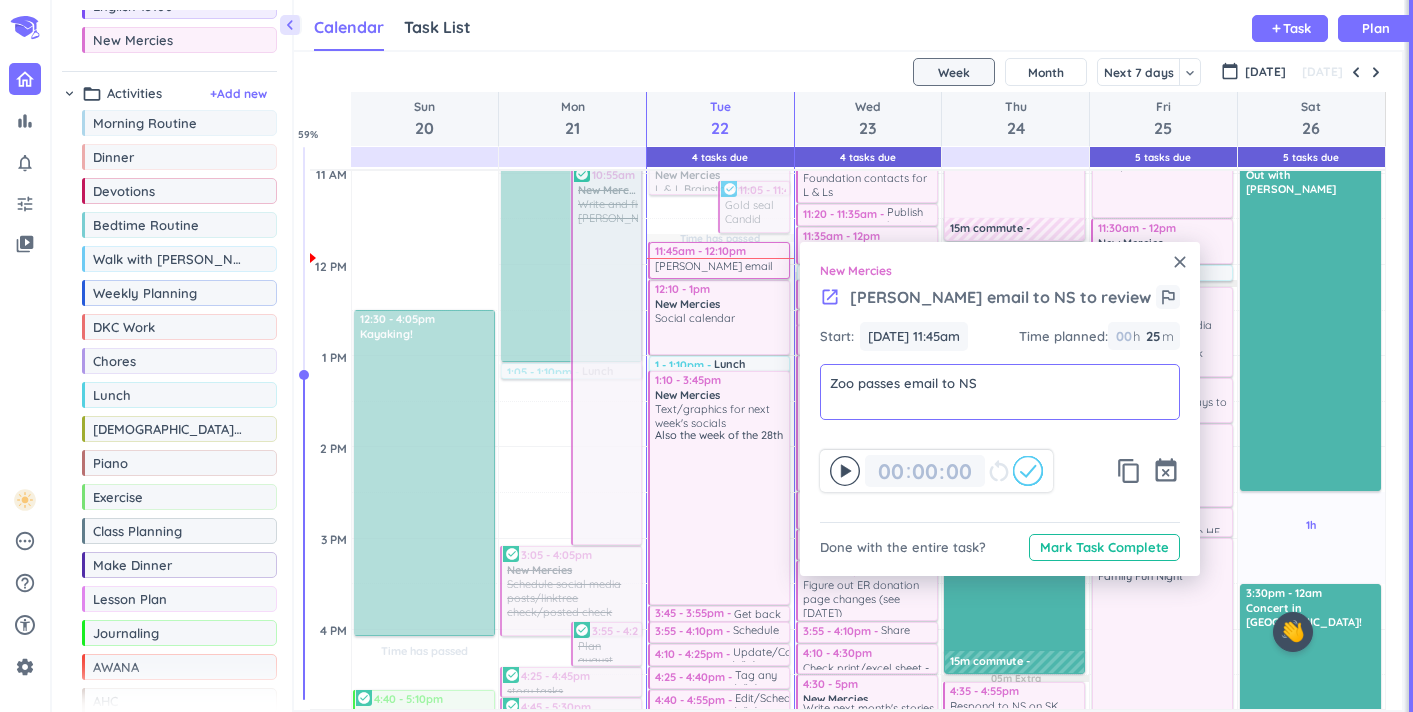 drag, startPoint x: 998, startPoint y: 384, endPoint x: 811, endPoint y: 384, distance: 187 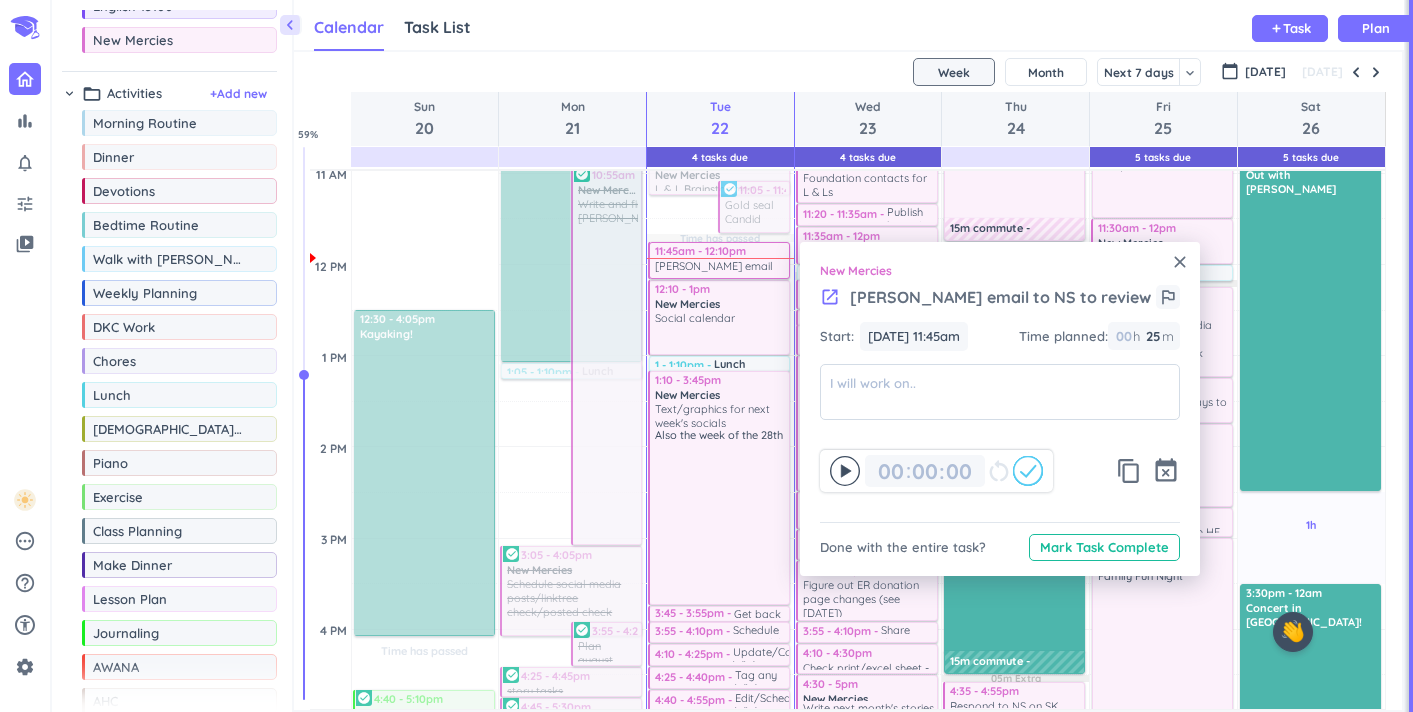 click on "[PERSON_NAME] email to NS to review" at bounding box center (1000, 297) 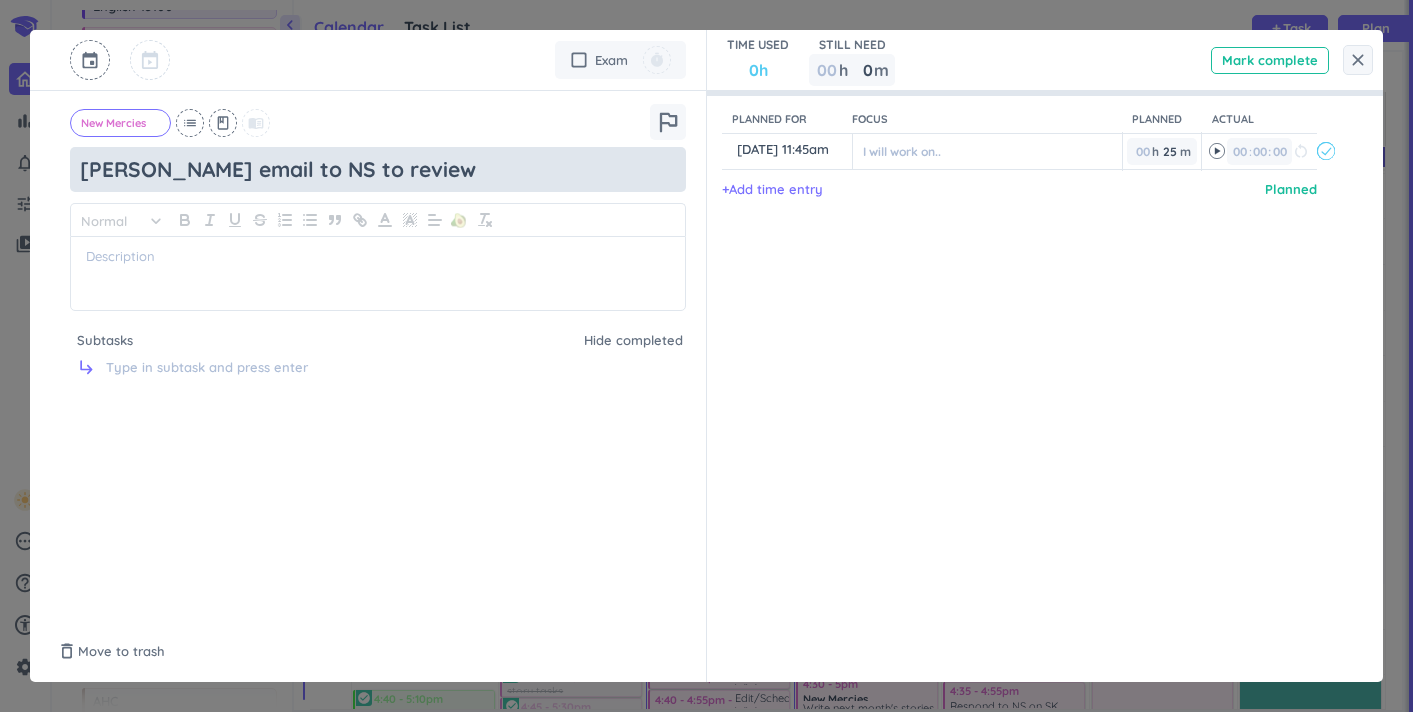 drag, startPoint x: 391, startPoint y: 170, endPoint x: 69, endPoint y: 170, distance: 322 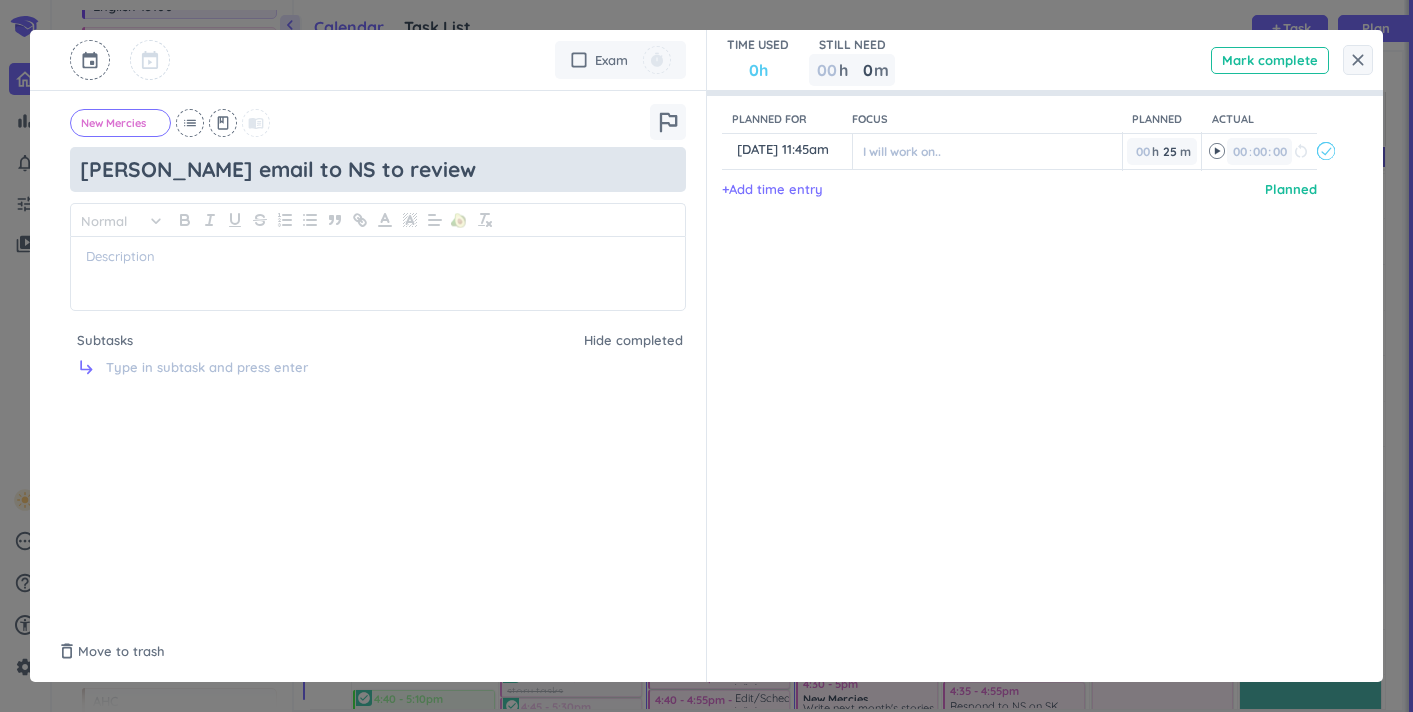 paste on "Zoo passes email to NS" 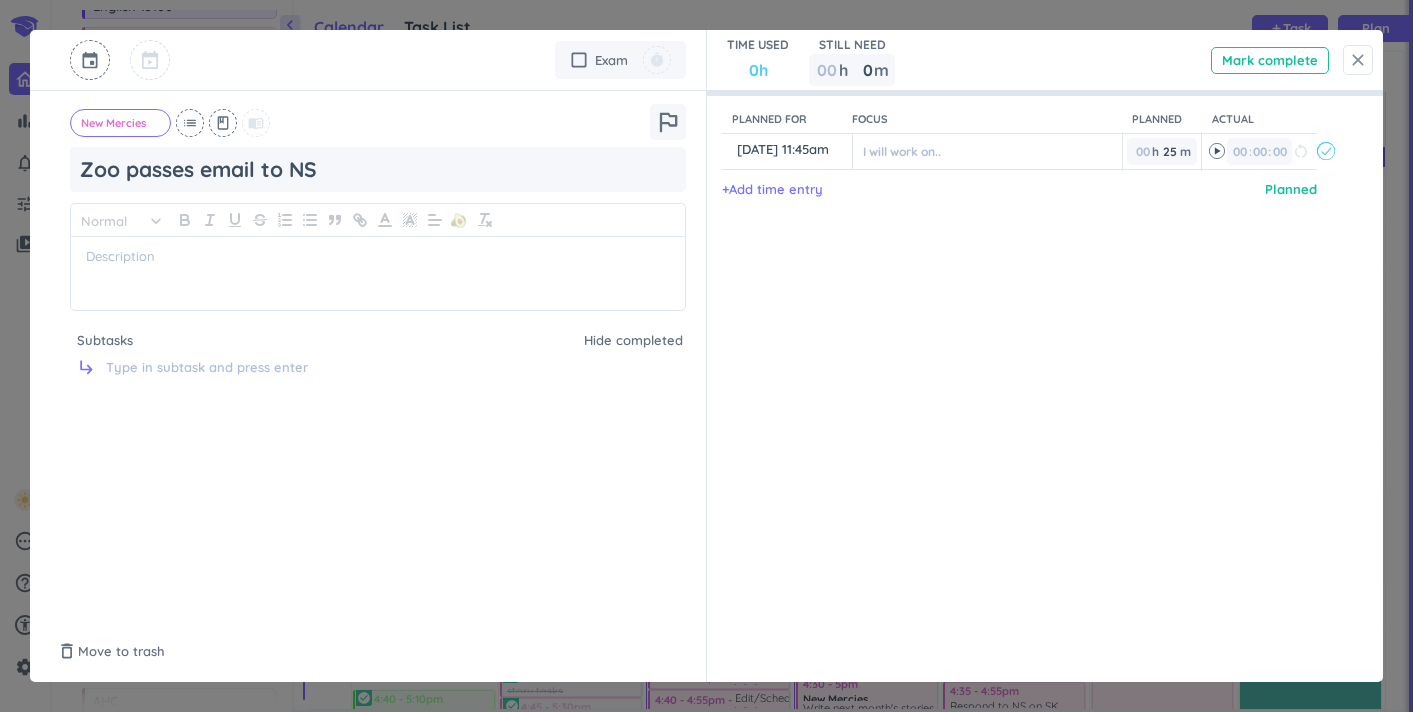 click on "close" at bounding box center [1358, 60] 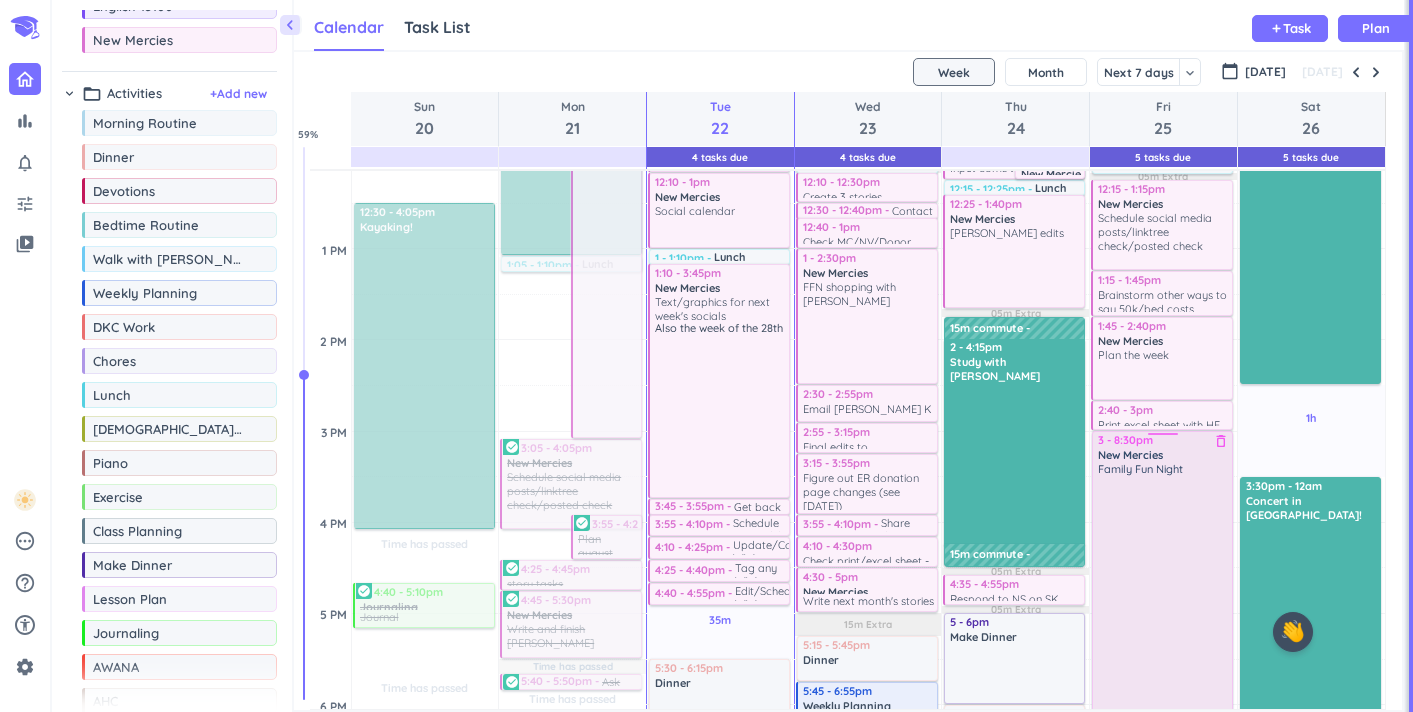 scroll, scrollTop: 664, scrollLeft: 0, axis: vertical 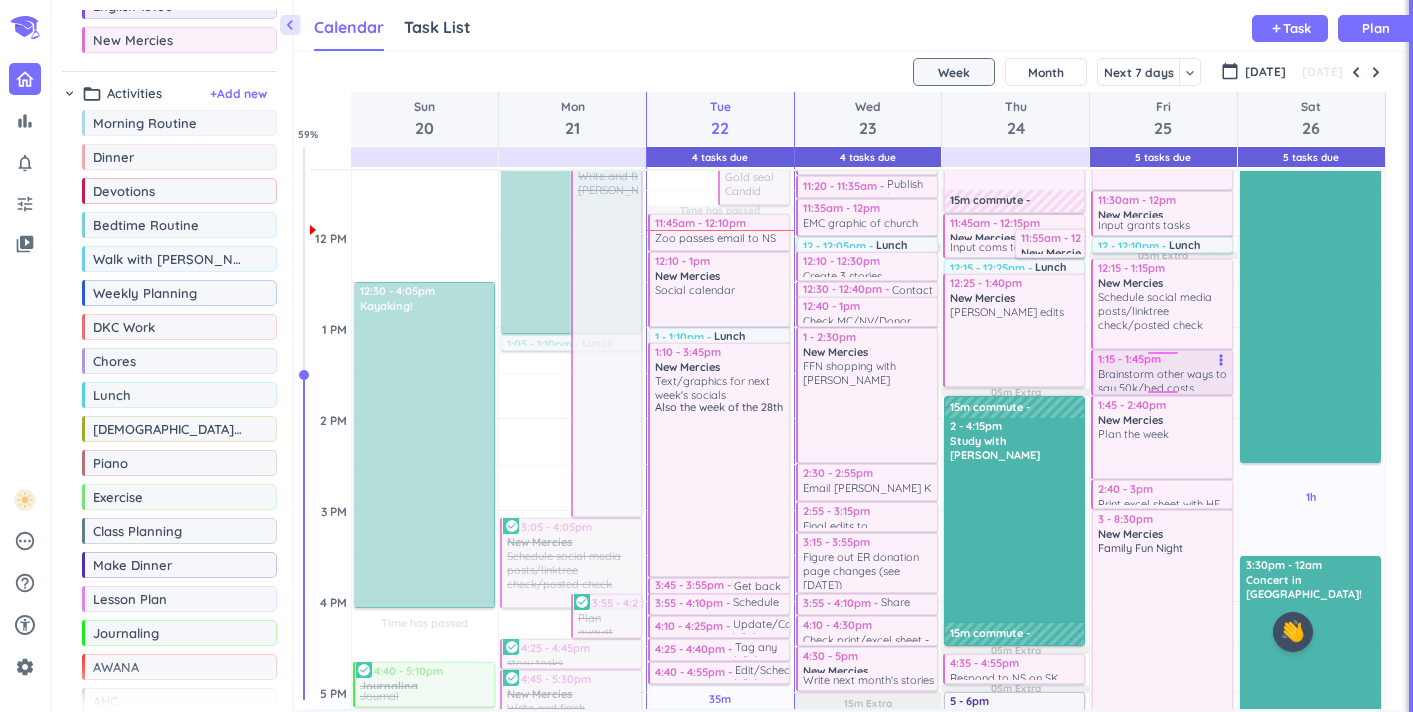 click on "Brainstorm other ways to say 50k/bed costs" at bounding box center [1163, 379] 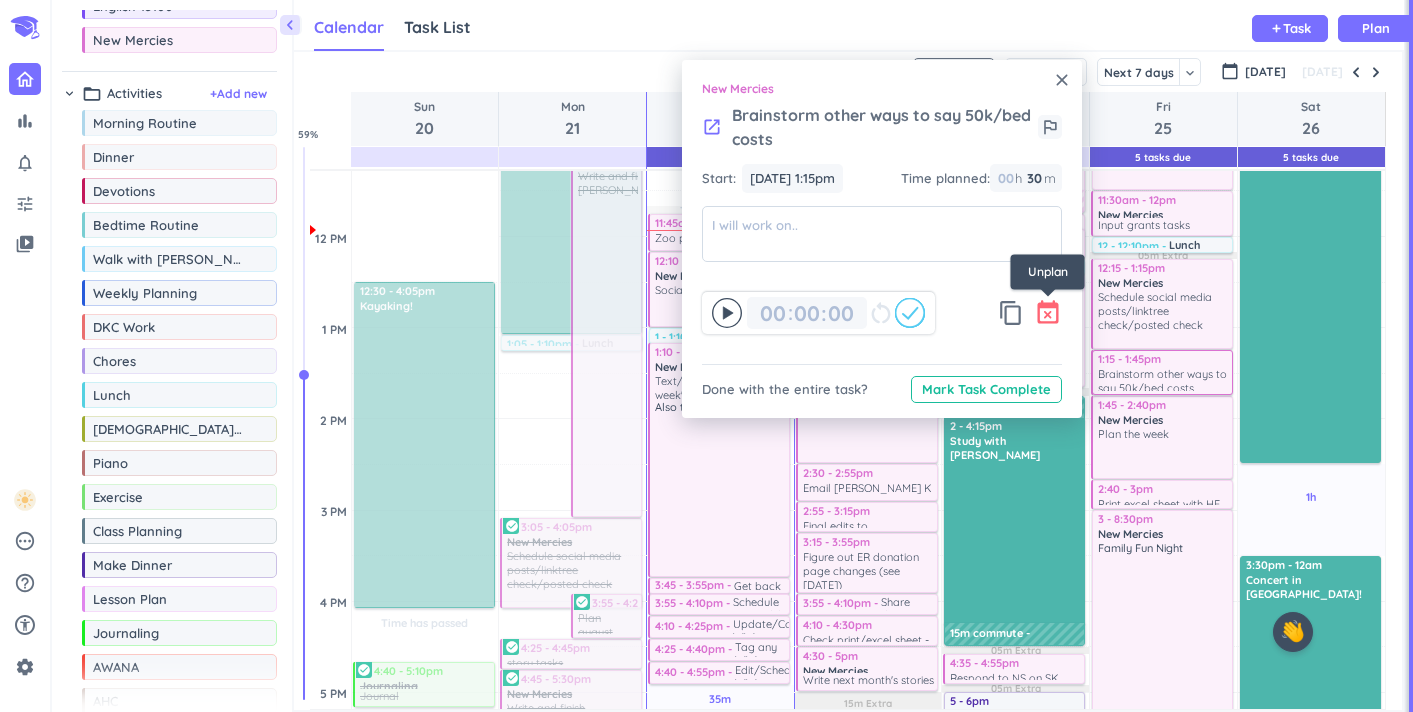 click on "event_busy" at bounding box center [1048, 313] 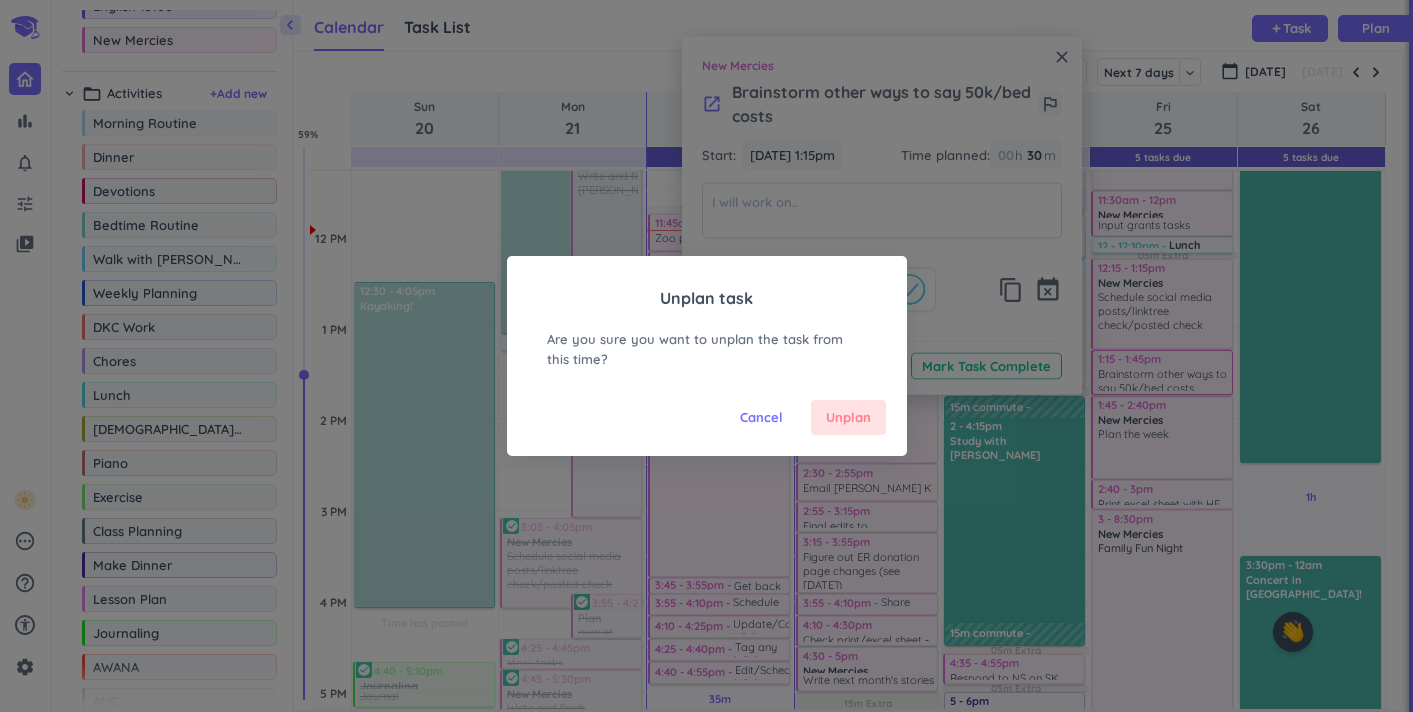 click on "Unplan" at bounding box center [848, 418] 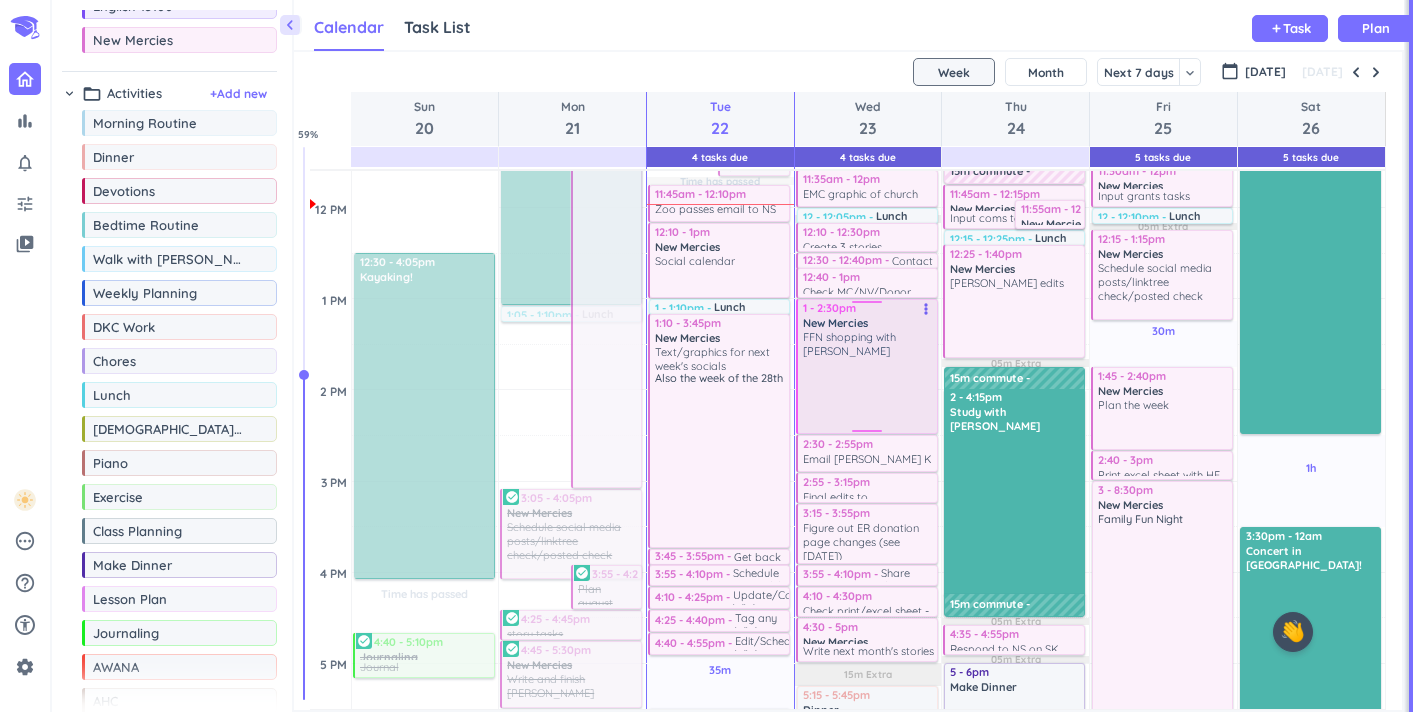 scroll, scrollTop: 696, scrollLeft: 0, axis: vertical 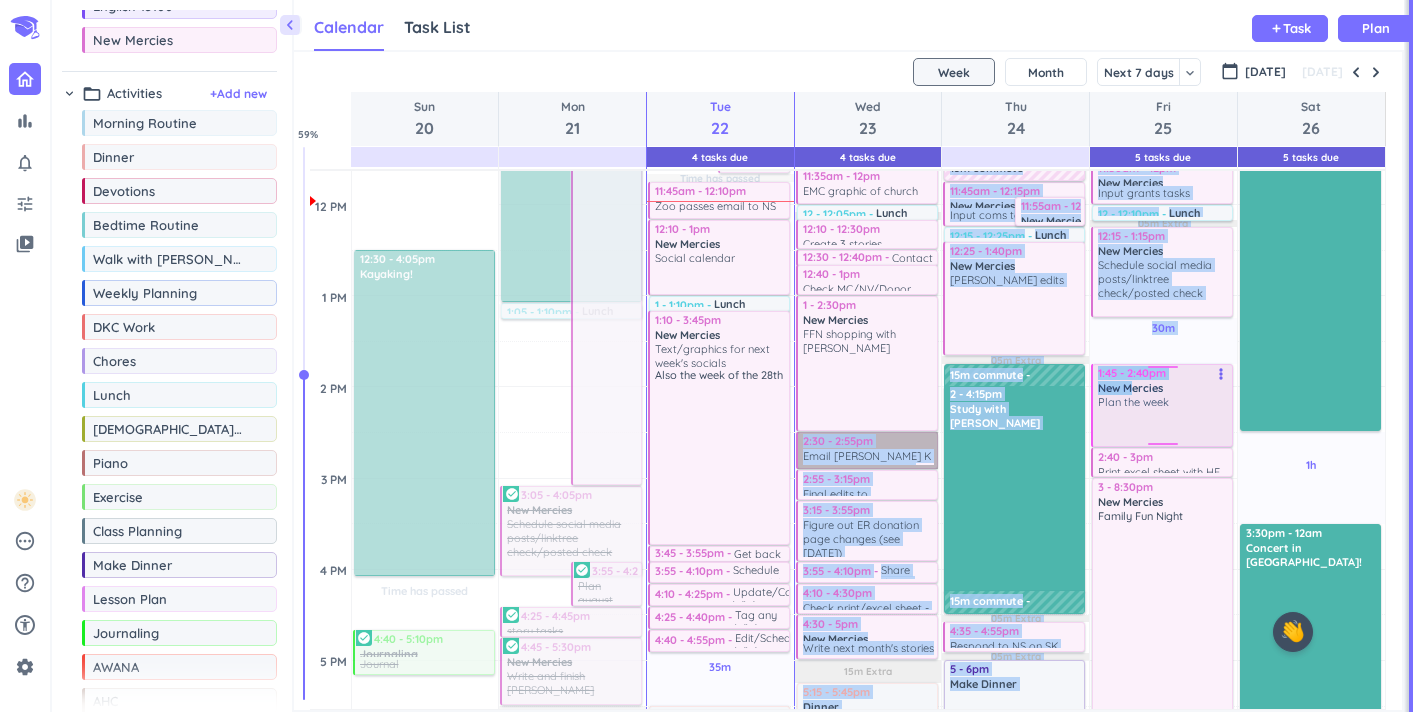drag, startPoint x: 852, startPoint y: 454, endPoint x: 1133, endPoint y: 384, distance: 289.58765 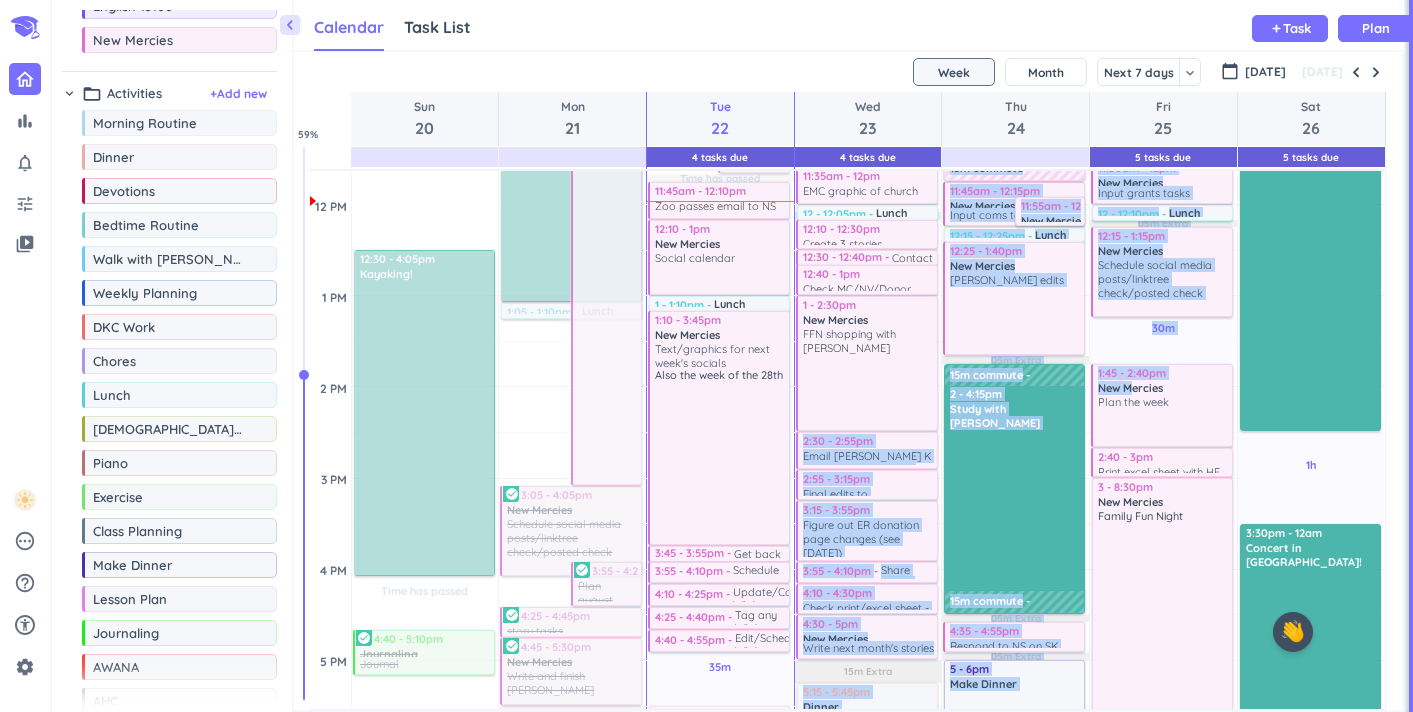 click on "Calendar Task List Calendar keyboard_arrow_down add Task Plan" at bounding box center (849, 25) 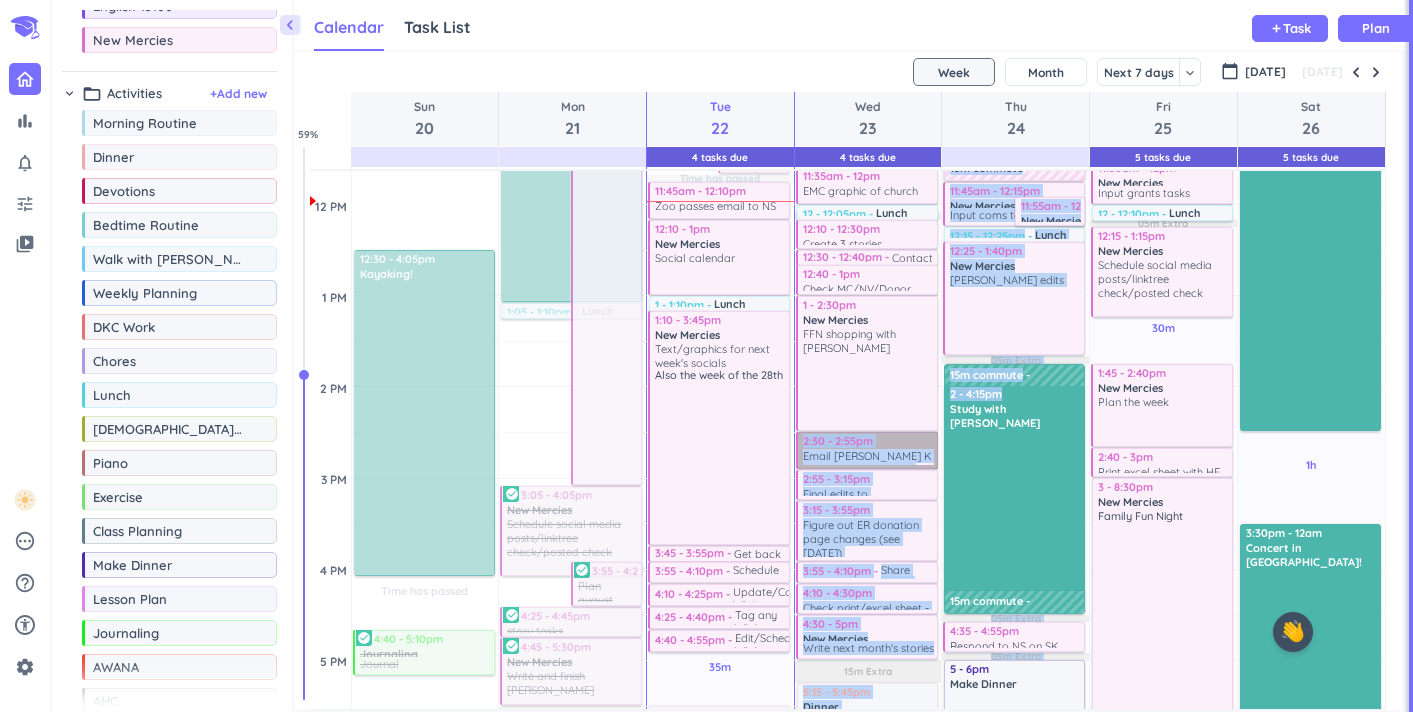 drag, startPoint x: 891, startPoint y: 447, endPoint x: 1087, endPoint y: 393, distance: 203.30273 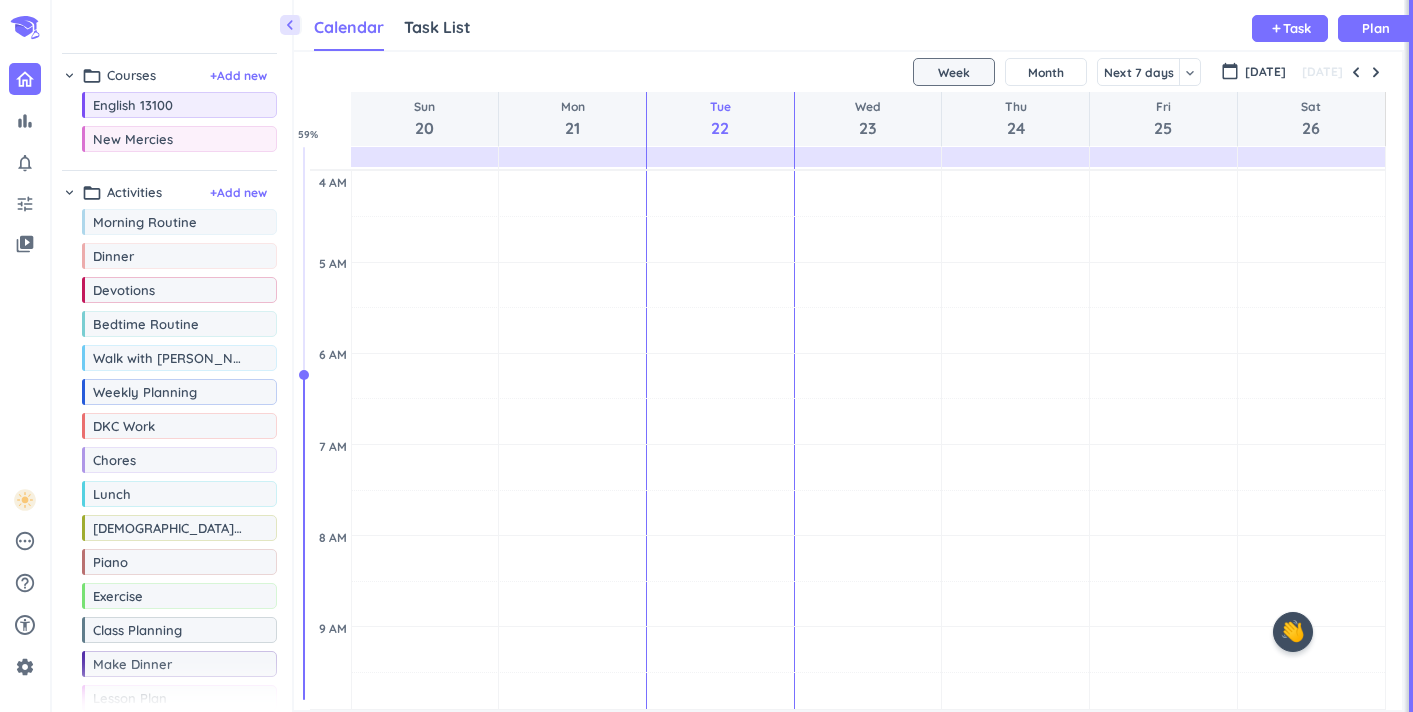 scroll, scrollTop: 0, scrollLeft: 0, axis: both 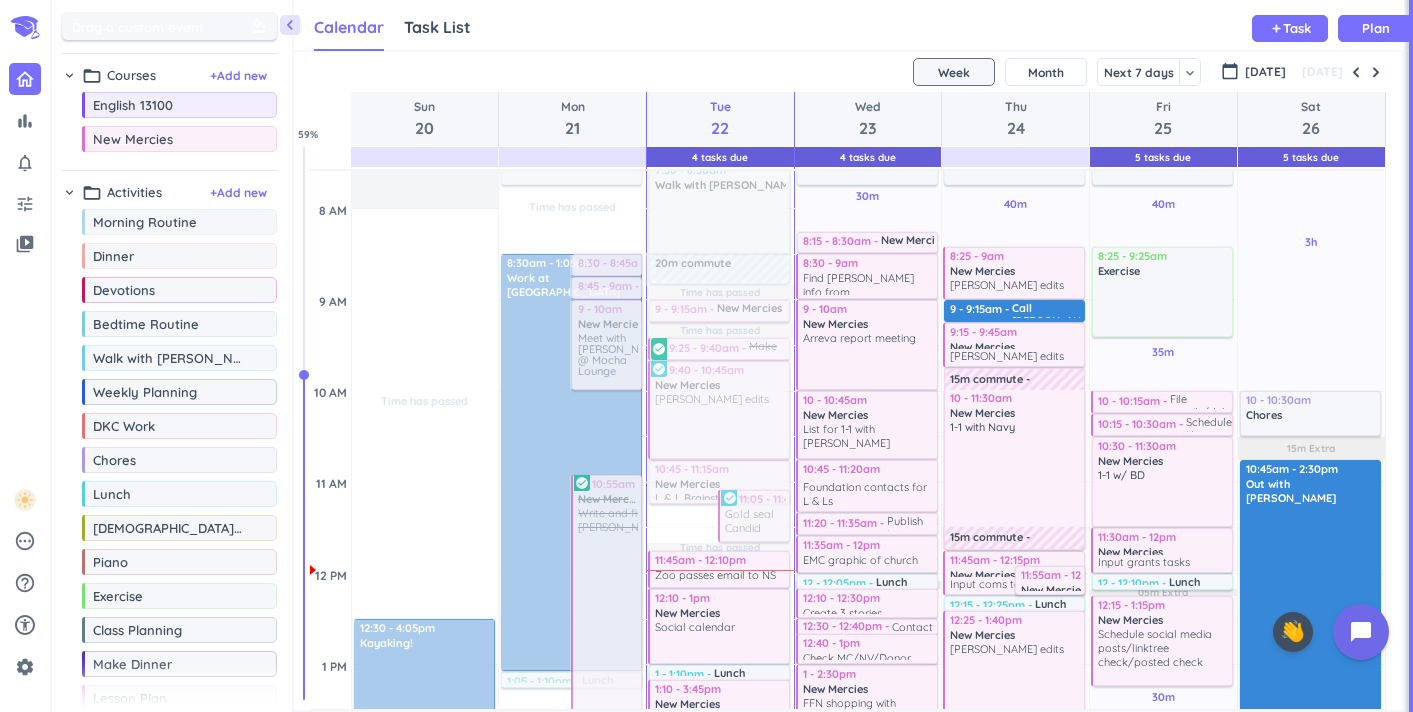 click at bounding box center (261, 26) 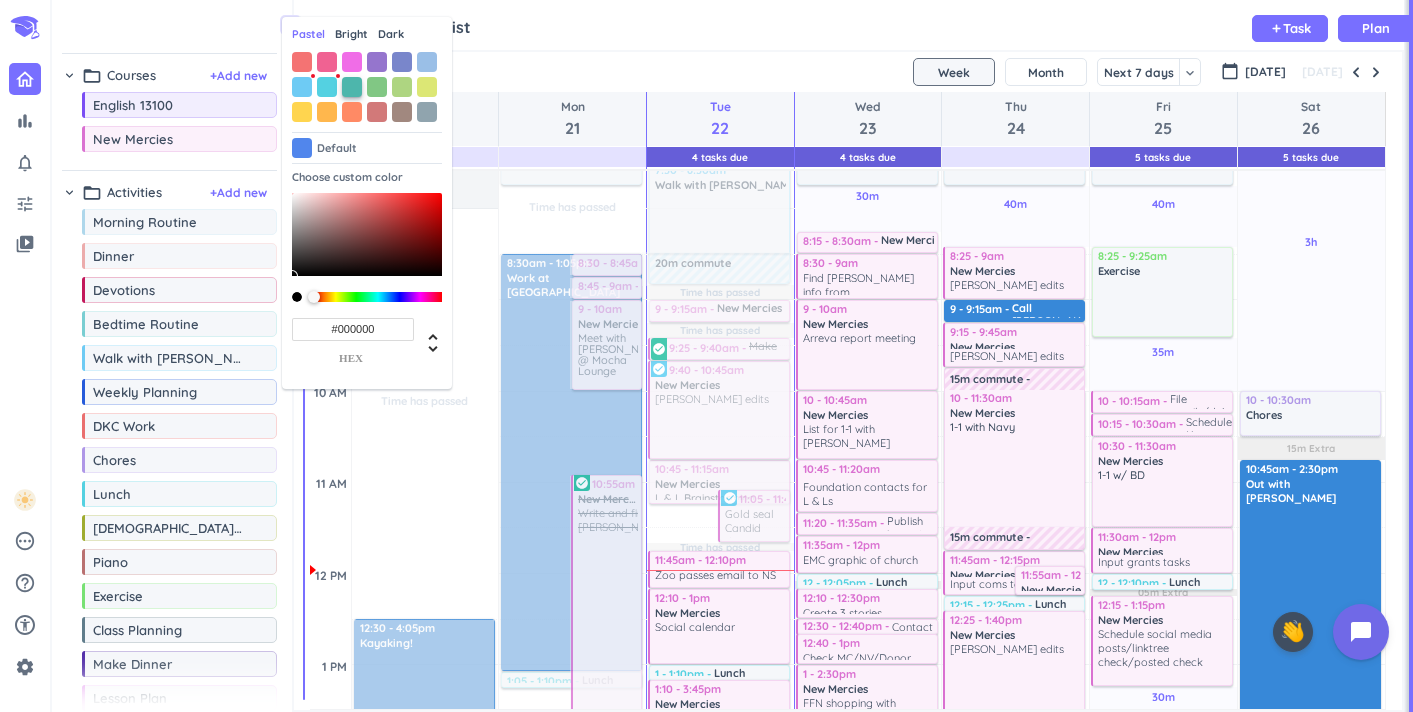 click at bounding box center (352, 87) 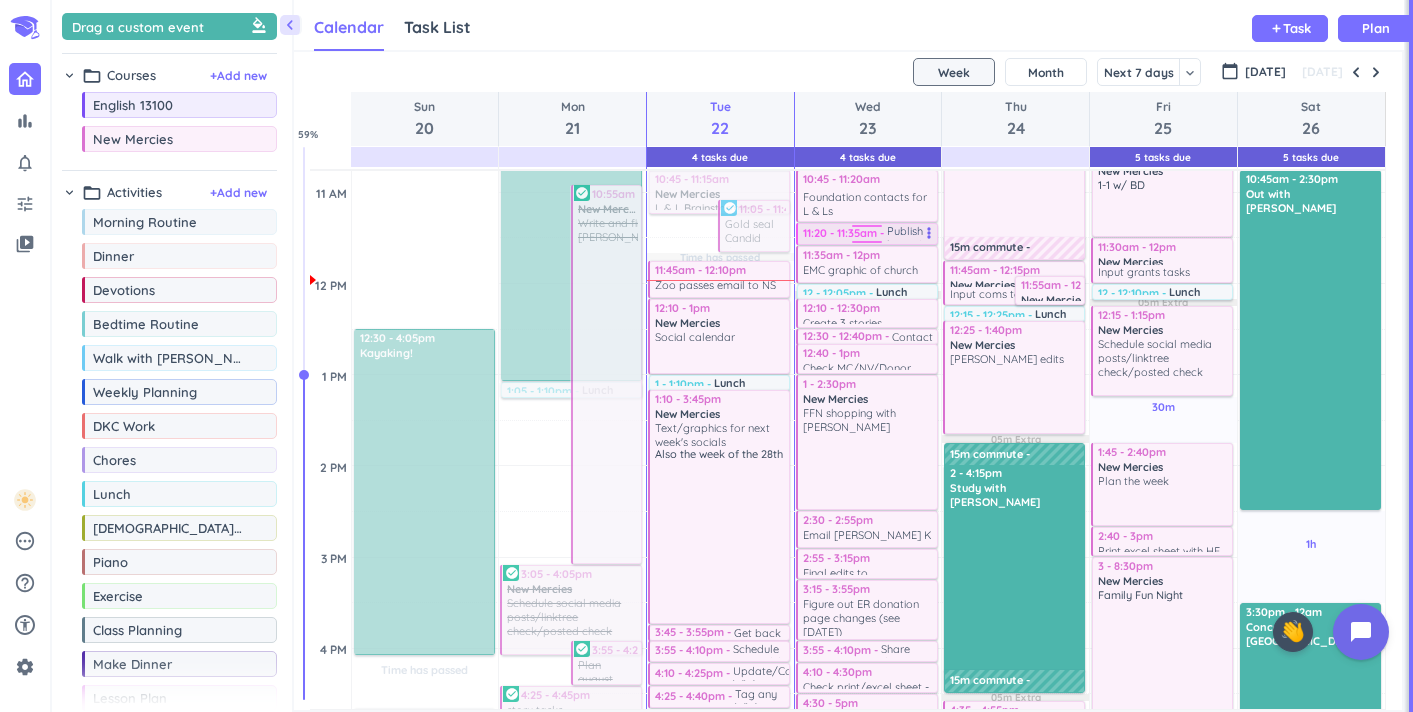 scroll, scrollTop: 618, scrollLeft: 0, axis: vertical 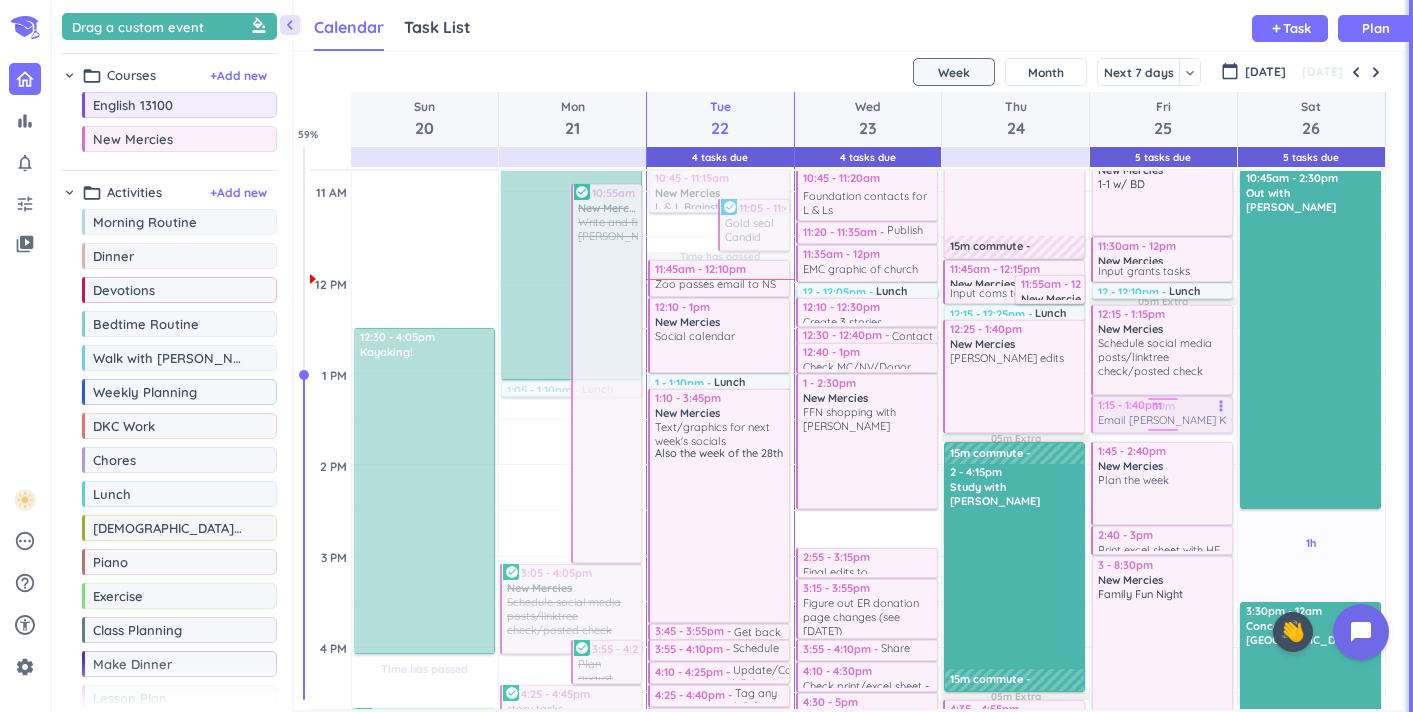 drag, startPoint x: 877, startPoint y: 526, endPoint x: 1191, endPoint y: 414, distance: 333.37668 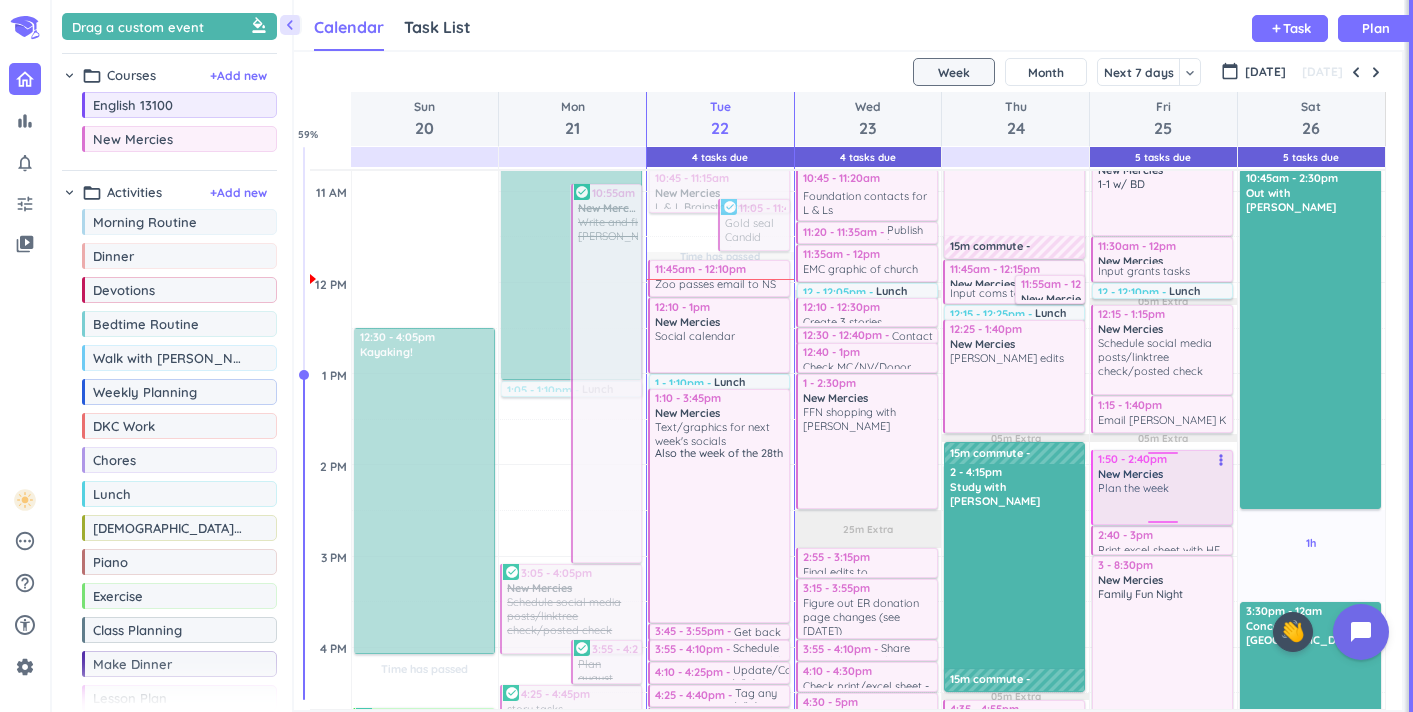 click on "40m Past due Plan 35m Past due Plan 3h 30m Past due Plan 15m Extra 05m Extra 05m Extra Adjust Awake Time Adjust Awake Time 7:15 - 7:45am Morning Routine delete_outline 8:25 - 9:25am Exercise delete_outline 10 - 10:15am File emails/debriefs more_vert 10:15 - 10:30am Schedule Kroger email  more_vert 10:30 - 11:30am New Mercies delete_outline 1-1 w/ BD 11:30am - 12pm New Mercies Input grants tasks more_vert 12 - 12:10pm Lunch delete_outline 12:15 - 1:15pm New Mercies Schedule social media posts/linktree check/posted check more_vert 1:15 - 1:40pm Email Terri K with grant TY language  more_vert 1:45 - 2:40pm New Mercies Plan the week more_vert 2:40 - 3pm Print excel sheet with HF names for extra raffles  more_vert 3 - 8:30pm New Mercies delete_outline Family Fun Night 1:50 - 2:40pm New Mercies Plan the week more_vert" at bounding box center [1163, 647] 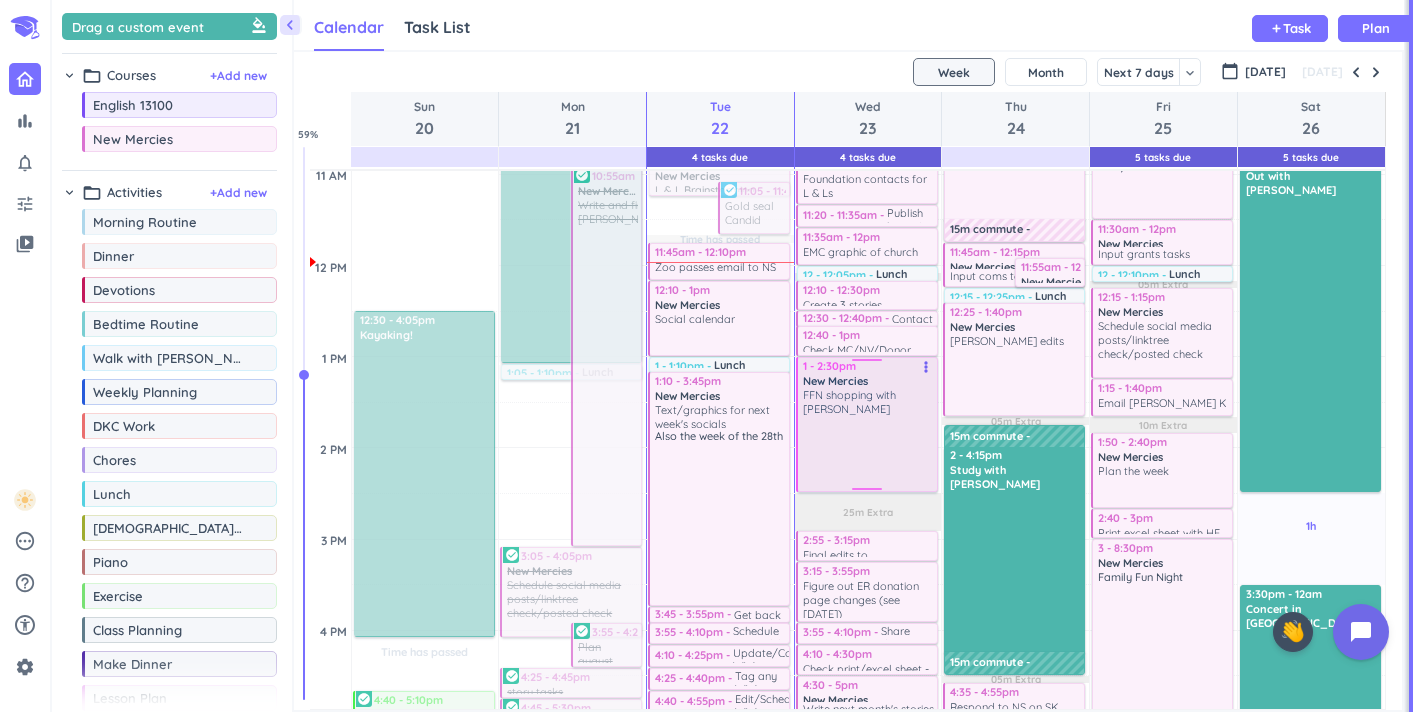 scroll, scrollTop: 637, scrollLeft: 0, axis: vertical 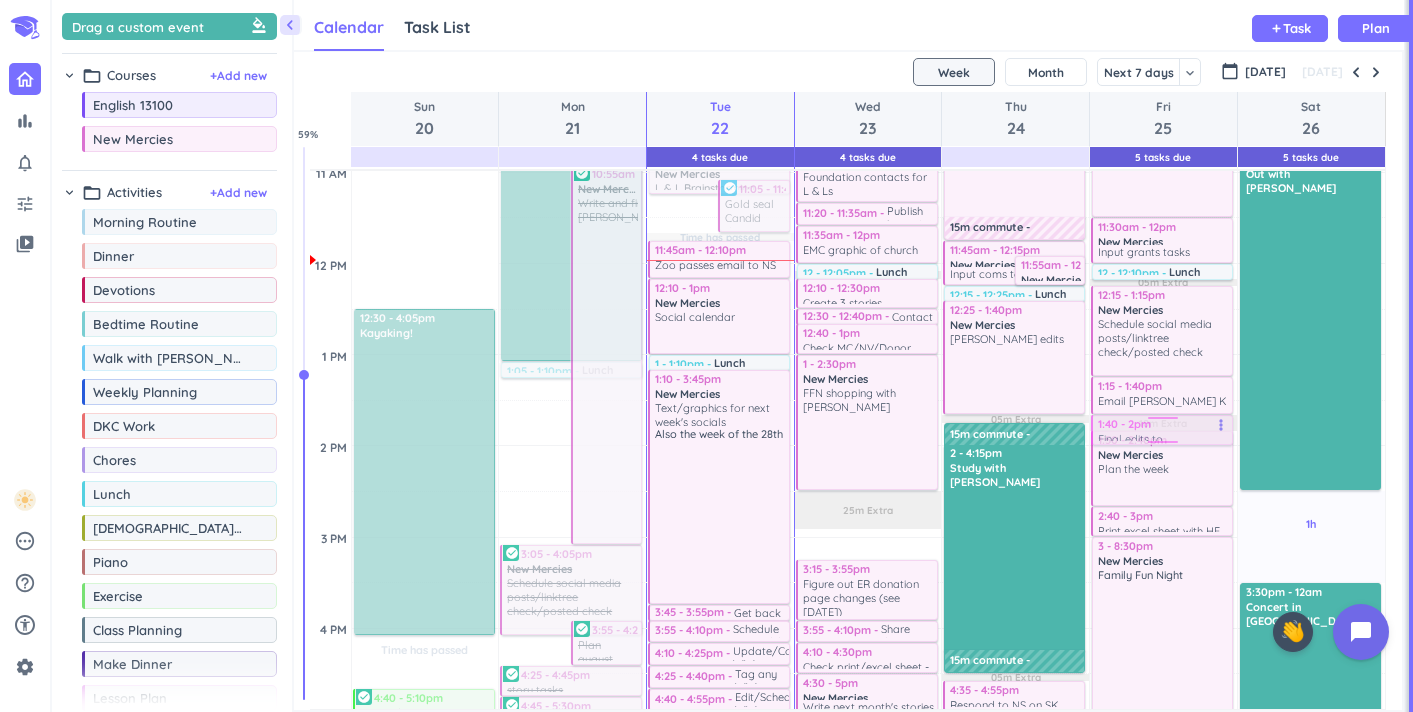 drag, startPoint x: 841, startPoint y: 542, endPoint x: 1120, endPoint y: 423, distance: 303.31833 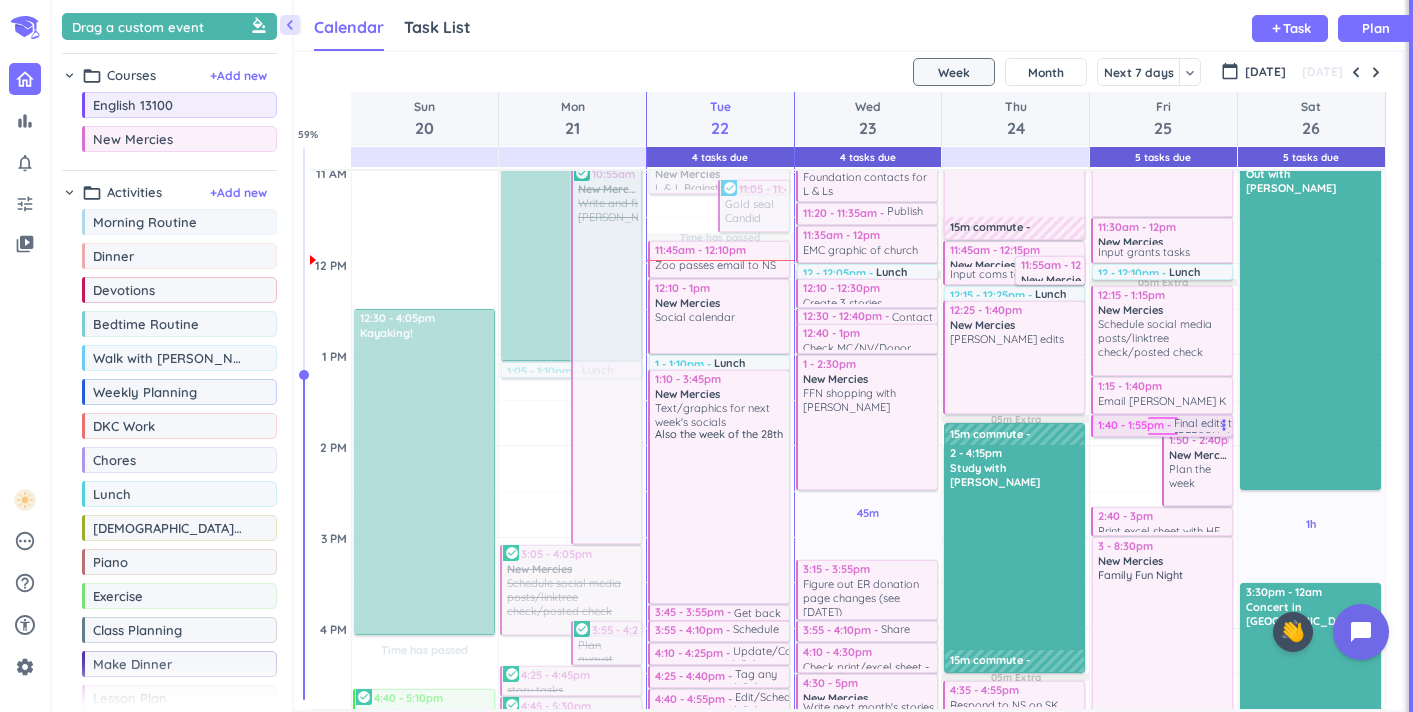 drag, startPoint x: 1155, startPoint y: 443, endPoint x: 1154, endPoint y: 431, distance: 12.0415945 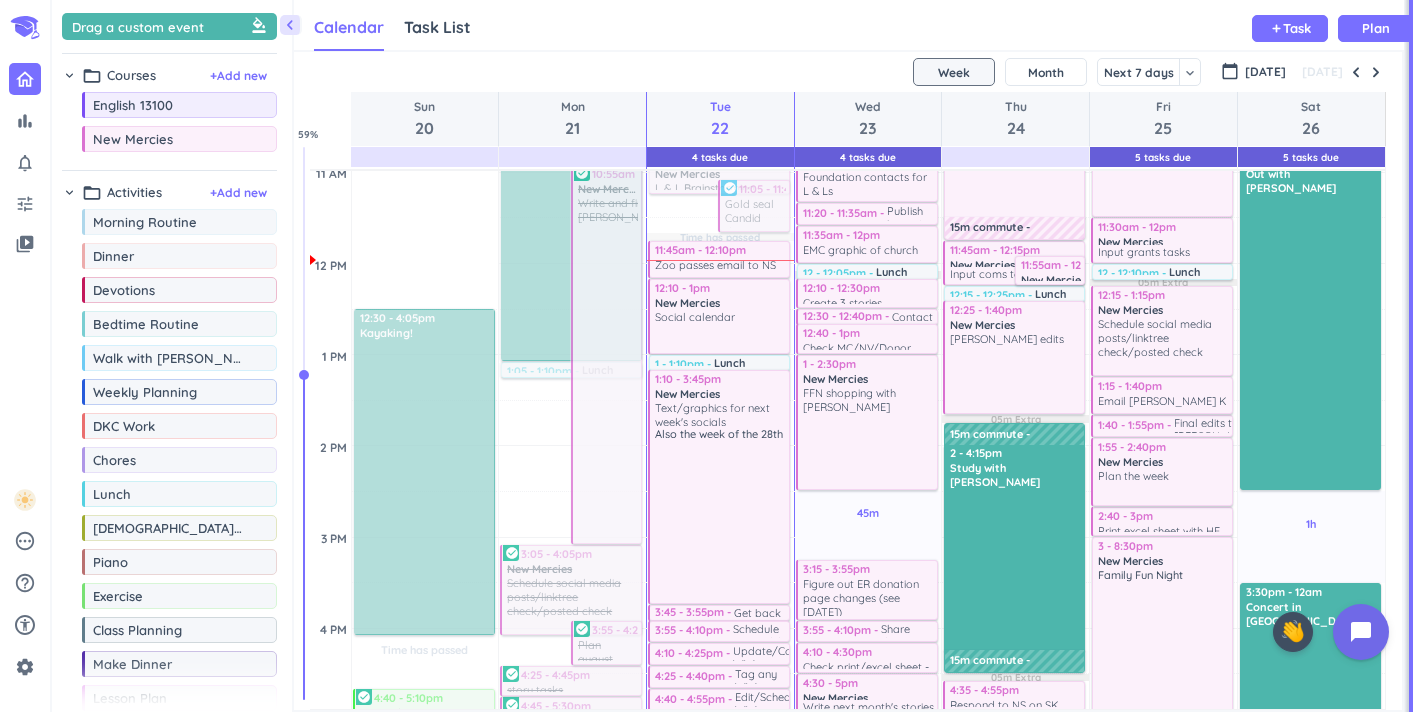 click on "40m Past due Plan 35m Past due Plan 3h 30m Past due Plan 15m Extra 05m Extra Adjust Awake Time Adjust Awake Time 1:40 - 1:55pm Final edits to TY  more_vert 1:50 - 2:40pm New Mercies Plan the week more_vert 7:15 - 7:45am Morning Routine delete_outline 8:25 - 9:25am Exercise delete_outline 10 - 10:15am File emails/debriefs more_vert 10:15 - 10:30am Schedule Kroger email  more_vert 10:30 - 11:30am New Mercies delete_outline 1-1 w/ BD 11:30am - 12pm New Mercies Input grants tasks more_vert 12 - 12:10pm Lunch delete_outline 12:15 - 1:15pm New Mercies Schedule social media posts/linktree check/posted check more_vert 1:15 - 1:40pm Email Terri K with grant TY language  more_vert 2:40 - 3pm Print excel sheet with HF names for extra raffles  more_vert 3 - 8:30pm New Mercies delete_outline Family Fun Night 1:55 - 2:40pm New Mercies Plan the week more_vert" at bounding box center [1163, 628] 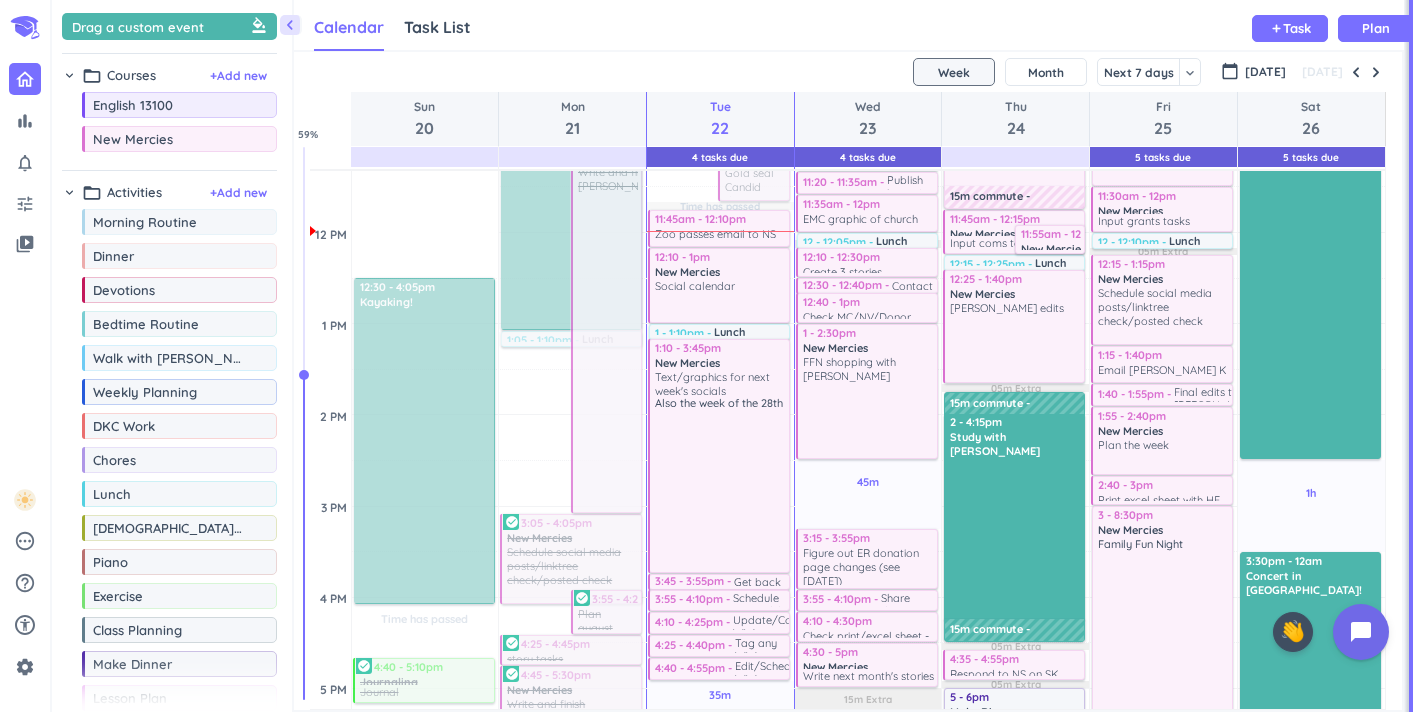 scroll, scrollTop: 706, scrollLeft: 0, axis: vertical 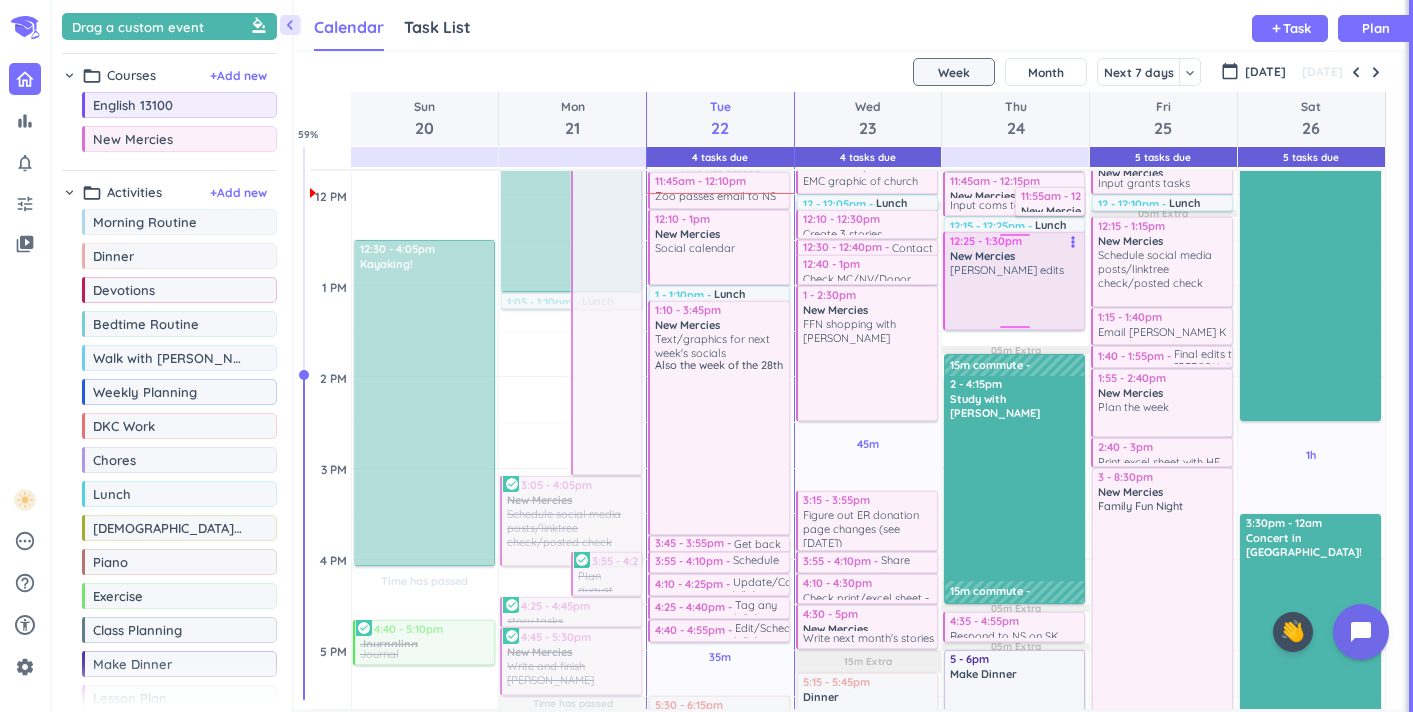 drag, startPoint x: 1019, startPoint y: 344, endPoint x: 1019, endPoint y: 329, distance: 15 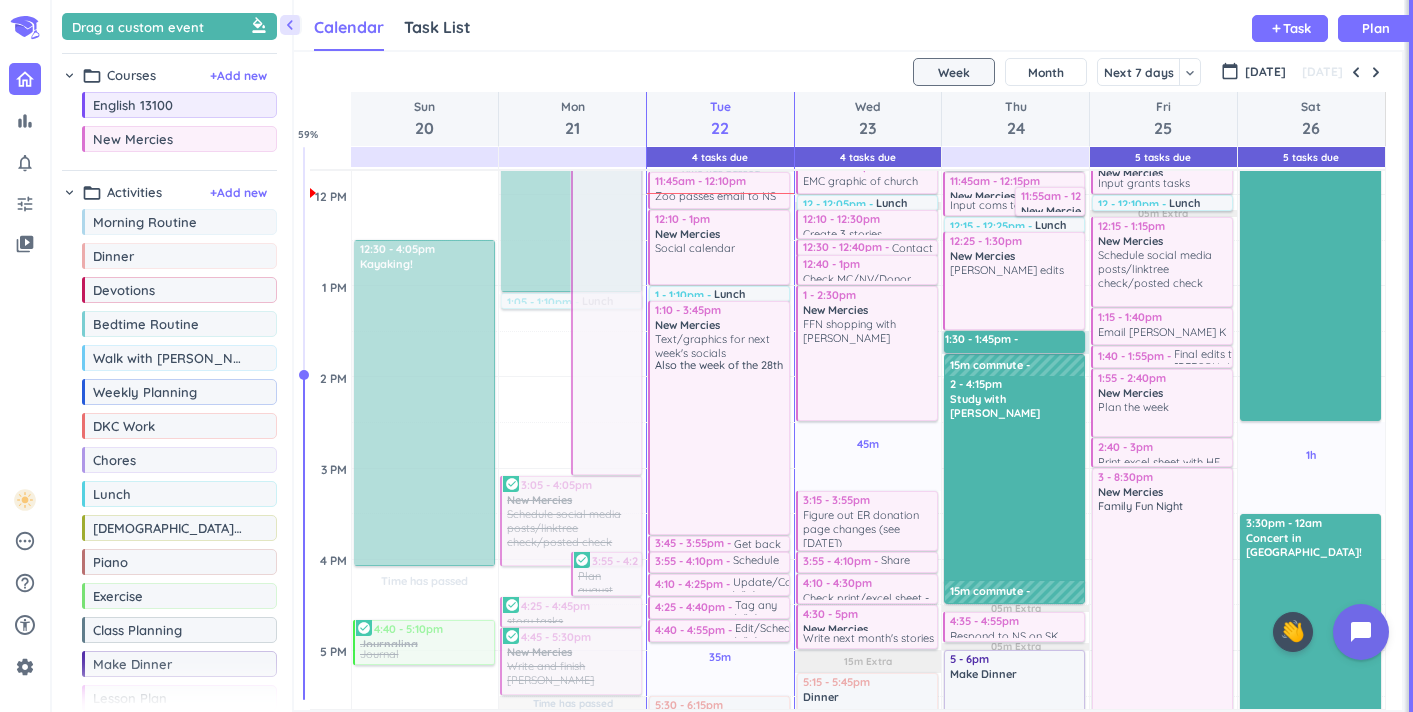 drag, startPoint x: 1008, startPoint y: 334, endPoint x: 1008, endPoint y: 351, distance: 17 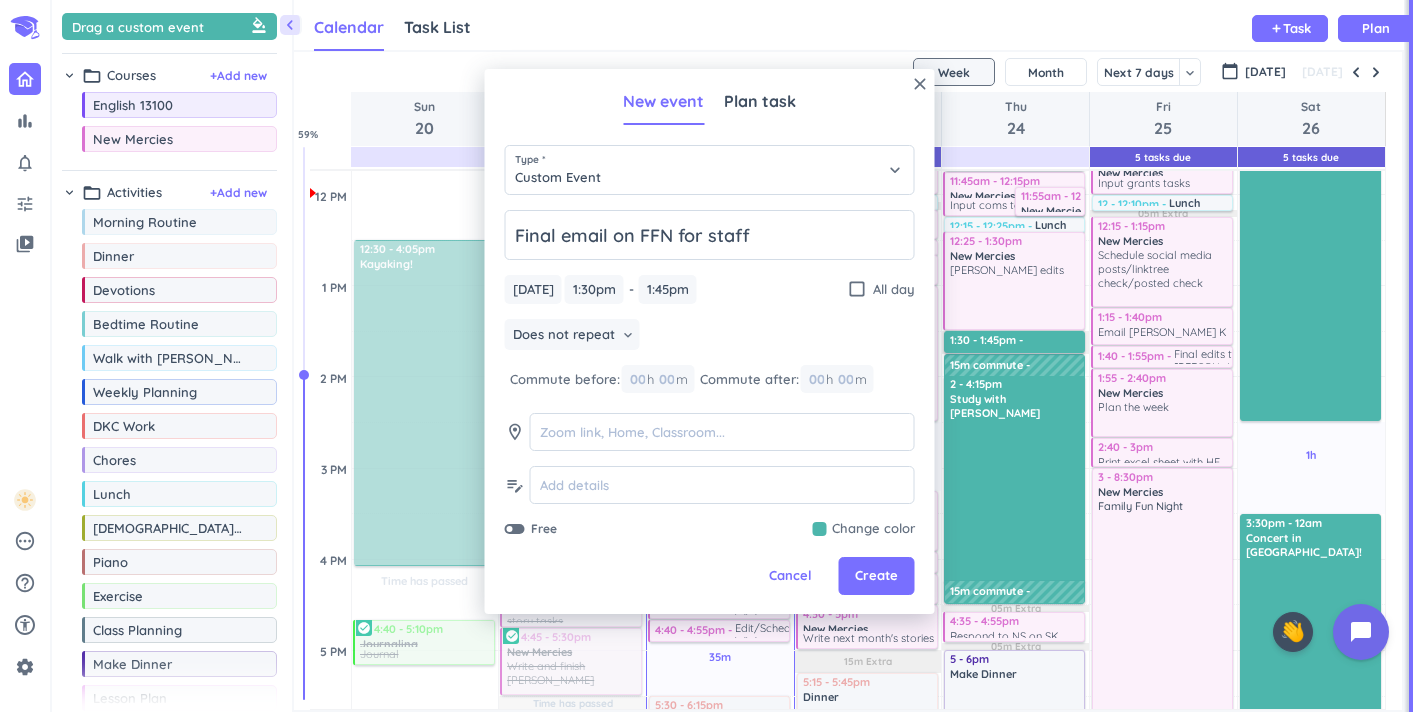 type on "Final email on FFN for staff" 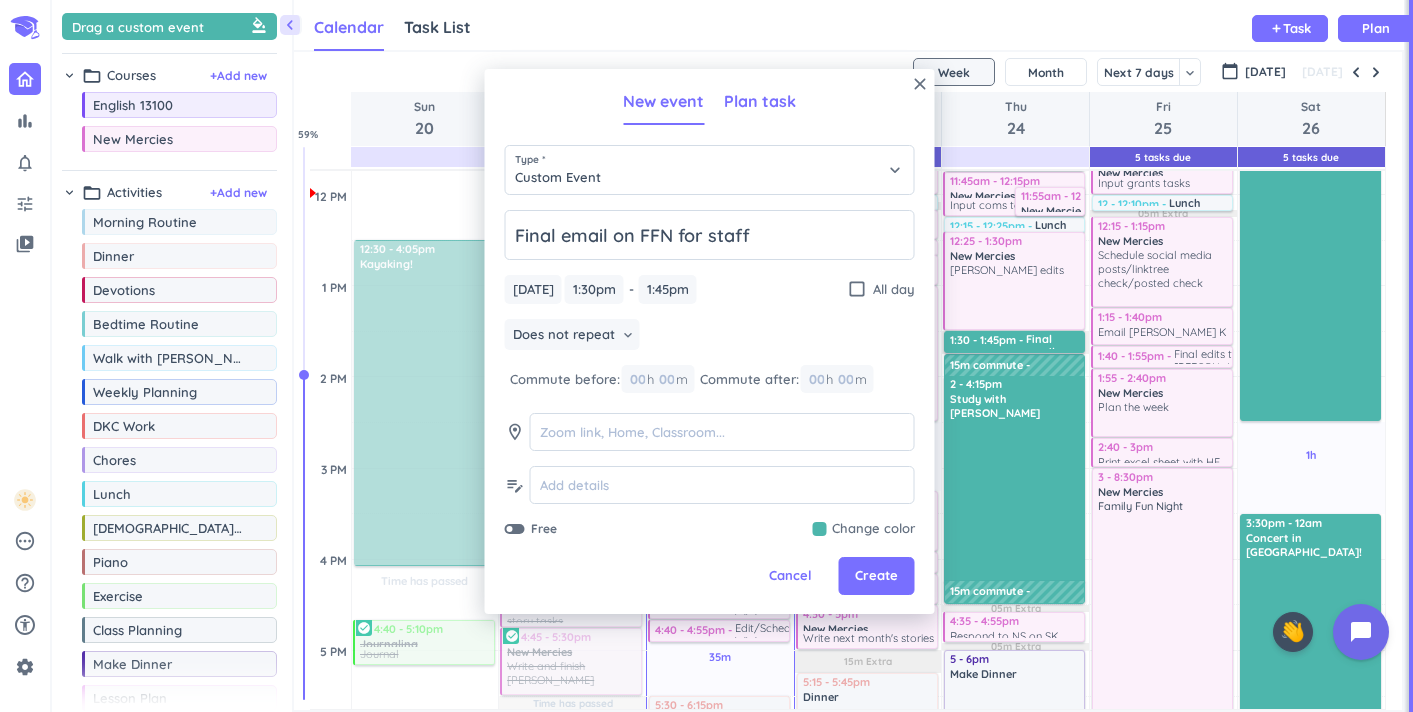 click on "Plan task" at bounding box center (760, 101) 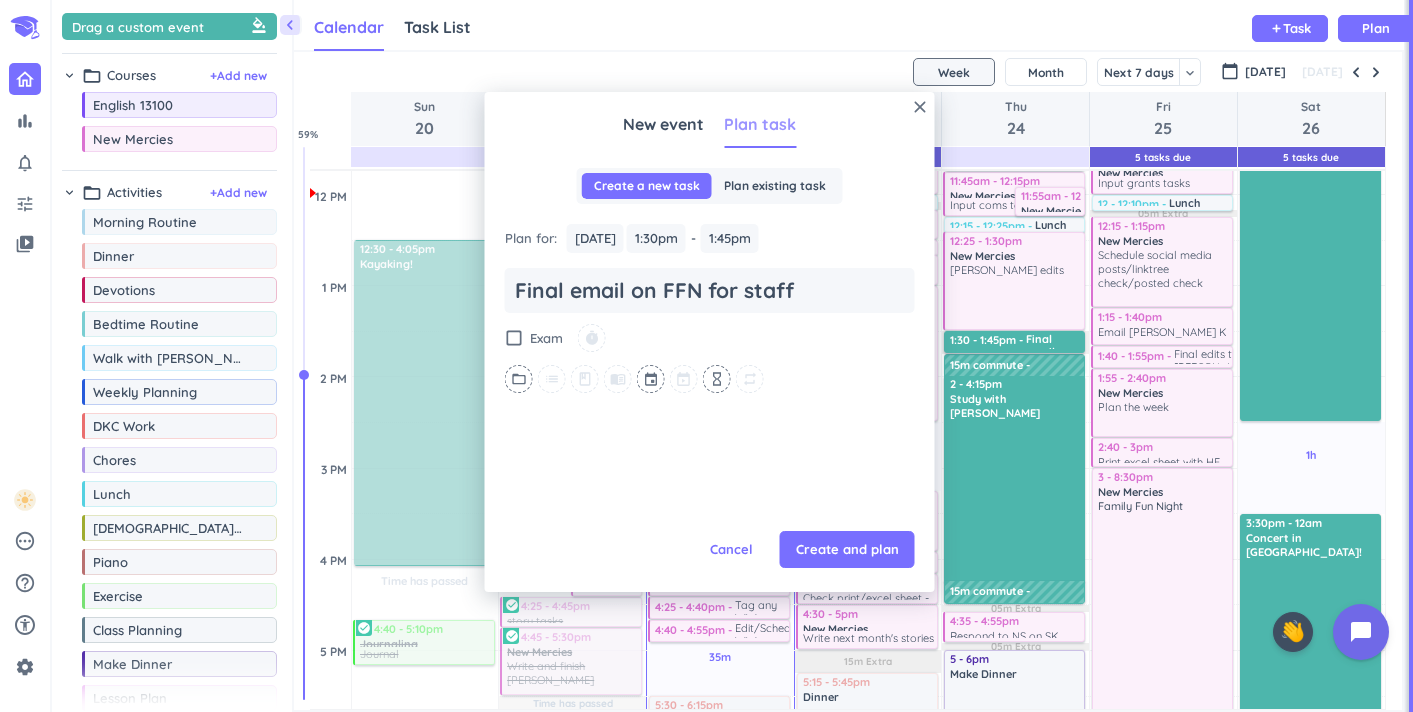 type on "x" 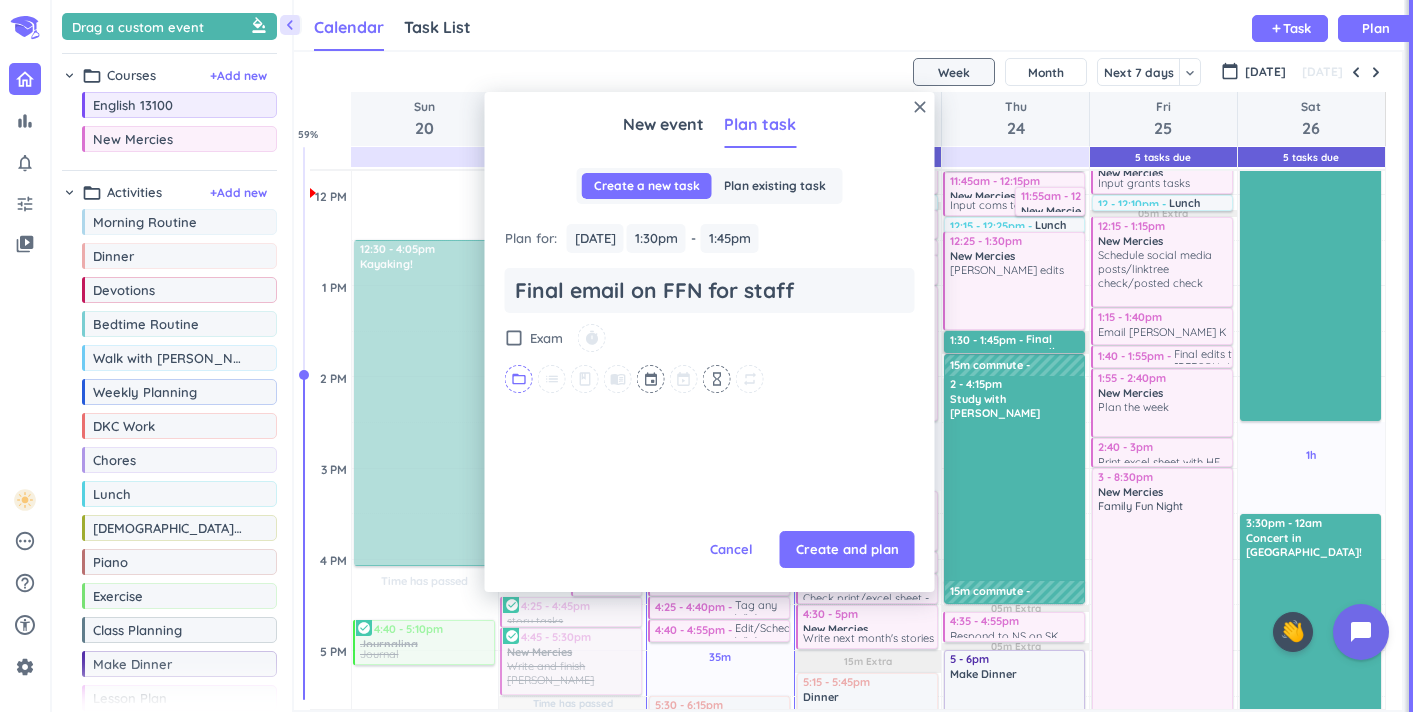 type on "Final email on FFN for staff" 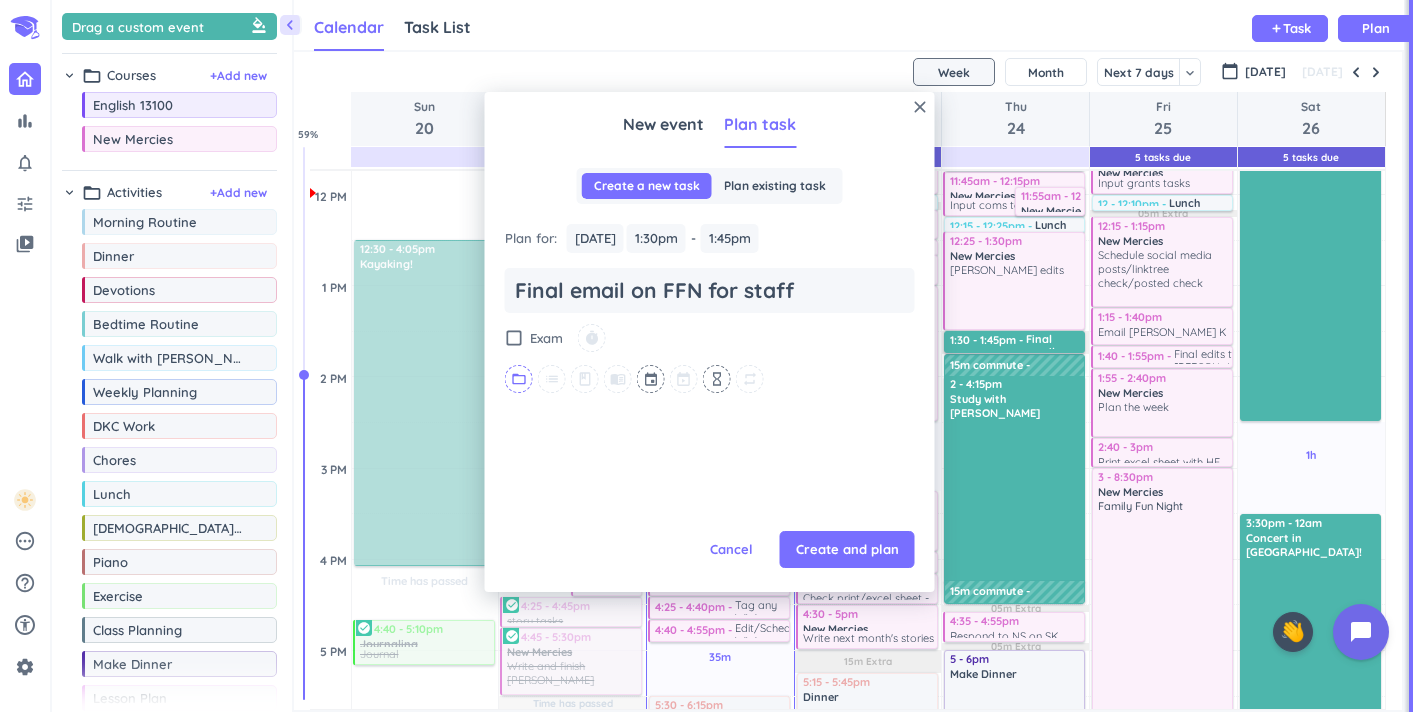 scroll, scrollTop: 0, scrollLeft: 0, axis: both 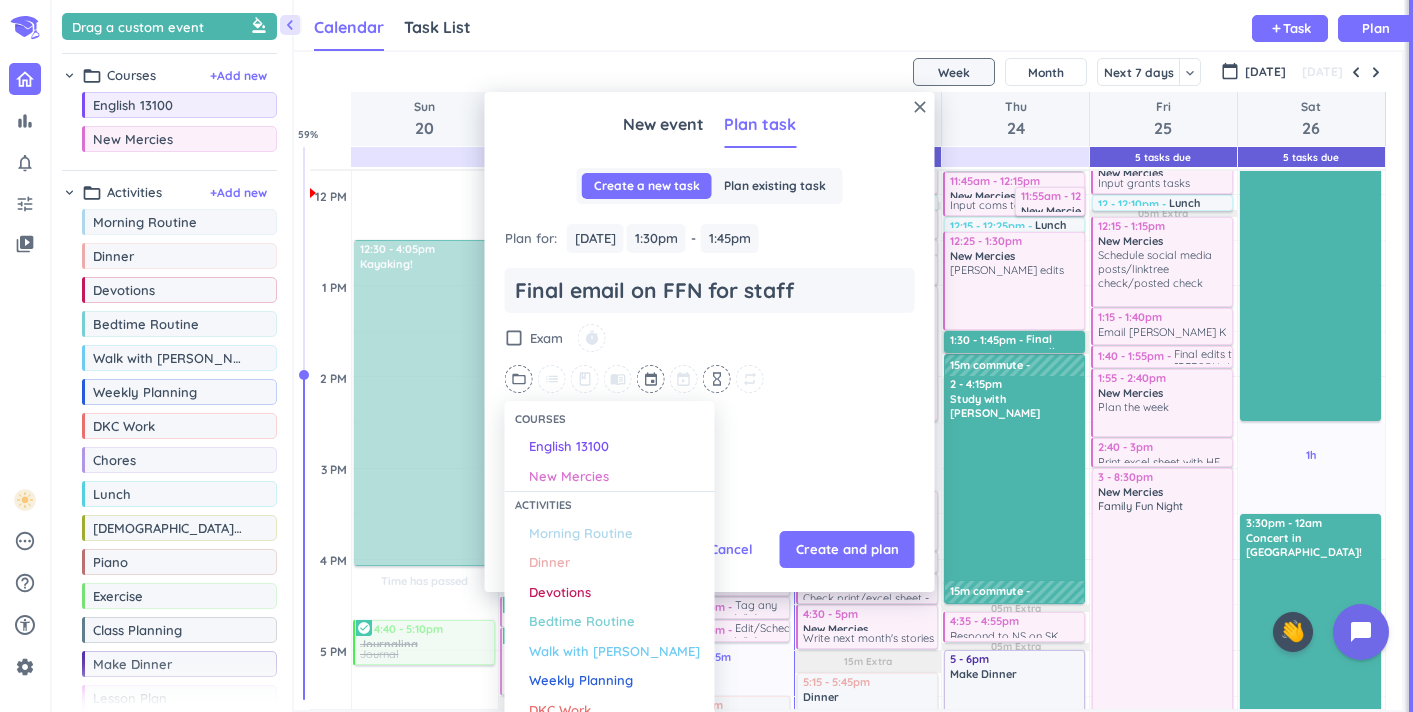 drag, startPoint x: 572, startPoint y: 469, endPoint x: 778, endPoint y: 497, distance: 207.89421 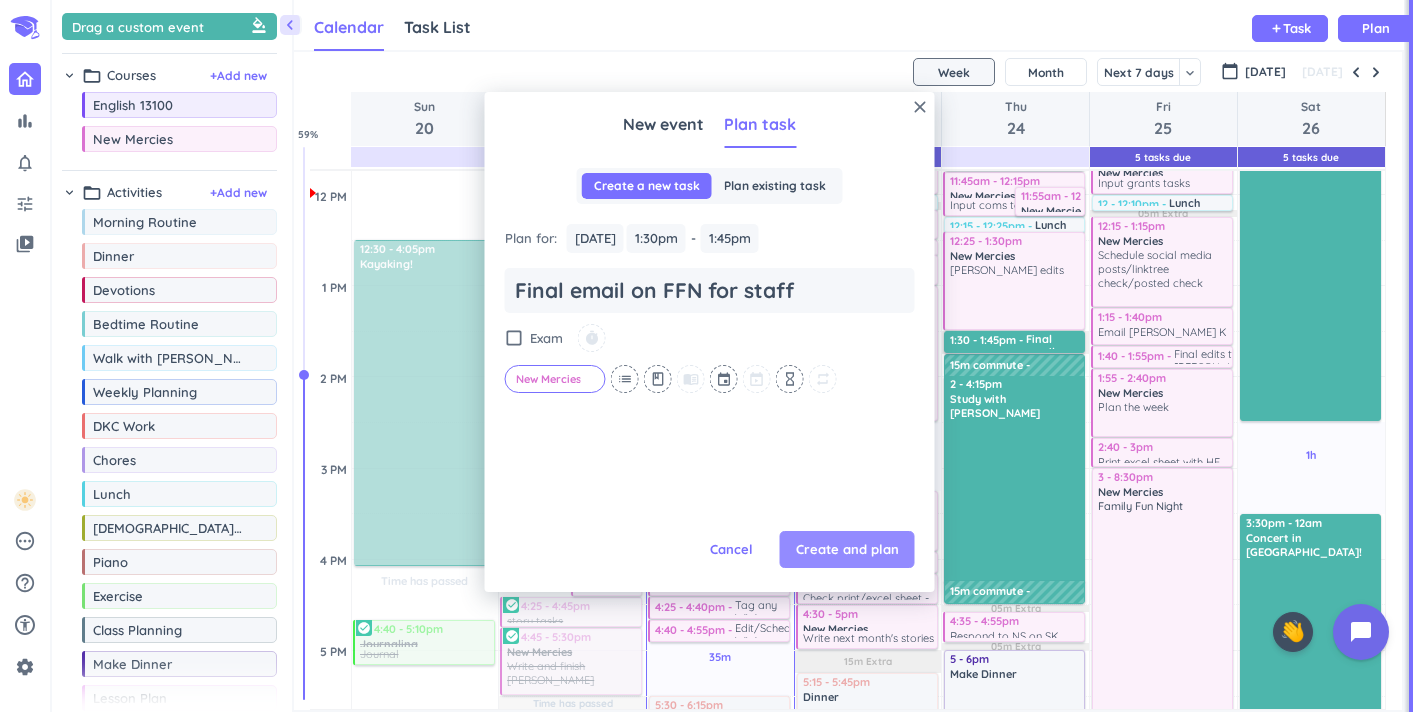click on "Create and plan" at bounding box center [847, 550] 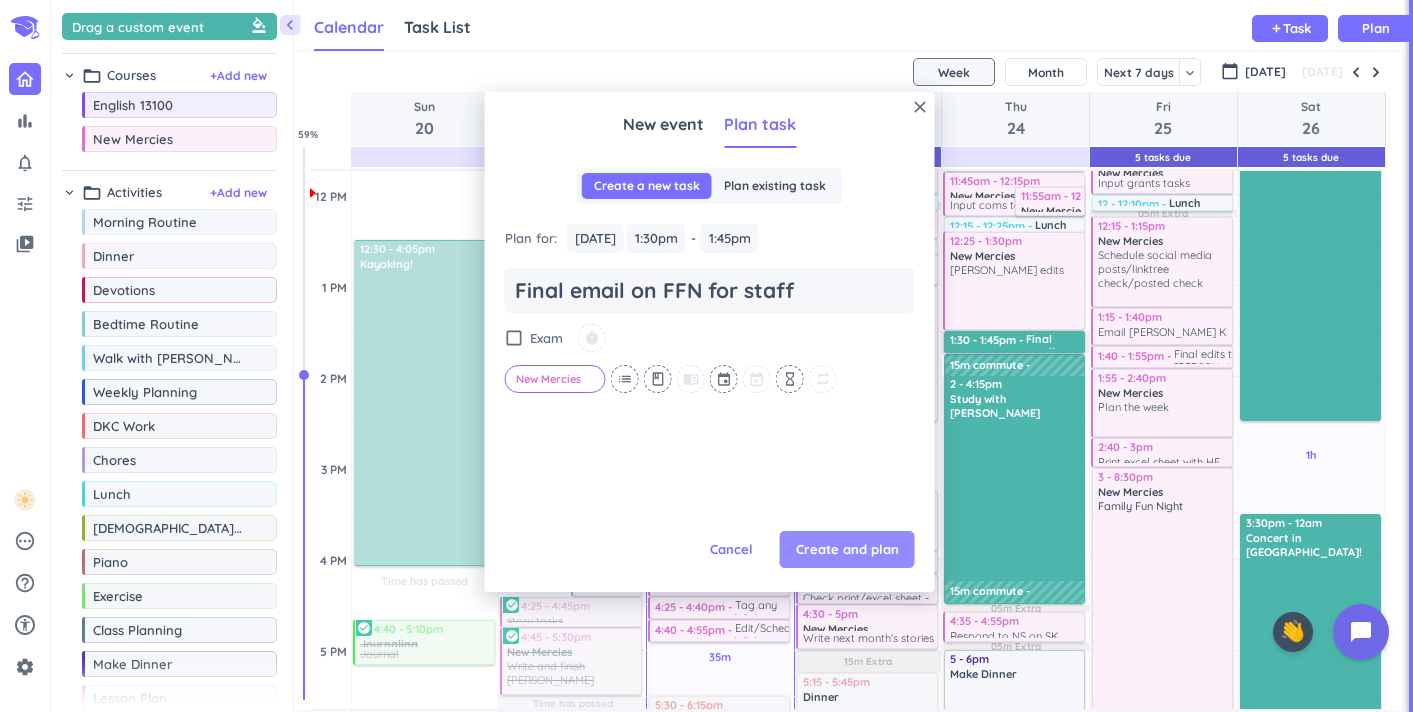 type on "x" 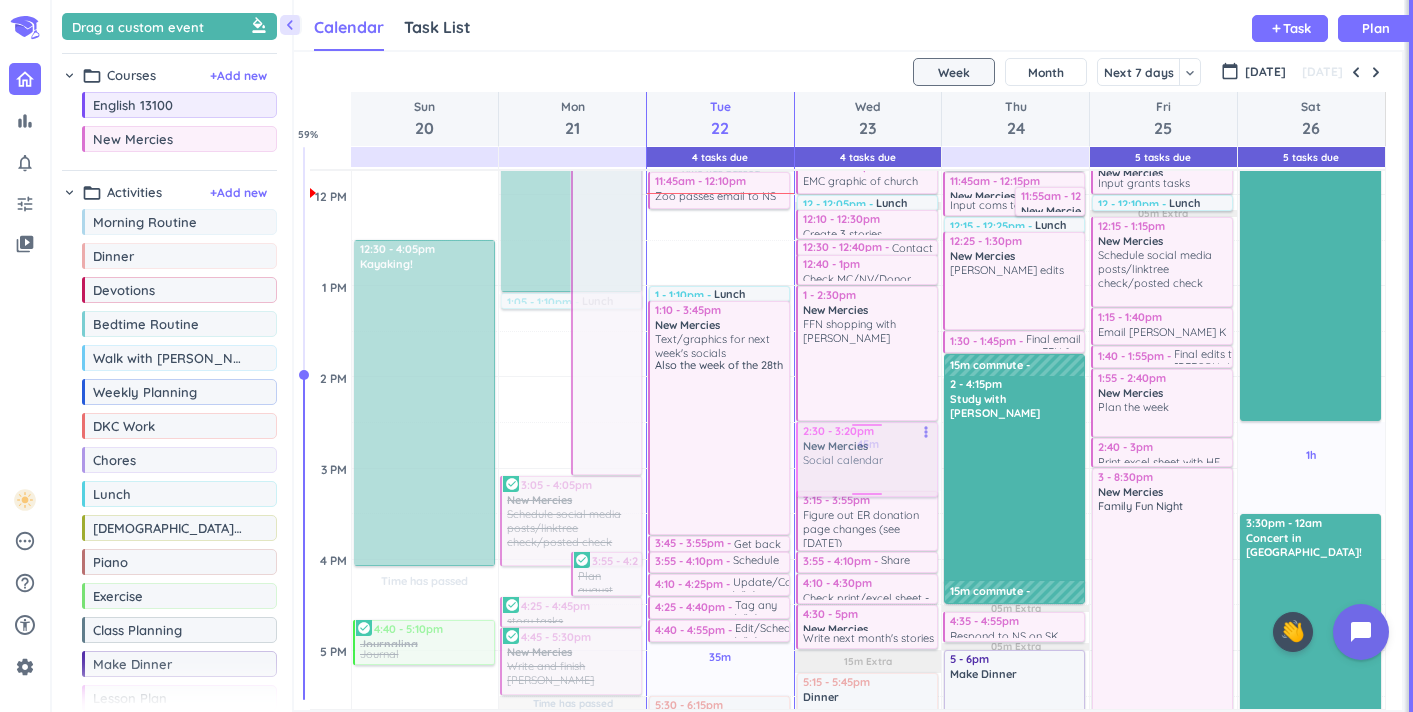 drag, startPoint x: 702, startPoint y: 242, endPoint x: 860, endPoint y: 435, distance: 249.42534 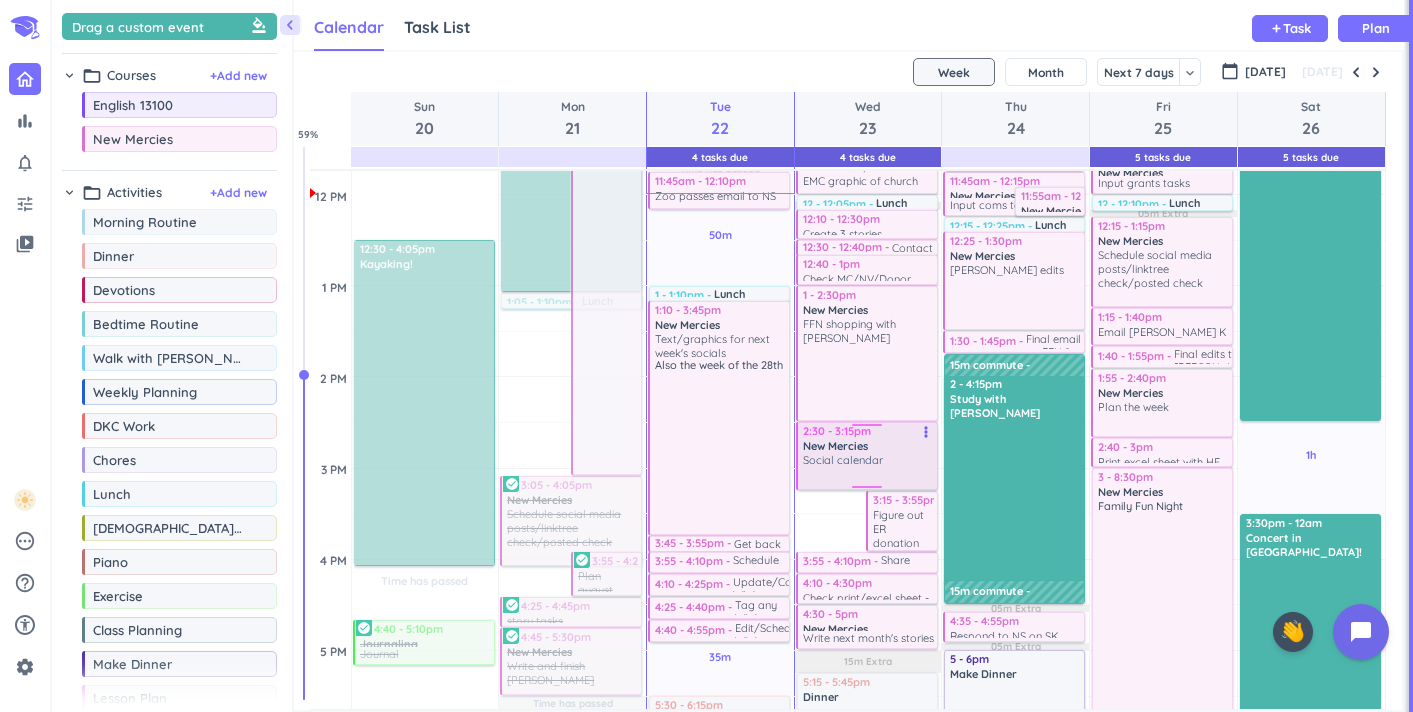 click on "30m Past due Plan 1h 30m Past due Plan 15m Extra 05m Extra 15m Extra 05m Extra 10m Extra Adjust Awake Time Adjust Awake Time 2:30 - 3:20pm New Mercies Social calendar  more_vert 3:15 - 3:55pm New Mercies Figure out ER donation page changes (see Monday)  more_vert 7:15 - 7:45am Morning Routine delete_outline 8:15 - 8:30am New Mercies delete_outline Emails 8:30 - 9am New Mercies Find Tom Grant's info from hefner  more_vert 9 - 10am New Mercies Arreva report meeting  more_vert 10 - 10:45am New Mercies List for 1-1 with Bonnie more_vert 10:45 - 11:20am New Mercies Foundation contacts for L & Ls  more_vert 11:20 - 11:35am Publish impact story  more_vert 11:35am - 12pm EMC graphic of church parking lot  more_vert 12 - 12:05pm Lunch delete_outline 12:10 - 12:30pm Create 3 stories more_vert 12:30 - 12:40pm Contact 1 person more_vert 12:40 - 1pm Check MC/NV/Donor spotlight sheet more_vert 1 - 2:30pm New Mercies FFN shopping with Jen  more_vert 3:55 - 4:10pm Share donor postcards with BD  more_vert 4:10 - 4:30pm Dinner" at bounding box center [868, 559] 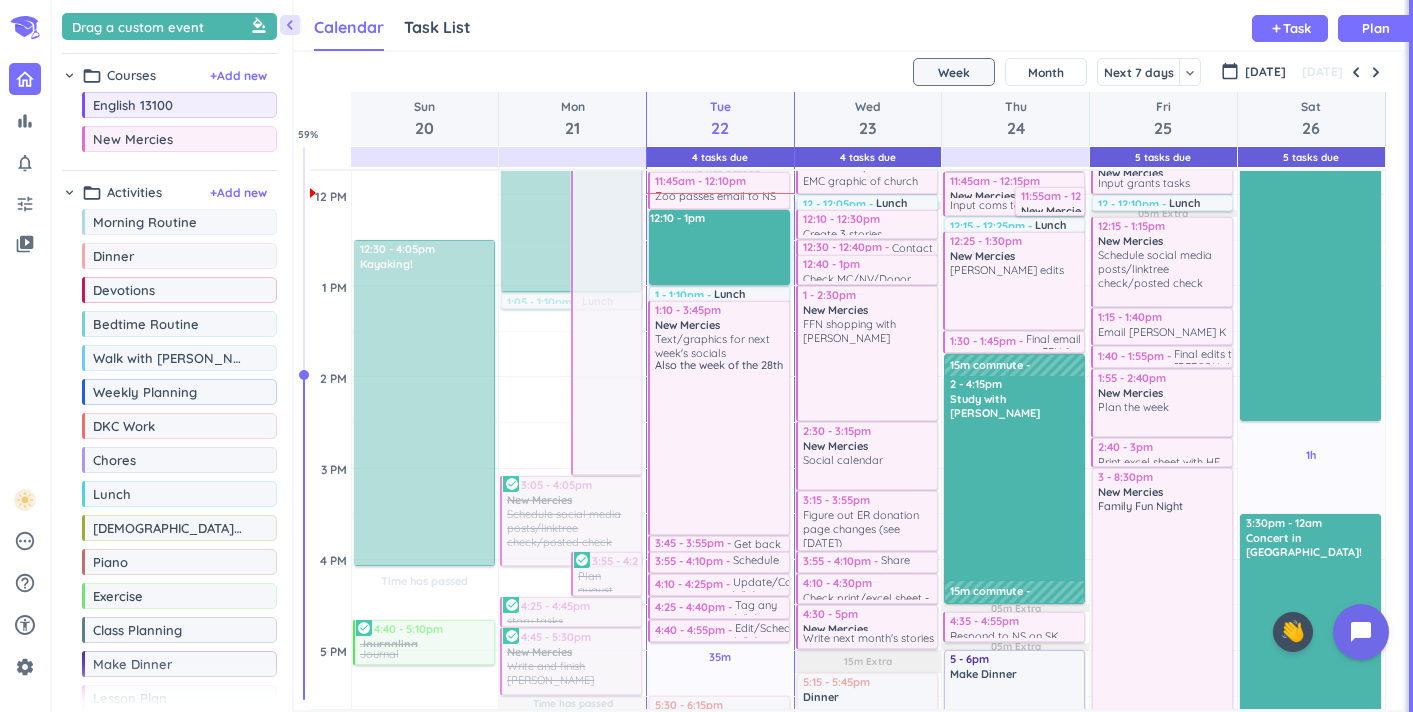 drag, startPoint x: 713, startPoint y: 212, endPoint x: 716, endPoint y: 281, distance: 69.065186 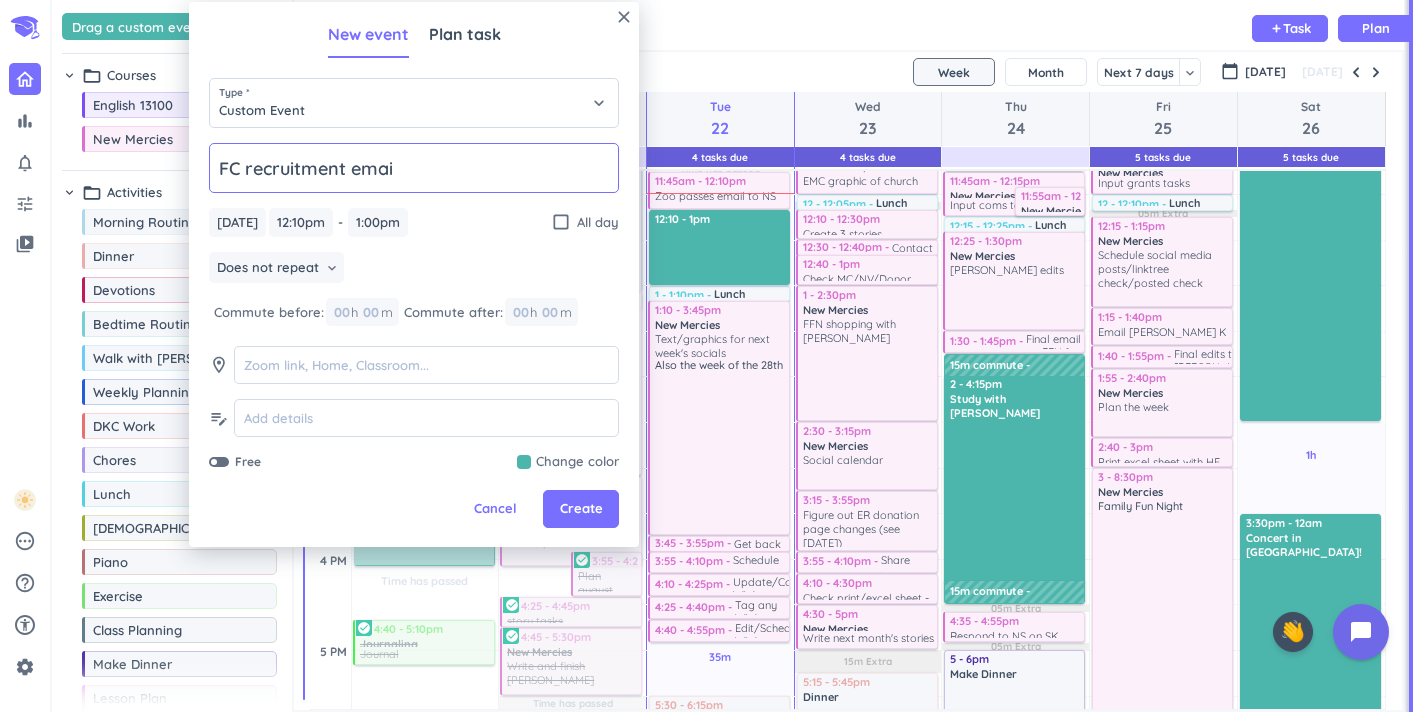 type on "FC recruitment email" 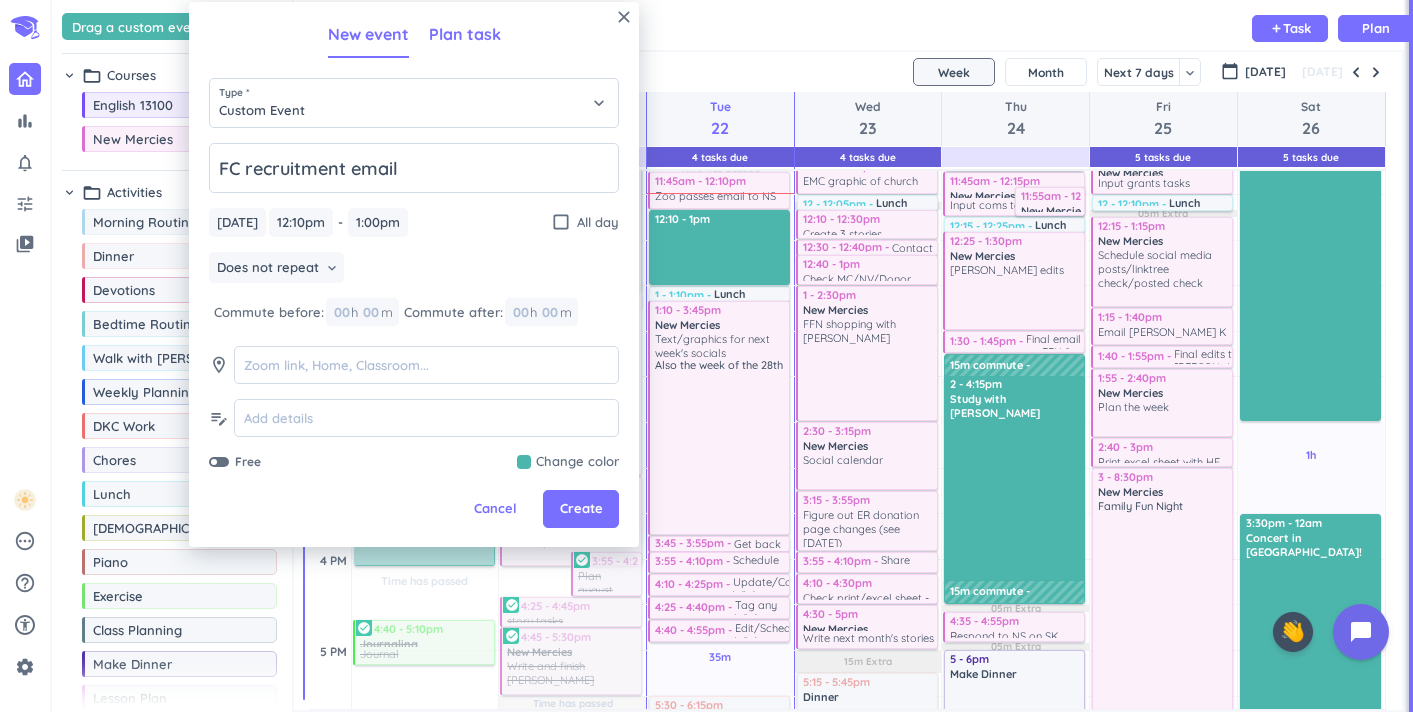 click on "Plan task" at bounding box center (465, 34) 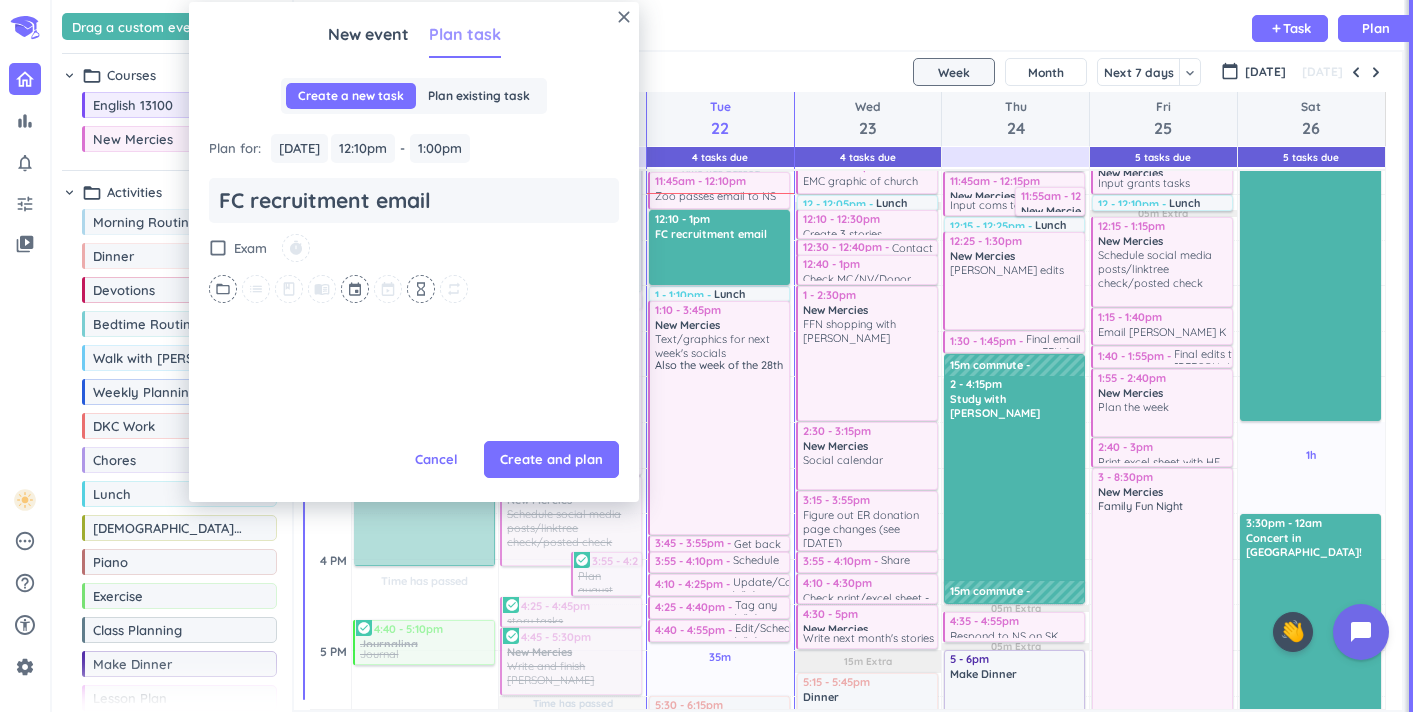 scroll, scrollTop: 0, scrollLeft: 0, axis: both 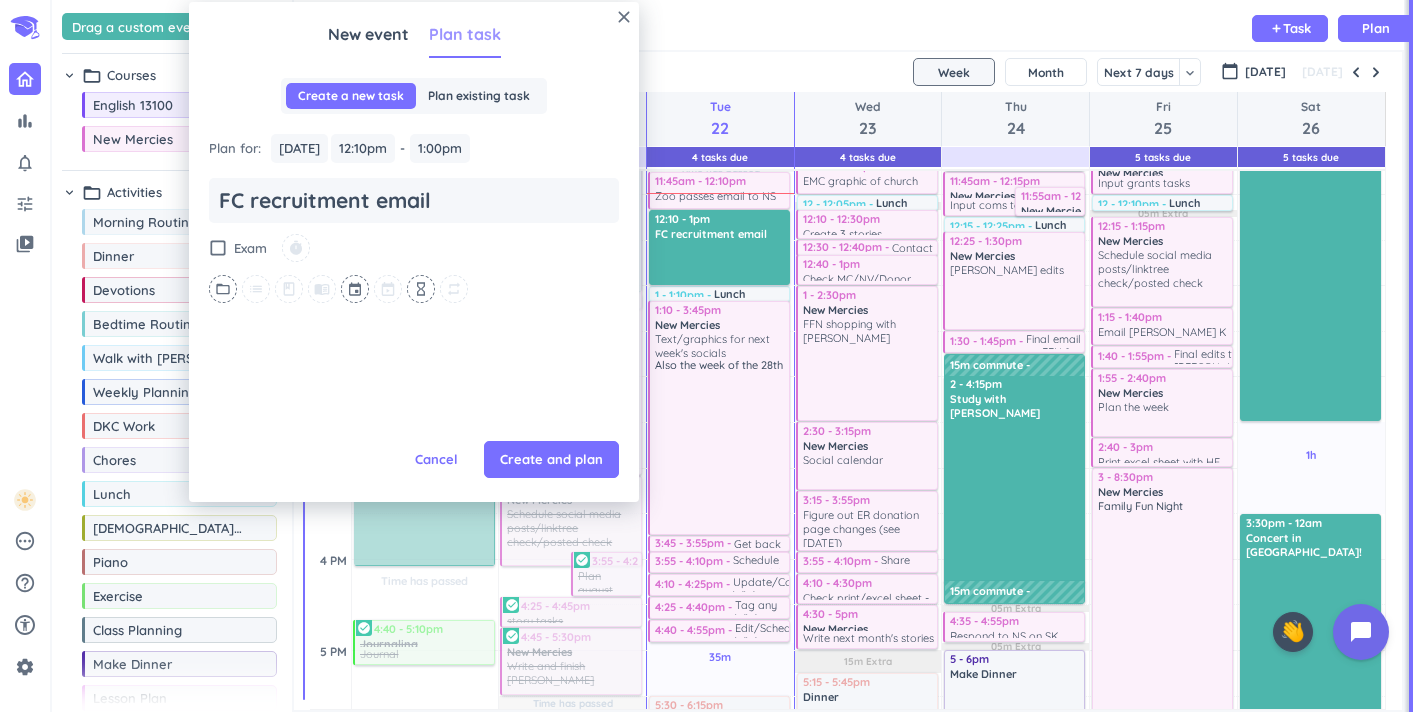 type on "x" 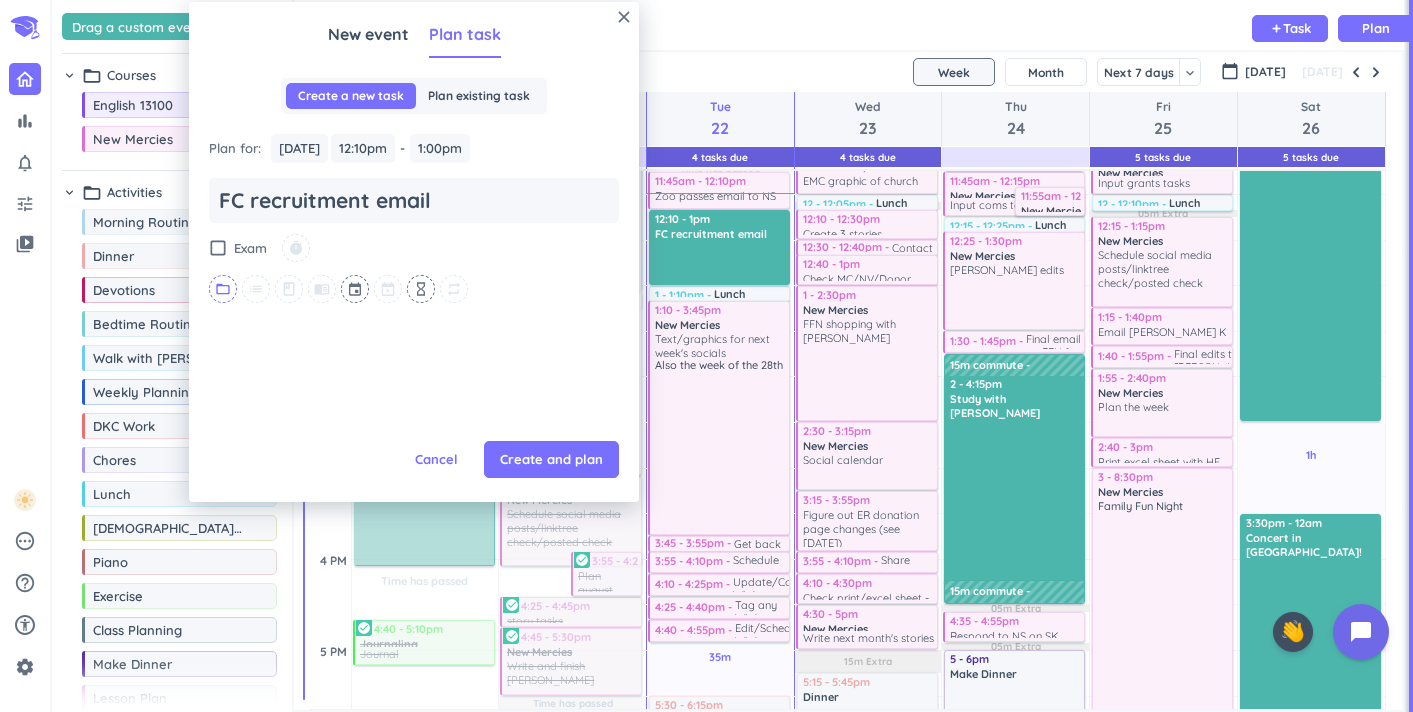 type on "FC recruitment email" 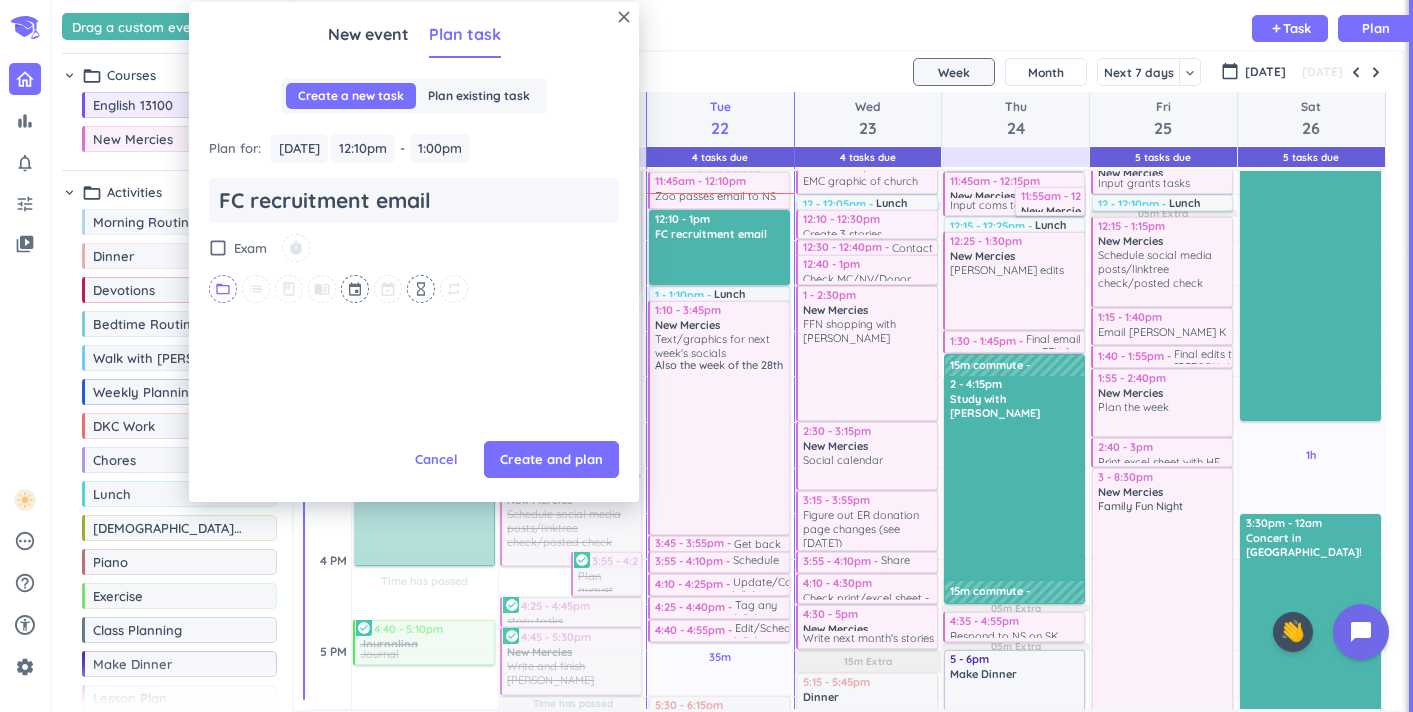 click on "folder_open" at bounding box center (223, 289) 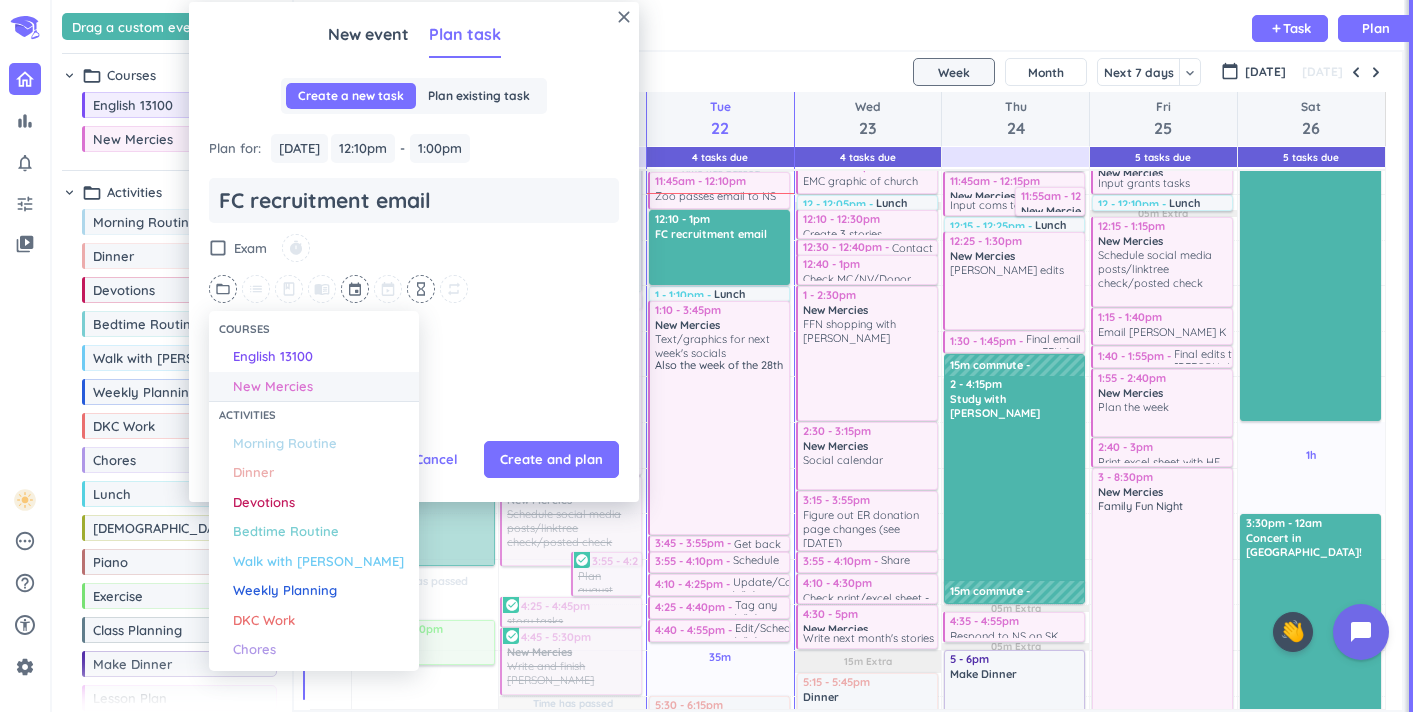click on "New Mercies" at bounding box center (273, 387) 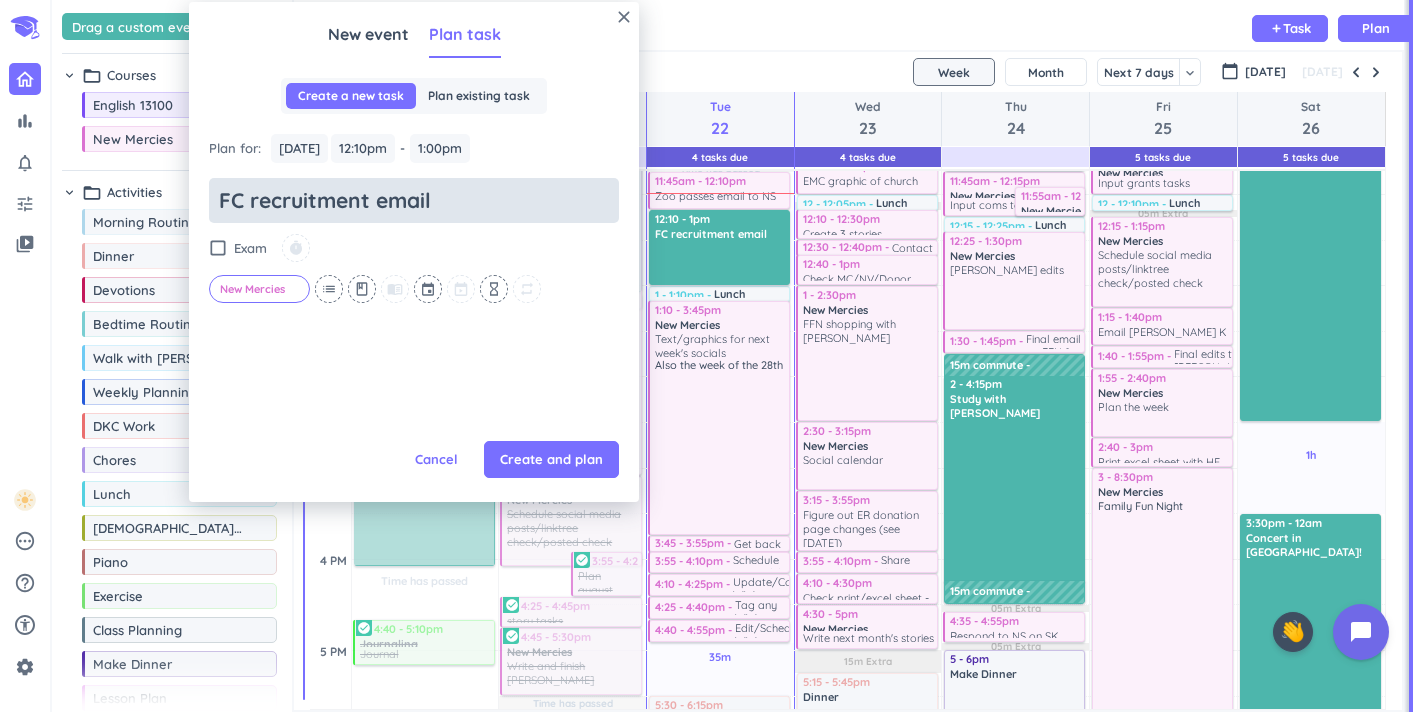 click on "FC recruitment email" at bounding box center [414, 200] 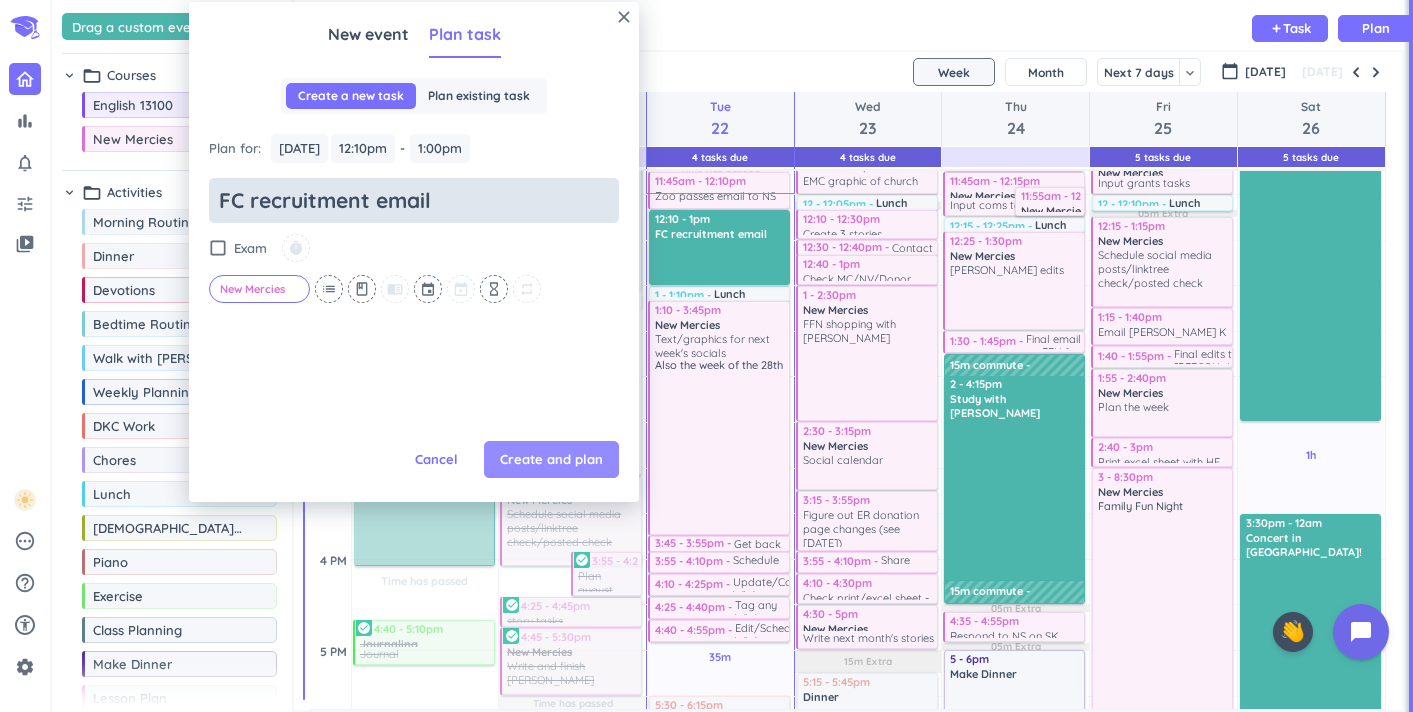 type on "FC recruitment email" 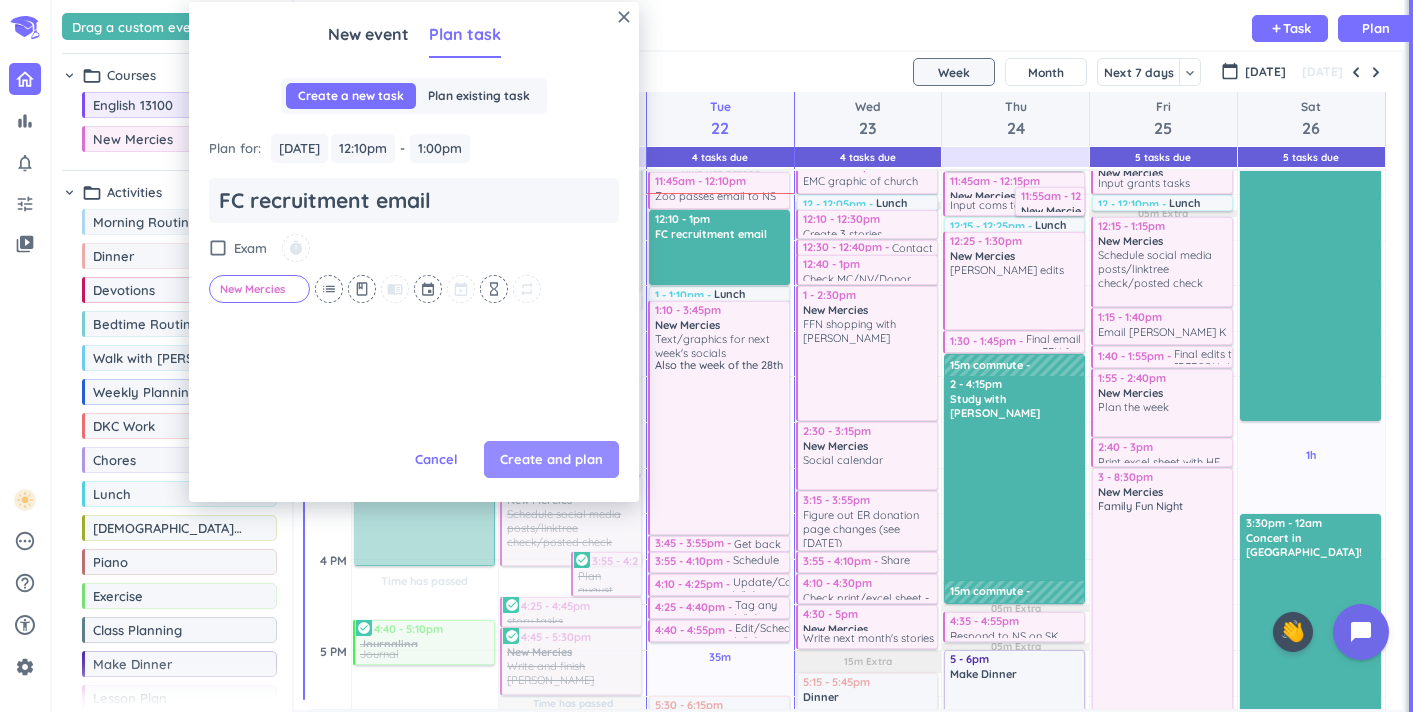 click on "Create and plan" at bounding box center (551, 460) 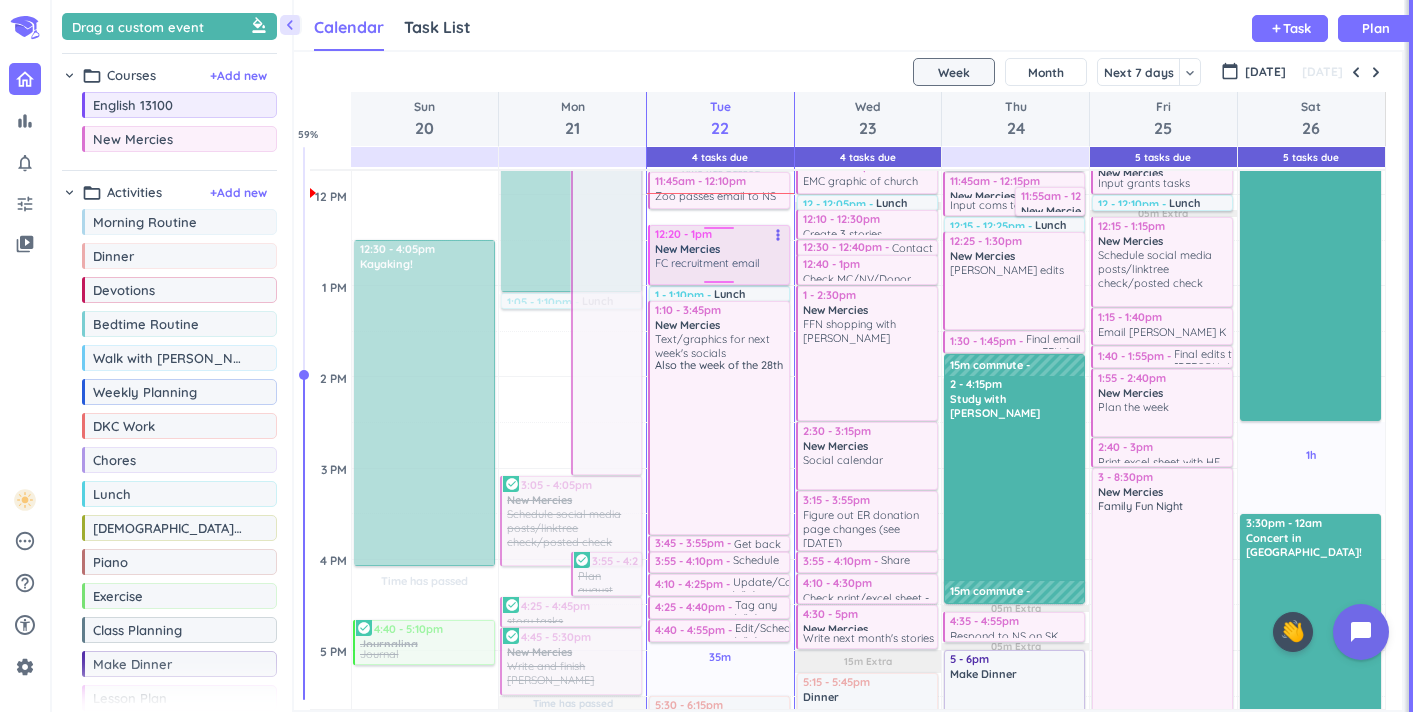 drag, startPoint x: 739, startPoint y: 213, endPoint x: 743, endPoint y: 227, distance: 14.56022 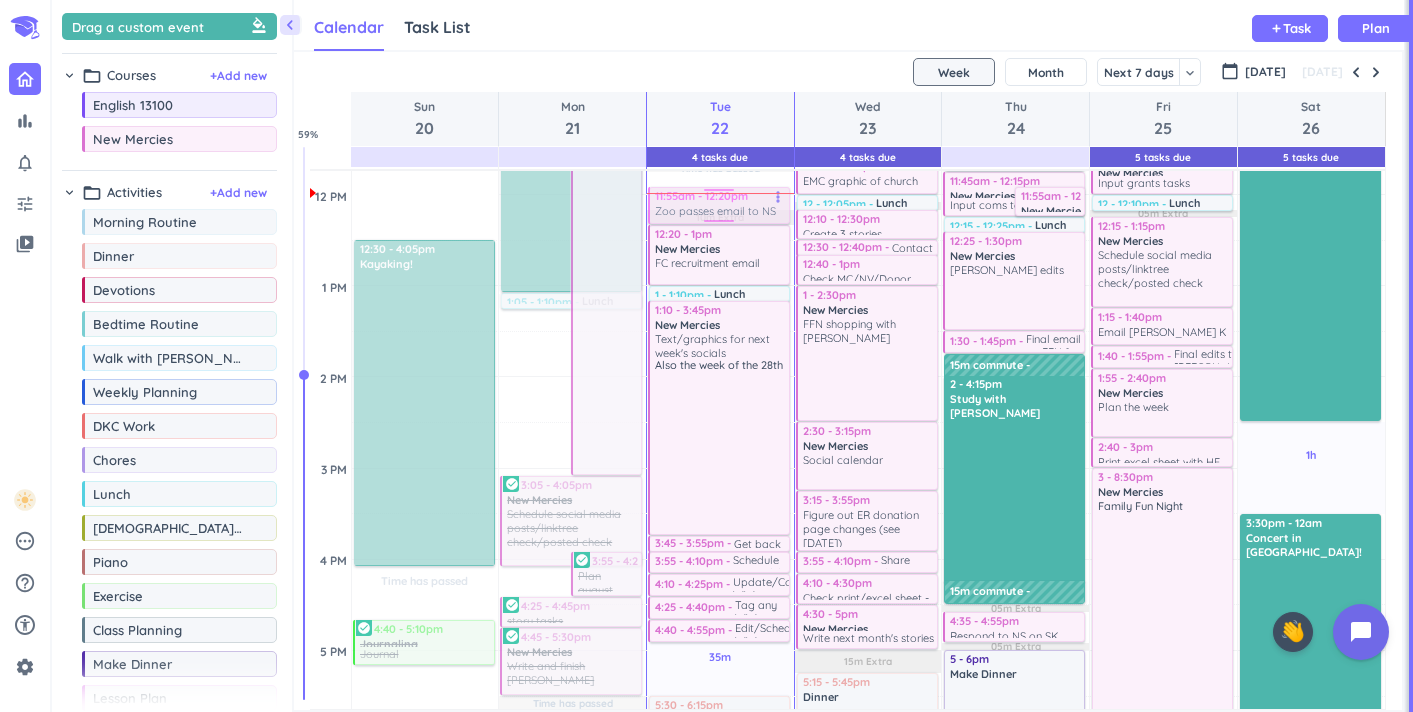 drag, startPoint x: 754, startPoint y: 183, endPoint x: 759, endPoint y: 198, distance: 15.811388 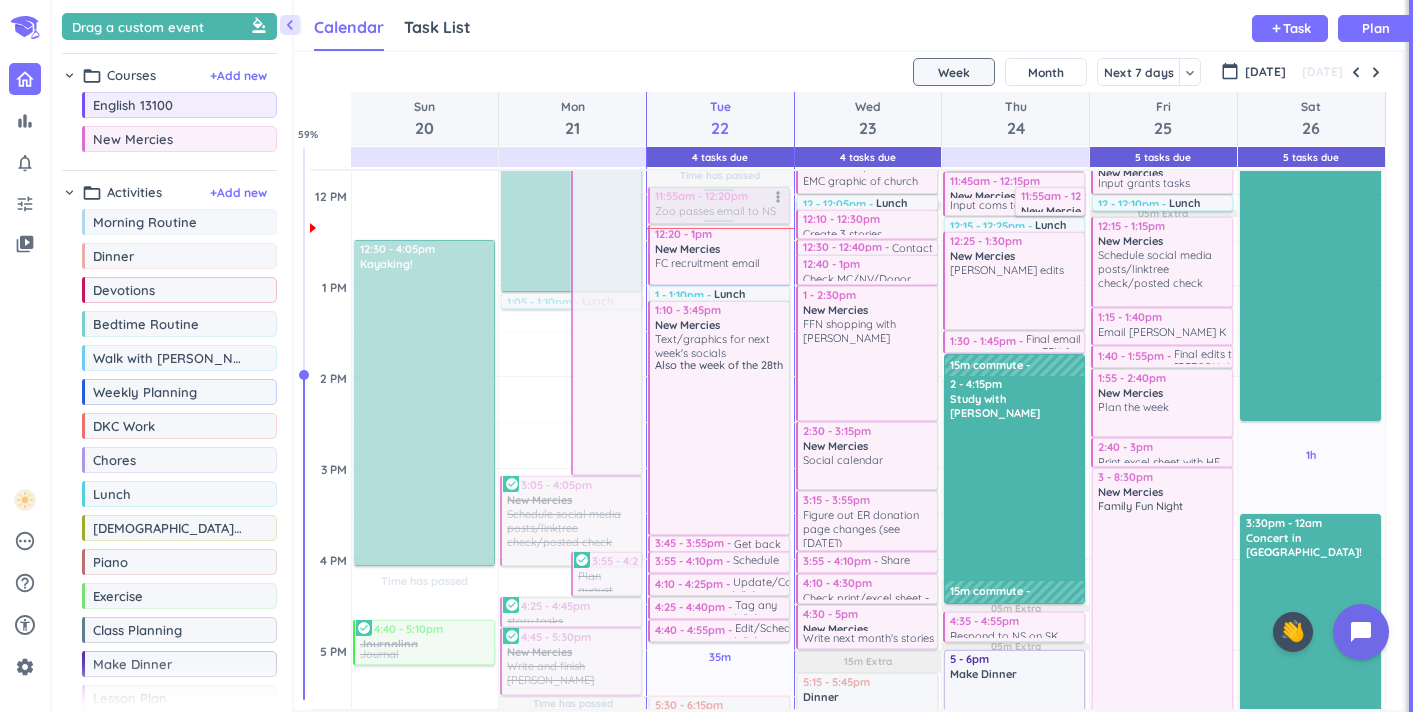 click at bounding box center [718, 205] 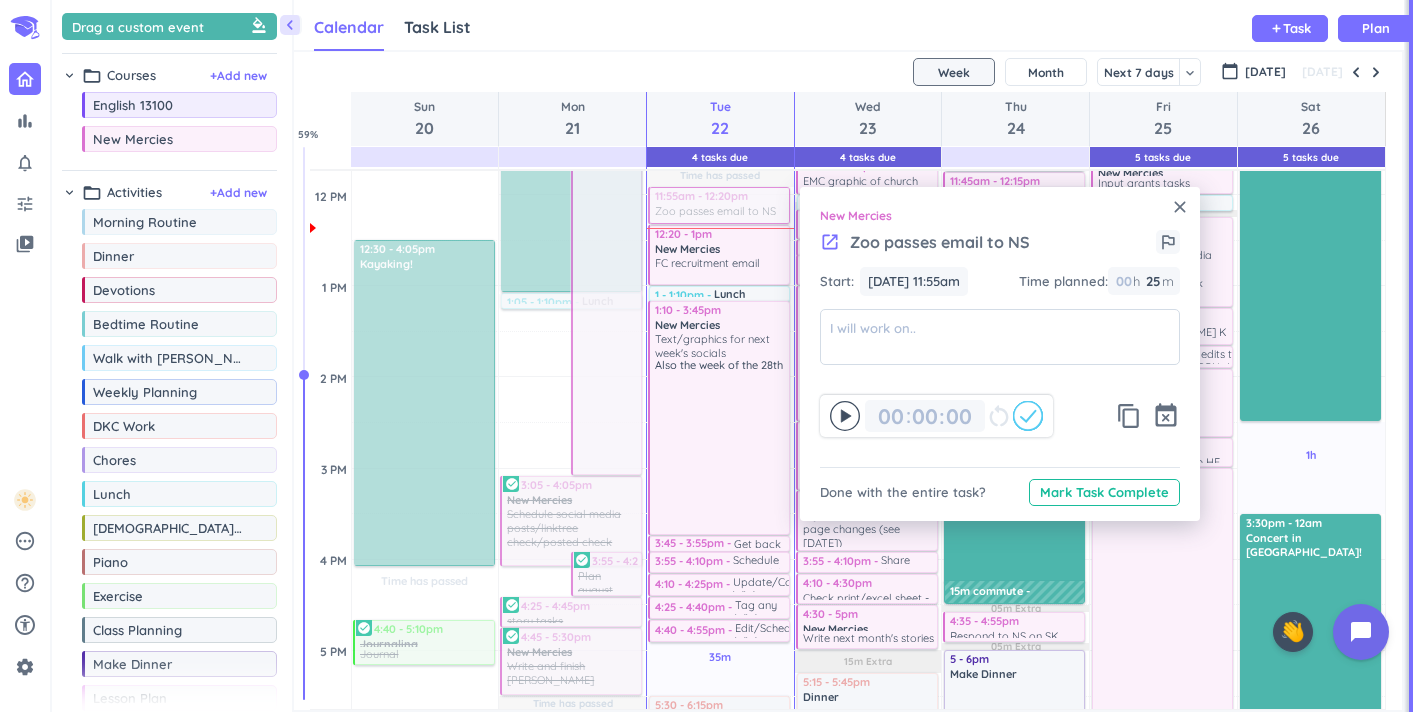 click on "Mark Task Complete" at bounding box center [1104, 492] 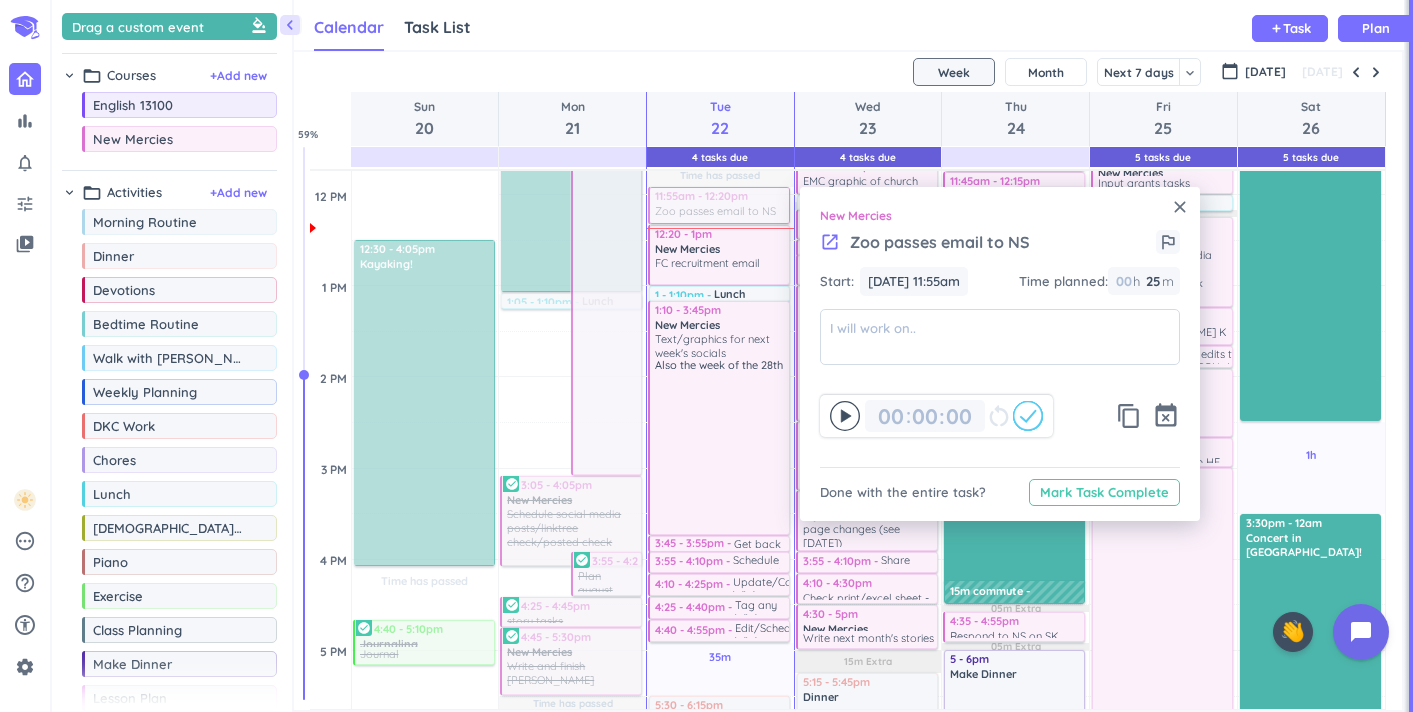 click on "Mark Task Complete" at bounding box center [1104, 492] 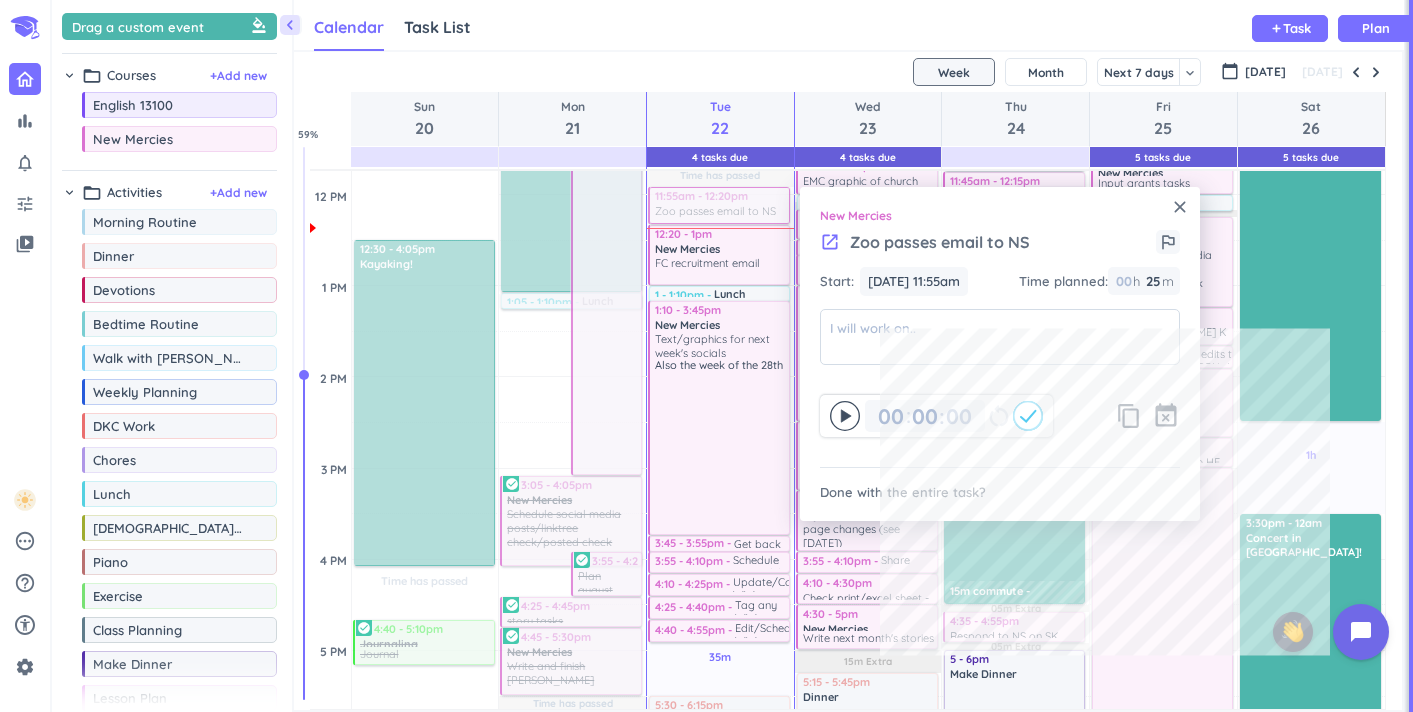 click on "close" at bounding box center [1180, 207] 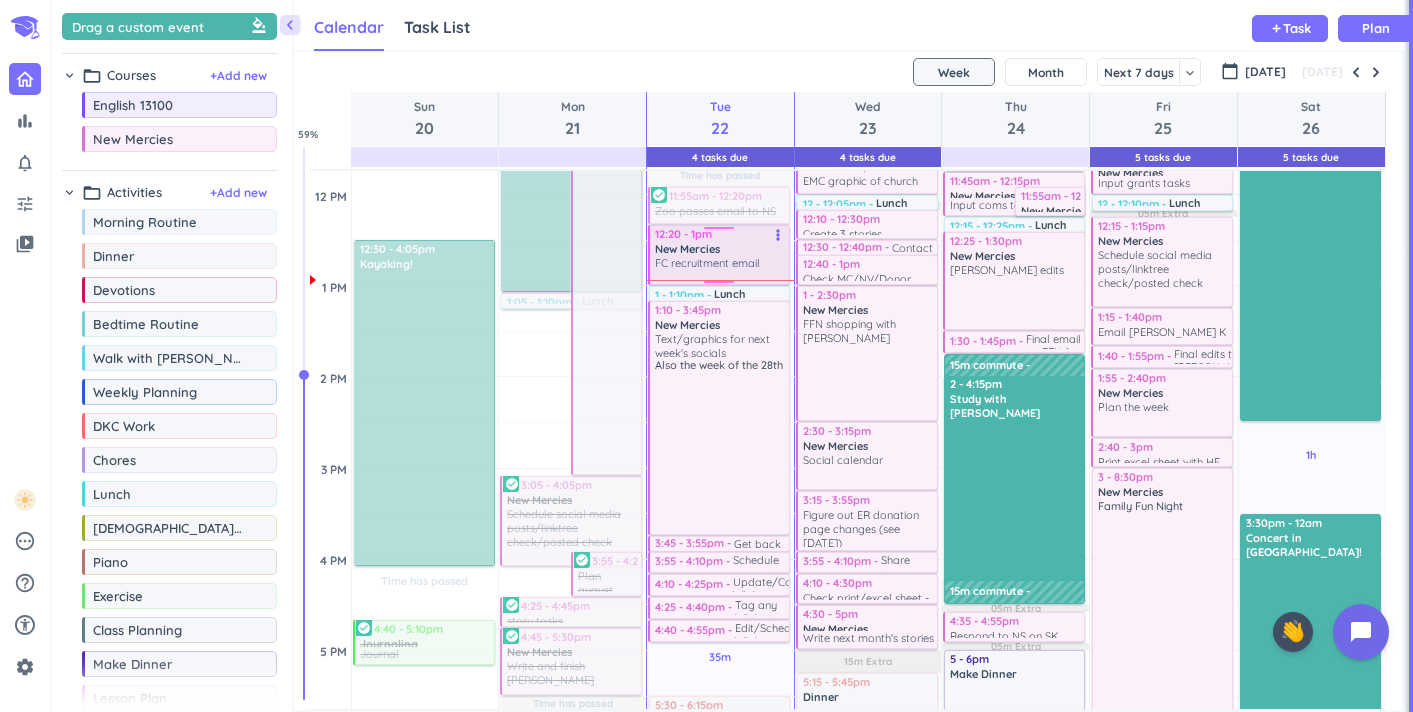click on "New Mercies" at bounding box center (720, 249) 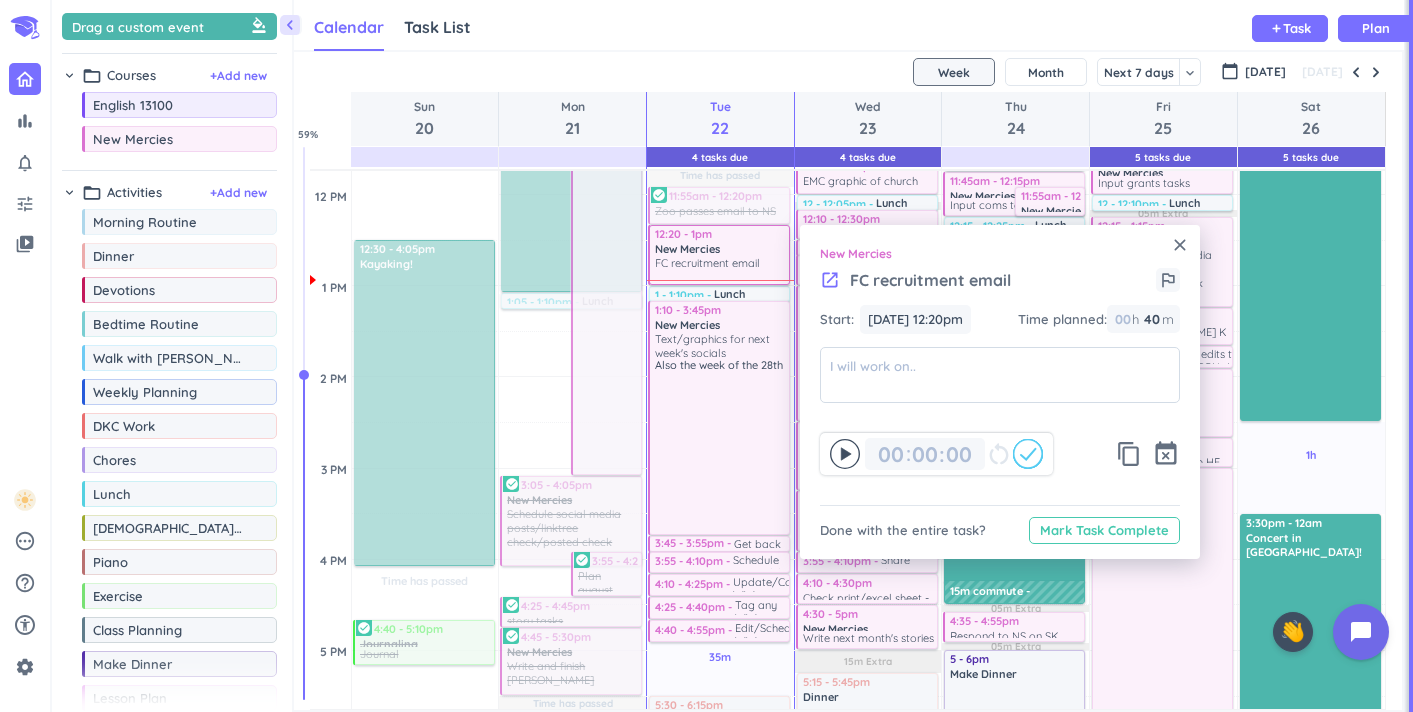 click on "Mark Task Complete" at bounding box center (1104, 530) 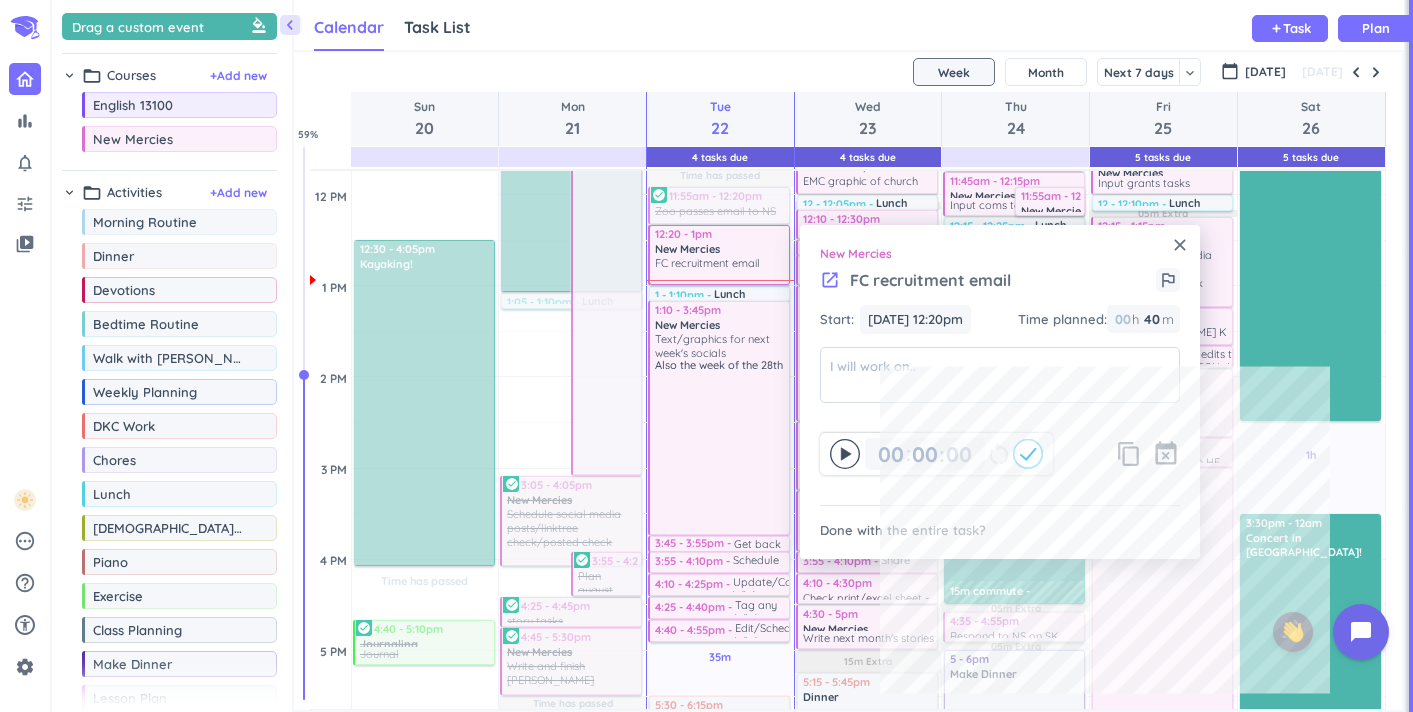 click on "close" at bounding box center [1180, 245] 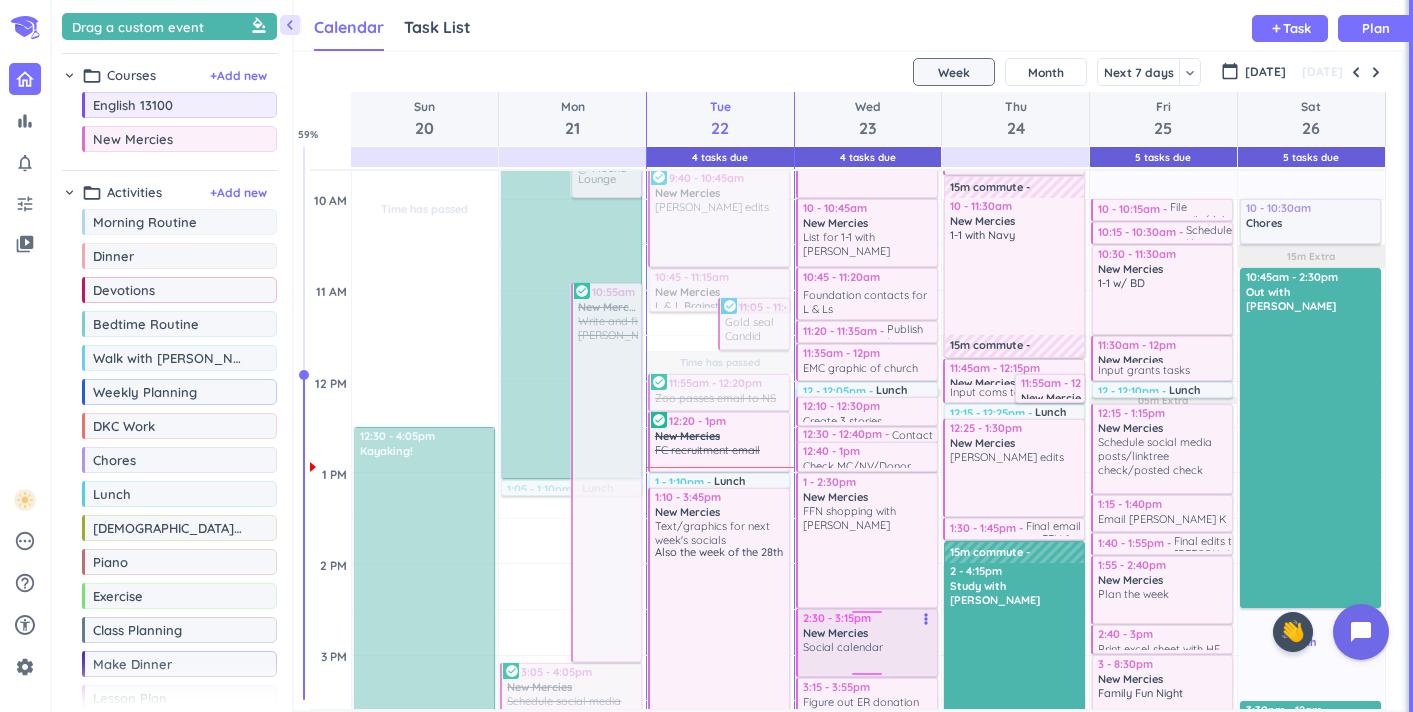 scroll, scrollTop: 513, scrollLeft: 0, axis: vertical 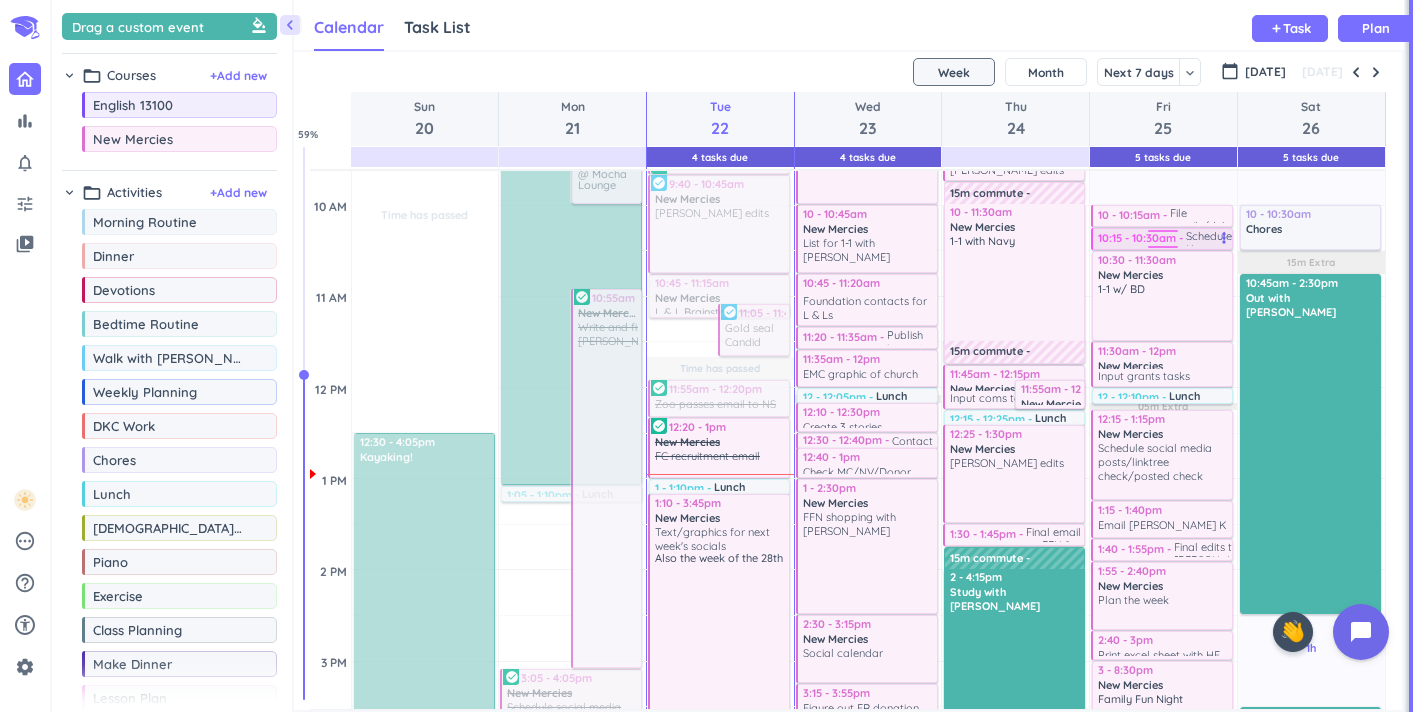 click on "10:15 - 10:30am" at bounding box center (1142, 238) 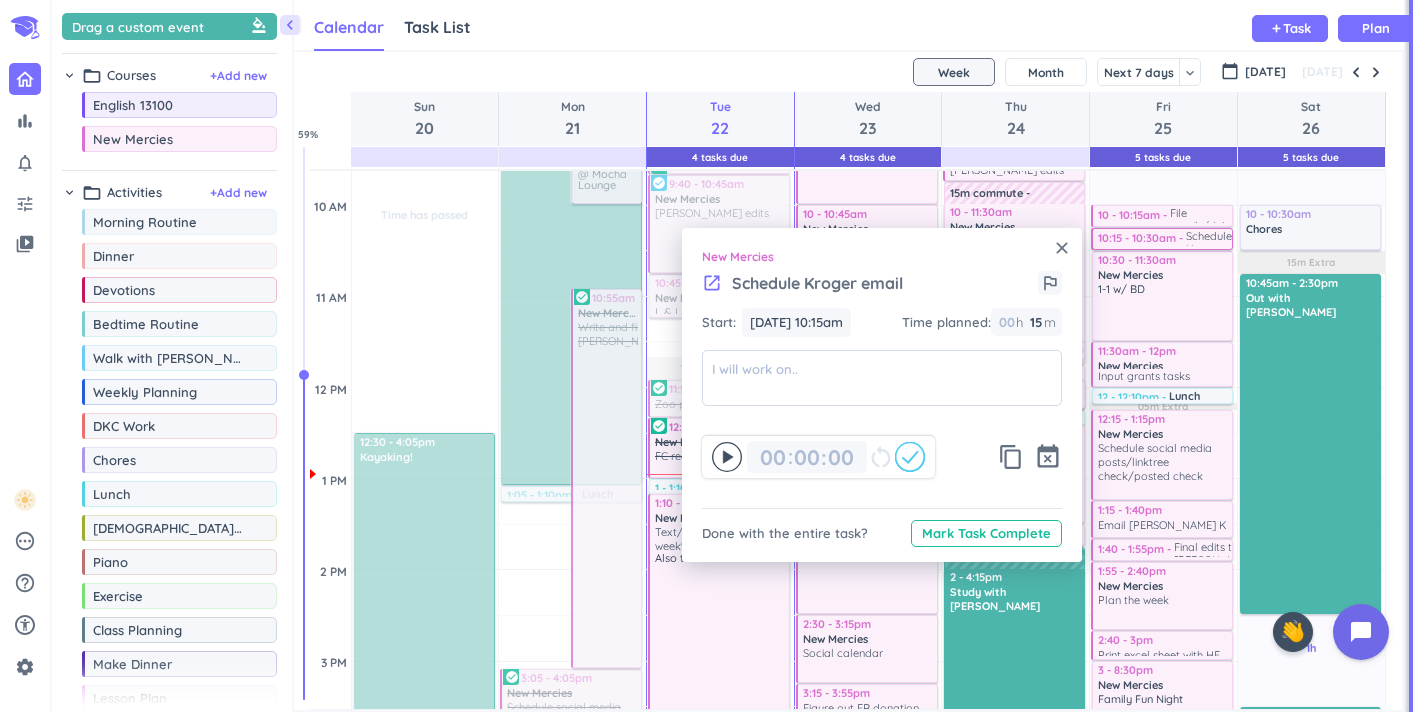 click on "Schedule Kroger email" at bounding box center [817, 283] 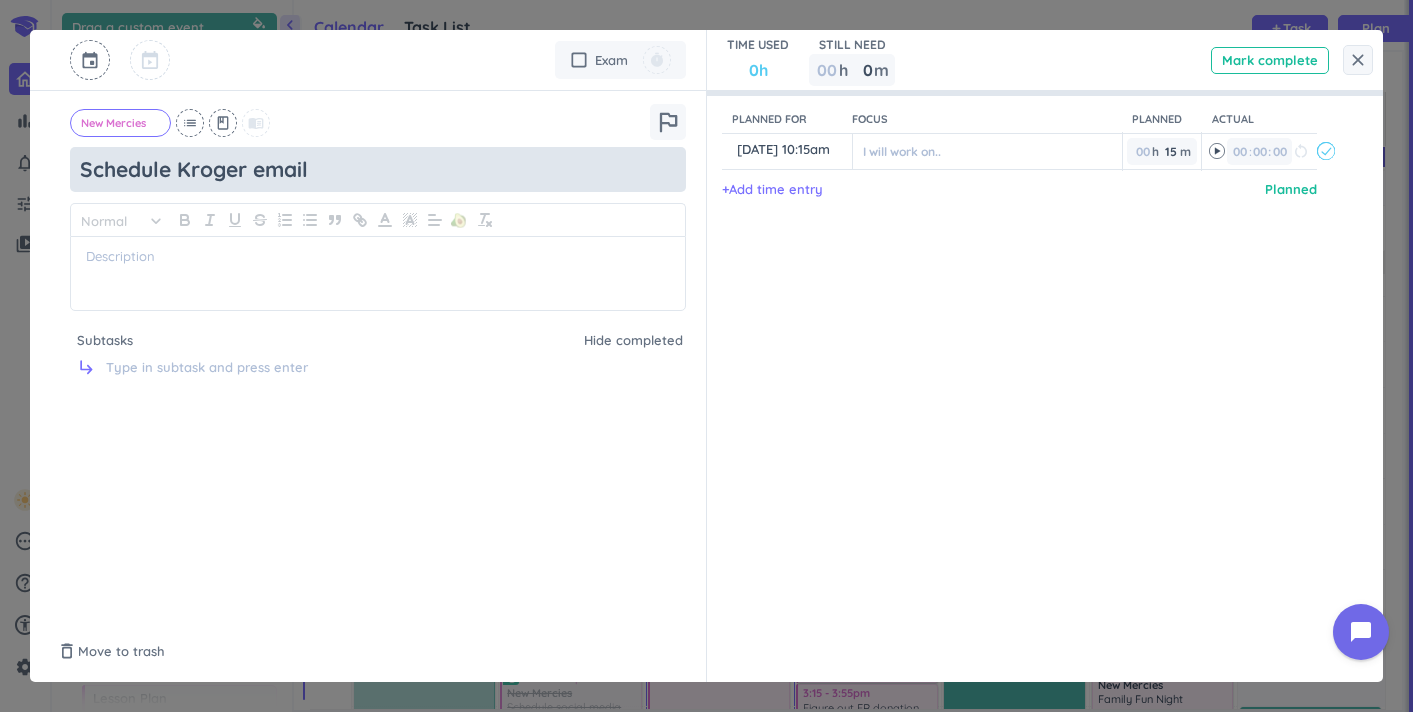 click on "Schedule Kroger email" at bounding box center [378, 169] 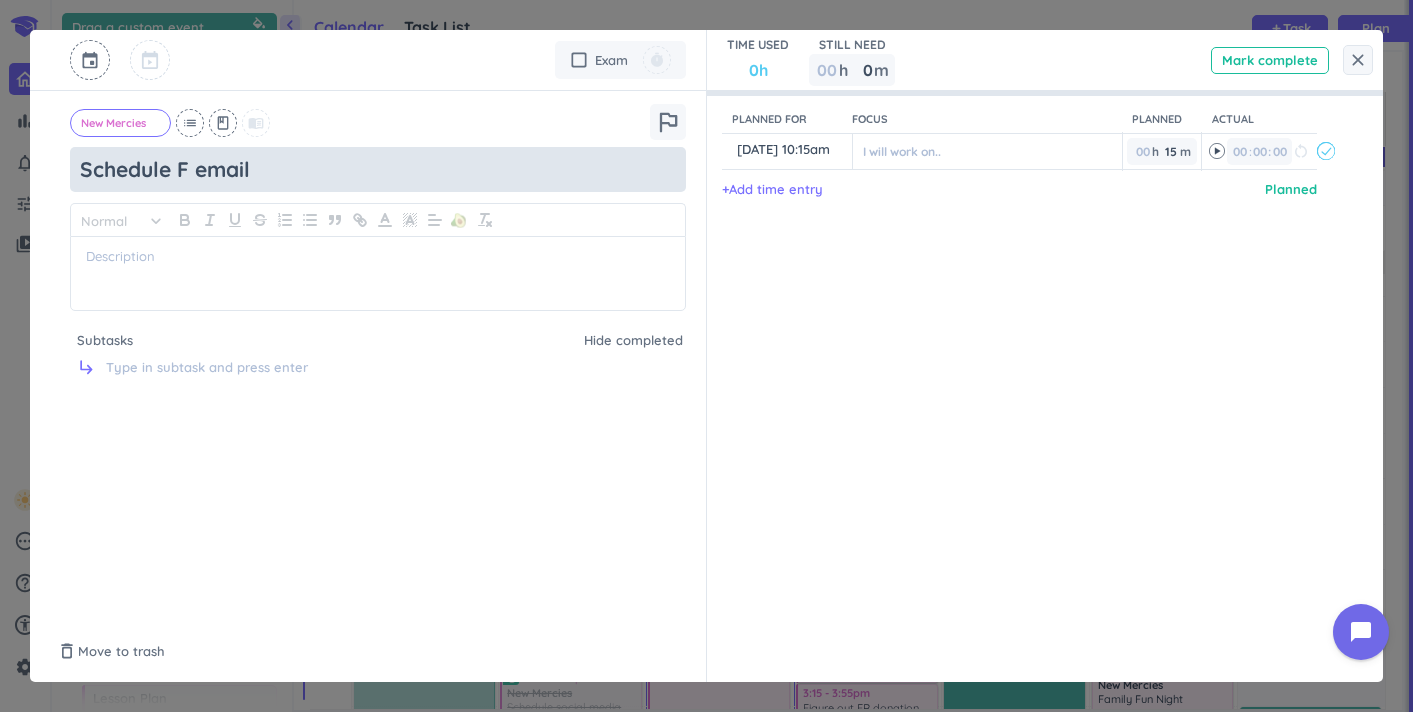 type on "x" 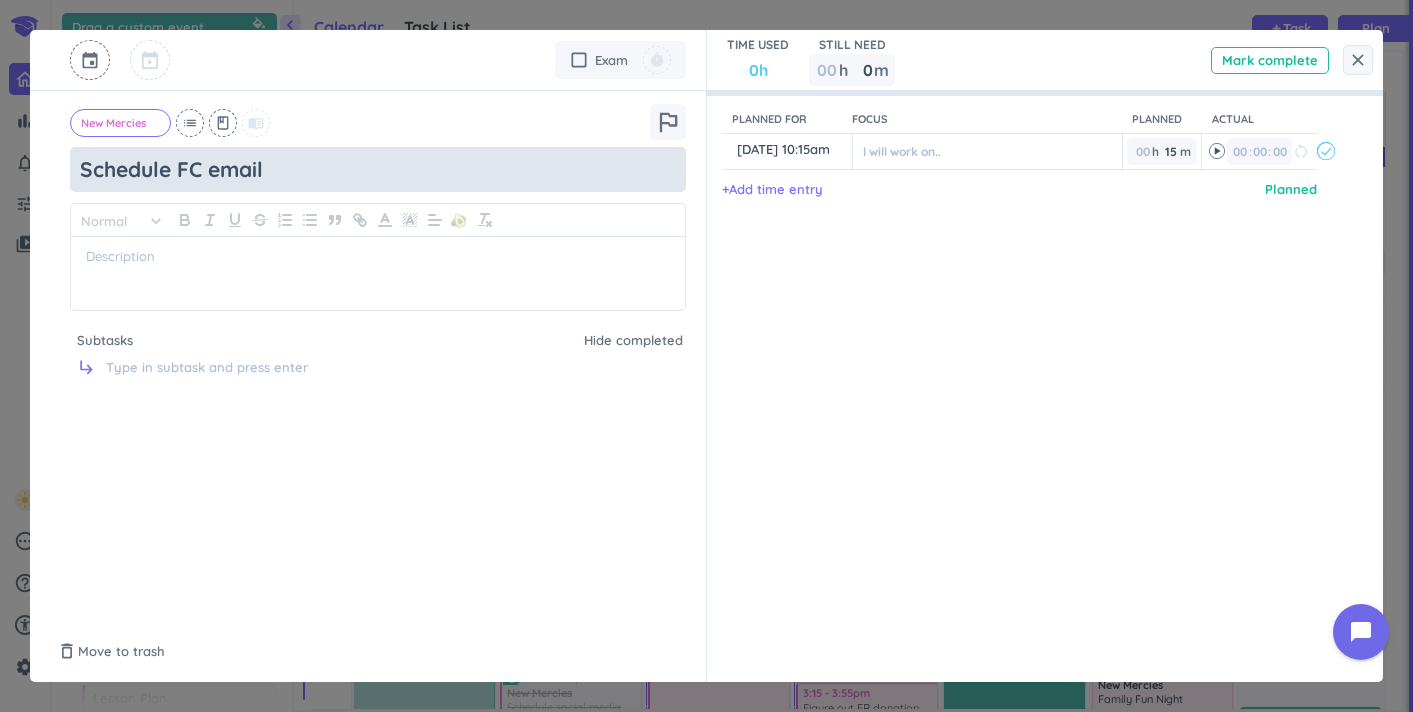 type on "x" 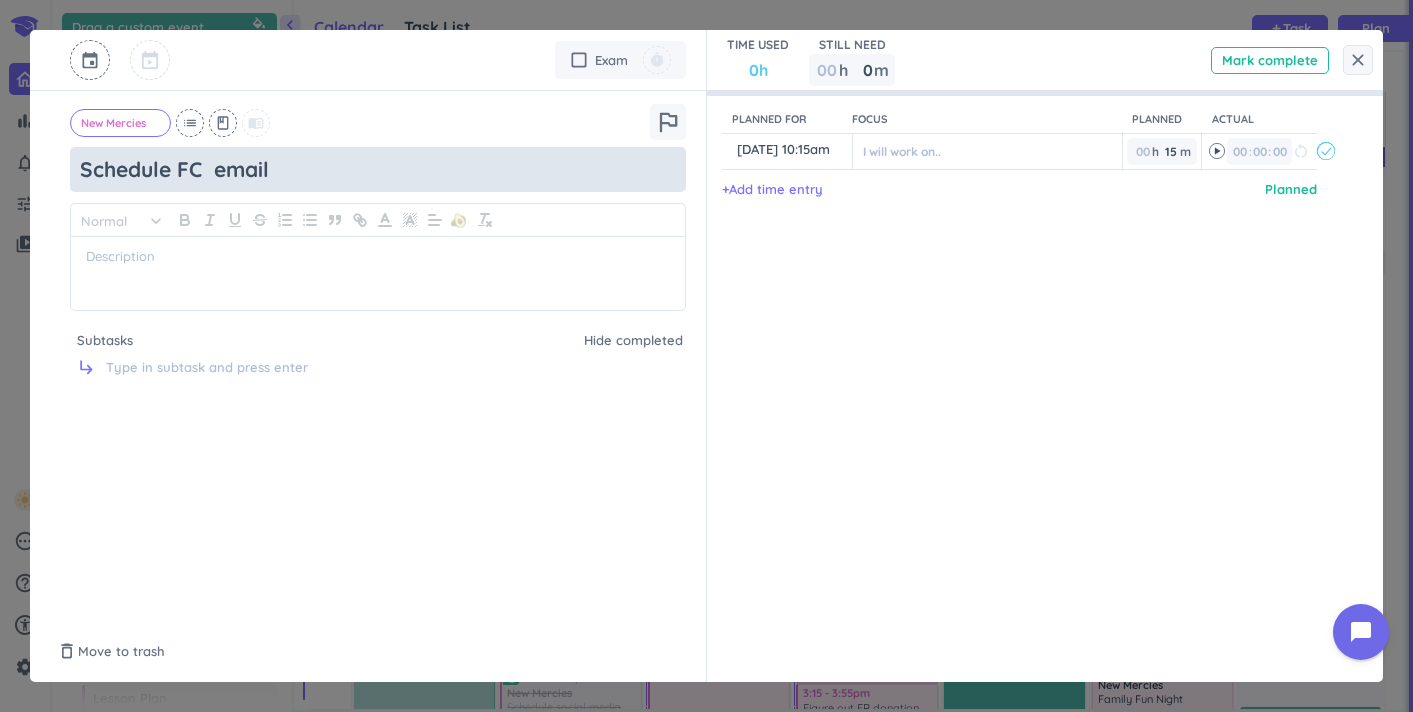 type on "Schedule FC r email" 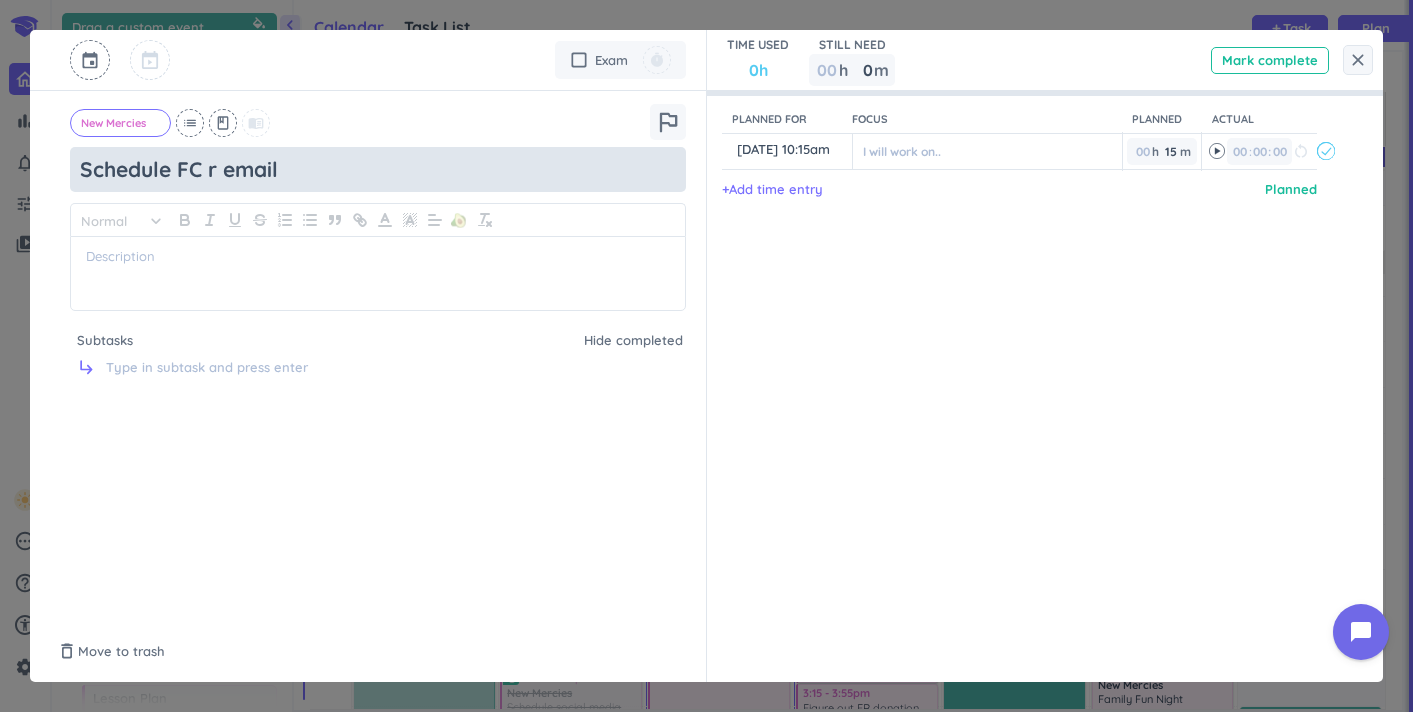 type on "x" 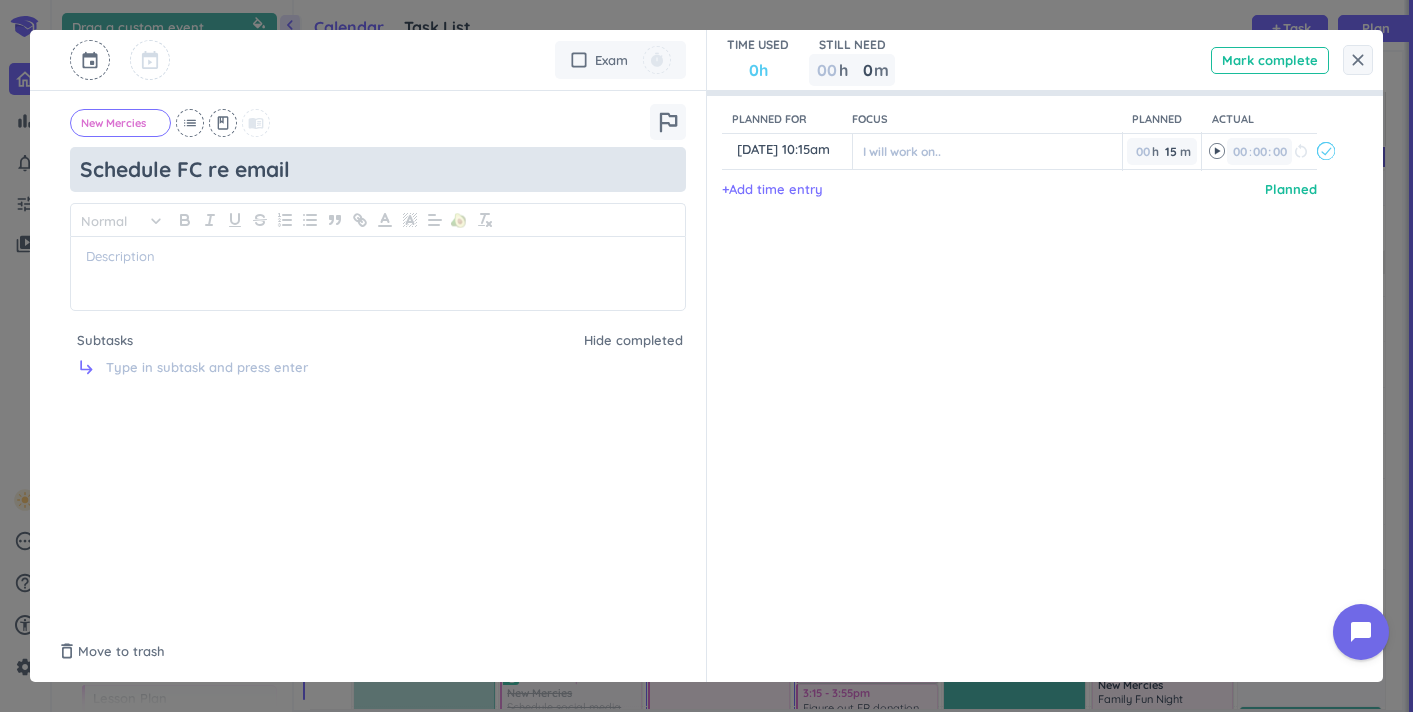 type on "x" 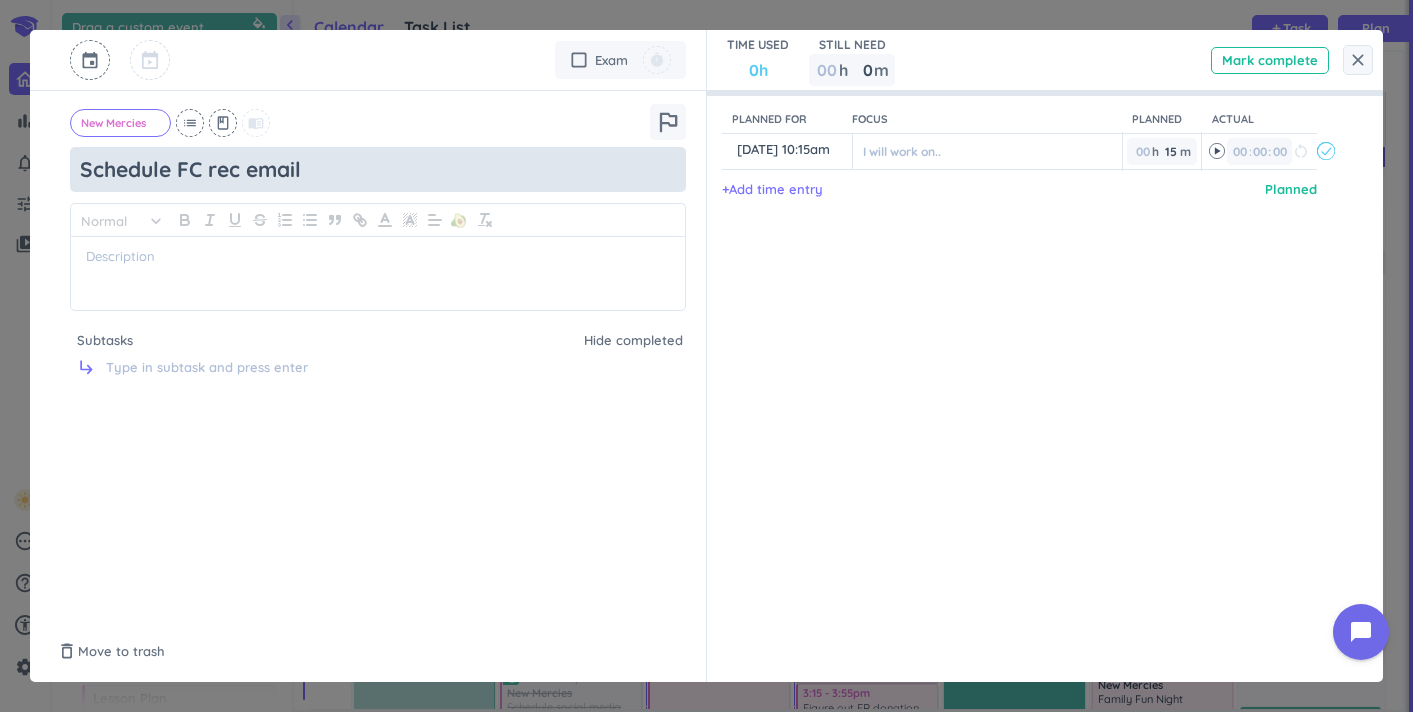 type on "x" 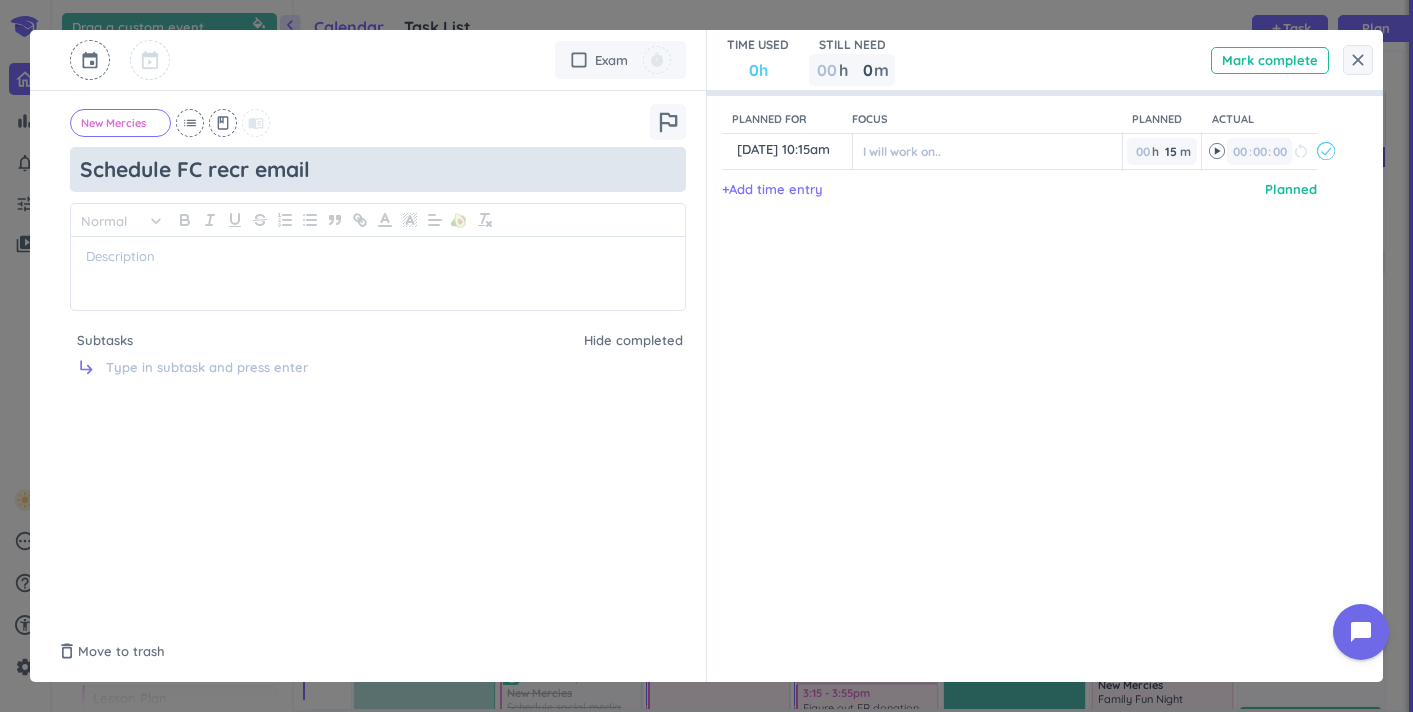 type on "x" 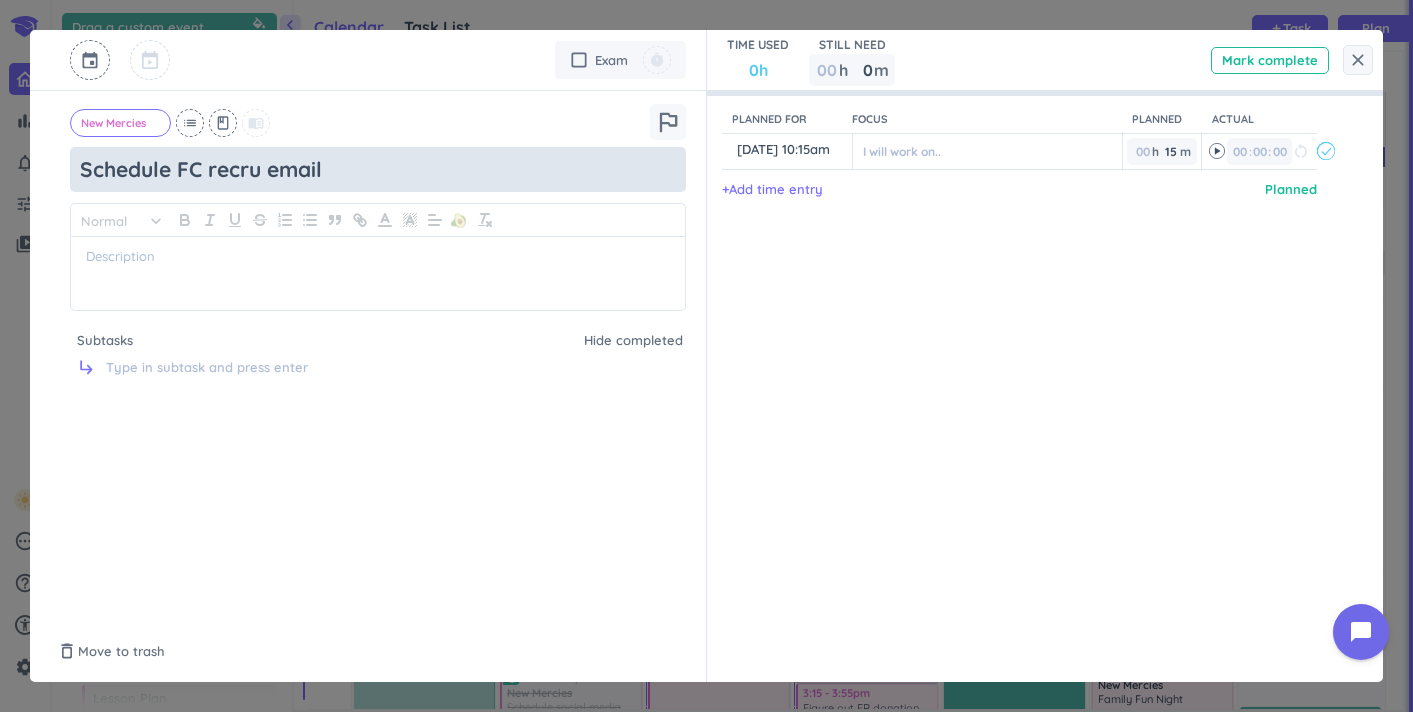 type on "x" 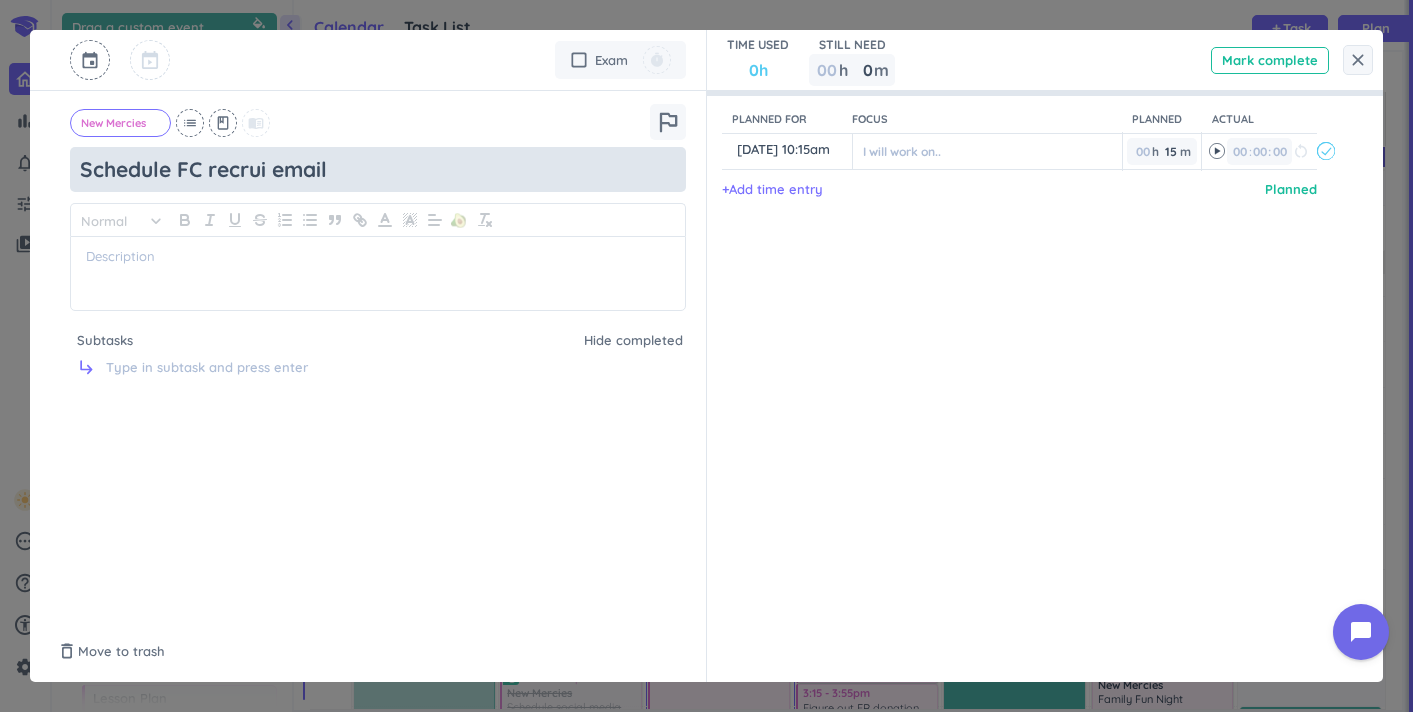 type on "x" 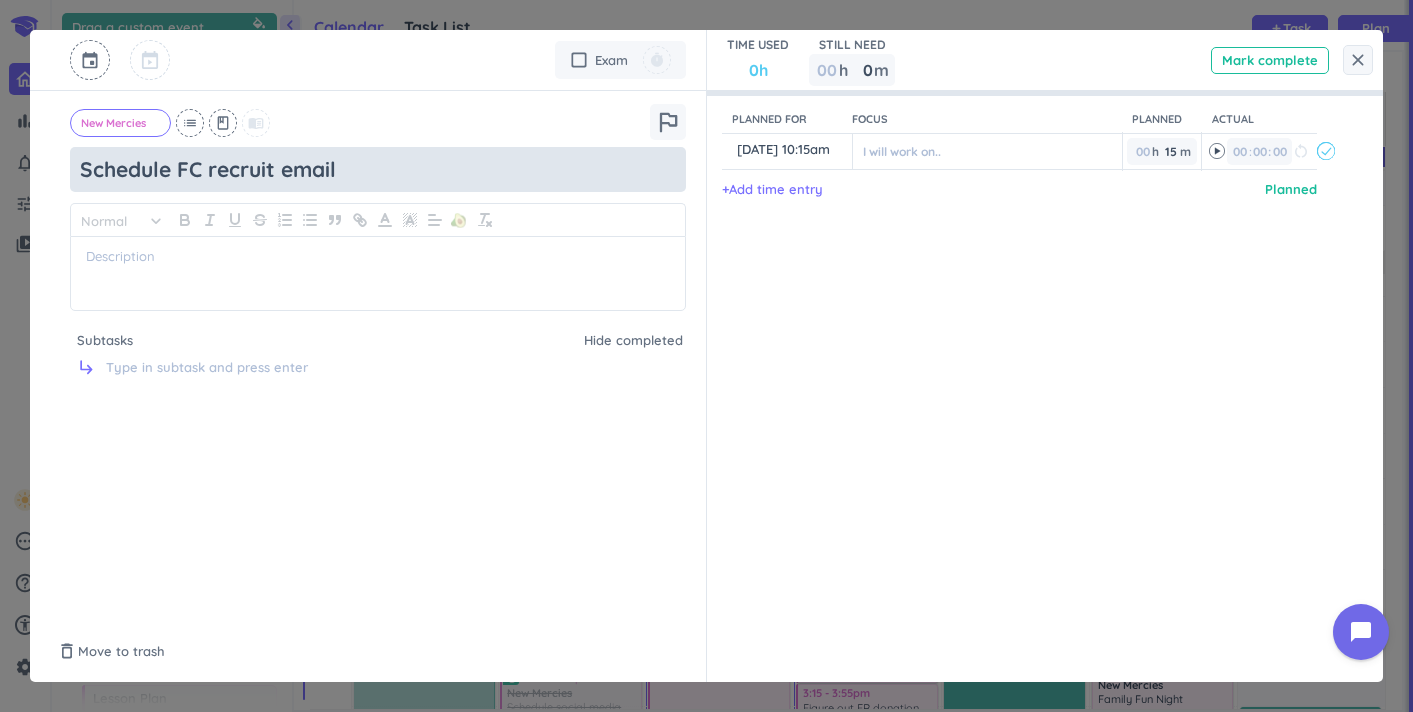 type on "x" 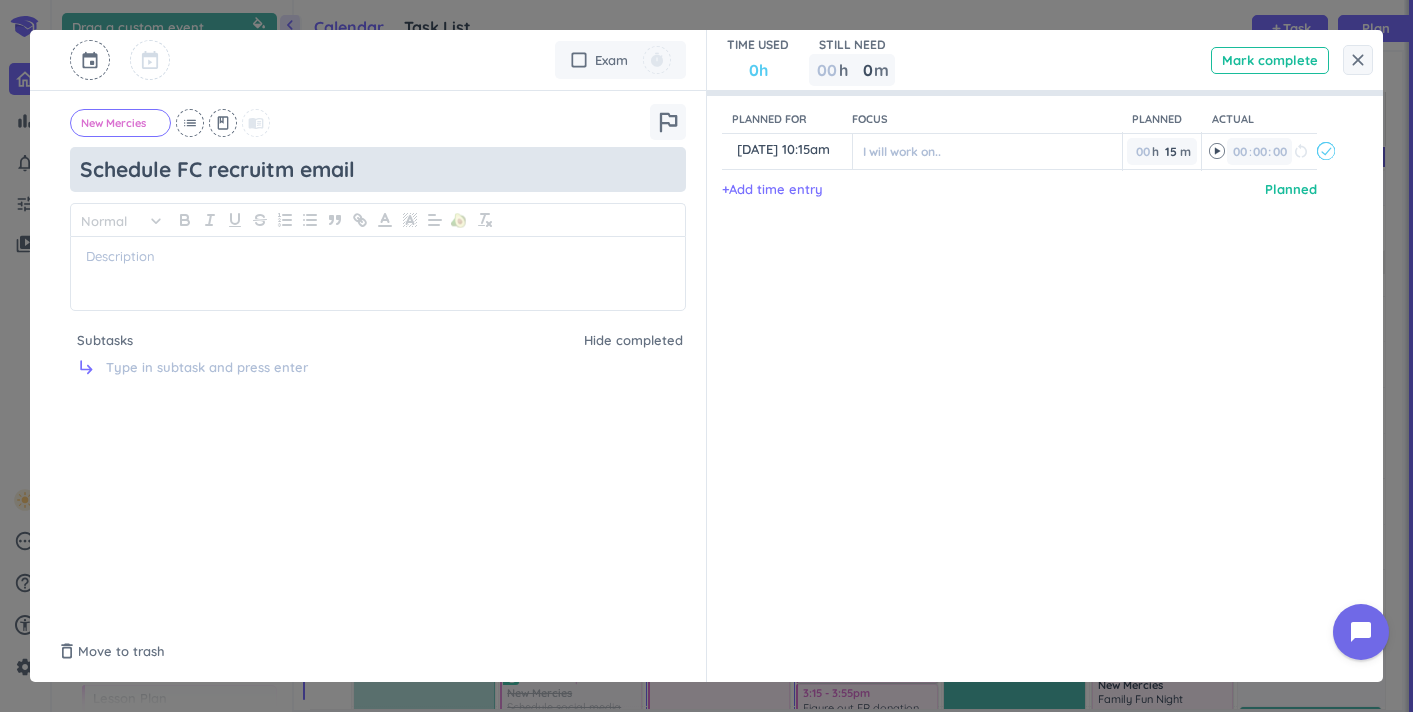 type on "x" 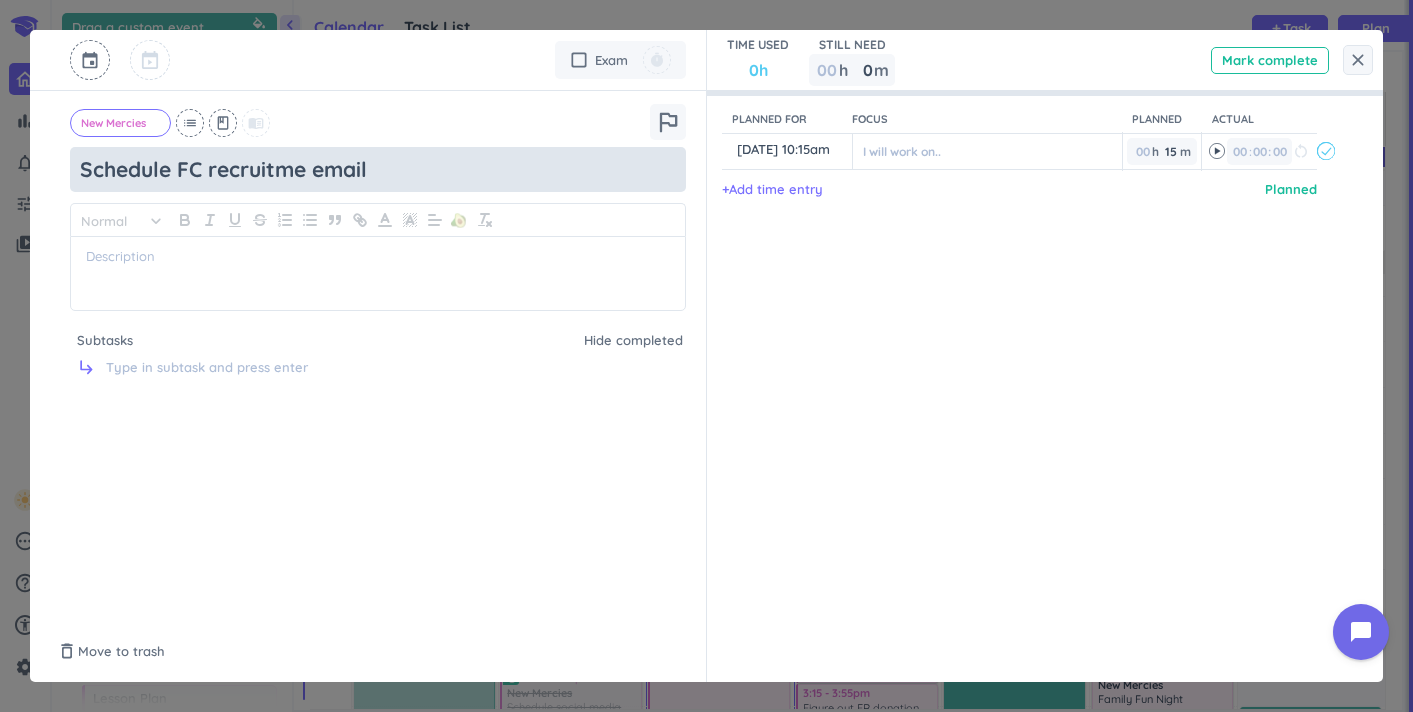 type on "x" 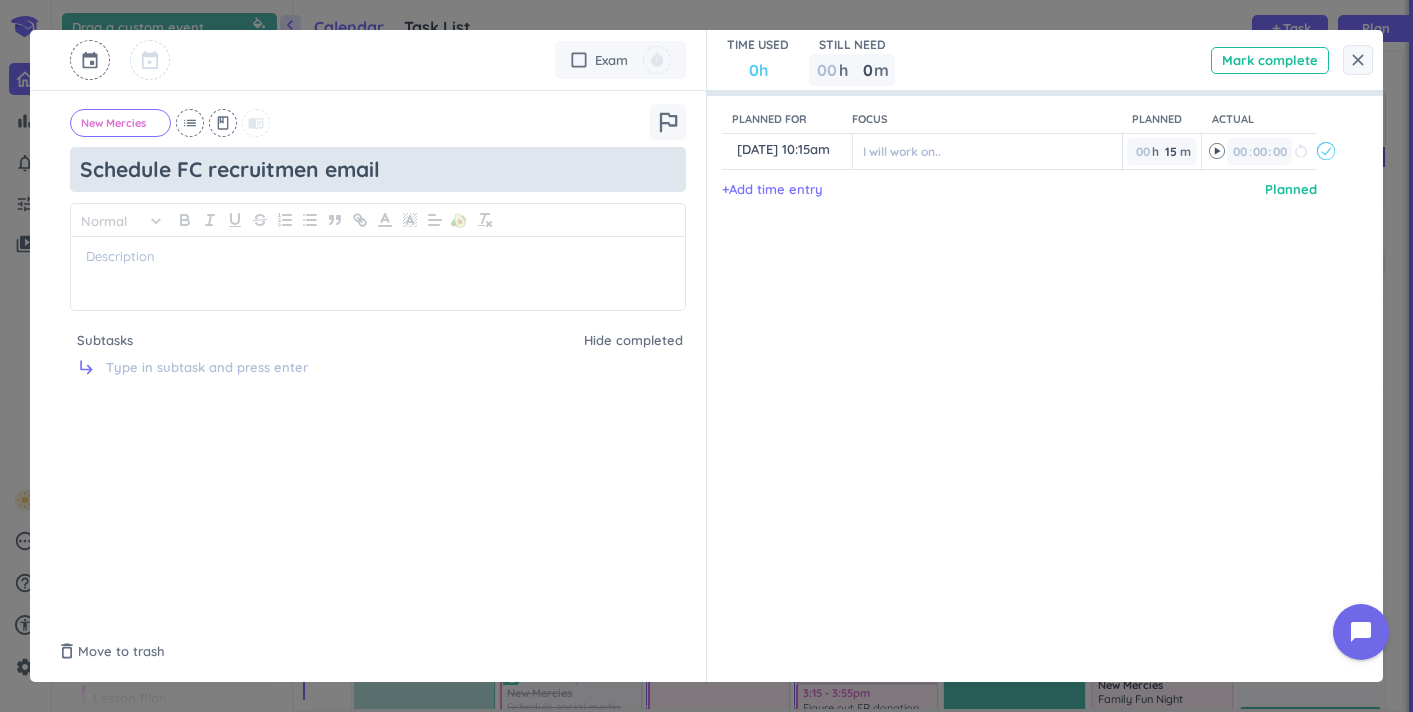 type on "x" 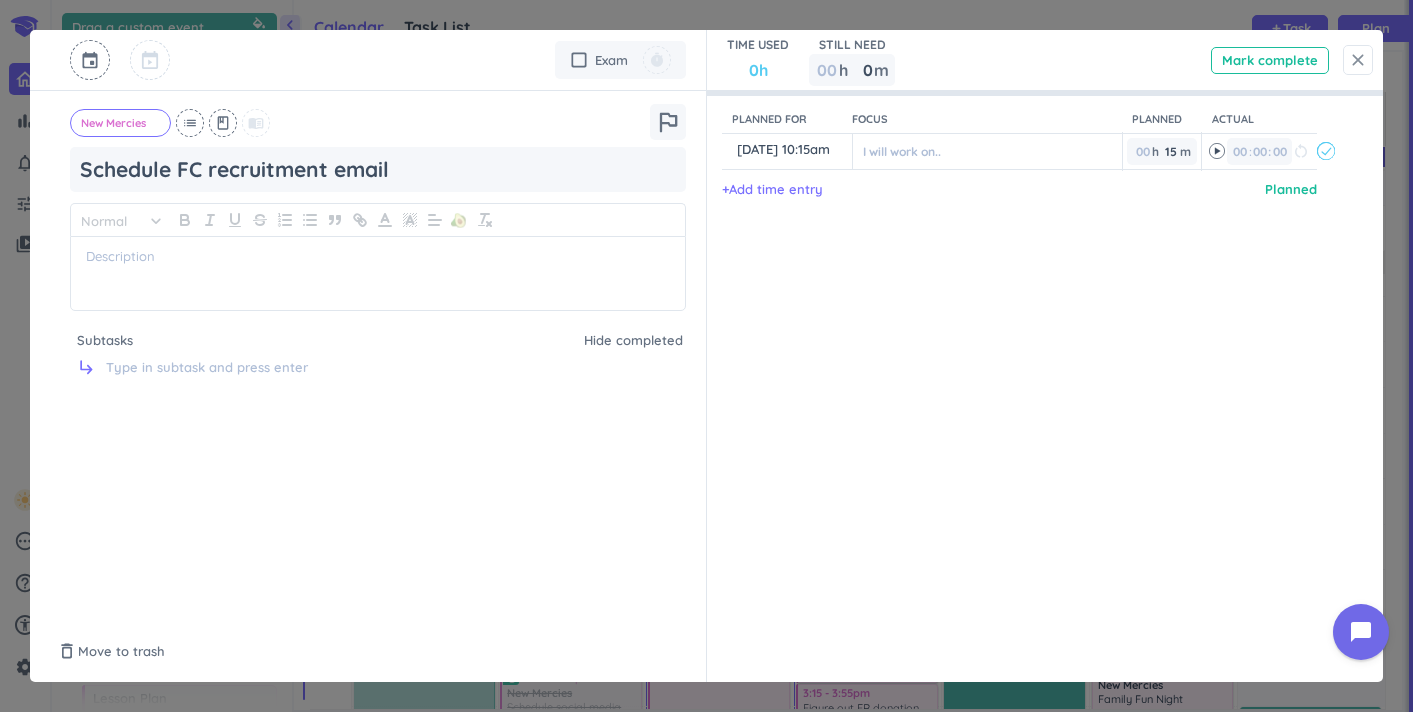 click on "close" at bounding box center (1358, 60) 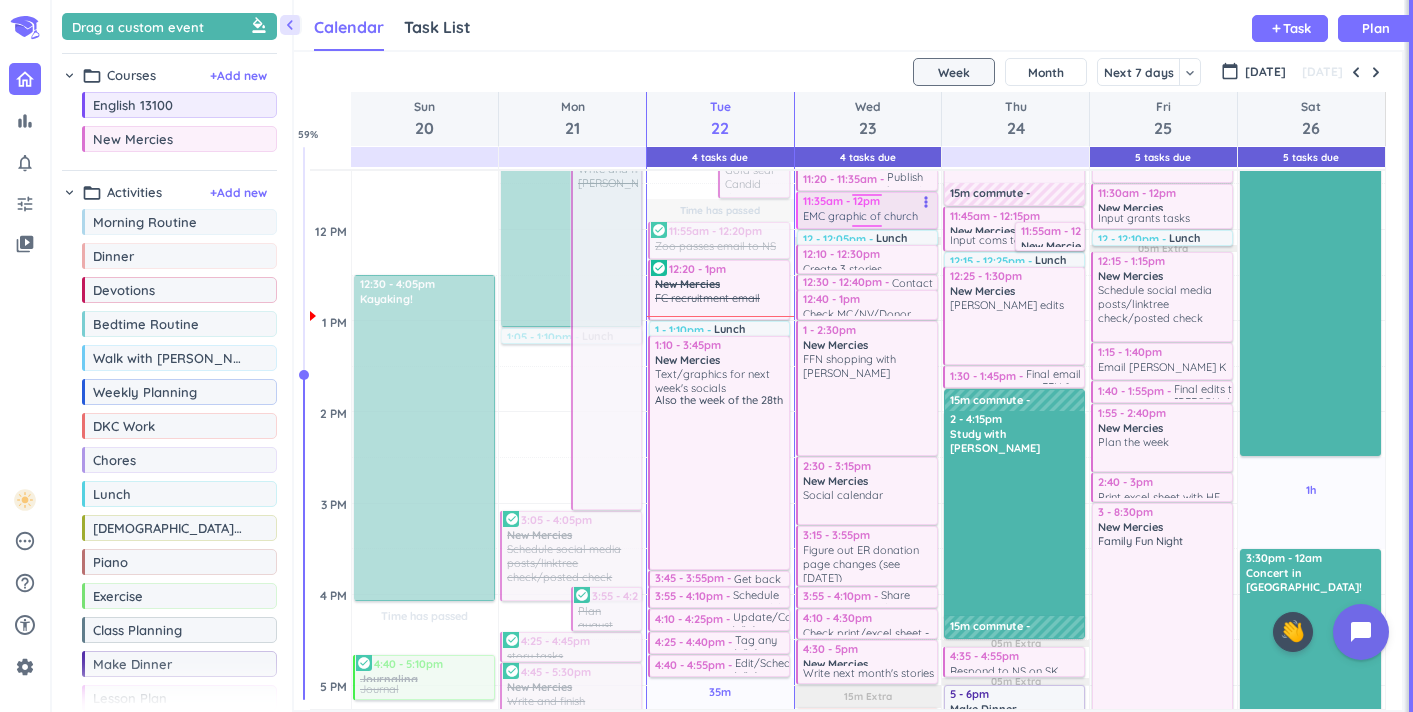scroll, scrollTop: 677, scrollLeft: 0, axis: vertical 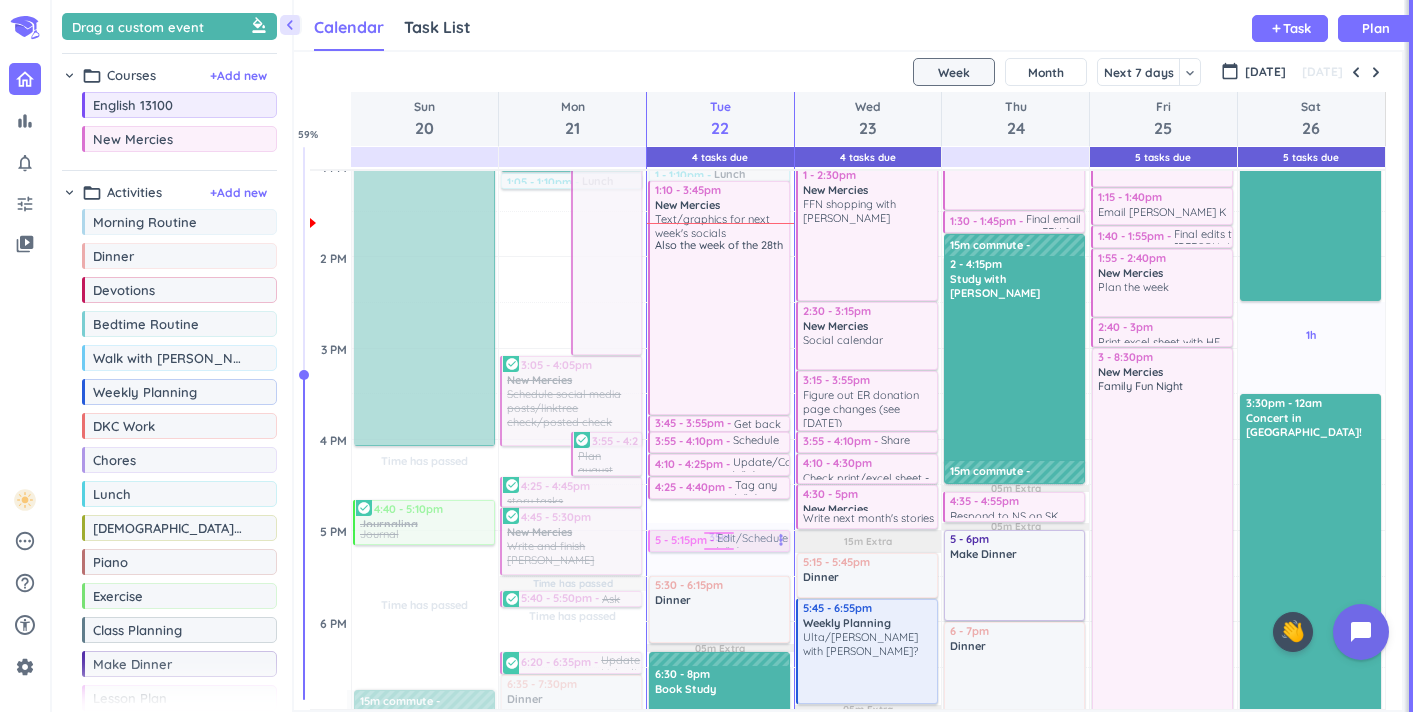 drag, startPoint x: 716, startPoint y: 511, endPoint x: 717, endPoint y: 541, distance: 30.016663 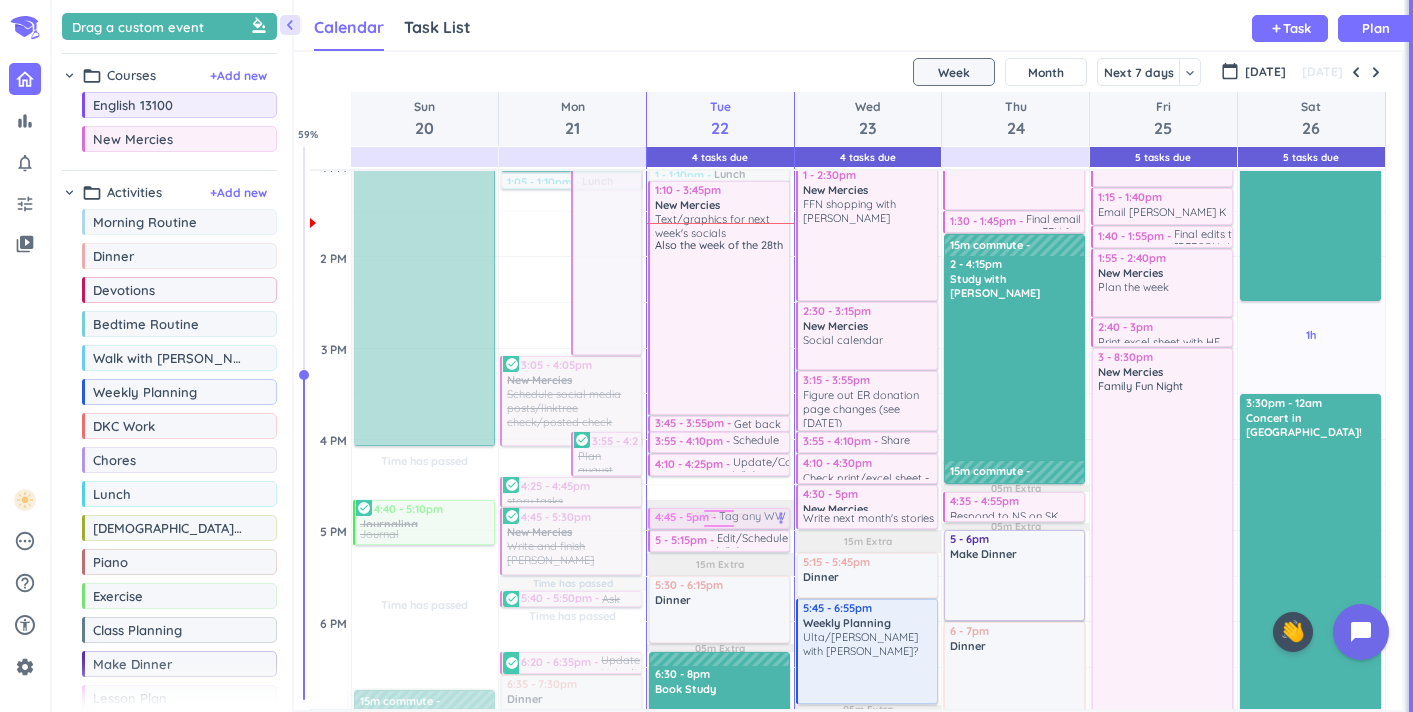 drag, startPoint x: 712, startPoint y: 490, endPoint x: 715, endPoint y: 517, distance: 27.166155 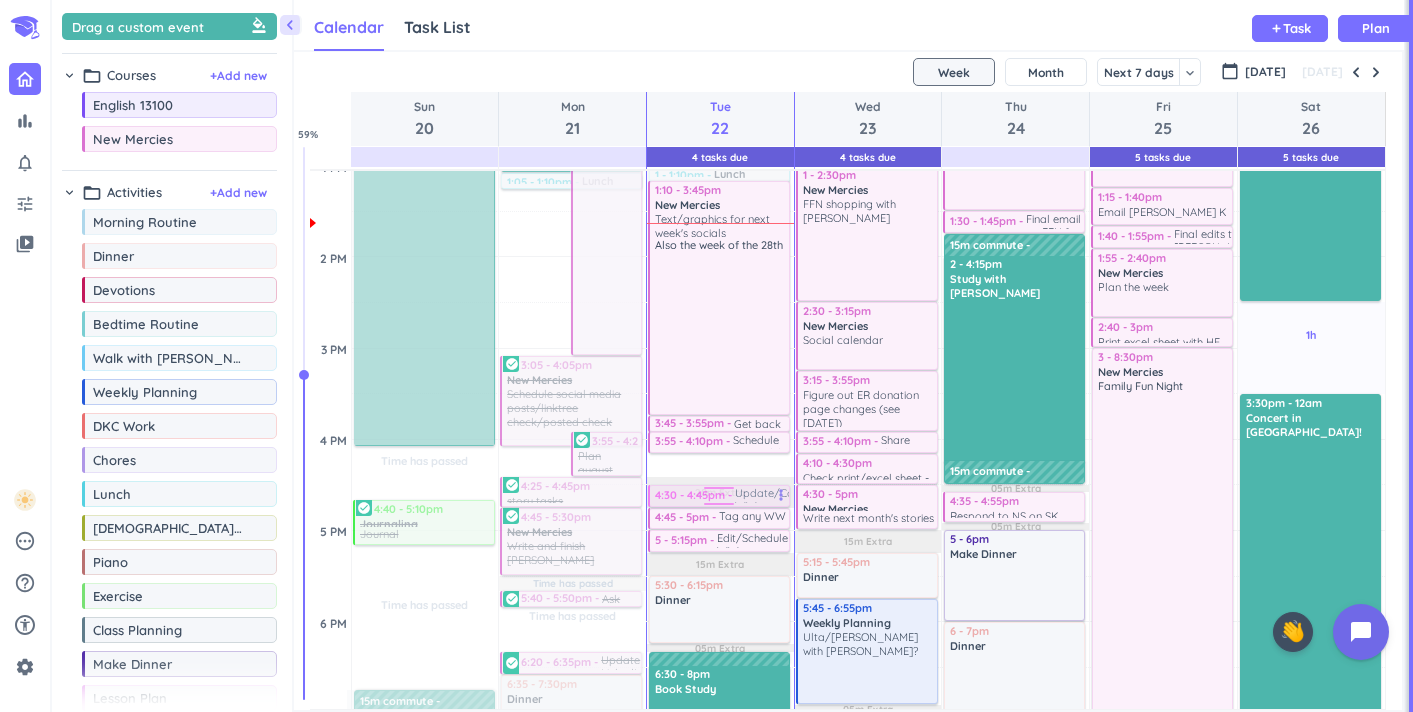 drag, startPoint x: 699, startPoint y: 465, endPoint x: 704, endPoint y: 498, distance: 33.37664 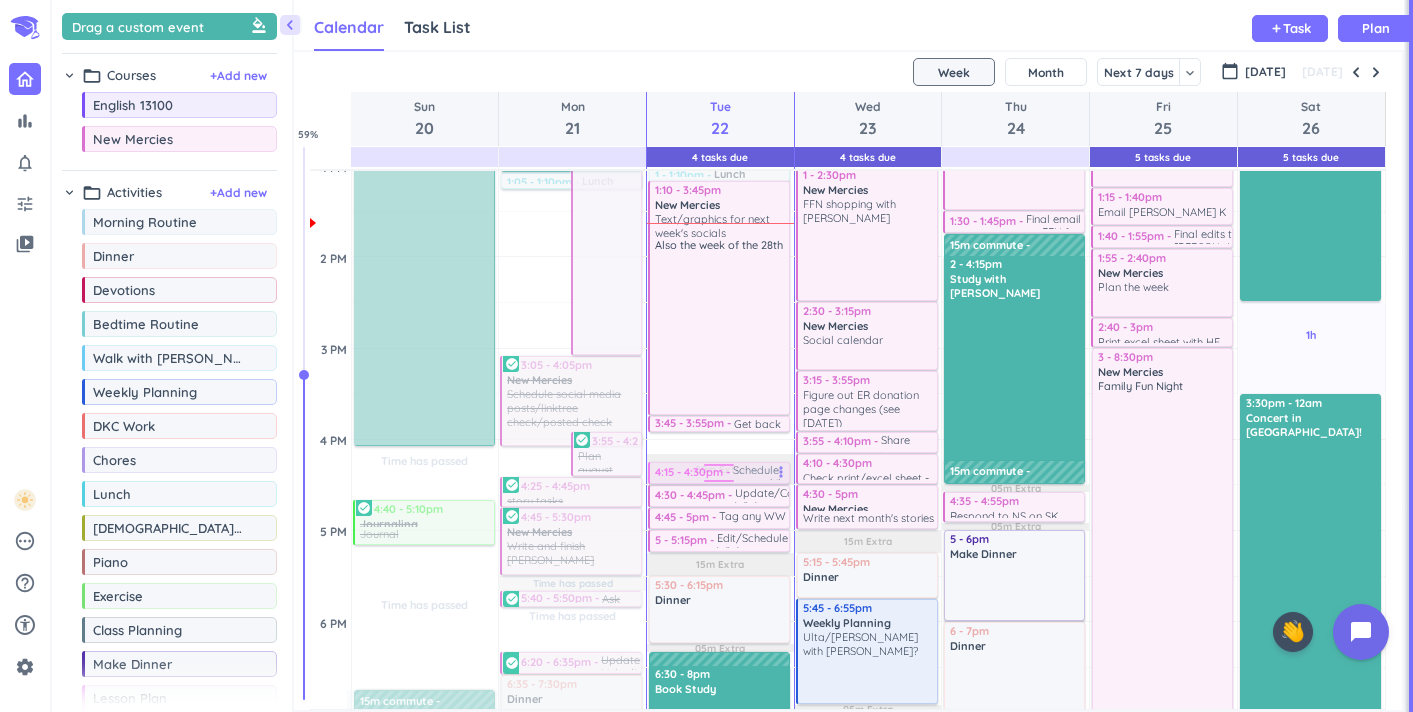 drag, startPoint x: 705, startPoint y: 447, endPoint x: 706, endPoint y: 482, distance: 35.014282 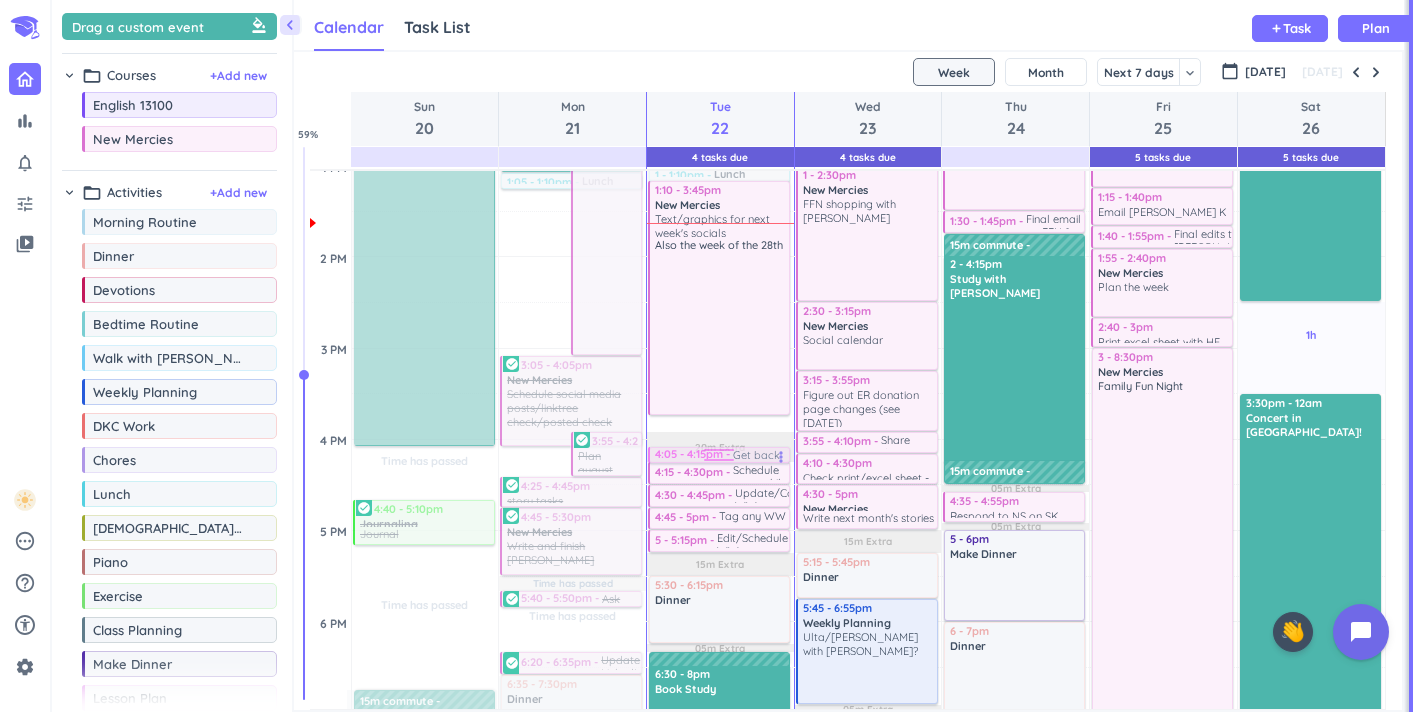 drag, startPoint x: 704, startPoint y: 426, endPoint x: 706, endPoint y: 460, distance: 34.058773 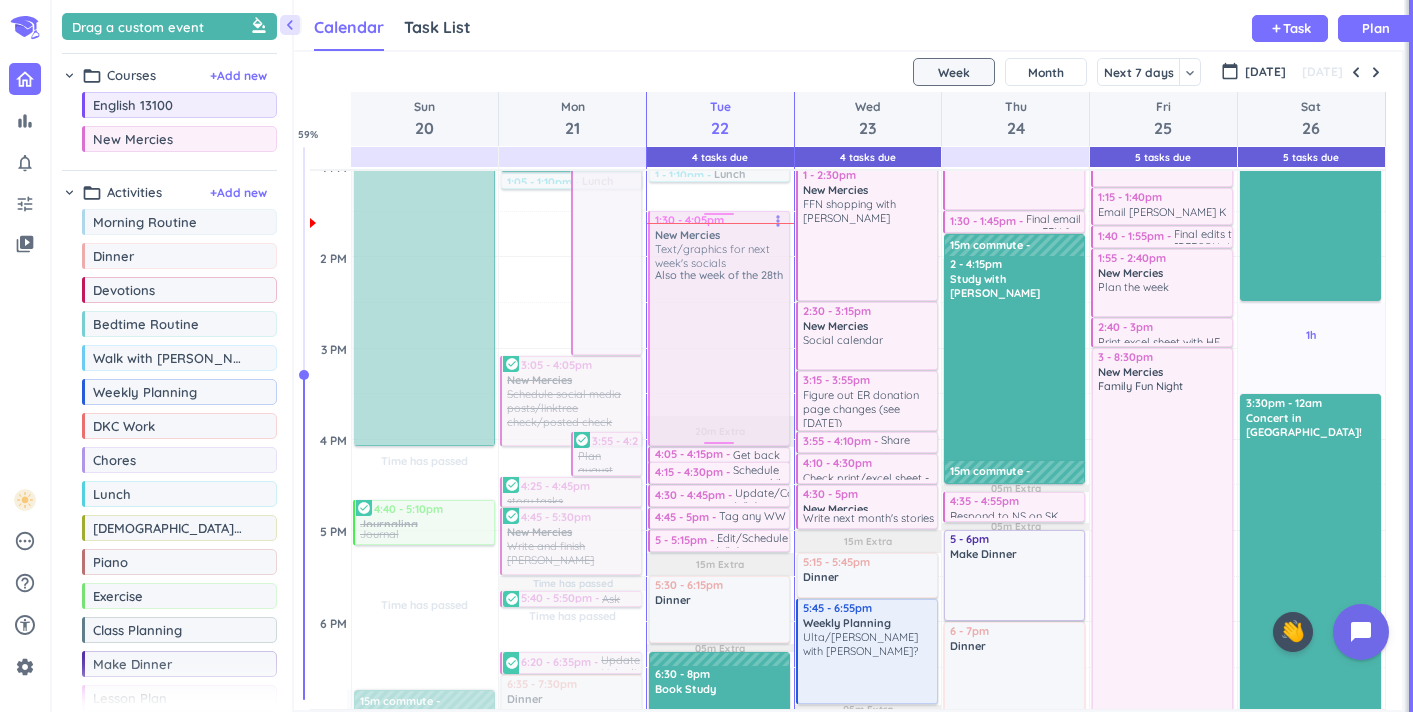 drag, startPoint x: 704, startPoint y: 321, endPoint x: 708, endPoint y: 346, distance: 25.317978 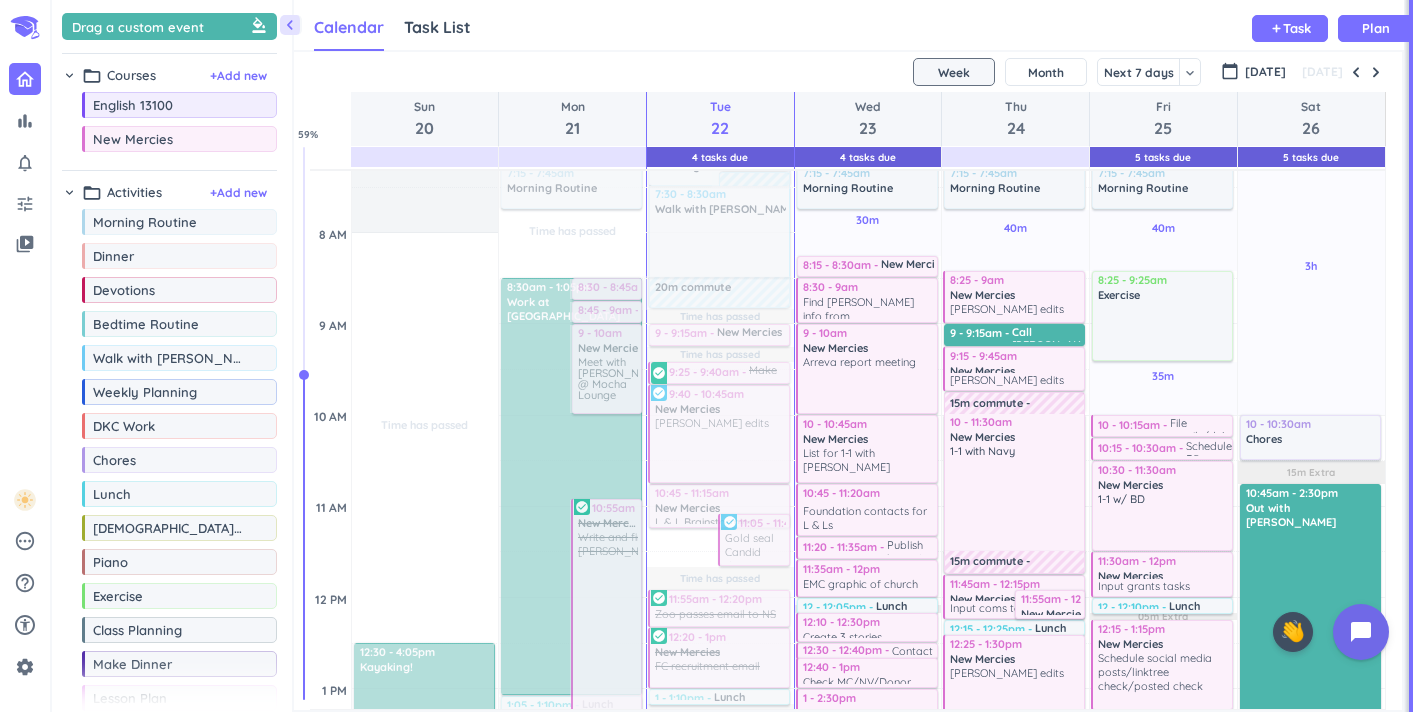 scroll, scrollTop: 296, scrollLeft: 0, axis: vertical 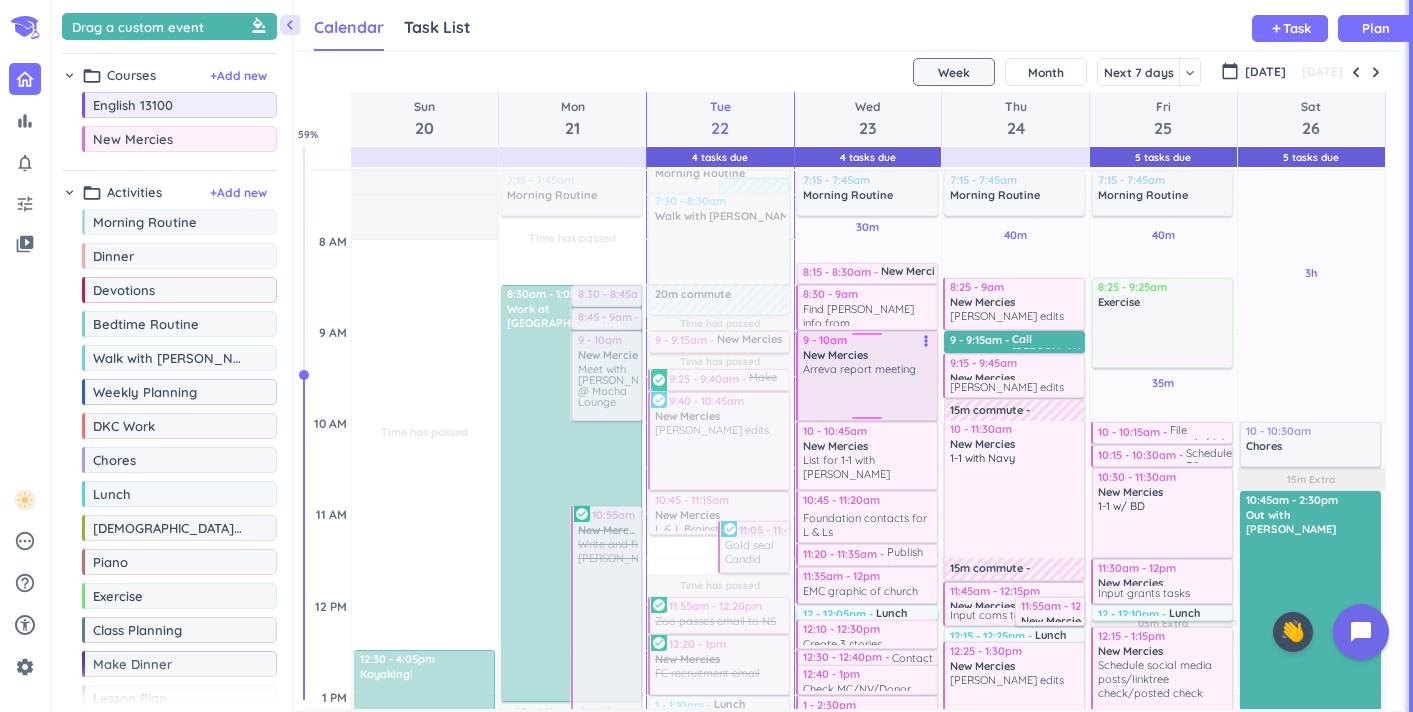 click at bounding box center (868, 396) 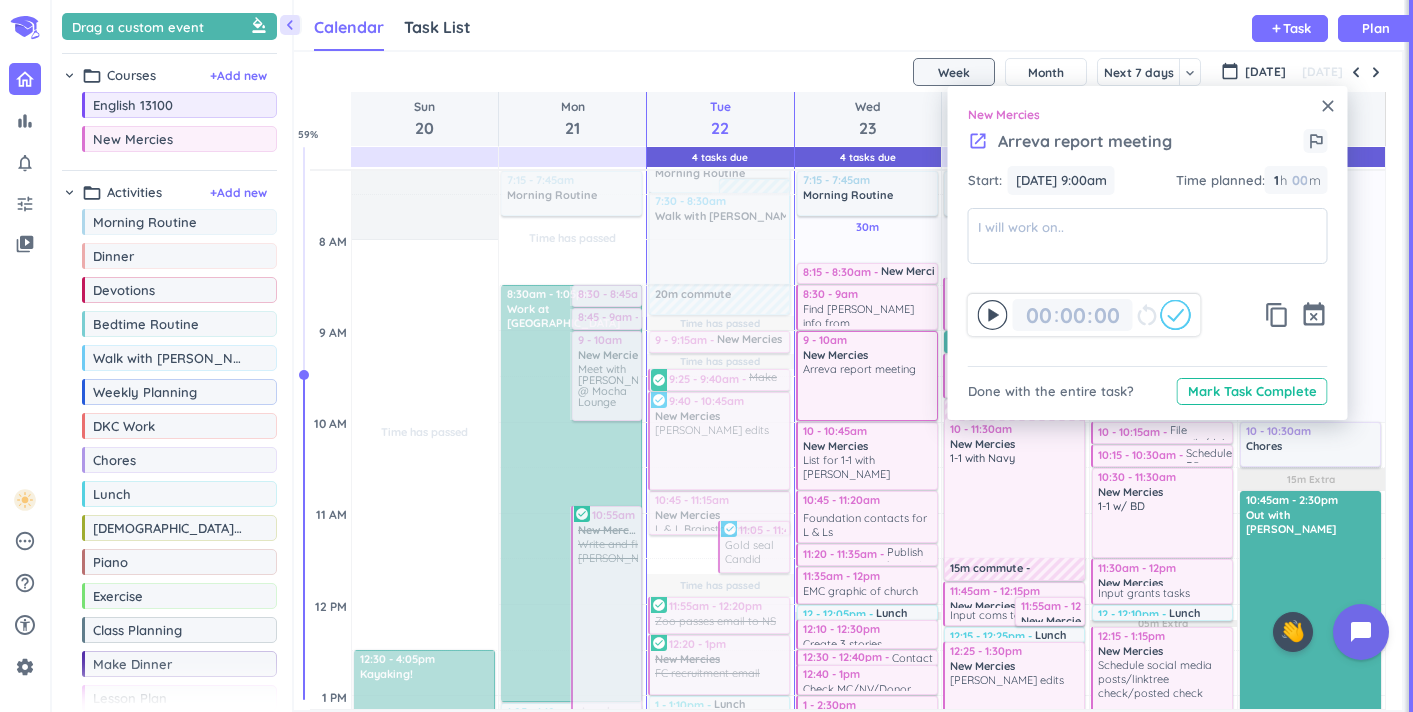 click on "Arreva report meeting" at bounding box center [1085, 141] 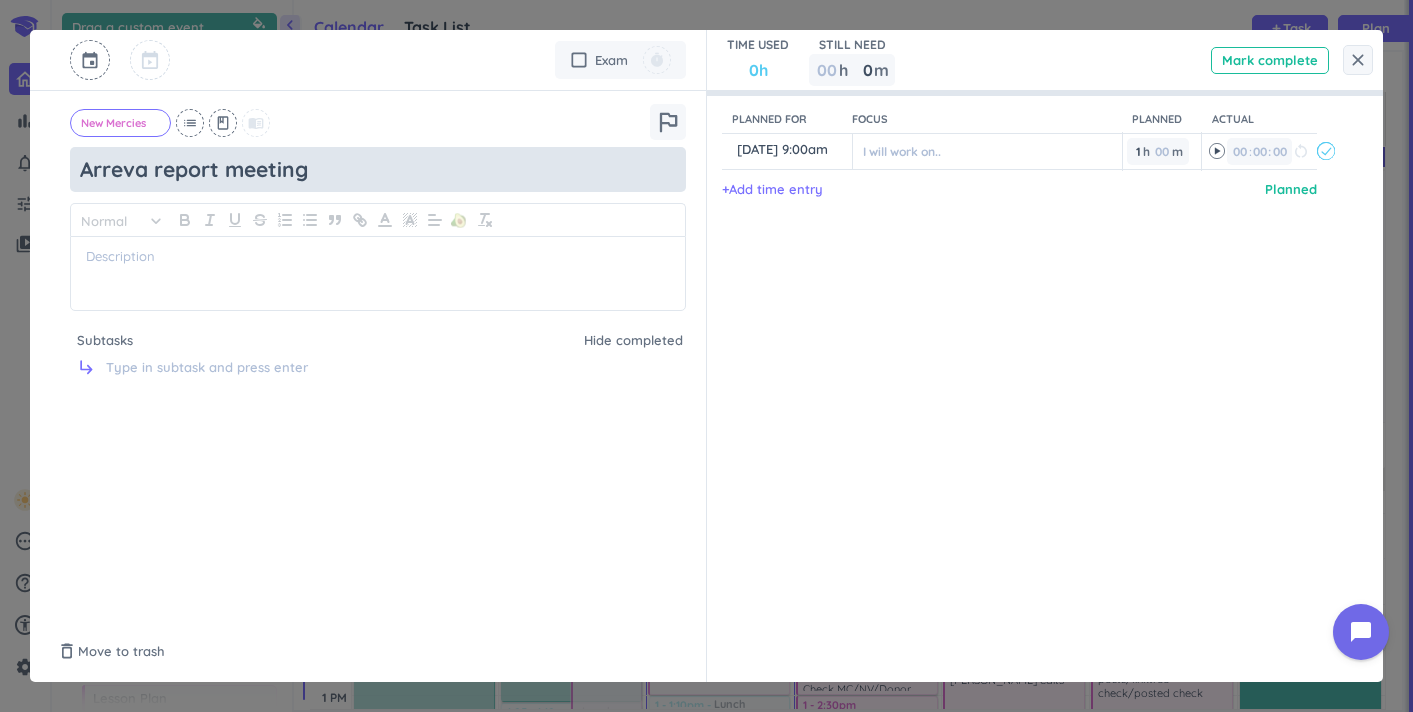 drag, startPoint x: 383, startPoint y: 166, endPoint x: 69, endPoint y: 164, distance: 314.00638 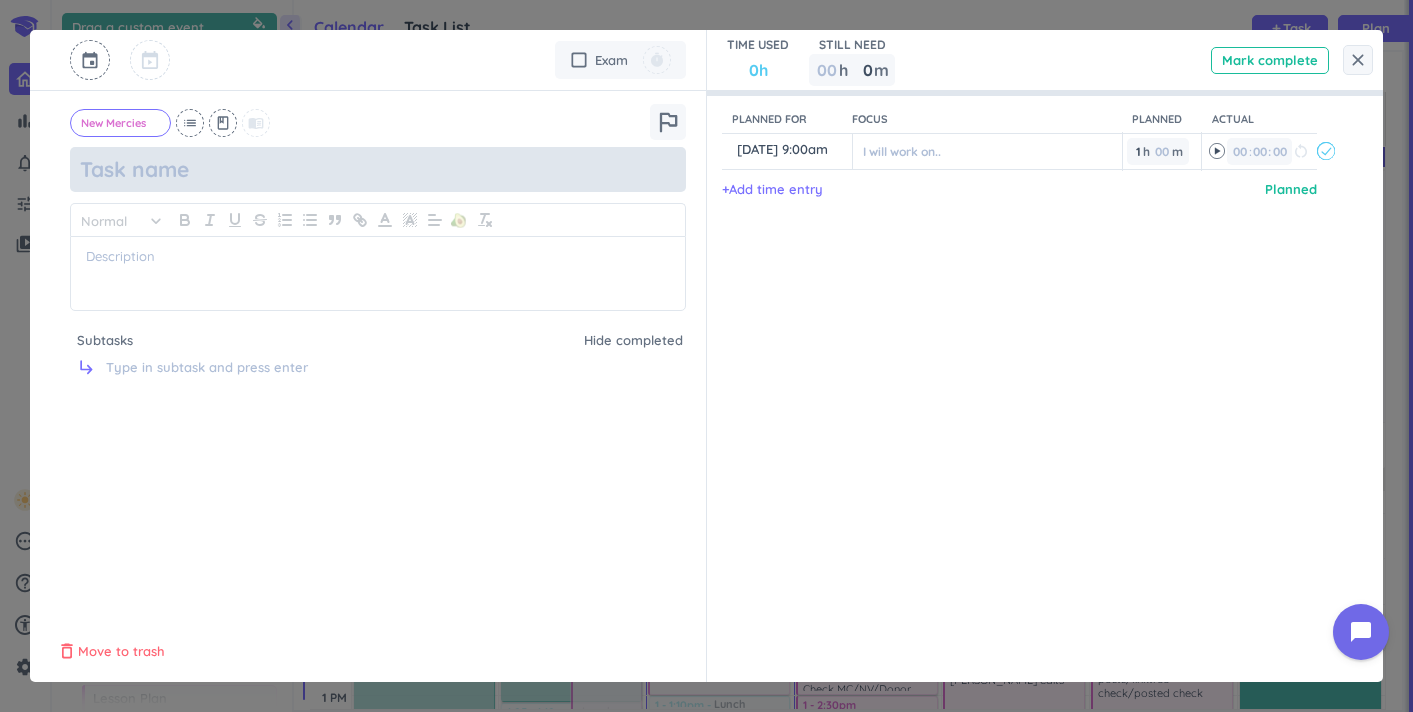 type 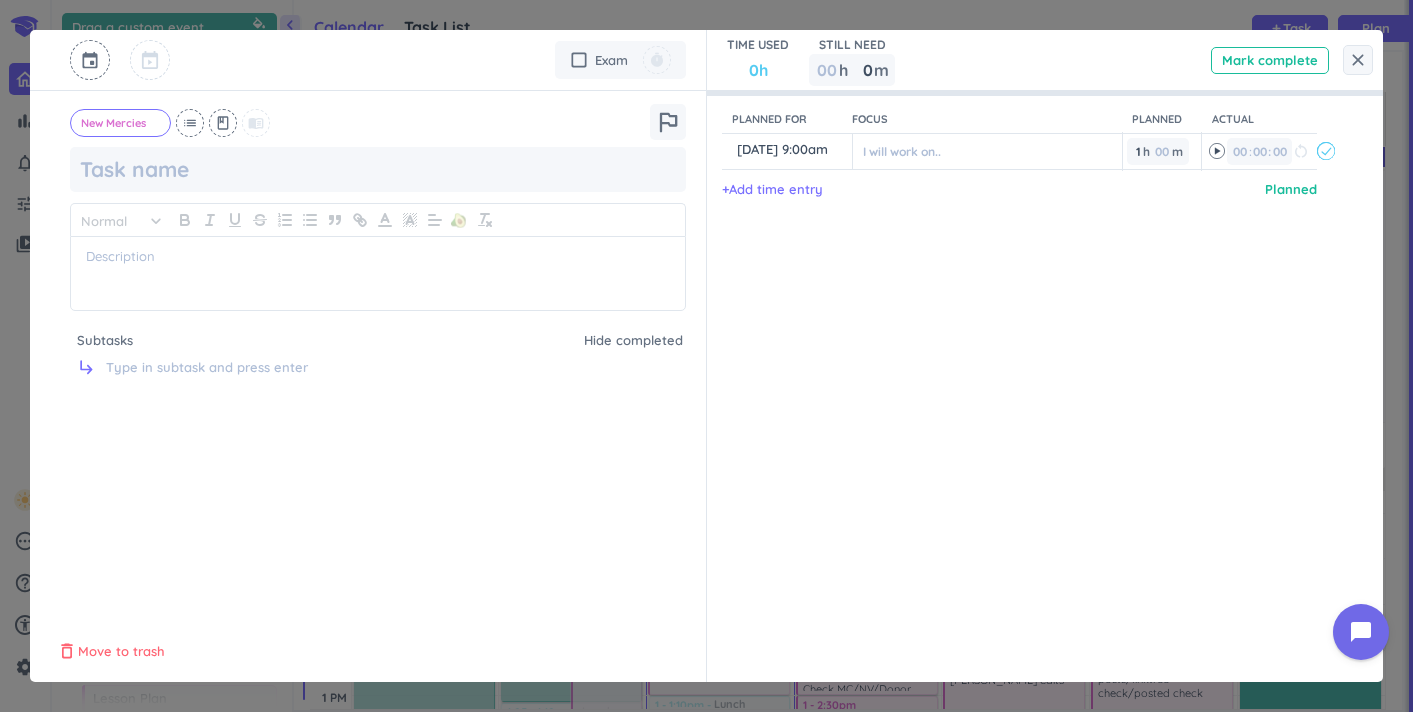 click on "Move to trash" at bounding box center [121, 652] 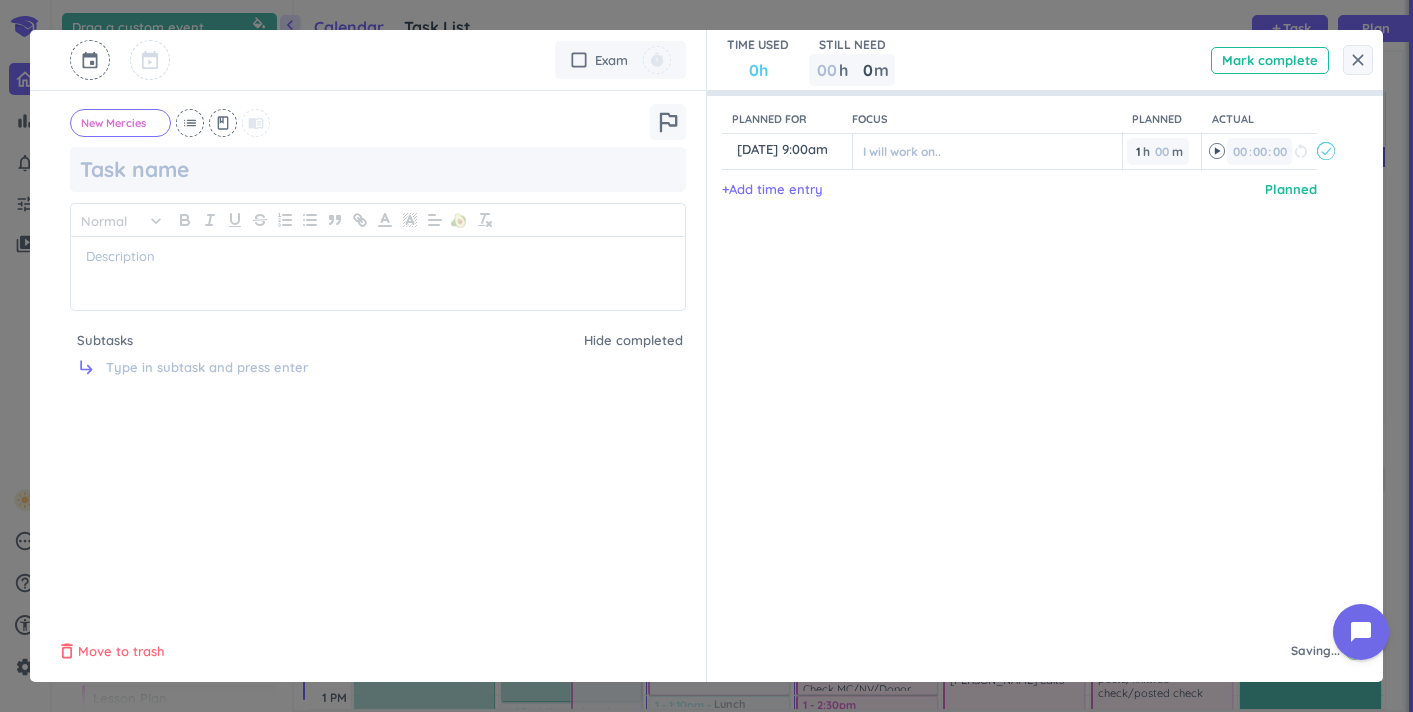 type on "x" 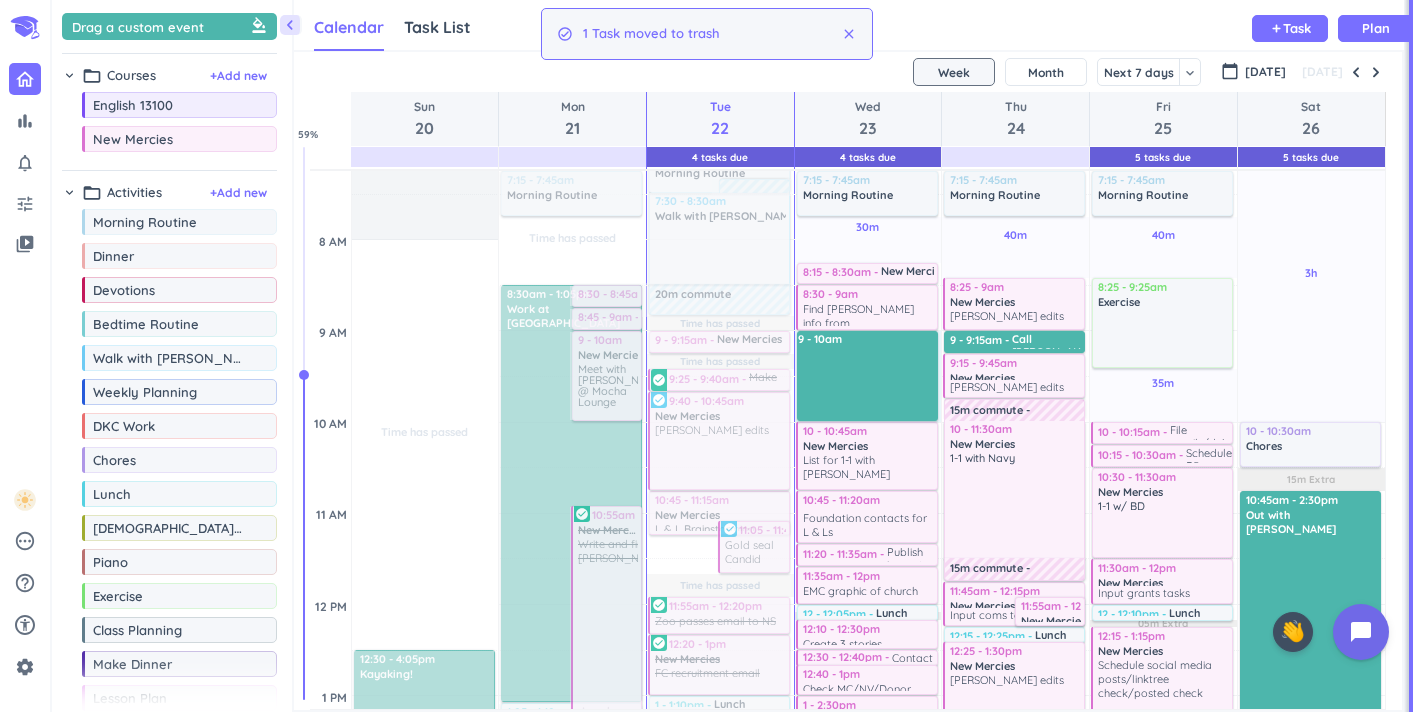 drag, startPoint x: 825, startPoint y: 336, endPoint x: 829, endPoint y: 418, distance: 82.0975 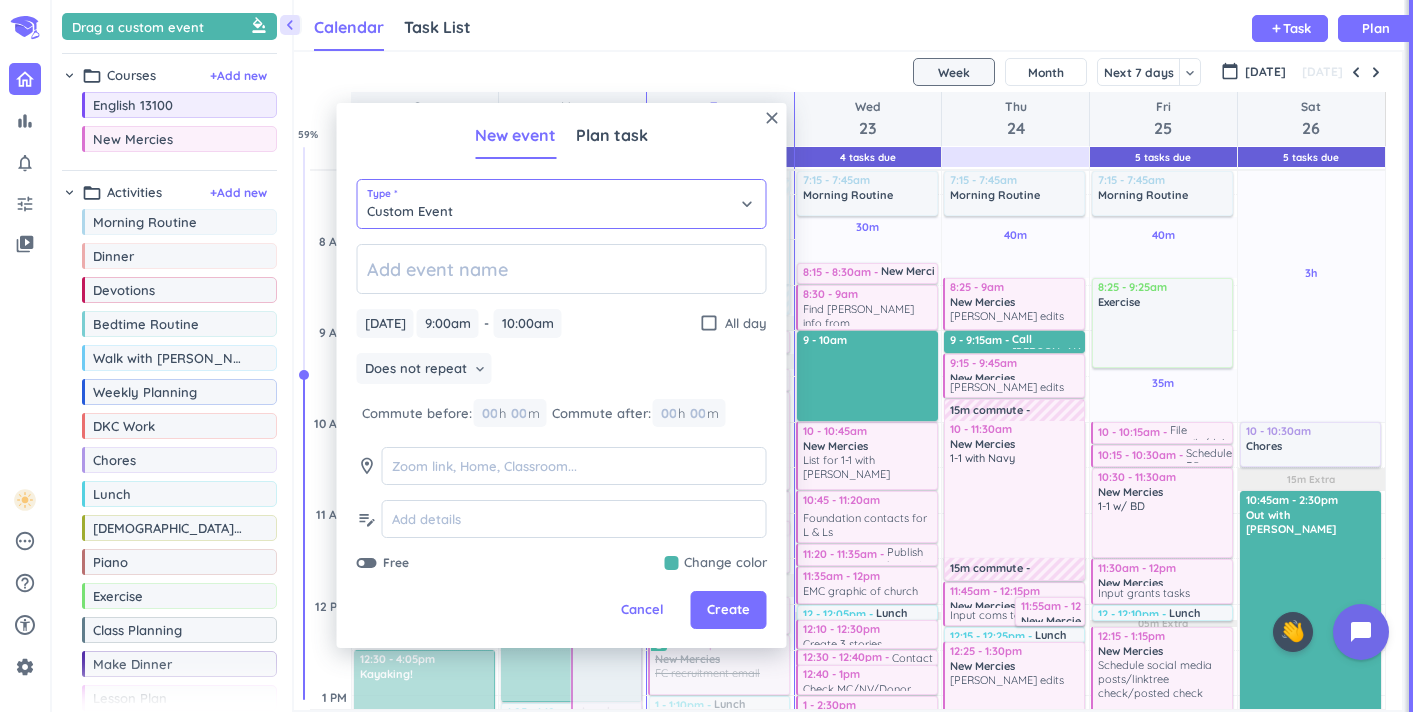 click on "Custom Event" at bounding box center (562, 204) 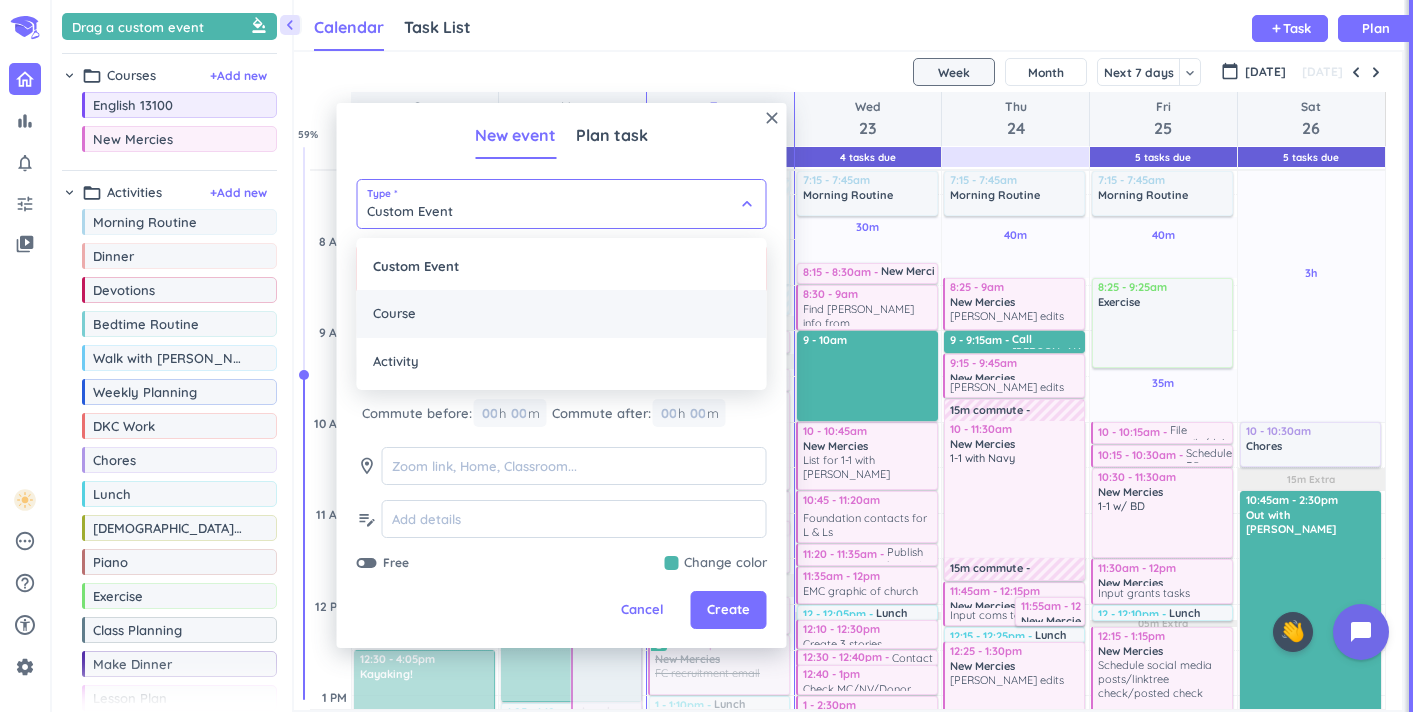 click on "Course" at bounding box center [562, 314] 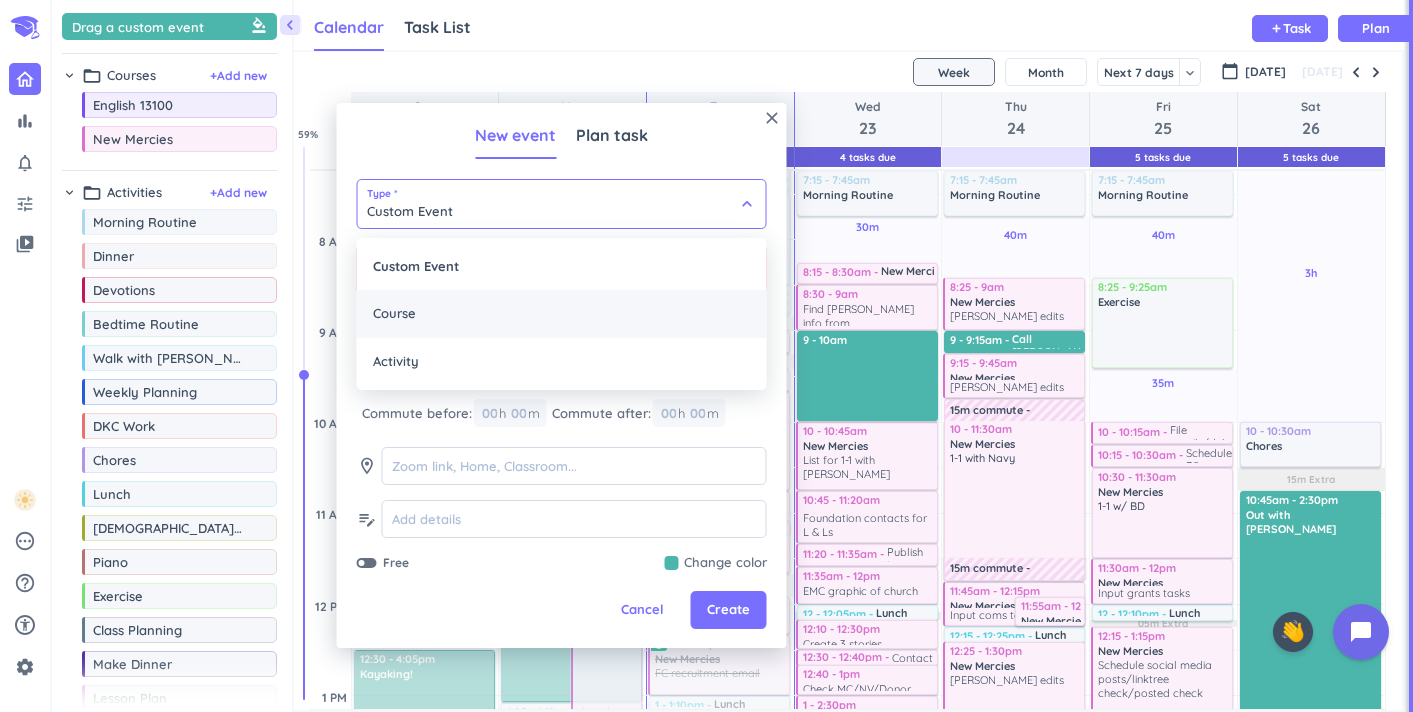 type on "Course" 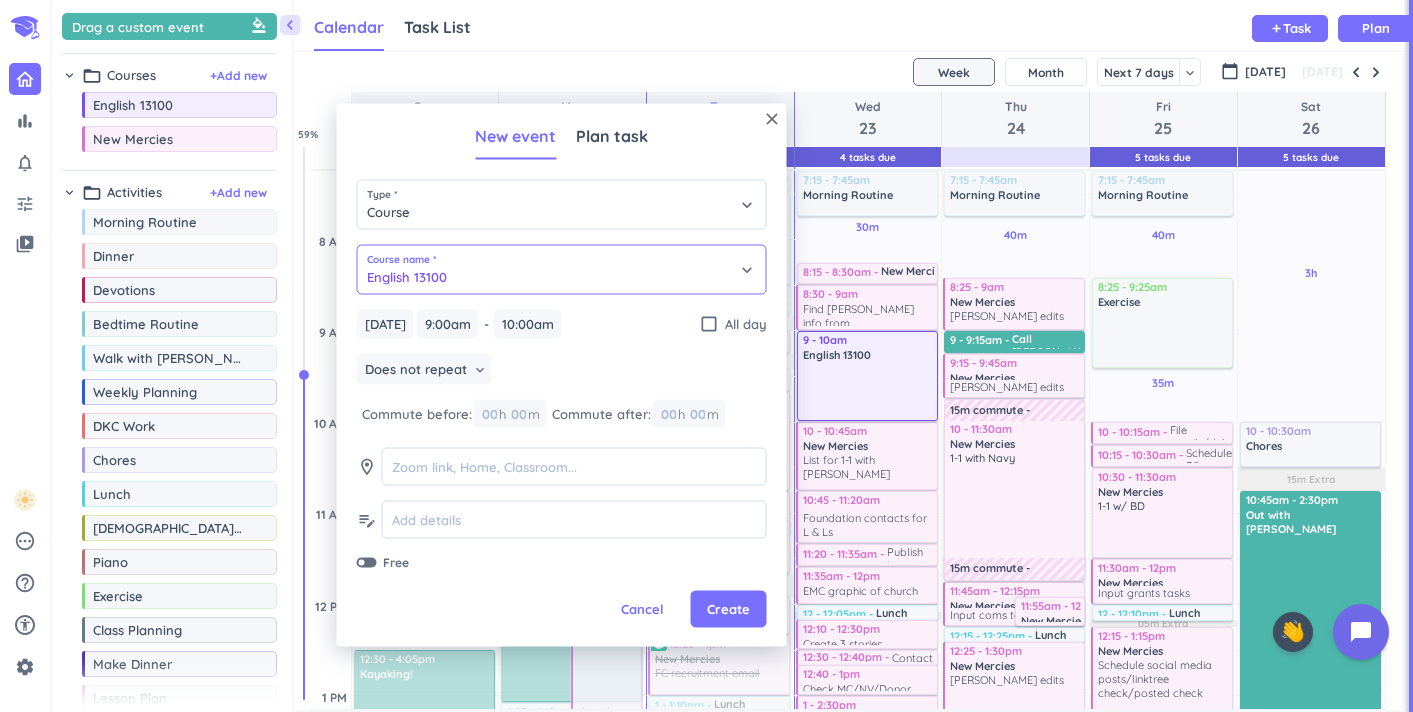 click on "English 13100" at bounding box center (562, 270) 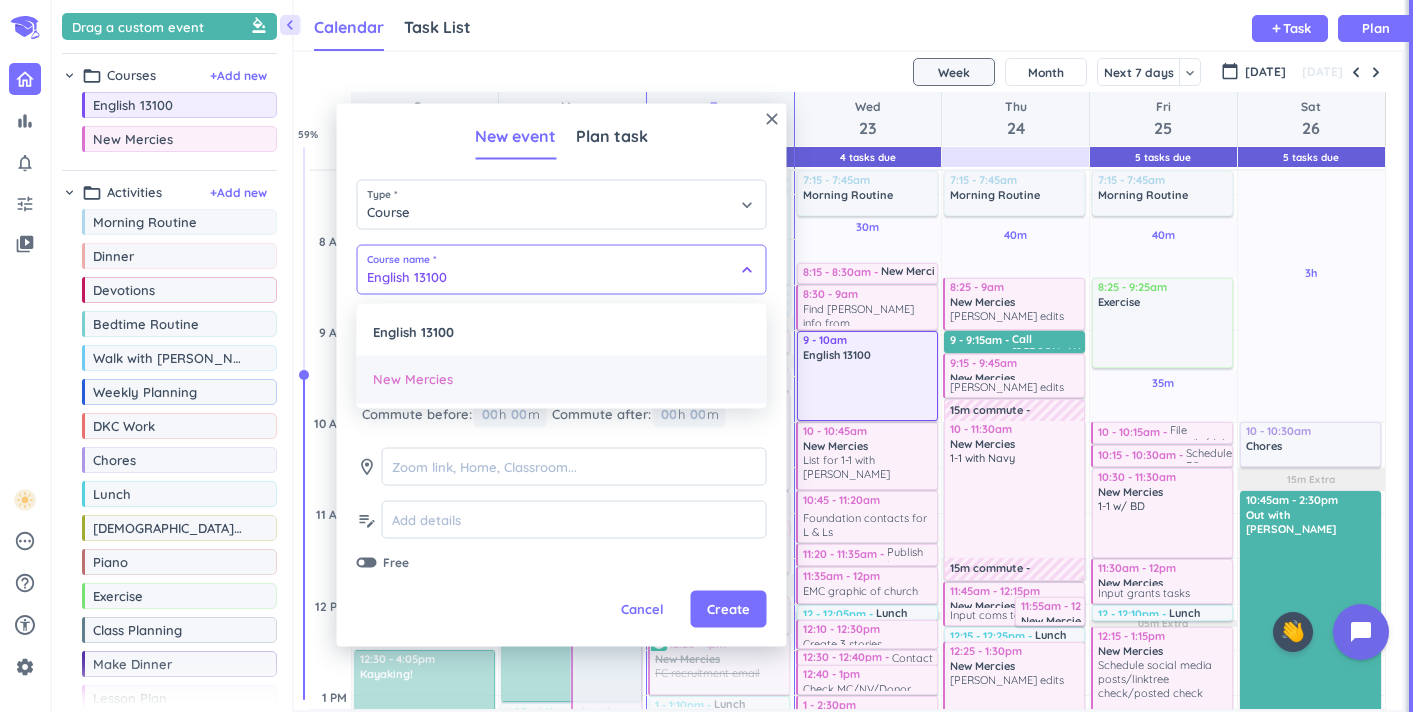 click on "New Mercies" at bounding box center [562, 380] 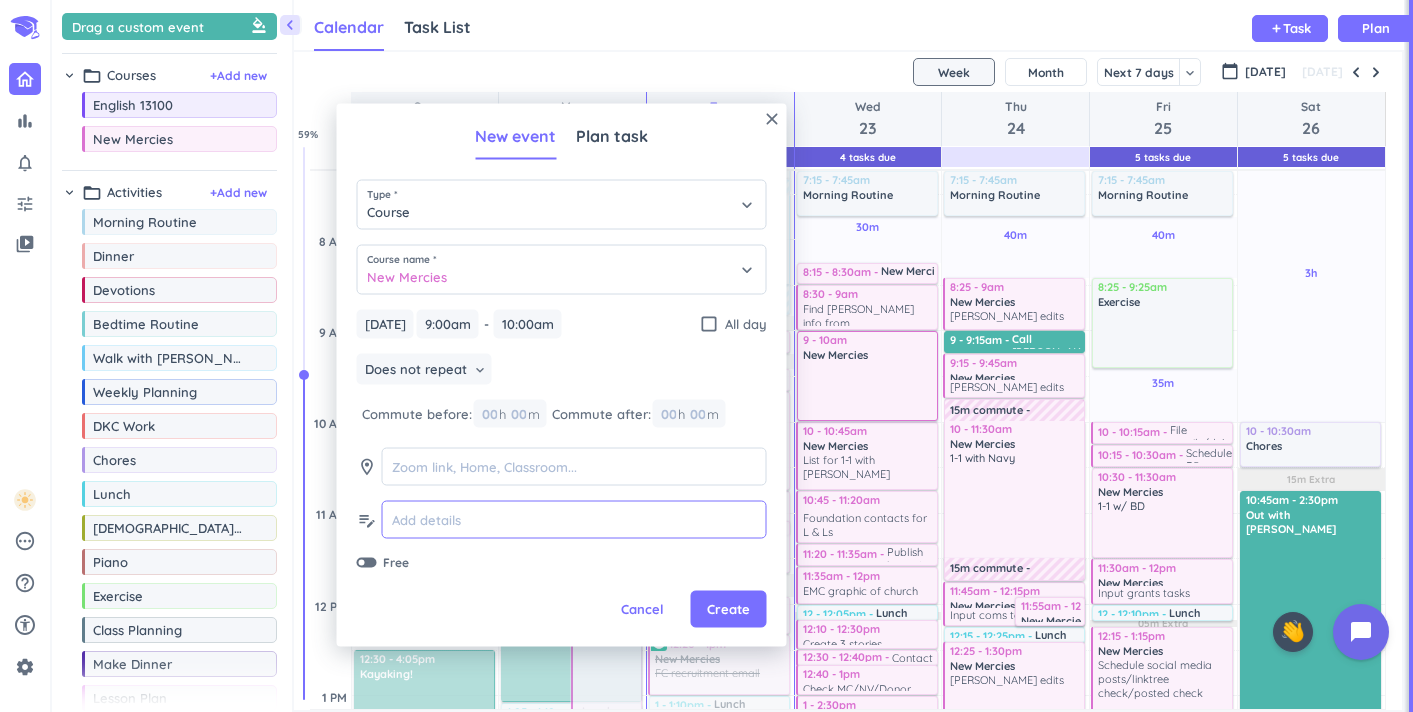 click at bounding box center (574, 520) 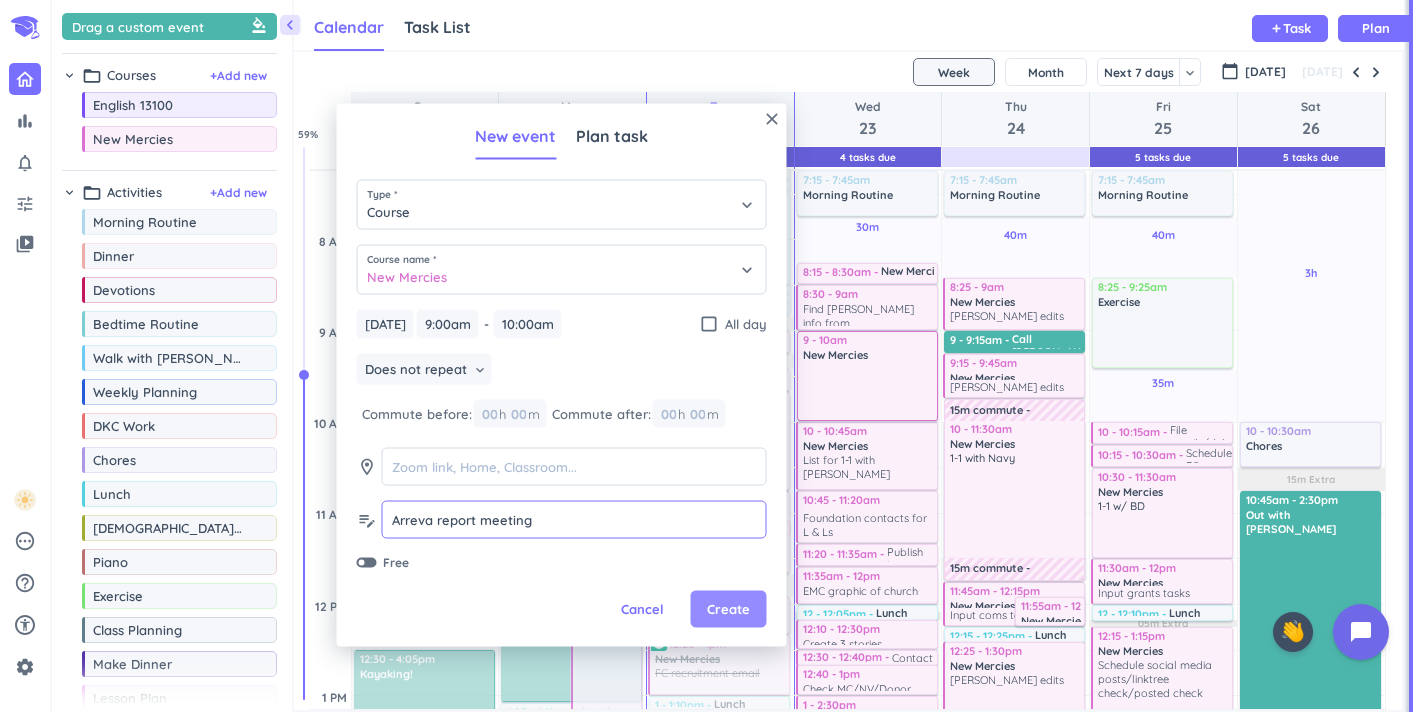 type on "Arreva report meeting" 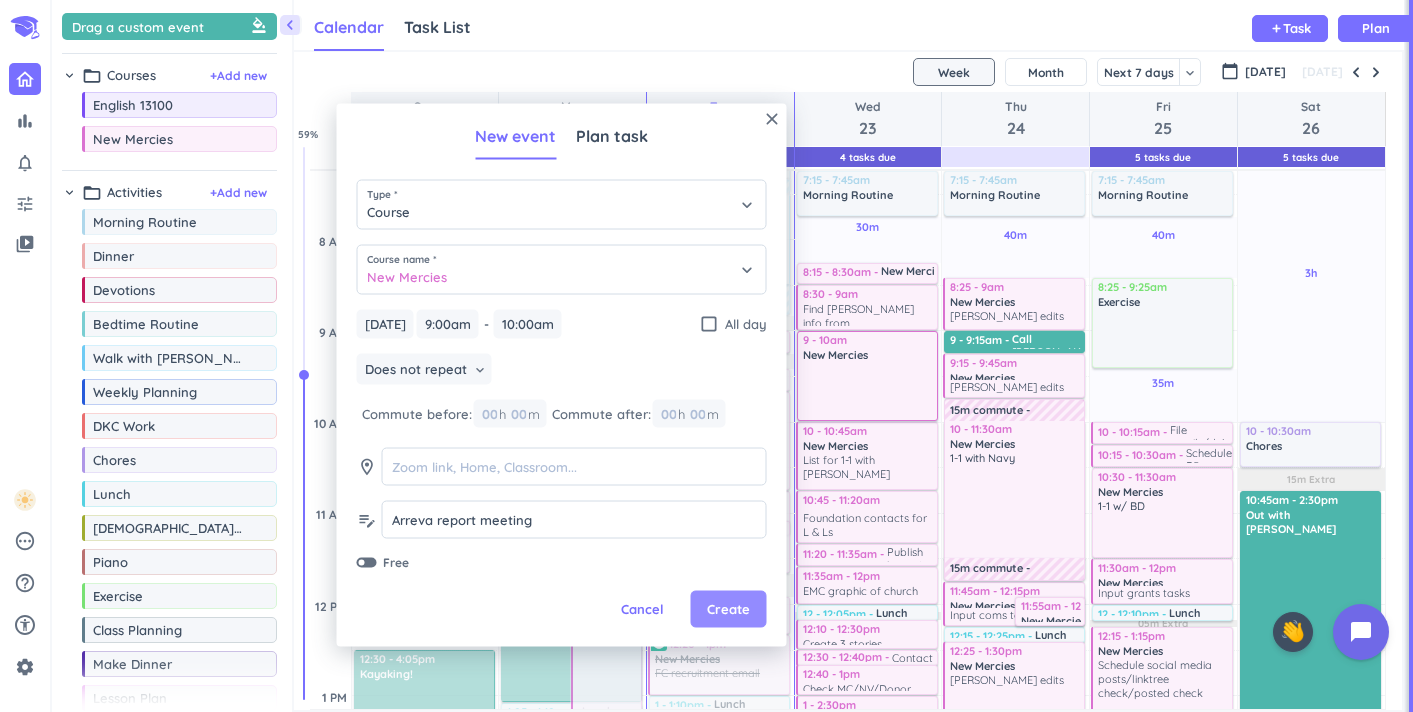 click on "Create" at bounding box center [728, 609] 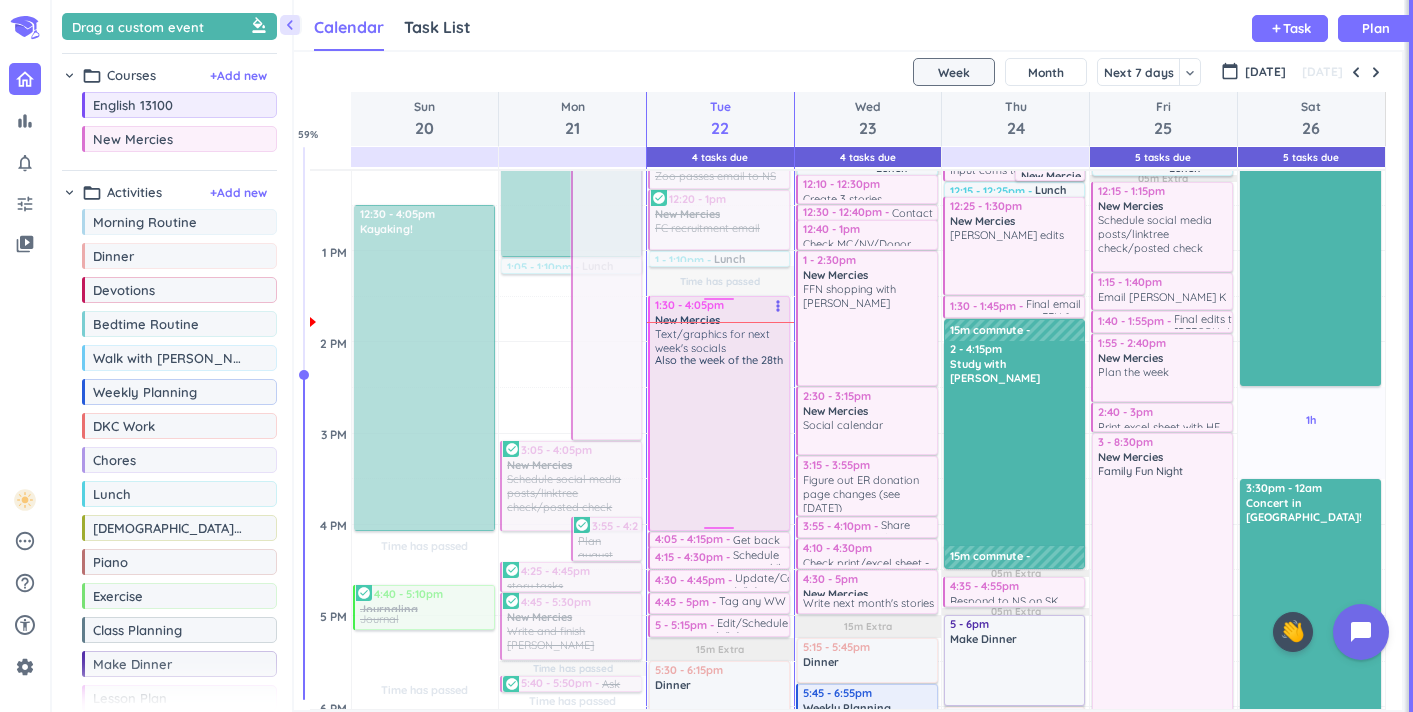 scroll, scrollTop: 747, scrollLeft: 0, axis: vertical 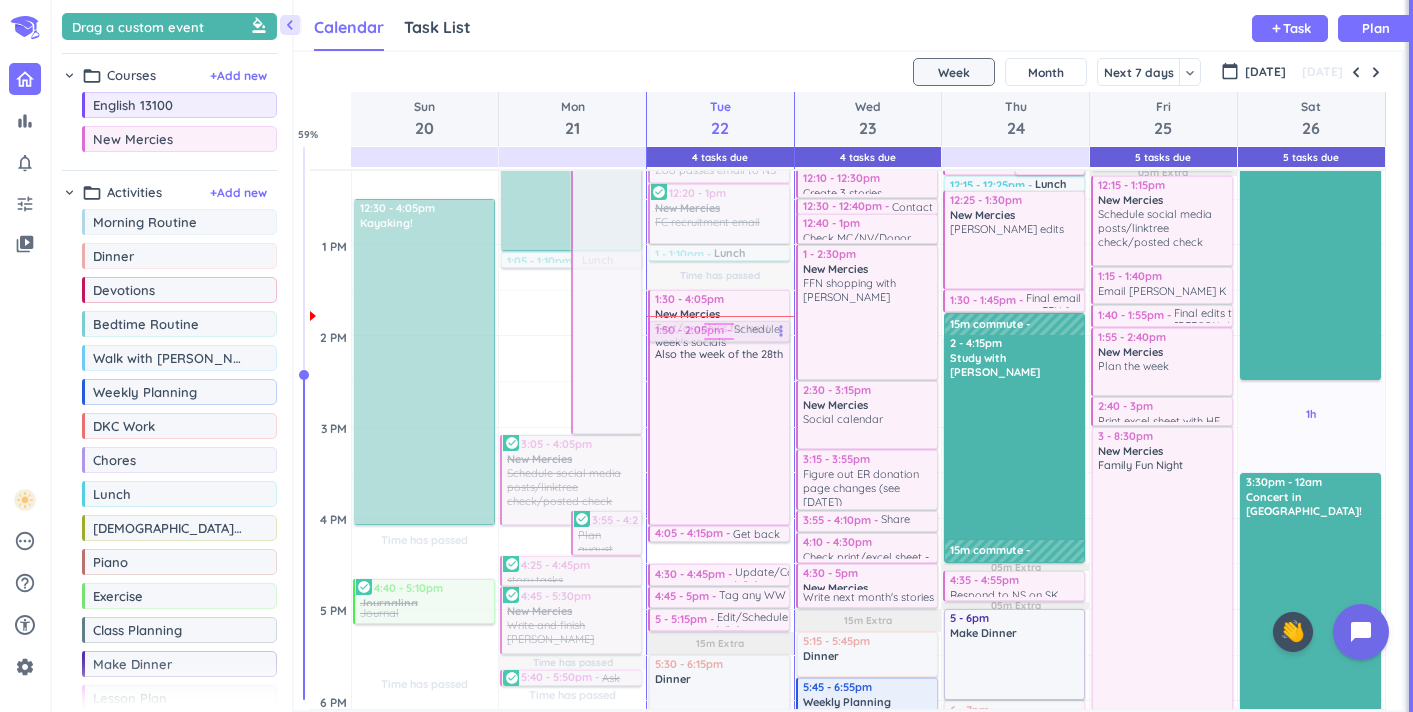 drag, startPoint x: 749, startPoint y: 554, endPoint x: 753, endPoint y: 334, distance: 220.03636 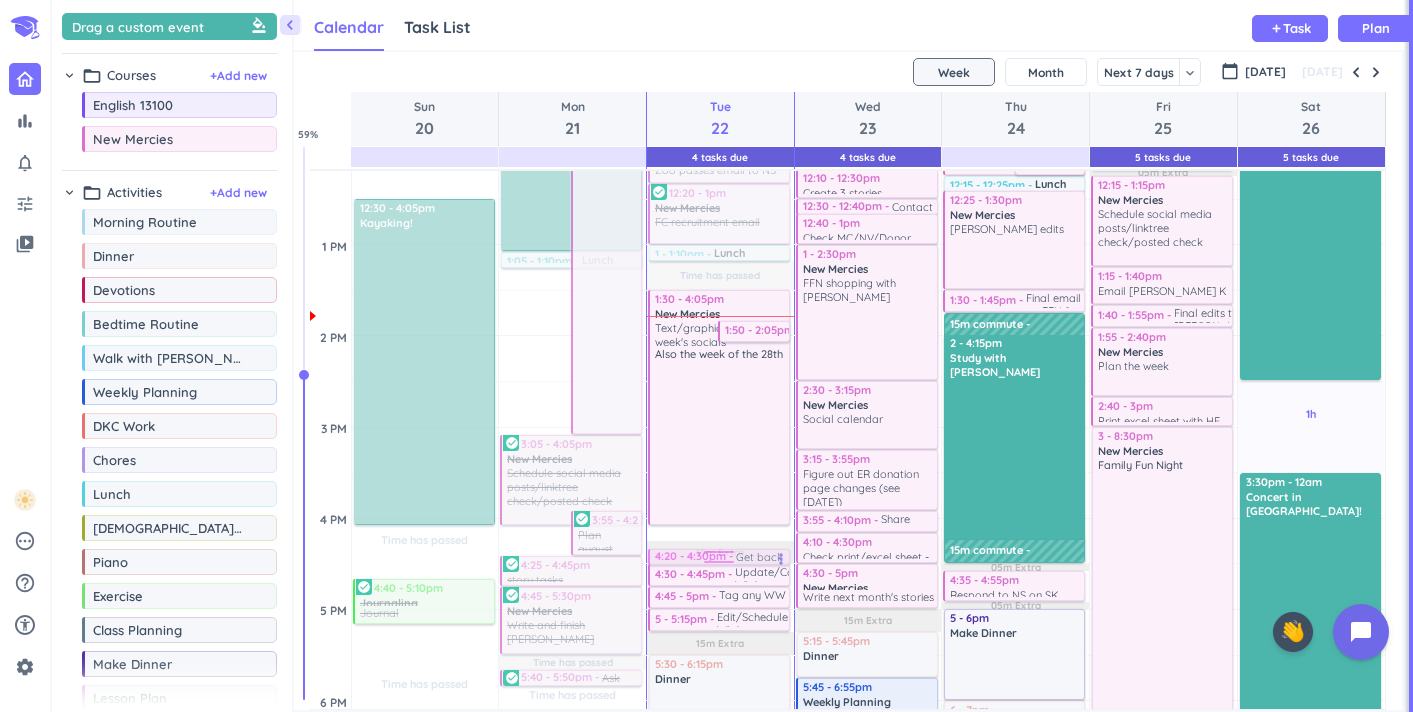 drag, startPoint x: 726, startPoint y: 536, endPoint x: 724, endPoint y: 562, distance: 26.076809 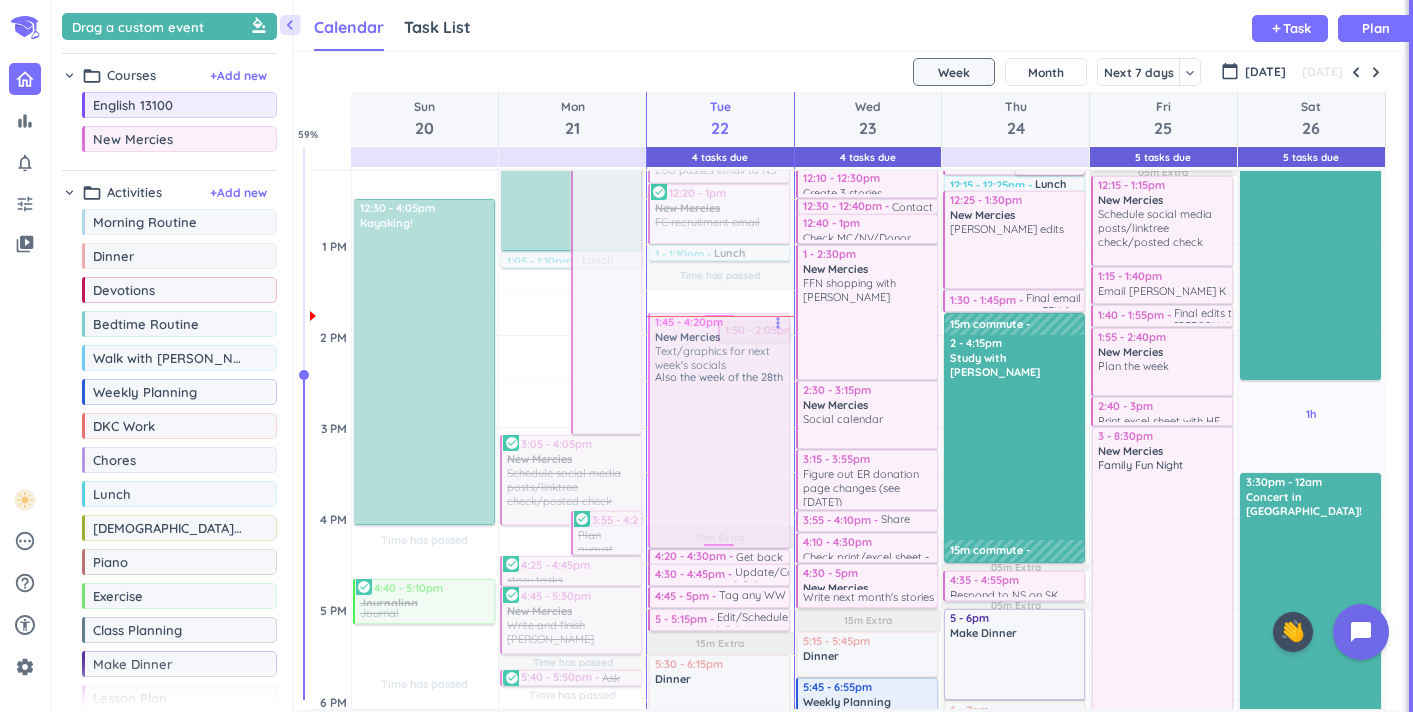 drag, startPoint x: 724, startPoint y: 441, endPoint x: 721, endPoint y: 455, distance: 14.3178215 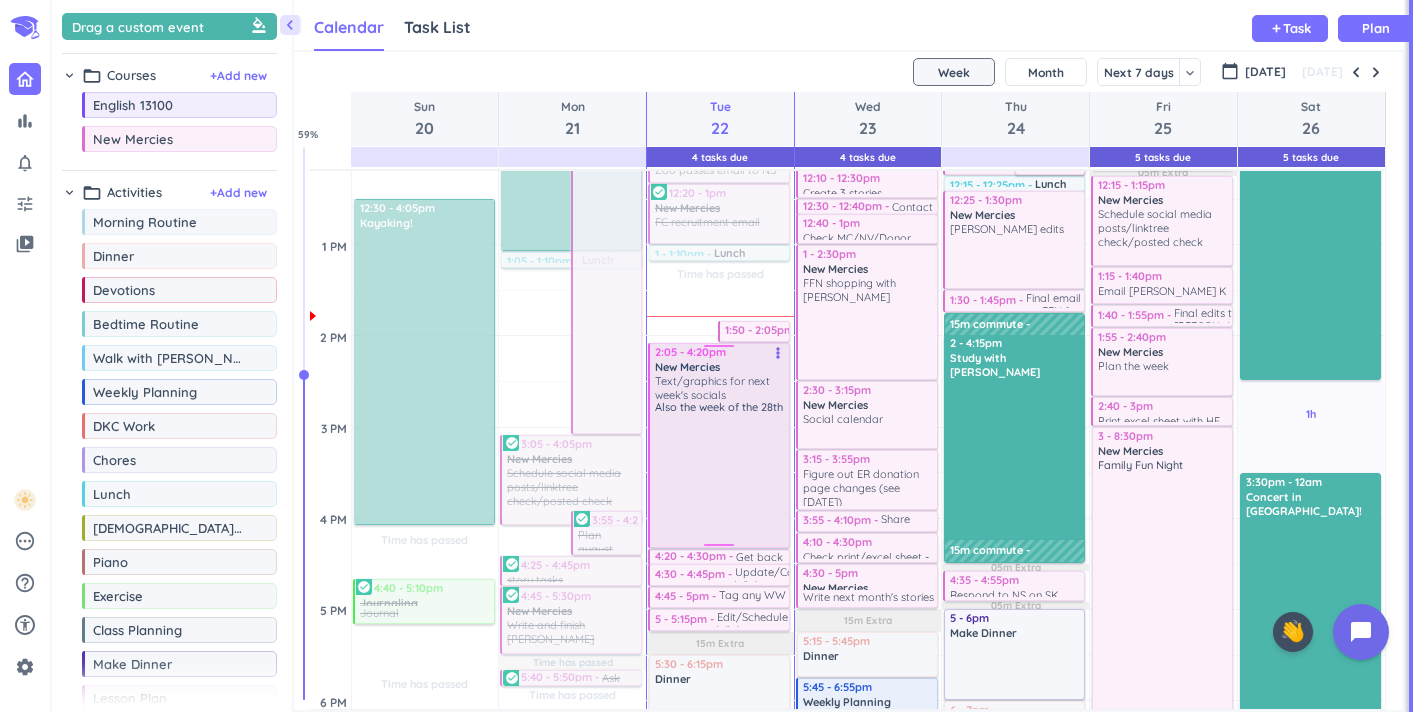drag, startPoint x: 705, startPoint y: 319, endPoint x: 704, endPoint y: 347, distance: 28.01785 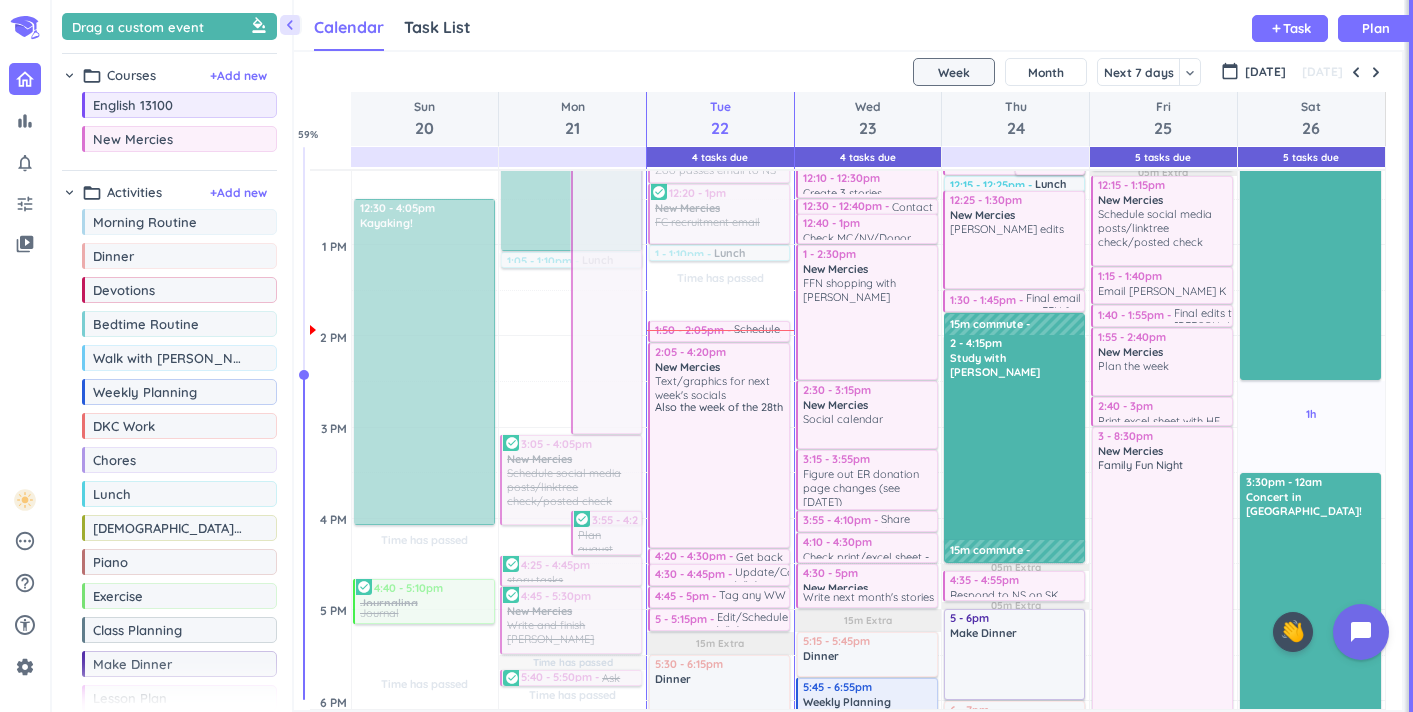 click at bounding box center [720, 330] 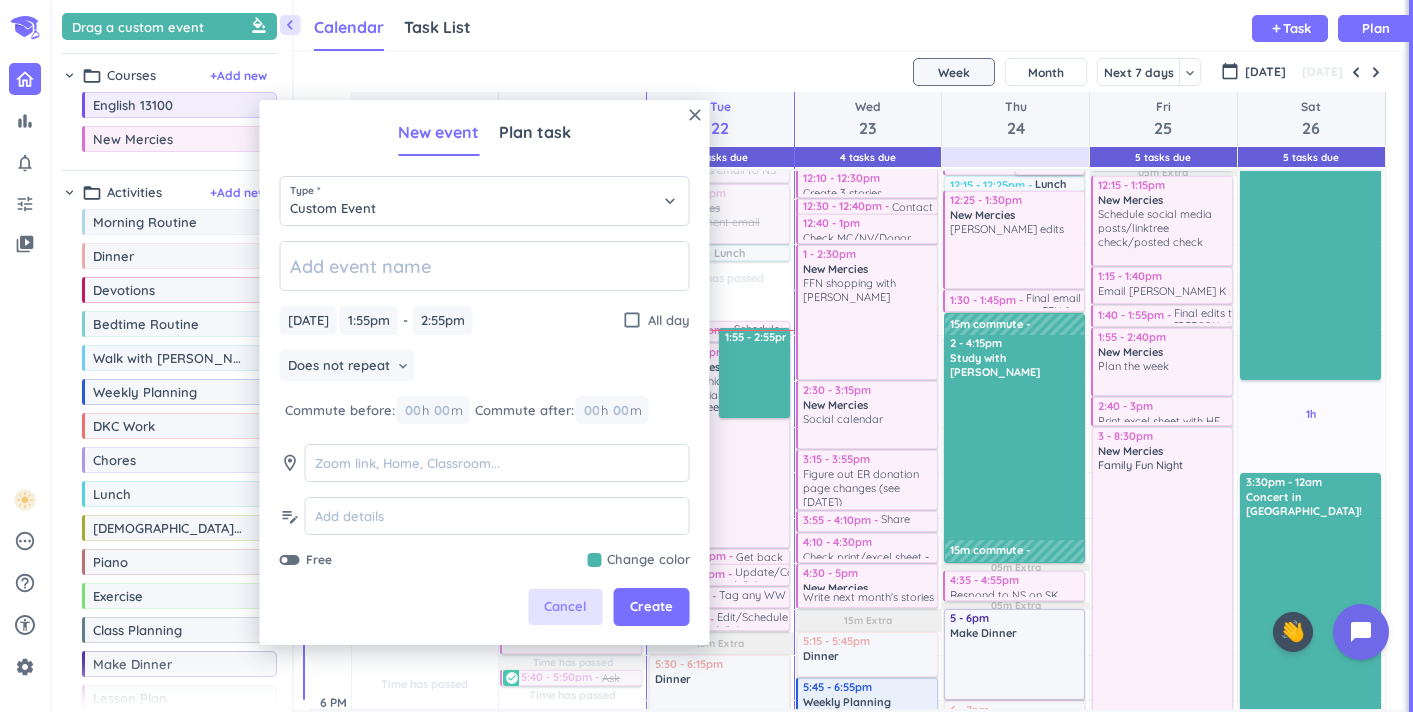 click on "Cancel" at bounding box center (565, 607) 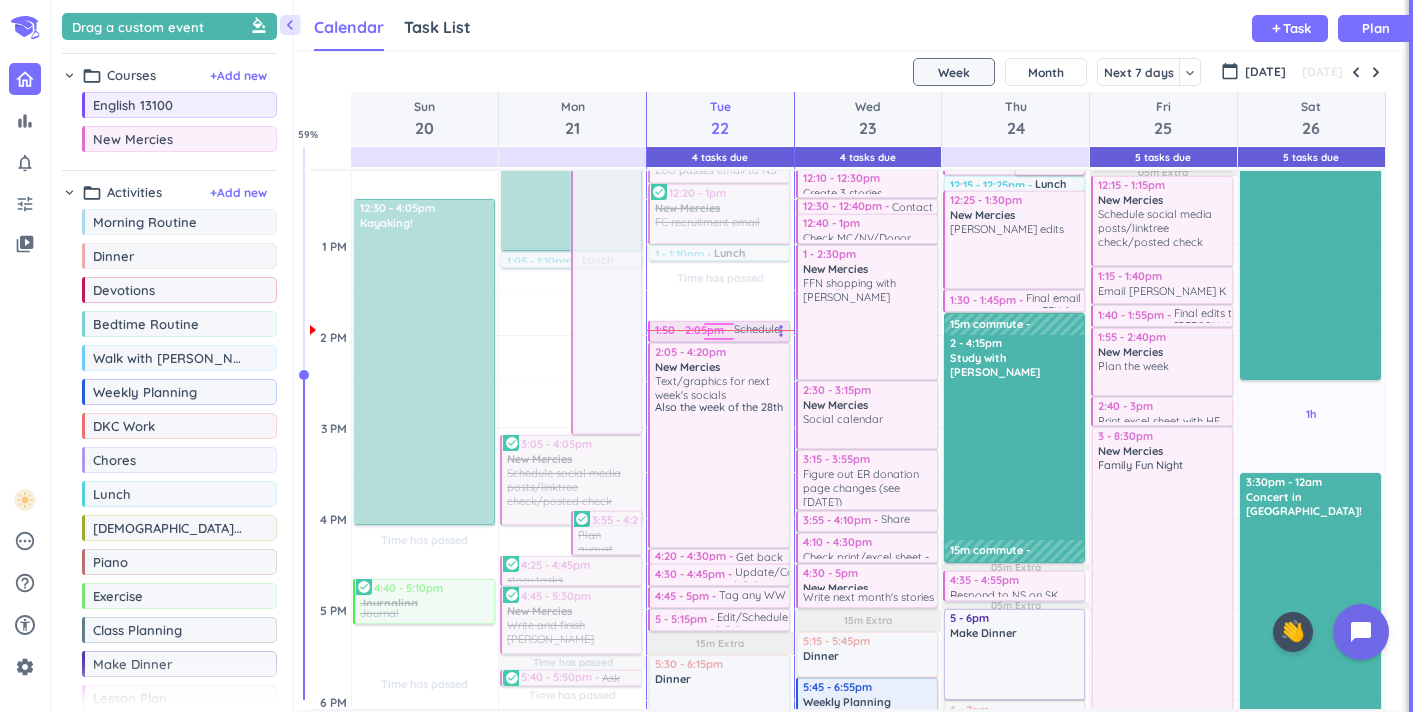 click on "Schedule meanwhile @ NM post for 7/25" at bounding box center (761, 330) 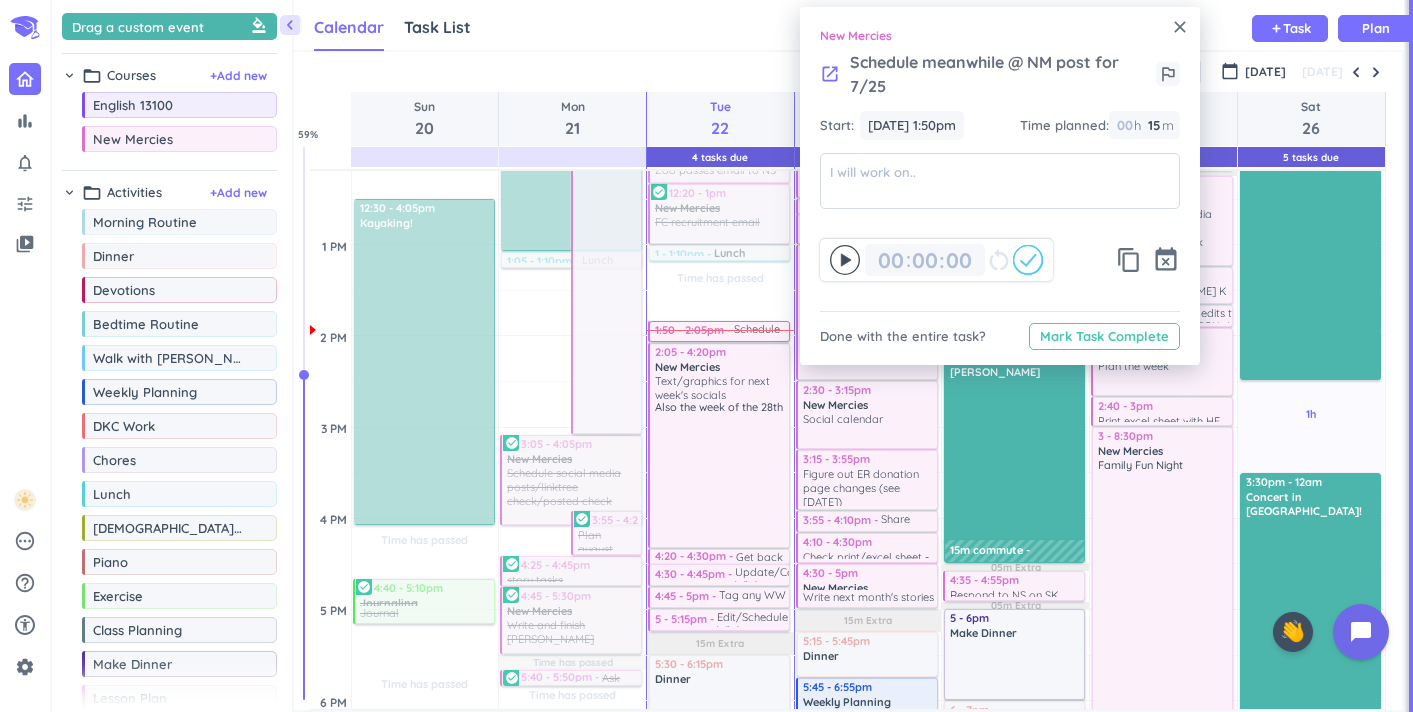 click on "Mark Task Complete" at bounding box center [1104, 336] 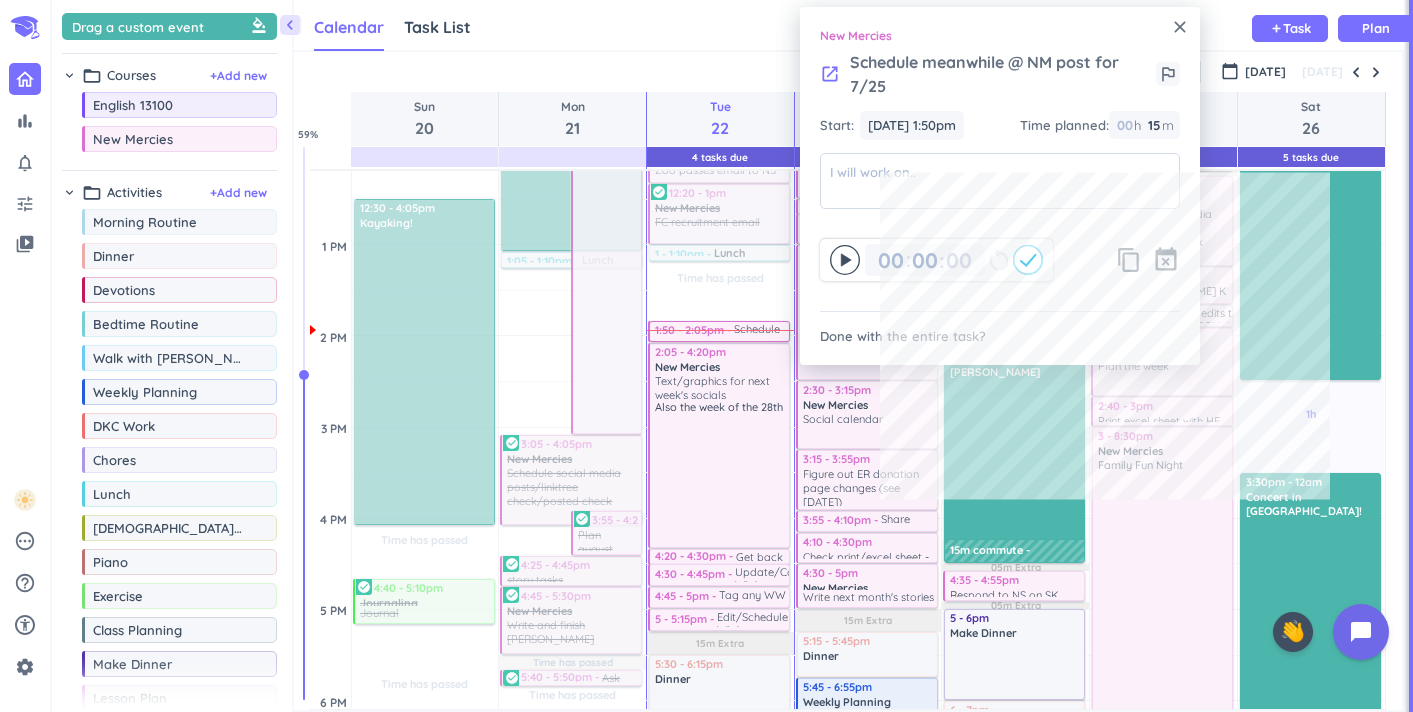 click on "close" at bounding box center (1180, 27) 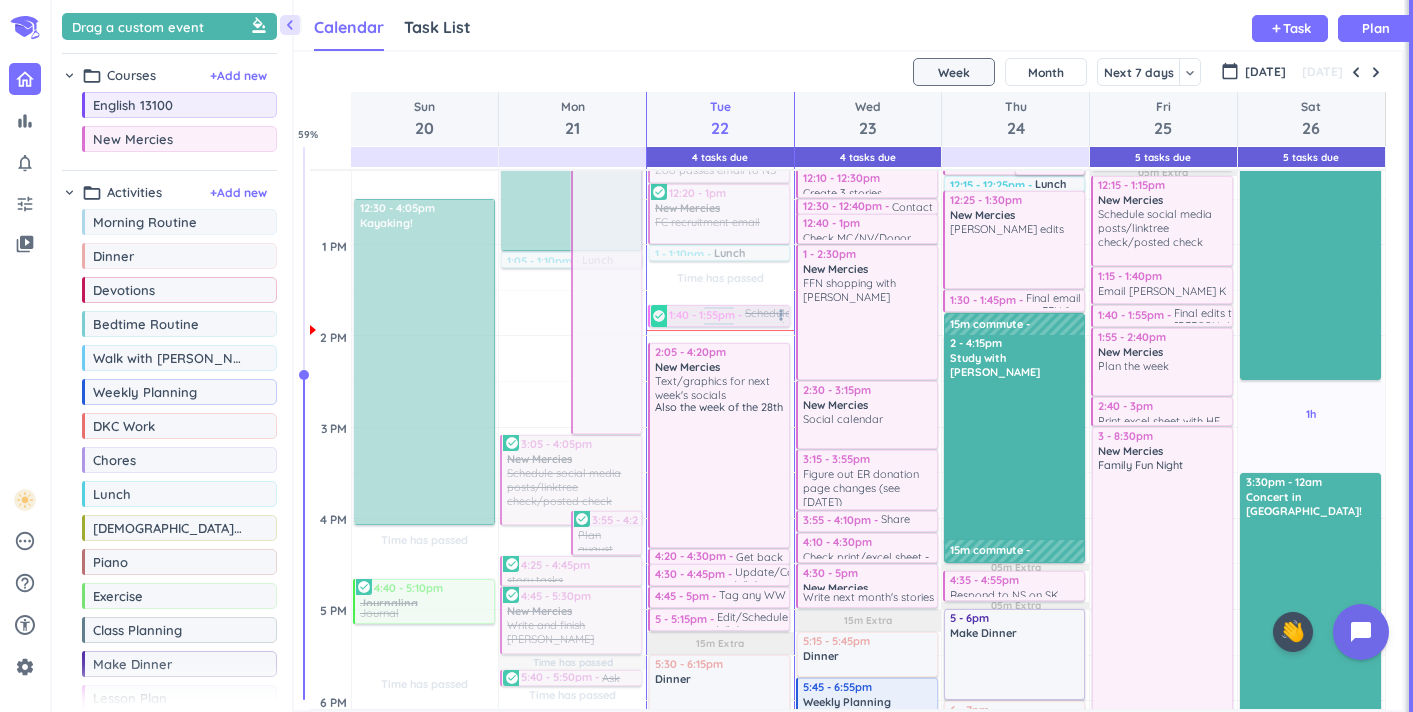 drag, startPoint x: 750, startPoint y: 336, endPoint x: 745, endPoint y: 325, distance: 12.083046 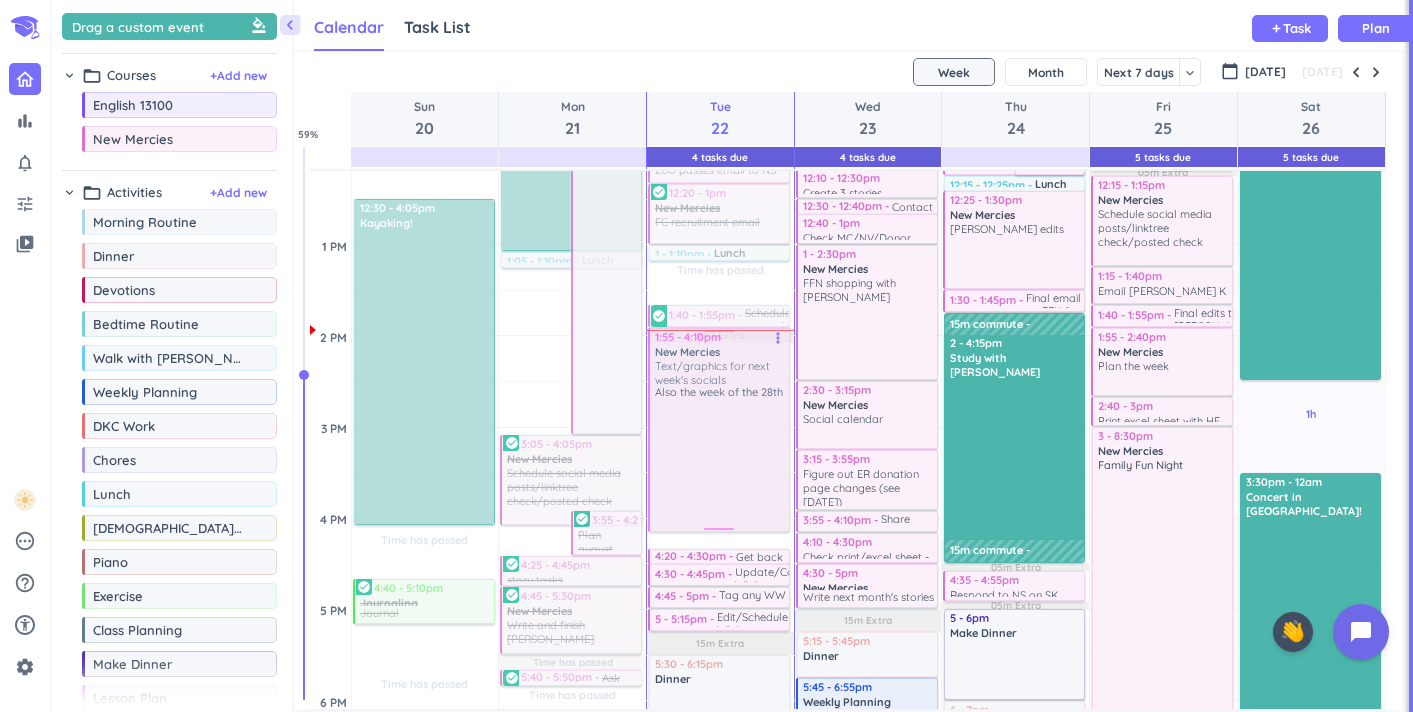 drag, startPoint x: 722, startPoint y: 363, endPoint x: 714, endPoint y: 350, distance: 15.264338 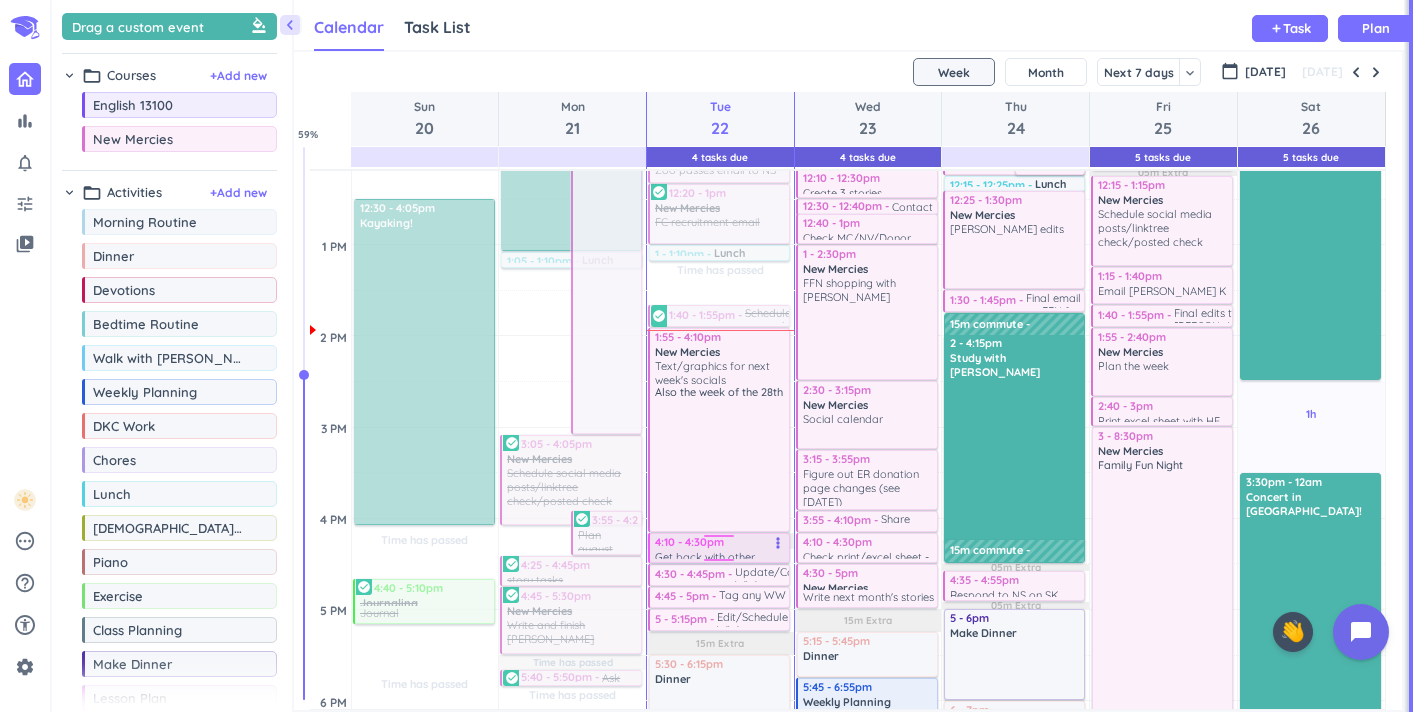 drag, startPoint x: 725, startPoint y: 553, endPoint x: 719, endPoint y: 541, distance: 13.416408 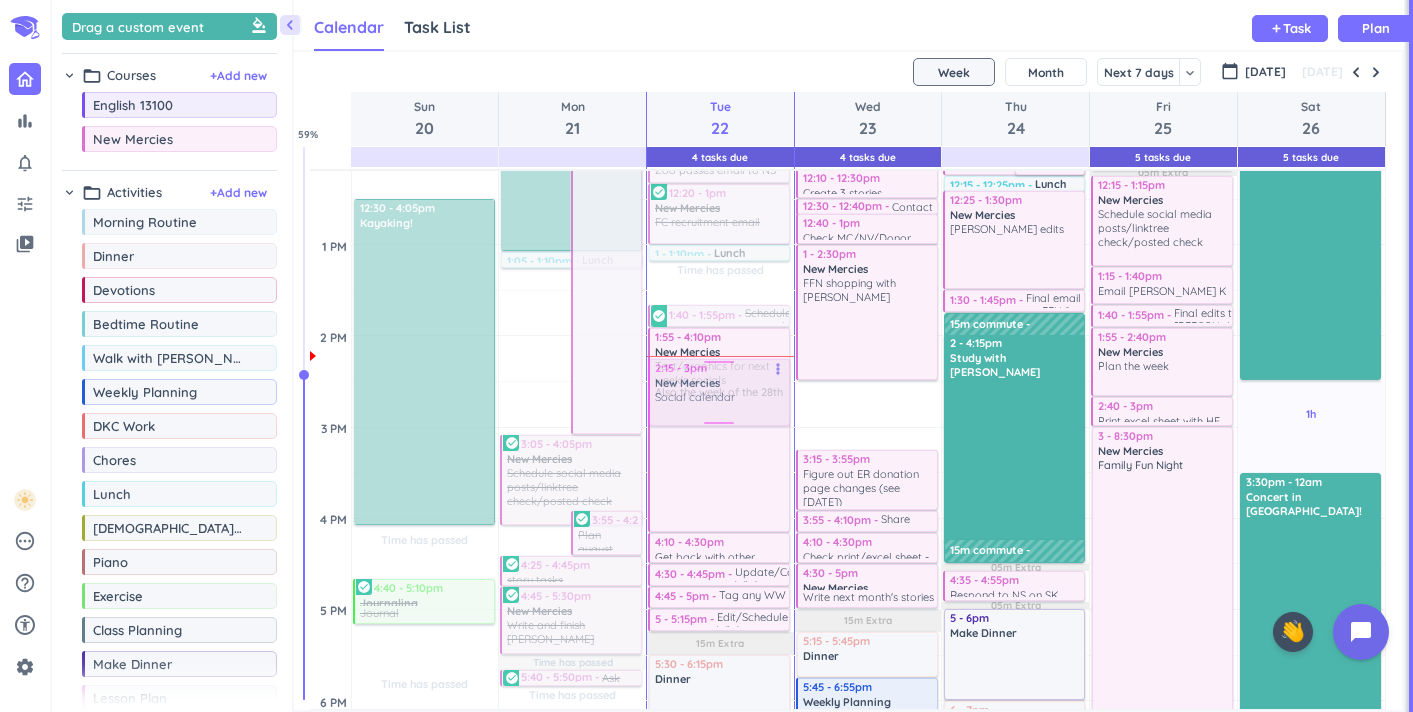 drag, startPoint x: 884, startPoint y: 407, endPoint x: 735, endPoint y: 386, distance: 150.4726 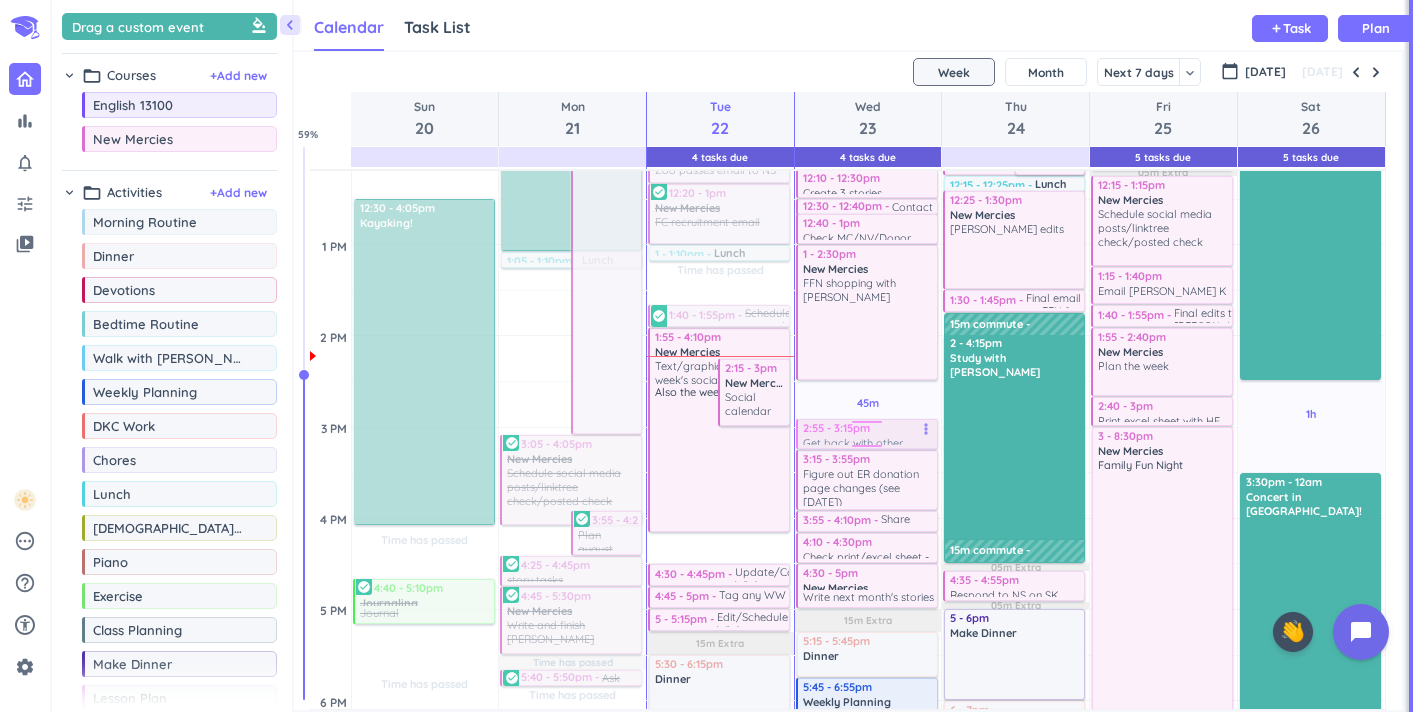 drag, startPoint x: 712, startPoint y: 552, endPoint x: 862, endPoint y: 443, distance: 185.42114 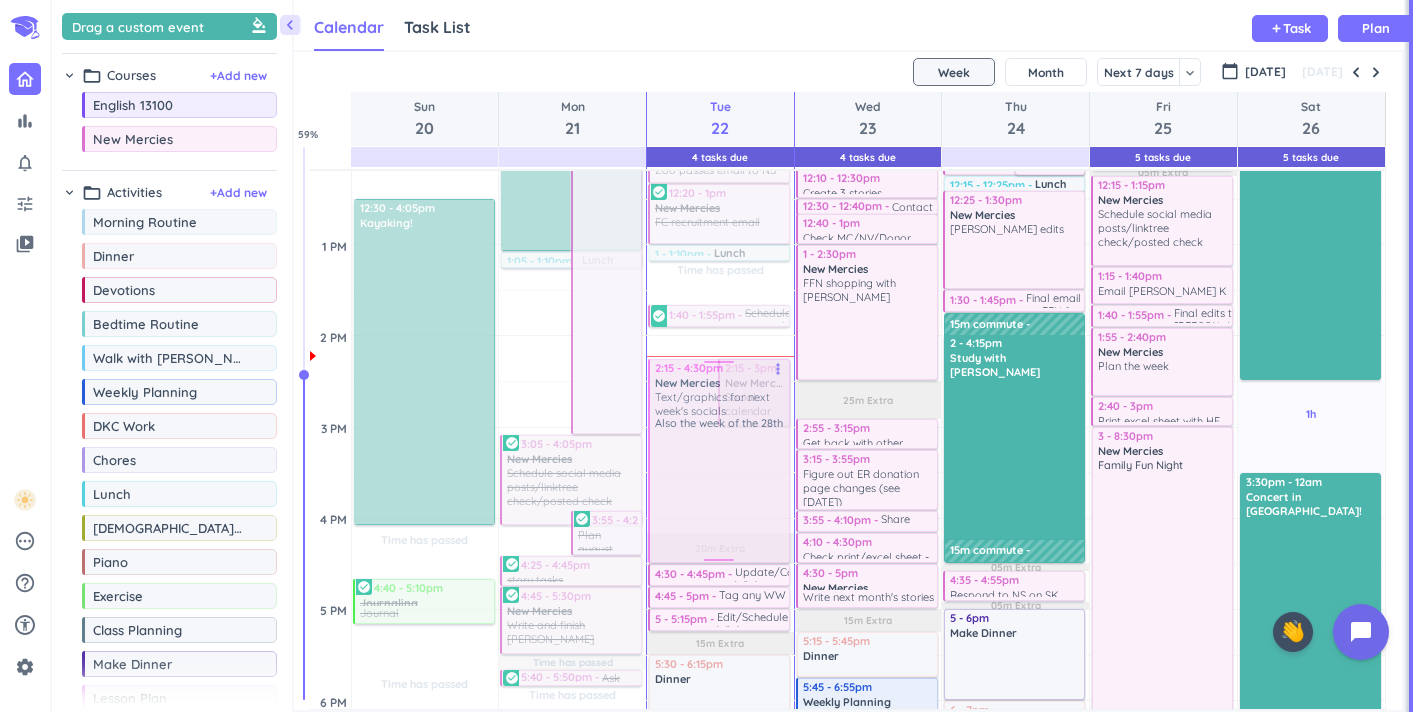 drag, startPoint x: 697, startPoint y: 437, endPoint x: 697, endPoint y: 457, distance: 20 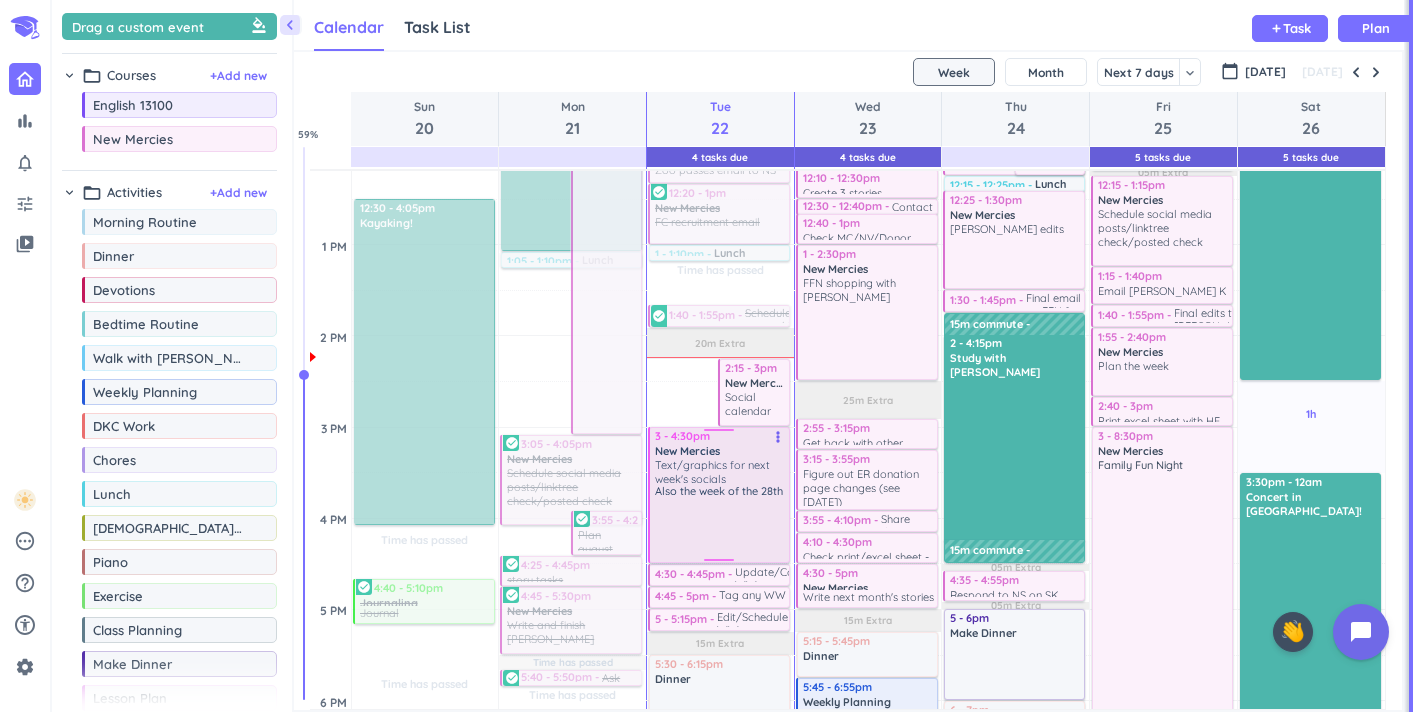 drag, startPoint x: 708, startPoint y: 364, endPoint x: 711, endPoint y: 431, distance: 67.06713 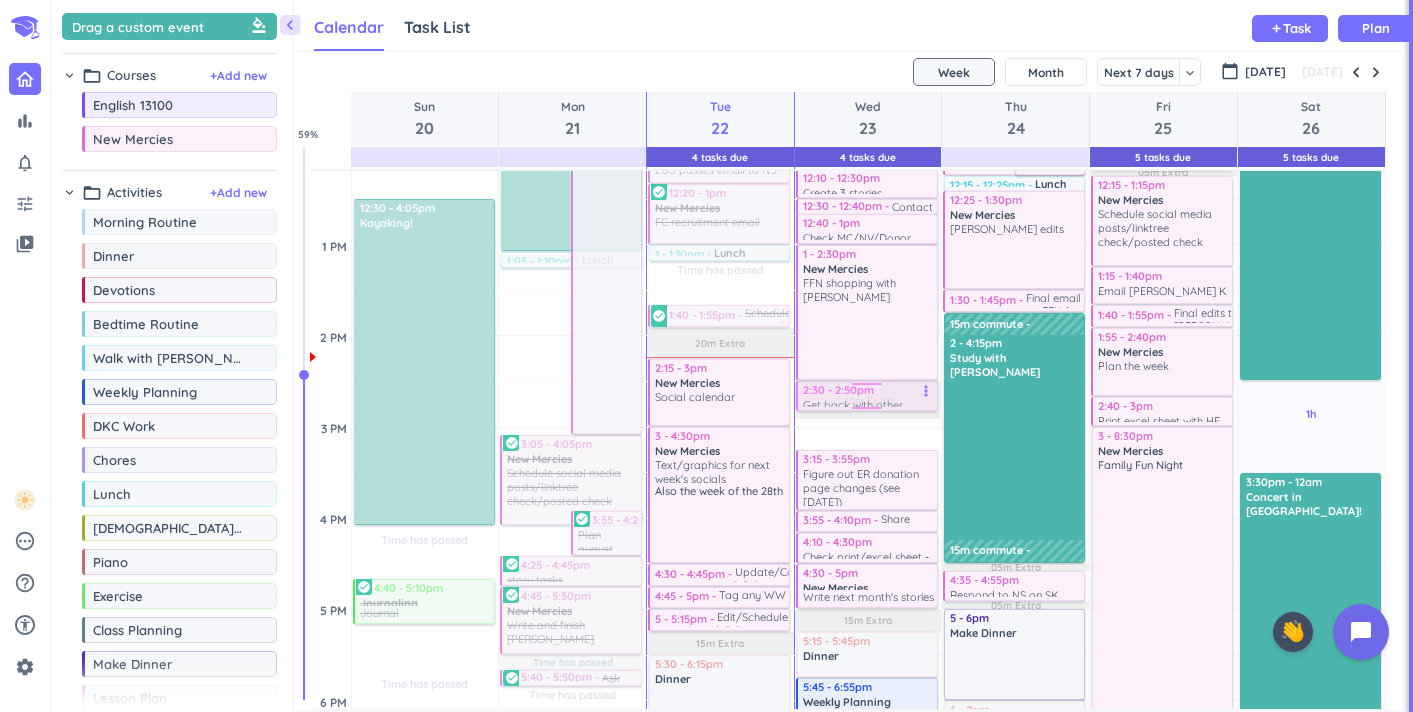 drag, startPoint x: 874, startPoint y: 440, endPoint x: 886, endPoint y: 402, distance: 39.849716 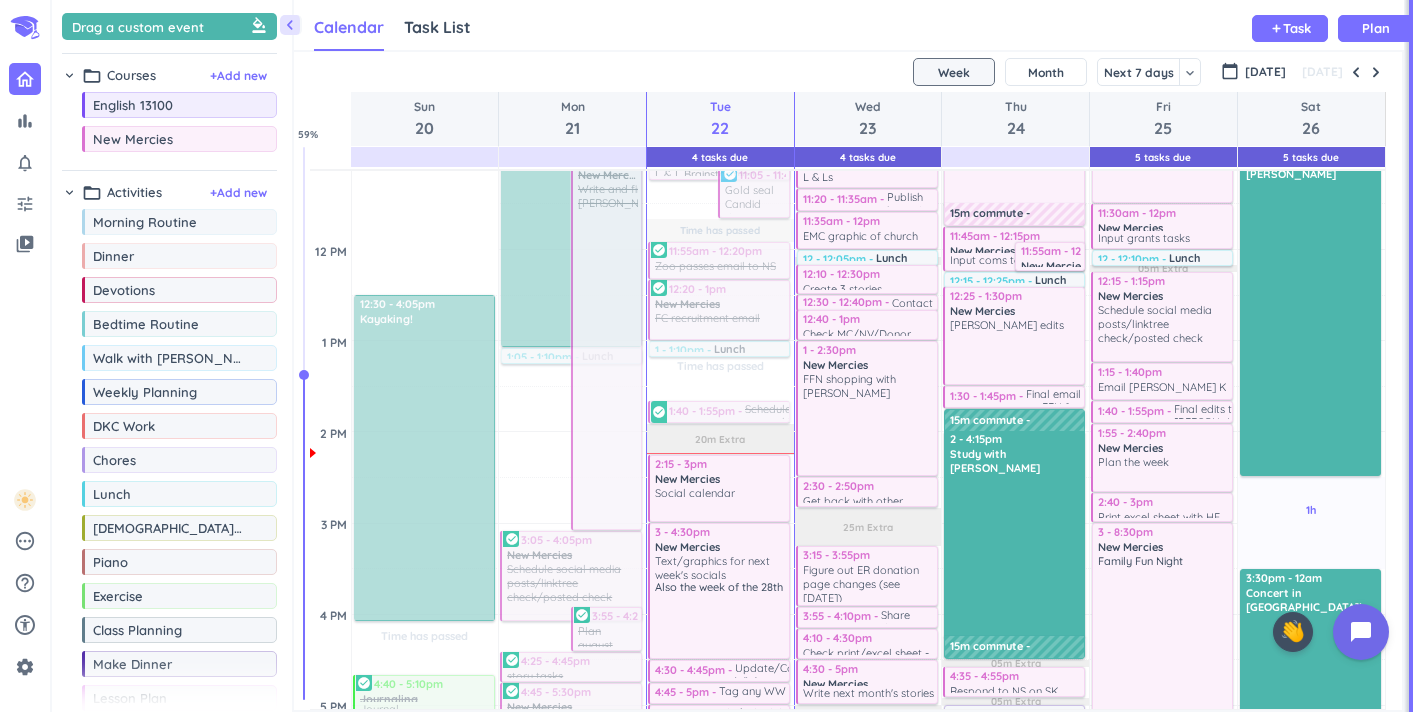 scroll, scrollTop: 635, scrollLeft: 0, axis: vertical 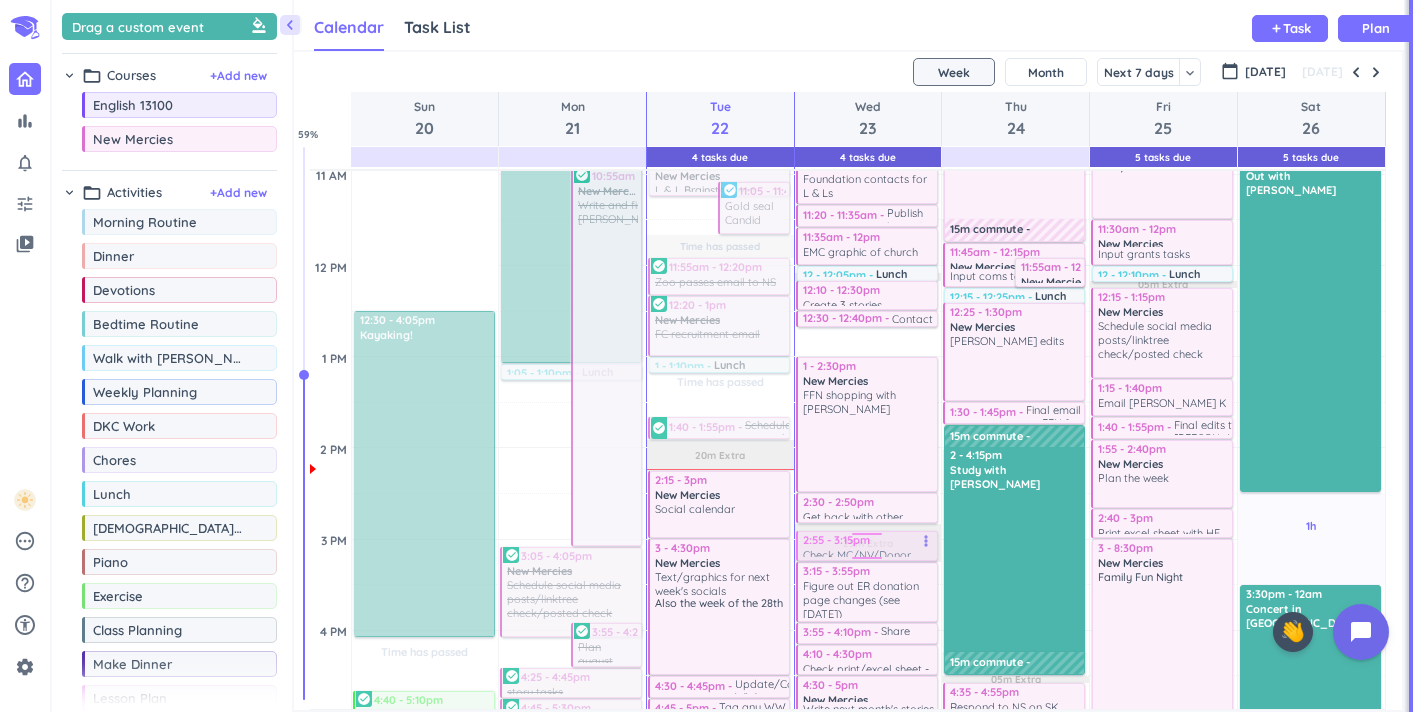 drag, startPoint x: 884, startPoint y: 344, endPoint x: 866, endPoint y: 553, distance: 209.77368 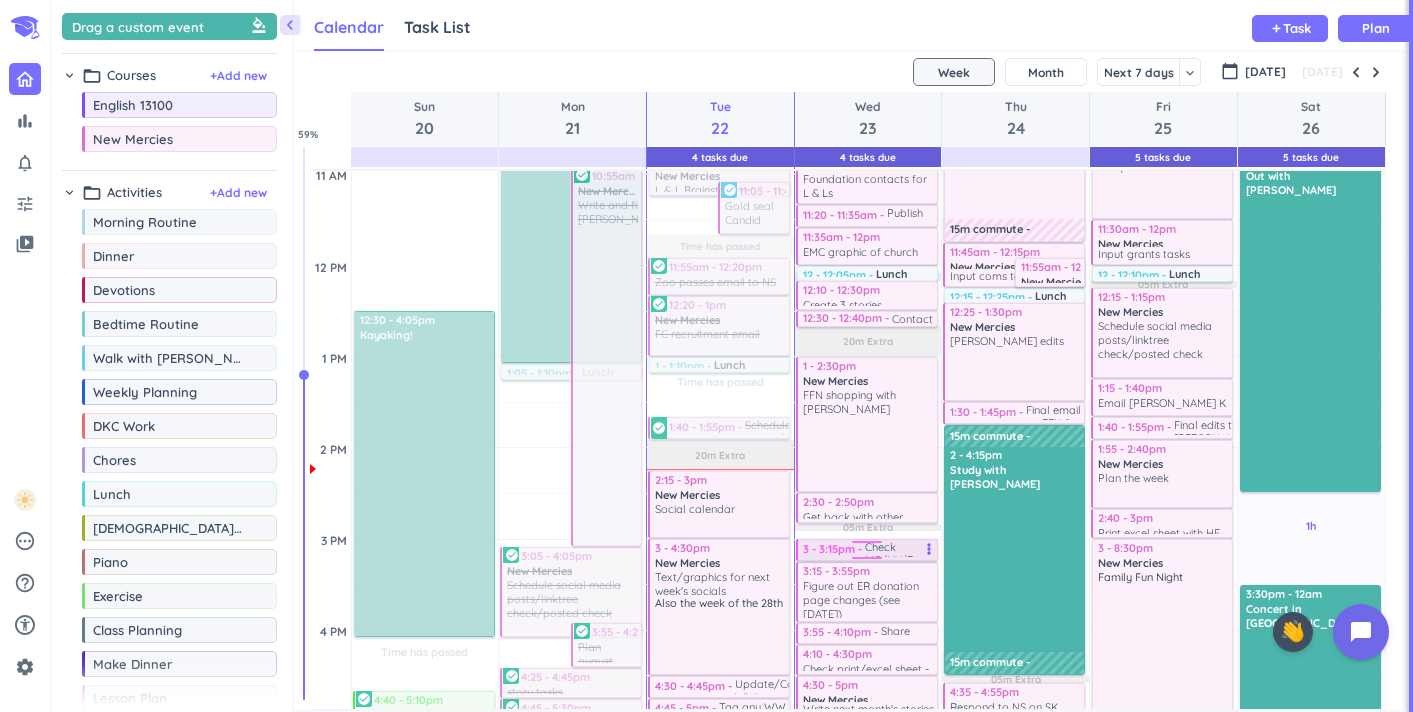 click on "30m Past due Plan 1h 30m Past due Plan 15m Extra 05m Extra 20m Extra 05m Extra 15m Extra 05m Extra 10m Extra Adjust Awake Time Adjust Awake Time 7:15 - 7:45am Morning Routine delete_outline 8:15 - 8:30am New Mercies delete_outline Emails 8:30 - 9am New Mercies Find Tom Grant's info from hefner  more_vert 9 - 10am New Mercies delete_outline Arreva report meeting  10 - 10:45am New Mercies List for 1-1 with Bonnie more_vert 10:45 - 11:20am New Mercies Foundation contacts for L & Ls  more_vert 11:20 - 11:35am Publish impact story  more_vert 11:35am - 12pm EMC graphic of church parking lot  more_vert 12 - 12:05pm Lunch delete_outline 12:10 - 12:30pm Create 3 stories more_vert 12:30 - 12:40pm Contact 1 person more_vert 1 - 2:30pm New Mercies FFN shopping with Jen  more_vert 2:30 - 2:50pm Get back with other person @ Arreva  more_vert 2:55 - 3:15pm Check MC/NV/Donor spotlight sheet more_vert 3:15 - 3:55pm New Mercies Figure out ER donation page changes (see Monday)  more_vert 3:55 - 4:10pm more_vert 4:10 - 4:30pm" at bounding box center (868, 630) 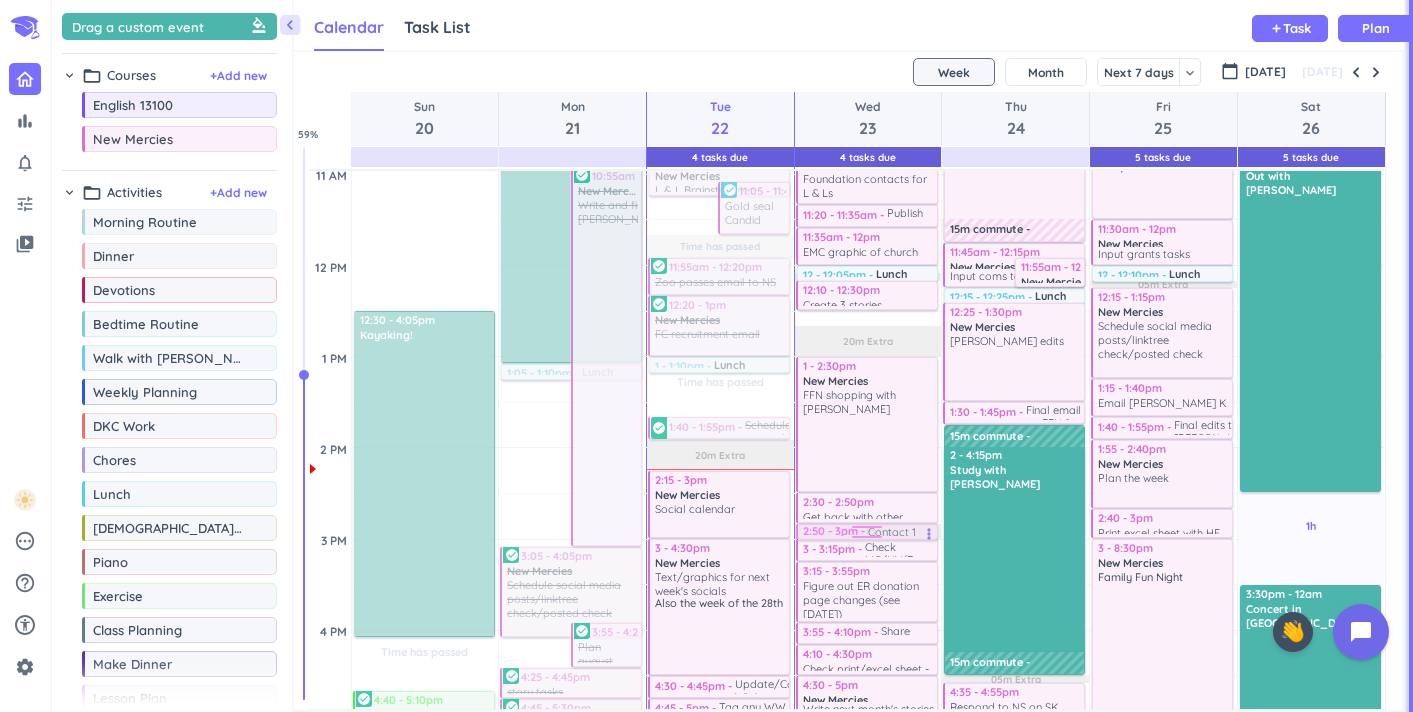 drag, startPoint x: 876, startPoint y: 321, endPoint x: 854, endPoint y: 539, distance: 219.10728 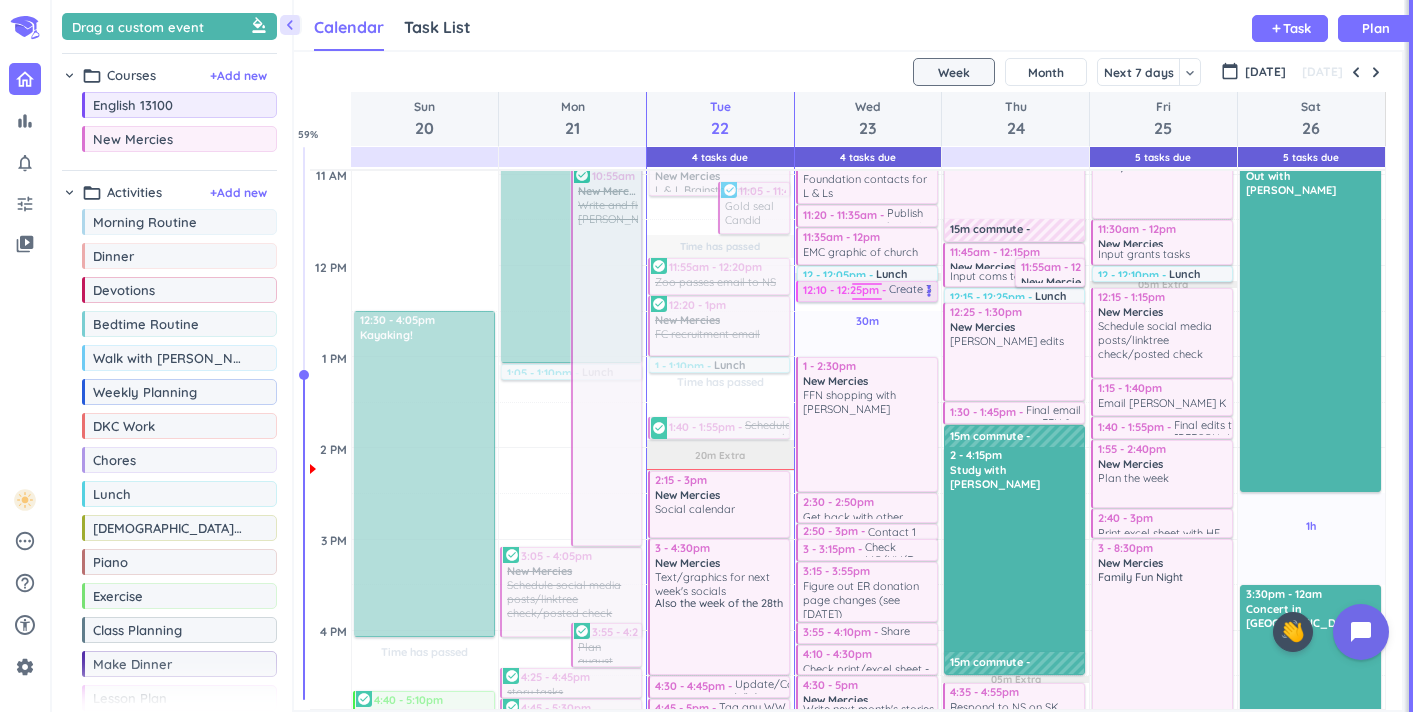 click on "30m Past due Plan 30m Past due Plan 1h 30m Past due Plan 15m Extra 05m Extra 15m Extra 05m Extra 10m Extra Adjust Awake Time Adjust Awake Time 7:15 - 7:45am Morning Routine delete_outline 8:15 - 8:30am New Mercies delete_outline Emails 8:30 - 9am New Mercies Find Tom Grant's info from hefner  more_vert 9 - 10am New Mercies delete_outline Arreva report meeting  10 - 10:45am New Mercies List for 1-1 with Bonnie more_vert 10:45 - 11:20am New Mercies Foundation contacts for L & Ls  more_vert 11:20 - 11:35am Publish impact story  more_vert 11:35am - 12pm EMC graphic of church parking lot  more_vert 12 - 12:05pm Lunch delete_outline 12:10 - 12:30pm Create 3 stories more_vert 1 - 2:30pm New Mercies FFN shopping with Jen  more_vert 2:30 - 2:50pm Get back with other person @ Arreva  more_vert 2:50 - 3pm Contact 1 person more_vert 3 - 3:15pm Check MC/NV/Donor spotlight sheet more_vert 3:15 - 3:55pm New Mercies Figure out ER donation page changes (see Monday)  more_vert 3:55 - 4:10pm Share donor postcards with BD" at bounding box center (868, 630) 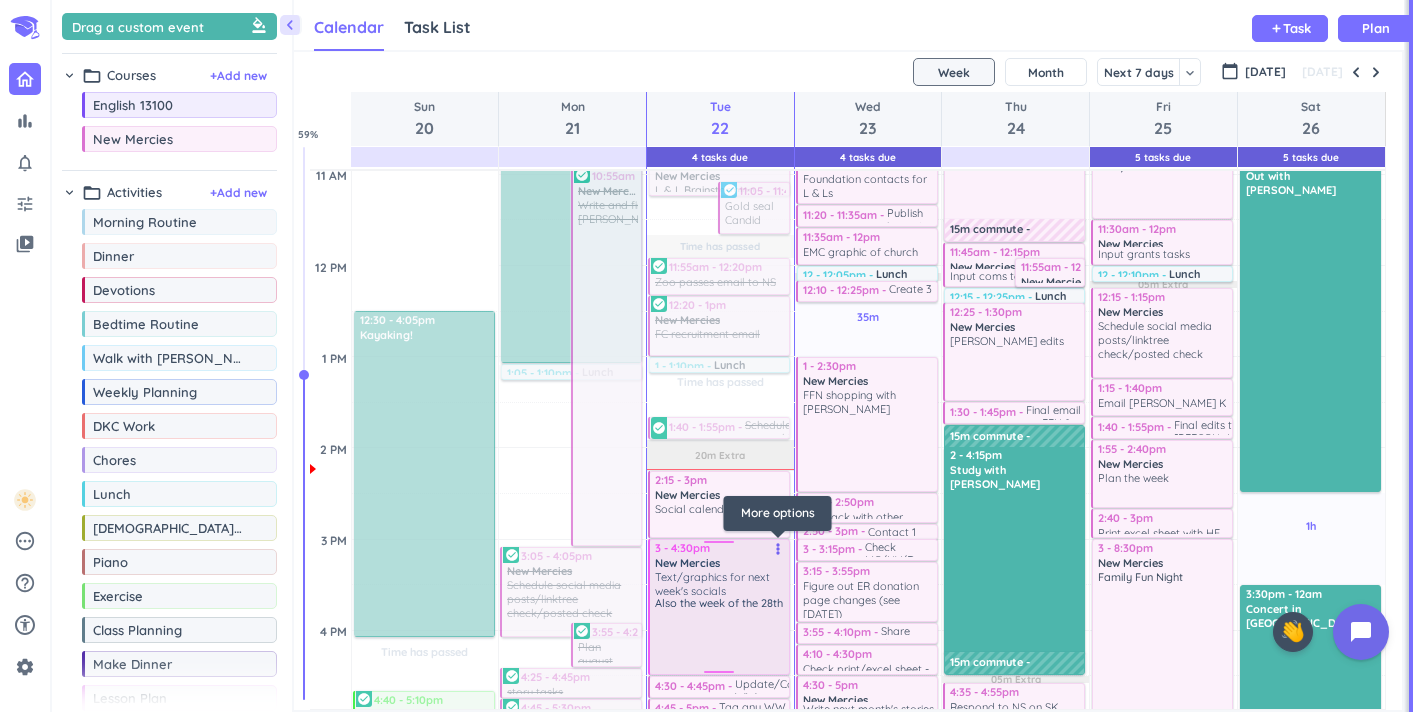 click on "more_vert" at bounding box center (778, 549) 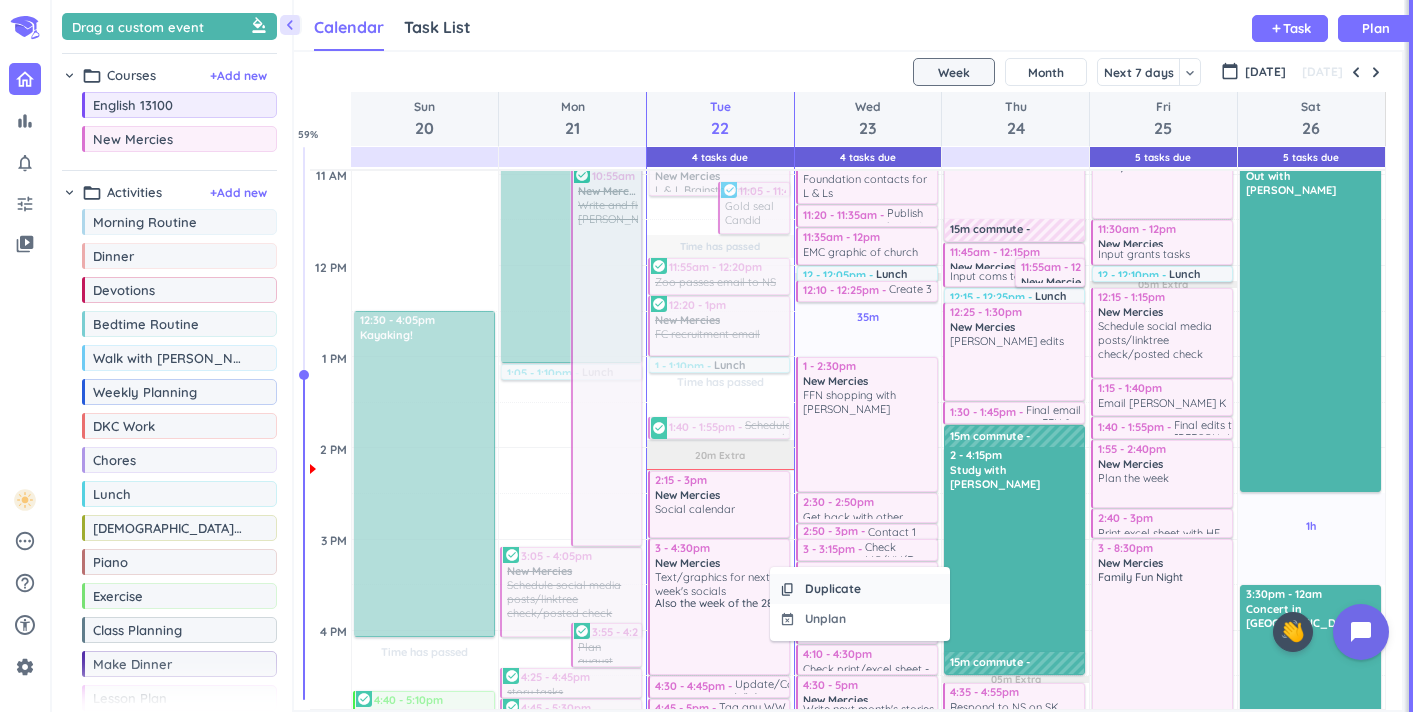 click on "Duplicate" at bounding box center (833, 589) 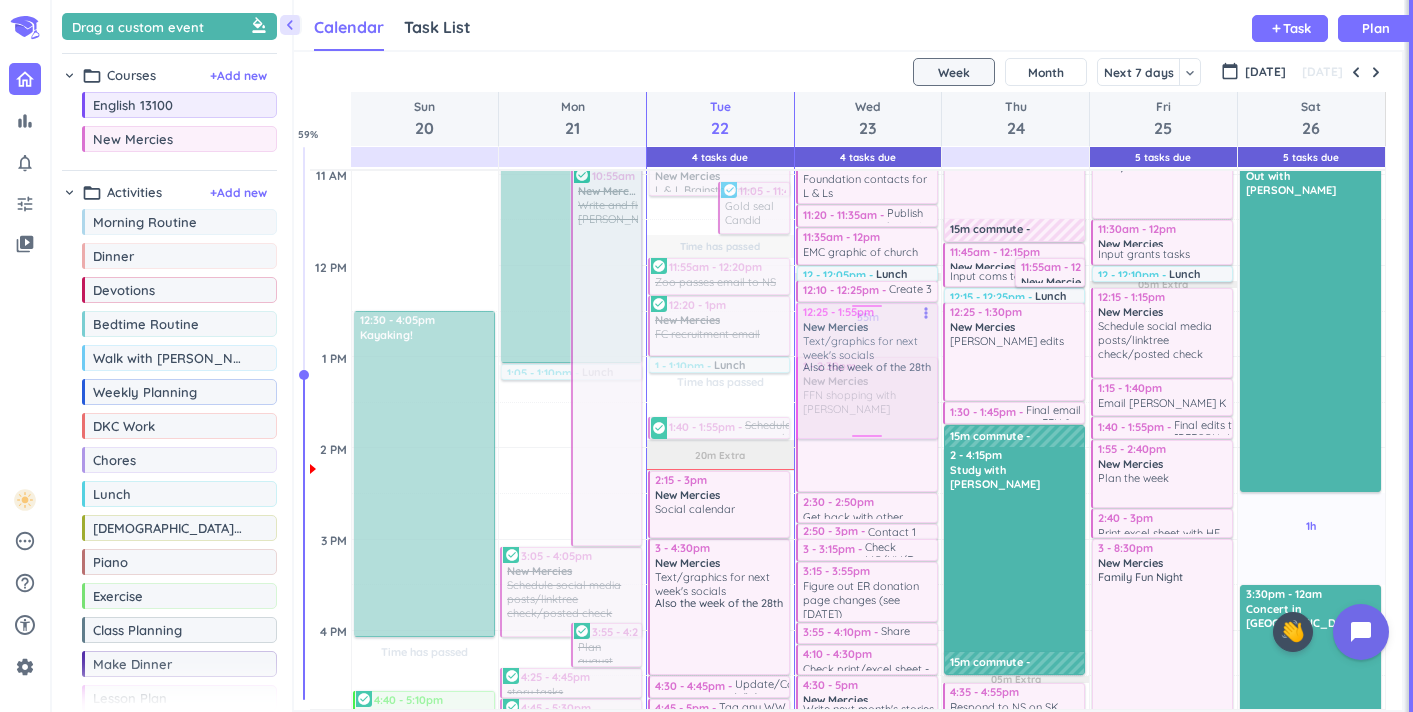 drag, startPoint x: 757, startPoint y: 600, endPoint x: 870, endPoint y: 360, distance: 265.27155 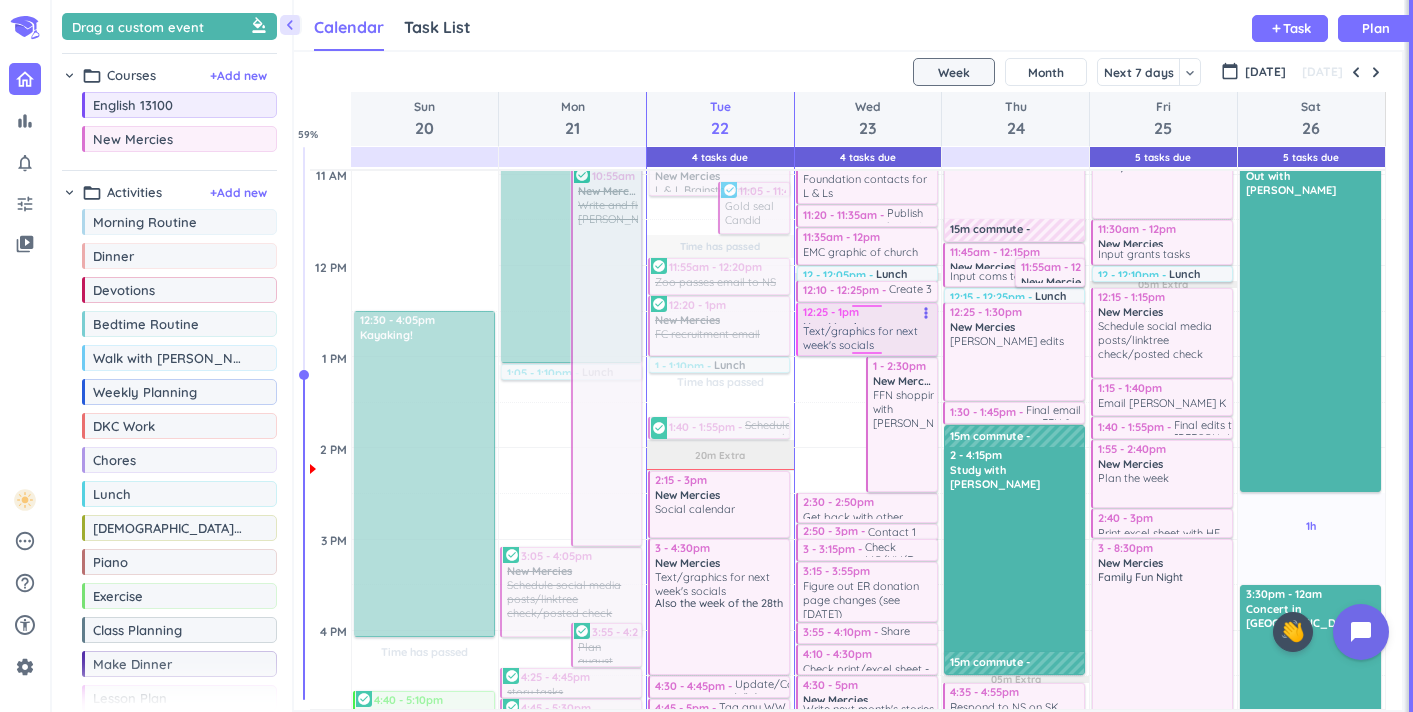 drag, startPoint x: 857, startPoint y: 435, endPoint x: 856, endPoint y: 353, distance: 82.006096 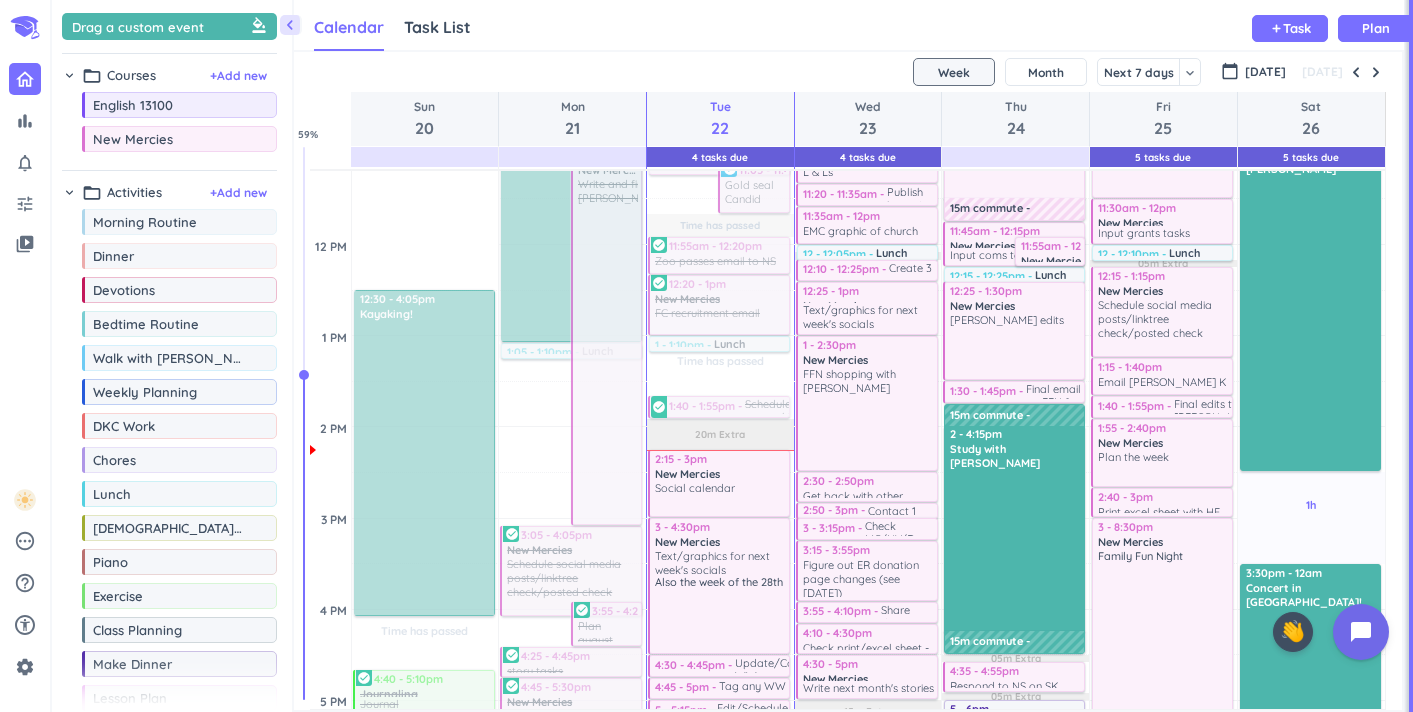 scroll, scrollTop: 662, scrollLeft: 0, axis: vertical 